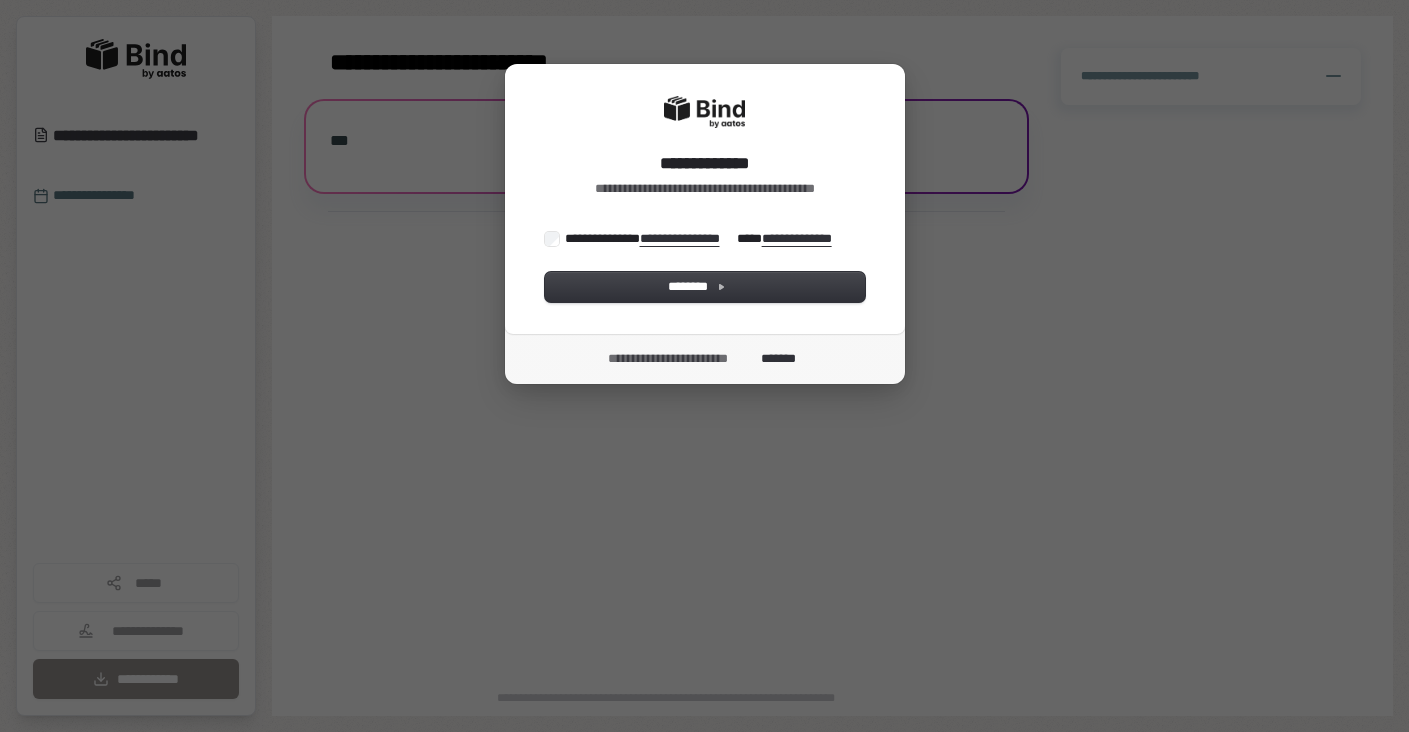 scroll, scrollTop: 0, scrollLeft: 0, axis: both 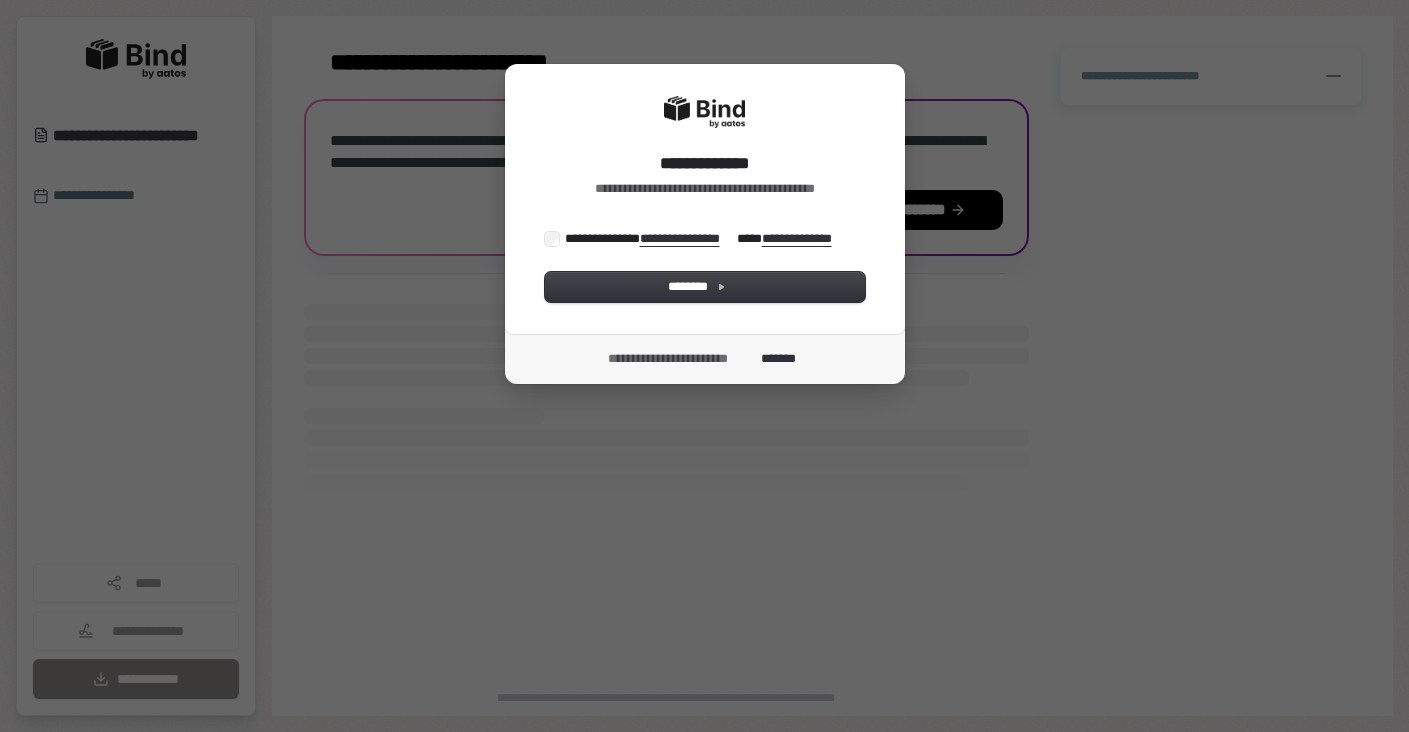 click on "**********" at bounding box center (703, 238) 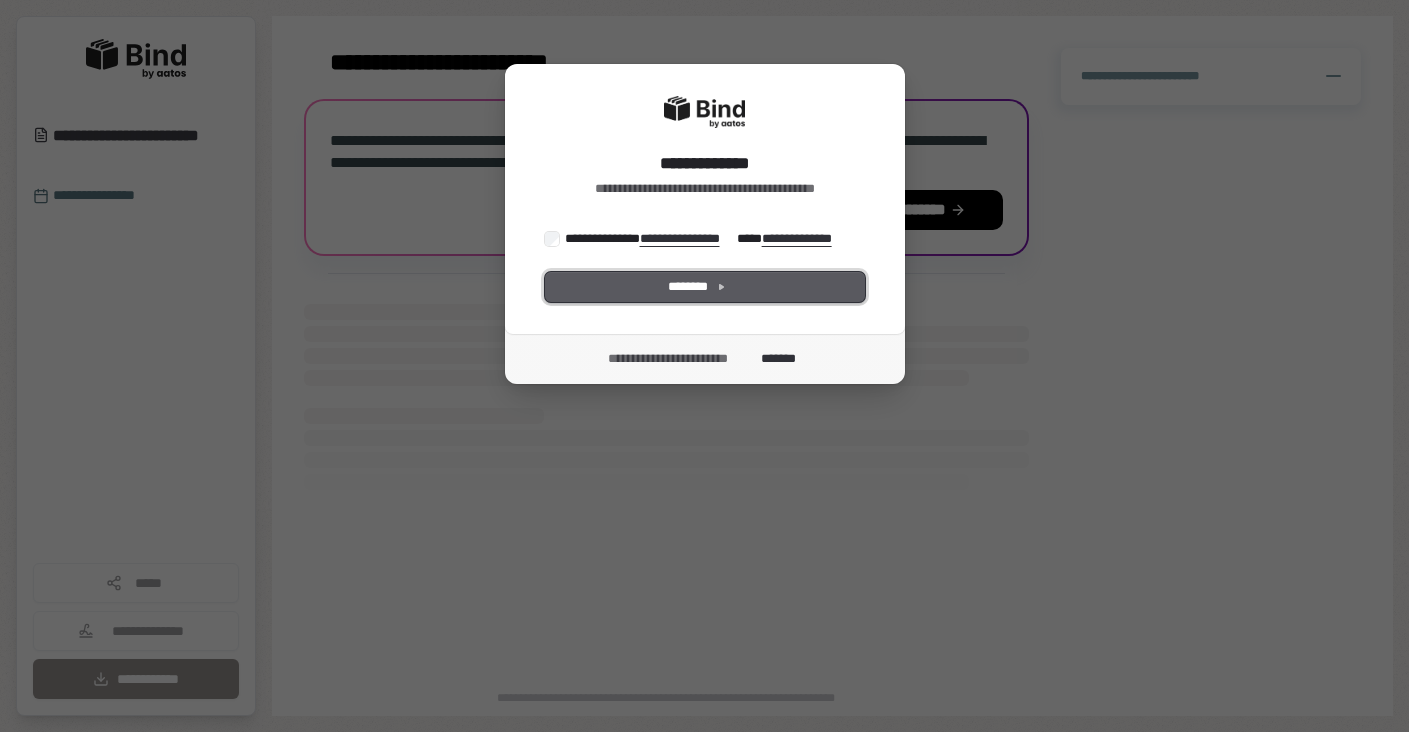 click on "********" at bounding box center [705, 287] 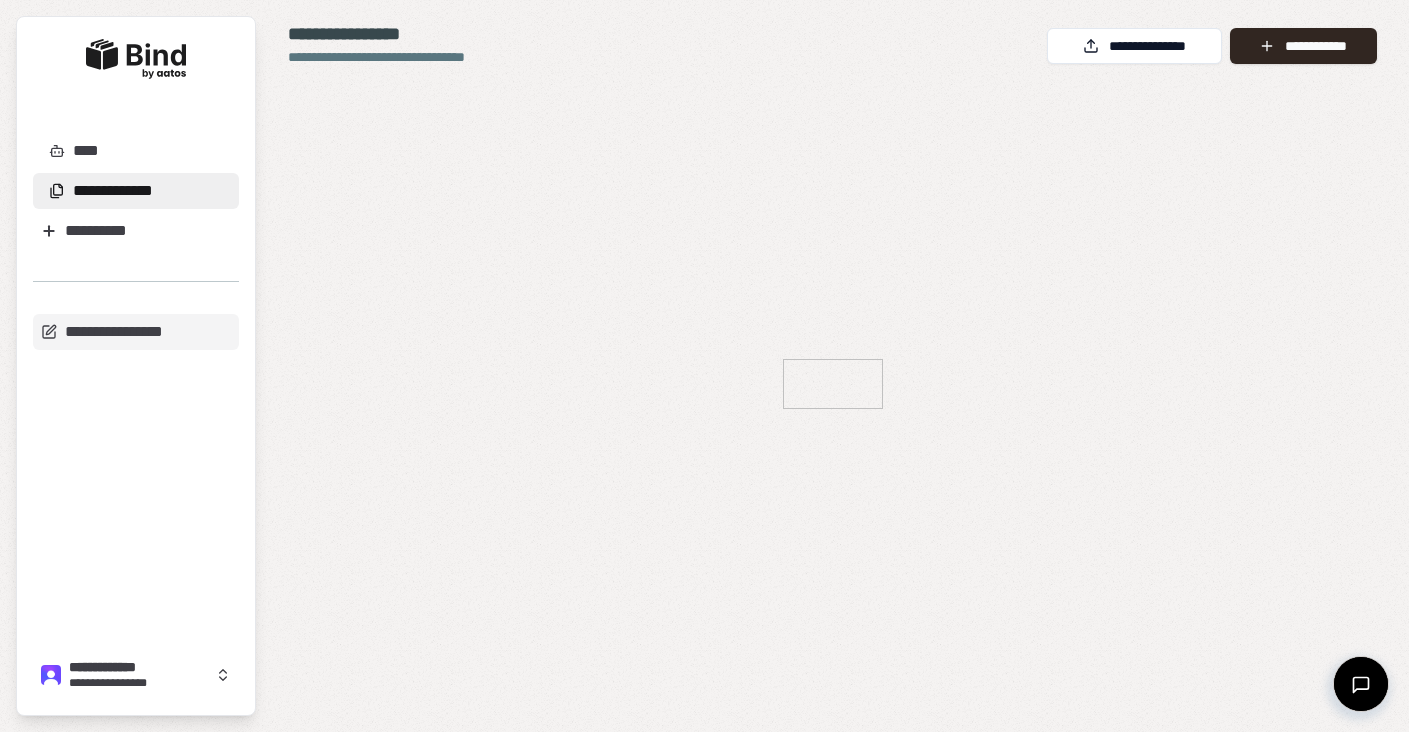 scroll, scrollTop: 0, scrollLeft: 0, axis: both 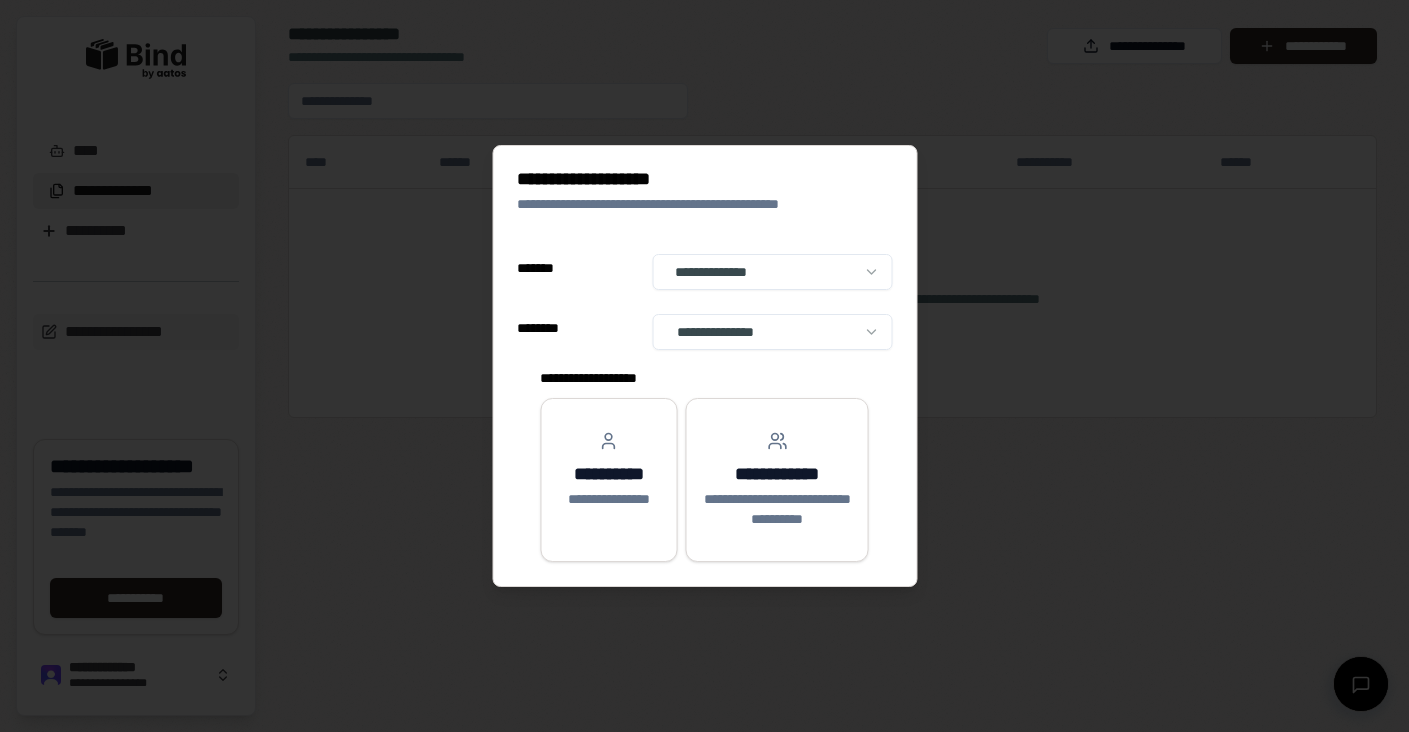 select on "**" 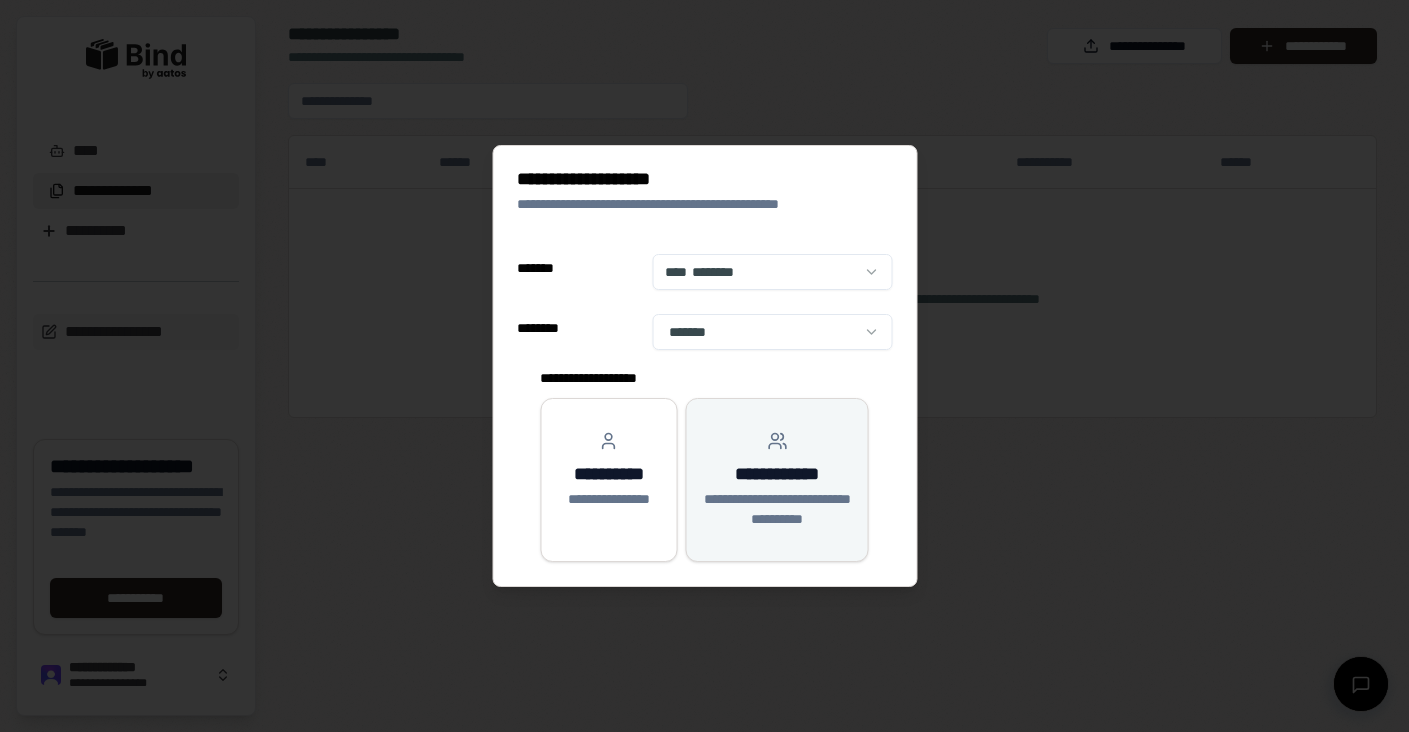 click on "**********" at bounding box center (777, 474) 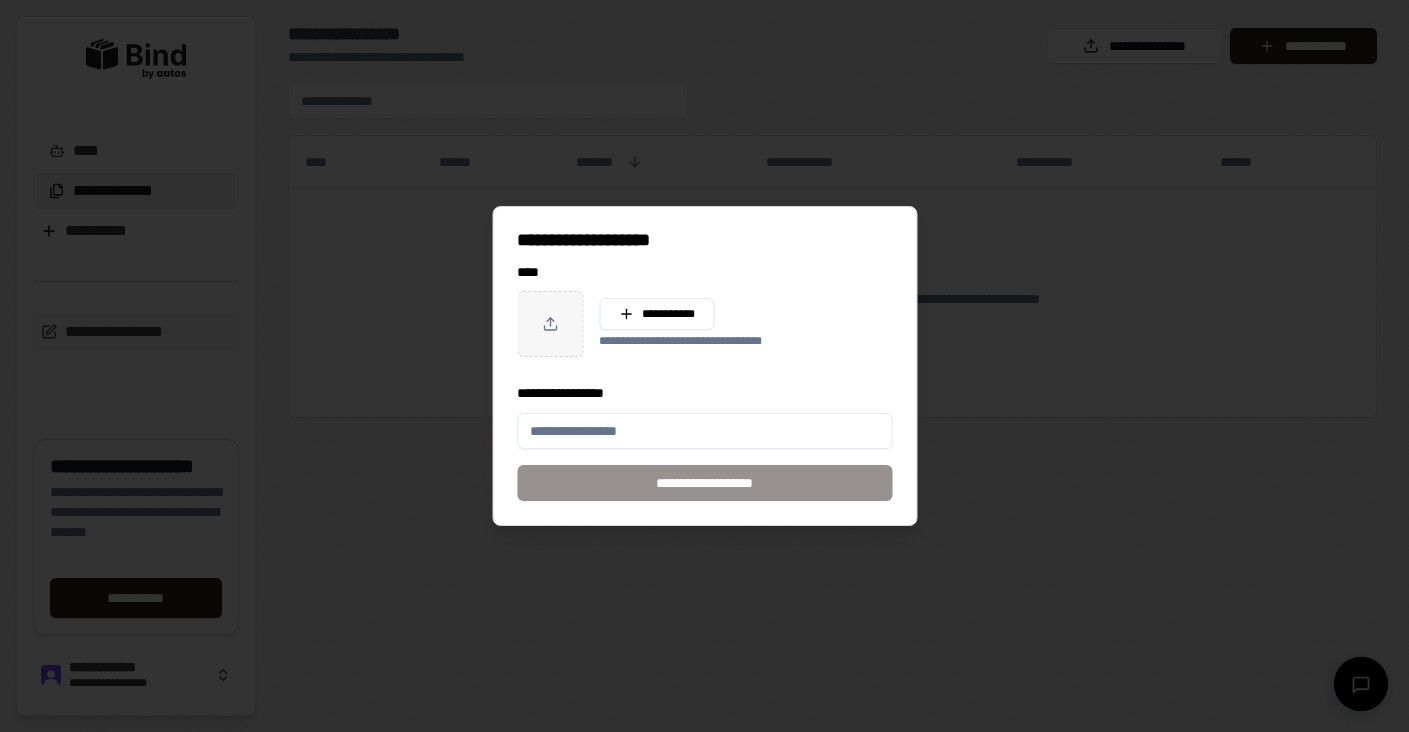 click on "**********" at bounding box center [704, 431] 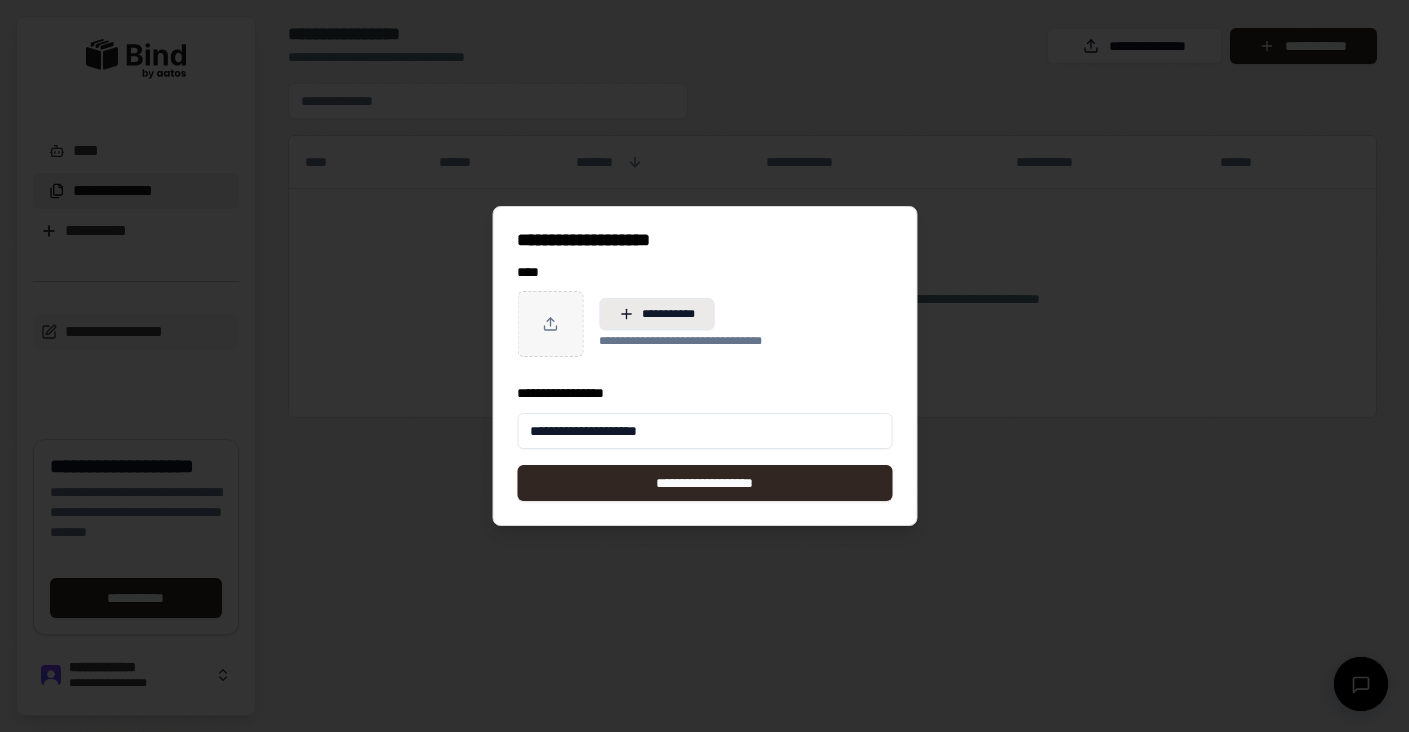 type on "**********" 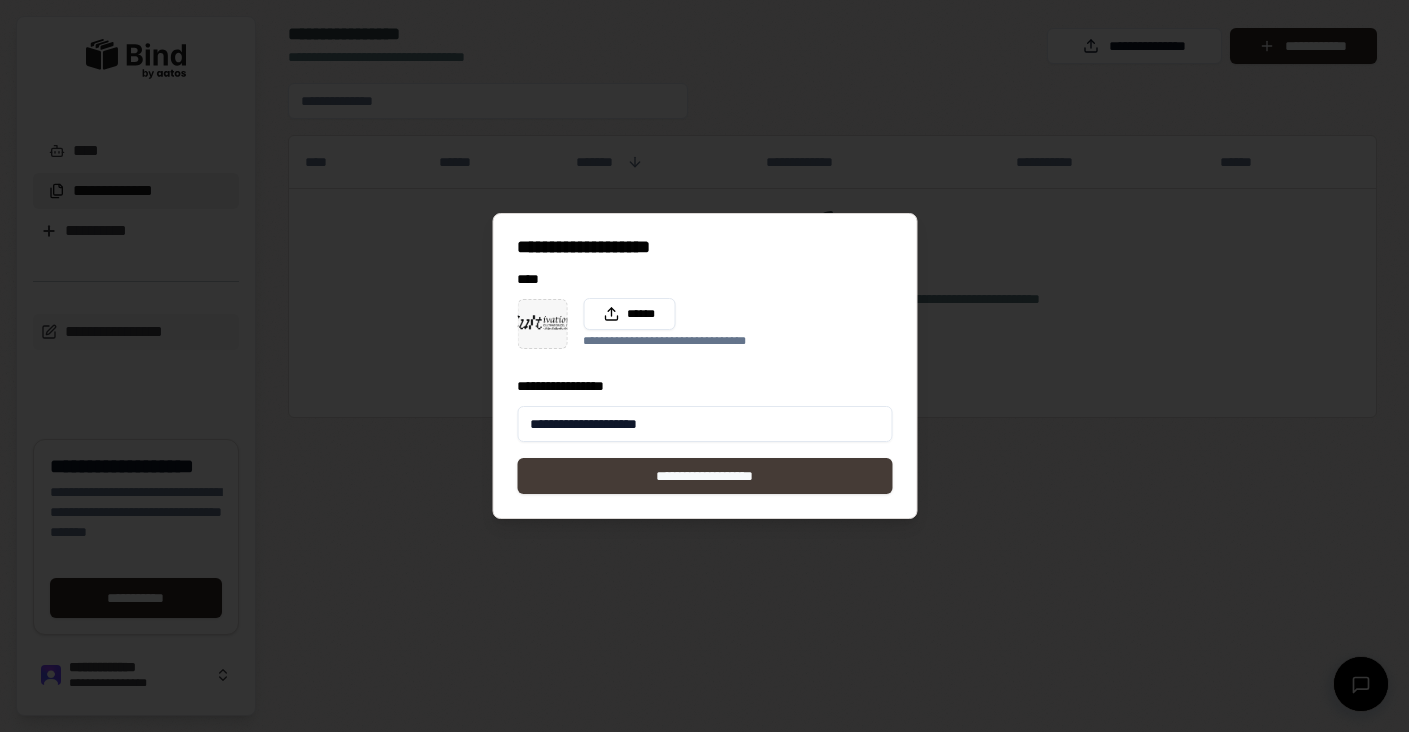 click on "**********" at bounding box center (704, 476) 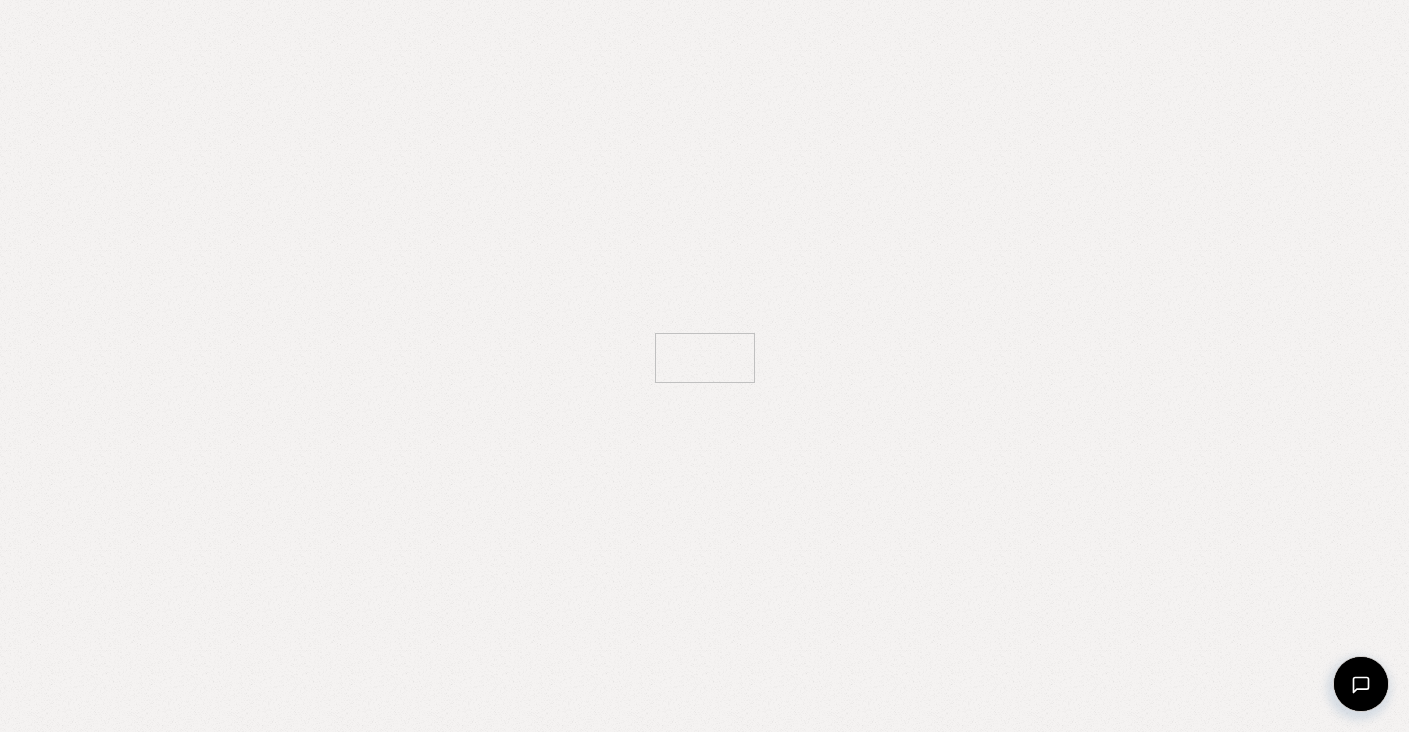 scroll, scrollTop: 0, scrollLeft: 0, axis: both 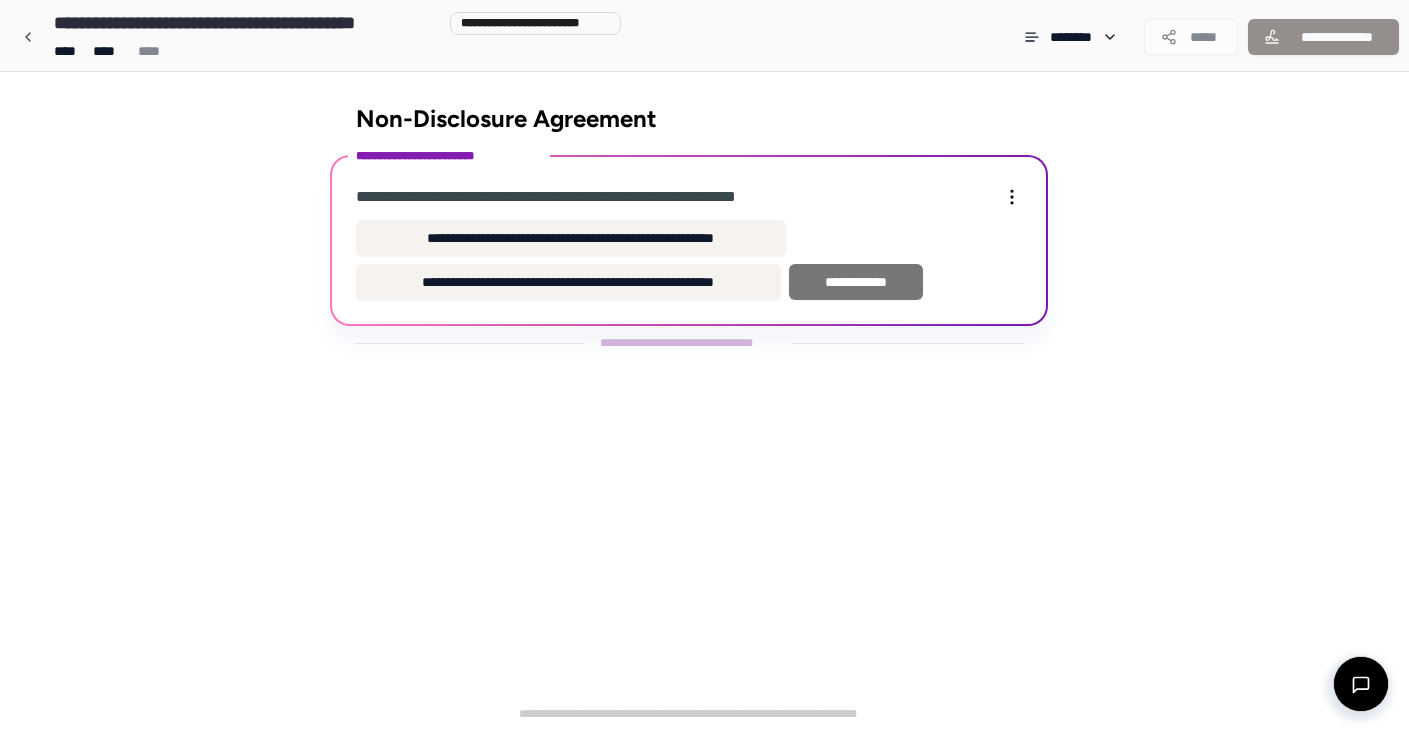 click on "**********" at bounding box center (856, 282) 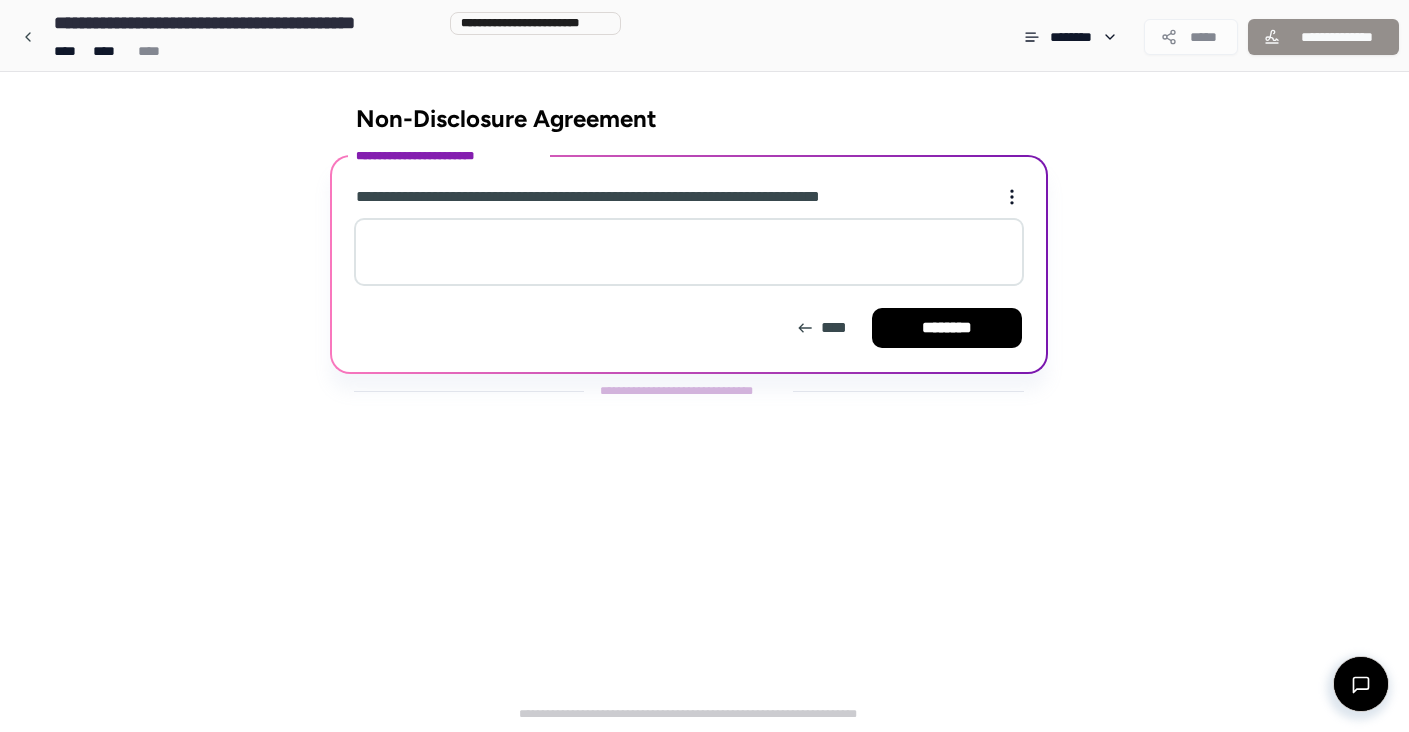click at bounding box center (689, 252) 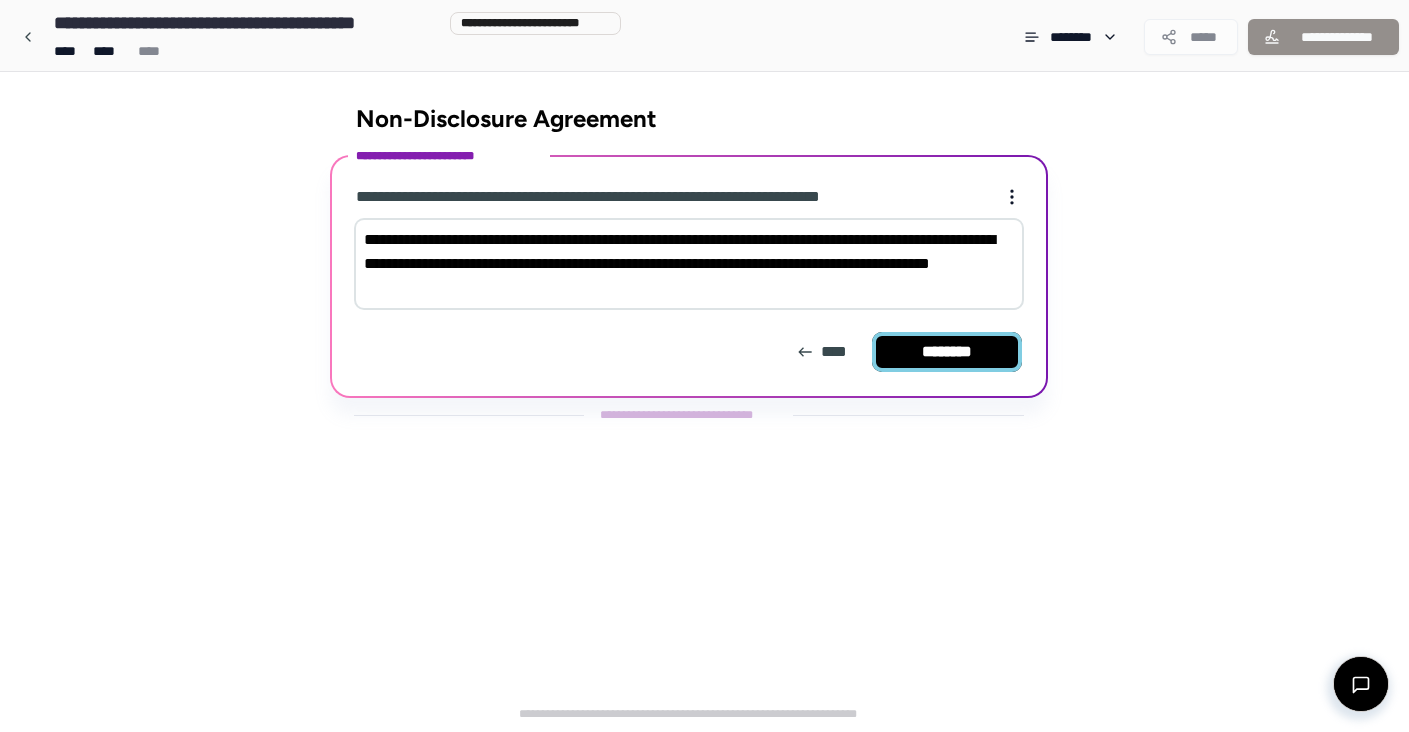 type on "**********" 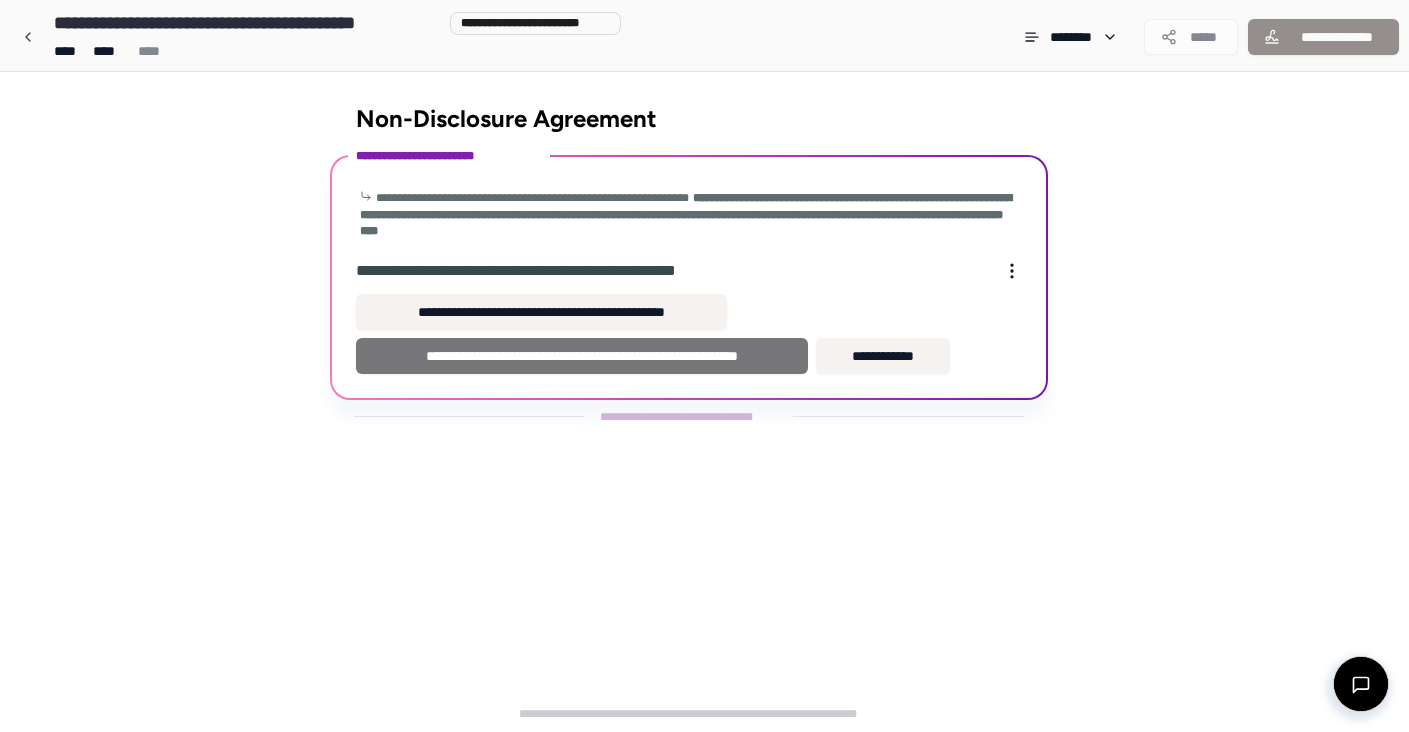 click on "**********" at bounding box center (582, 356) 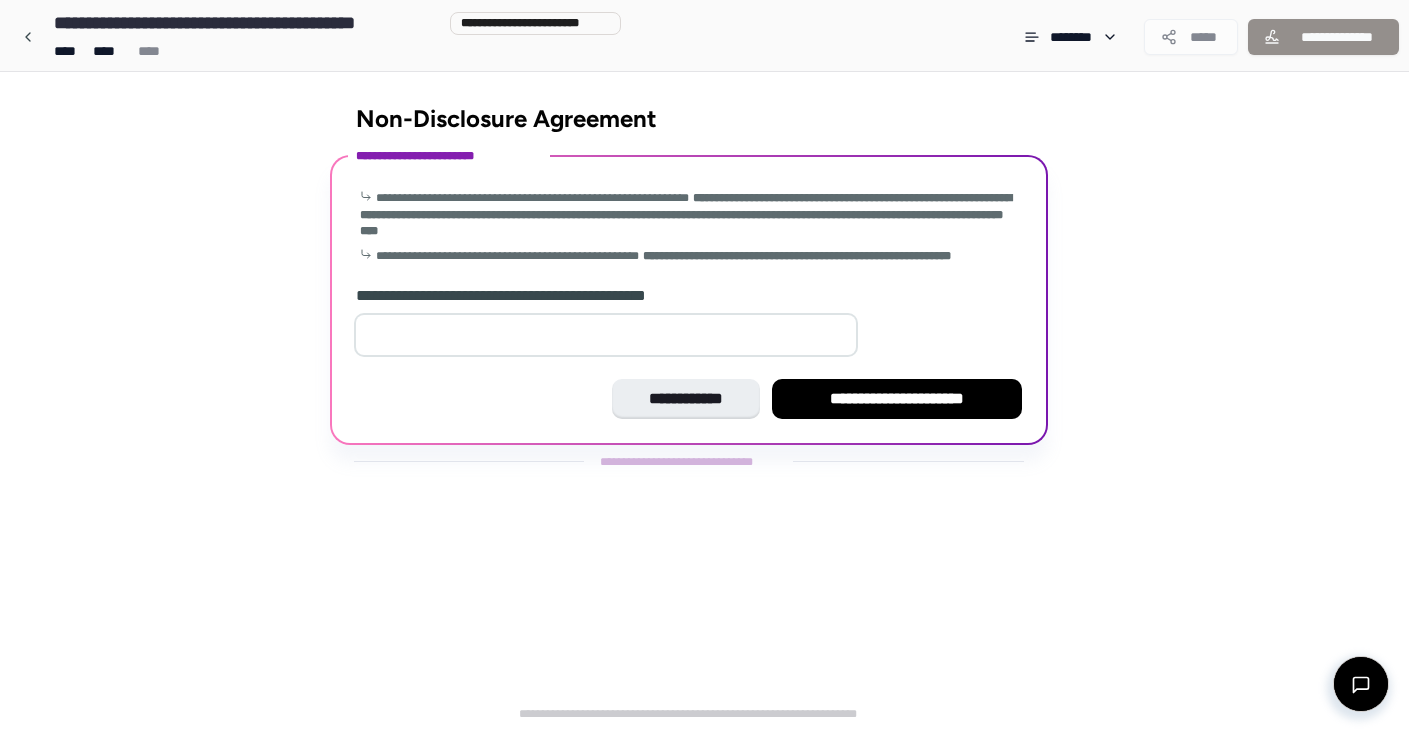 click at bounding box center [606, 335] 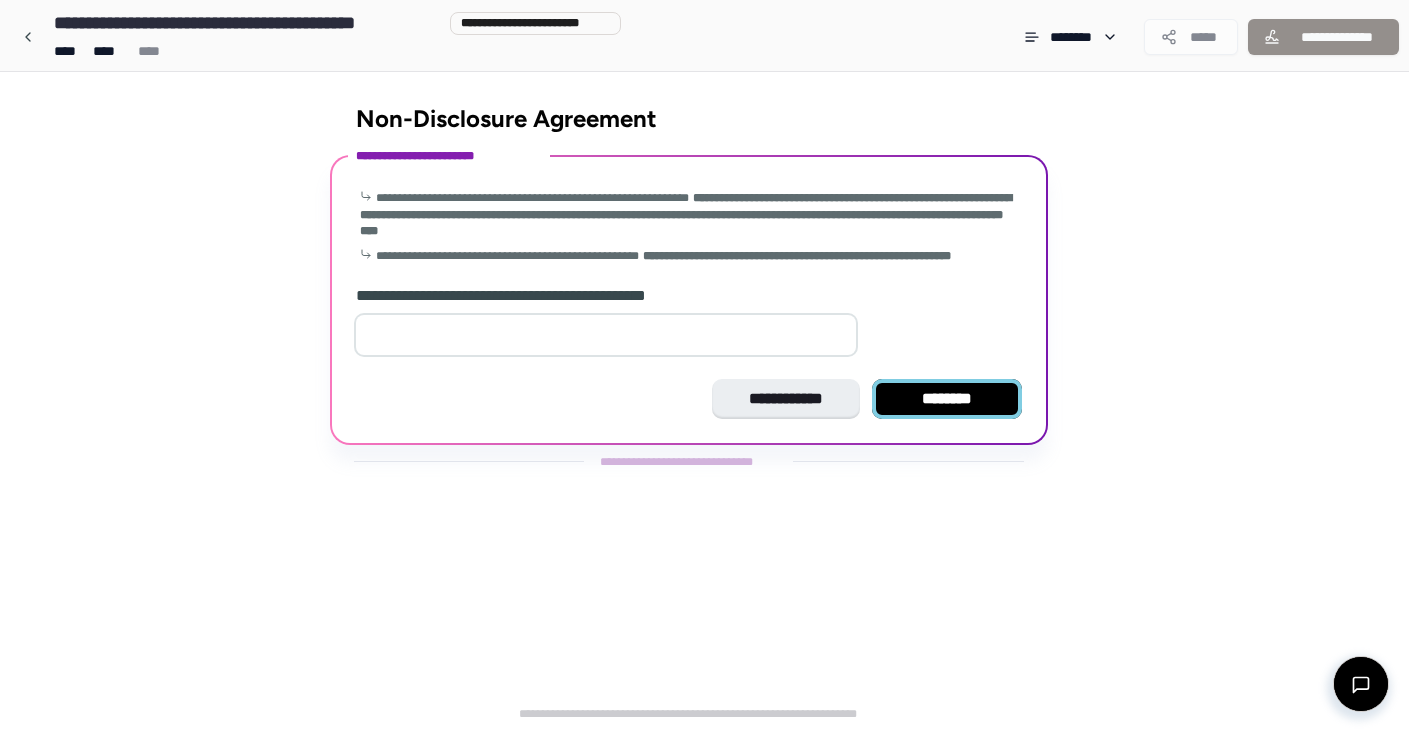 type on "*" 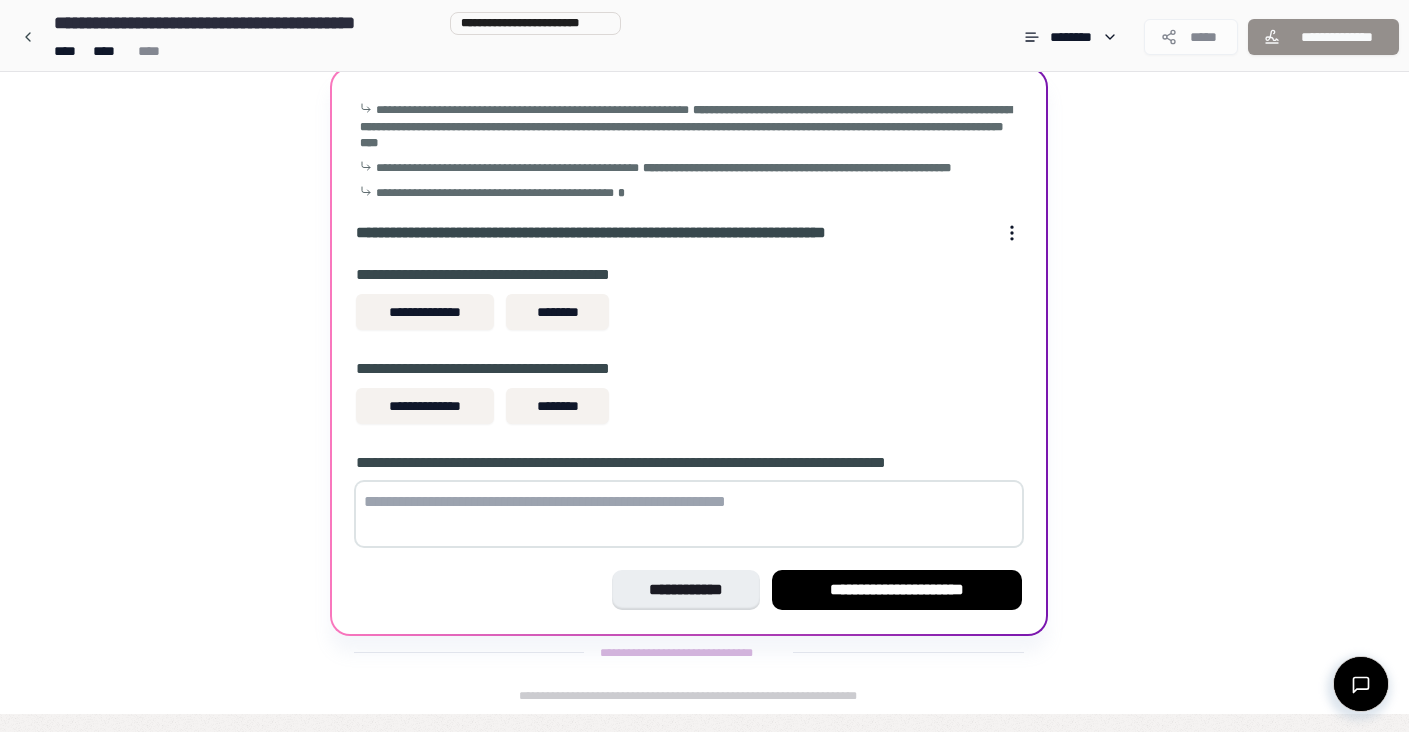 scroll, scrollTop: 58, scrollLeft: 0, axis: vertical 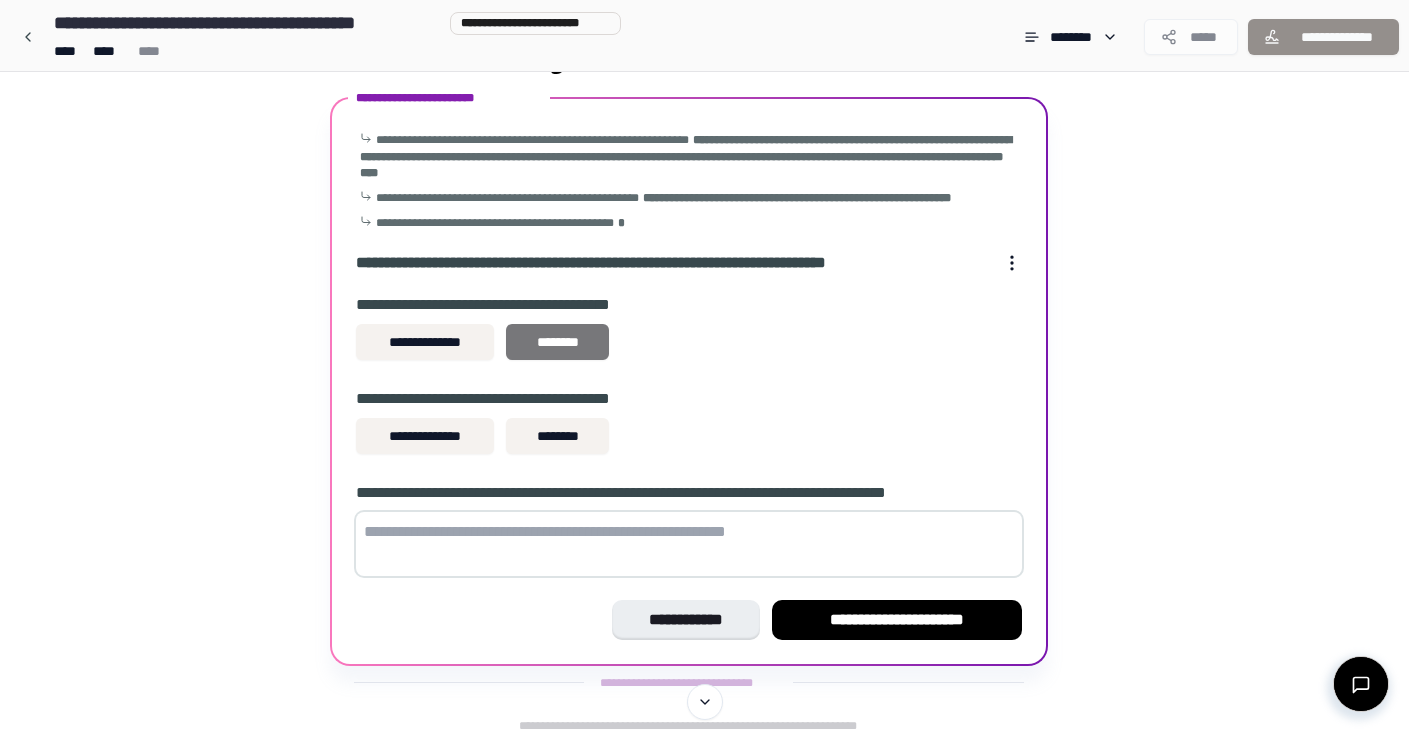 click on "********" at bounding box center [557, 342] 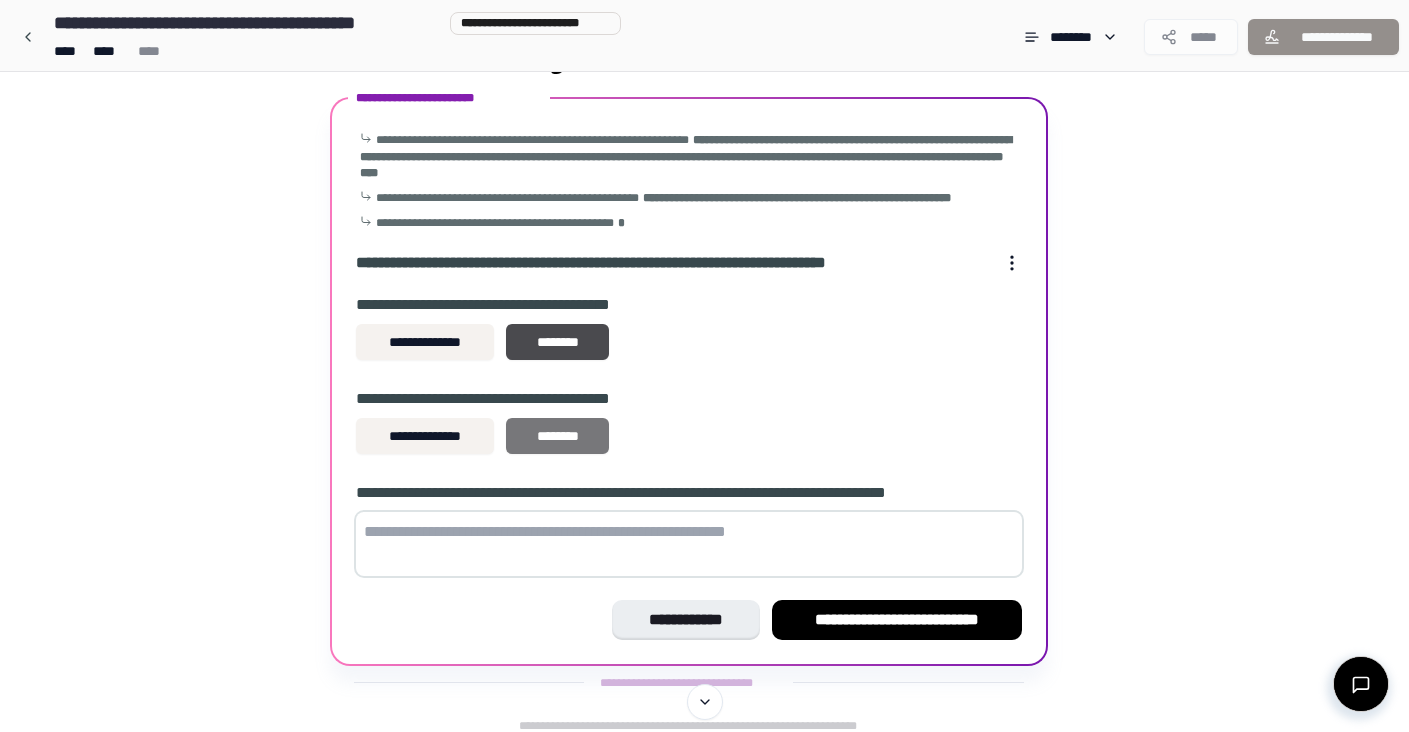 click on "********" at bounding box center (557, 436) 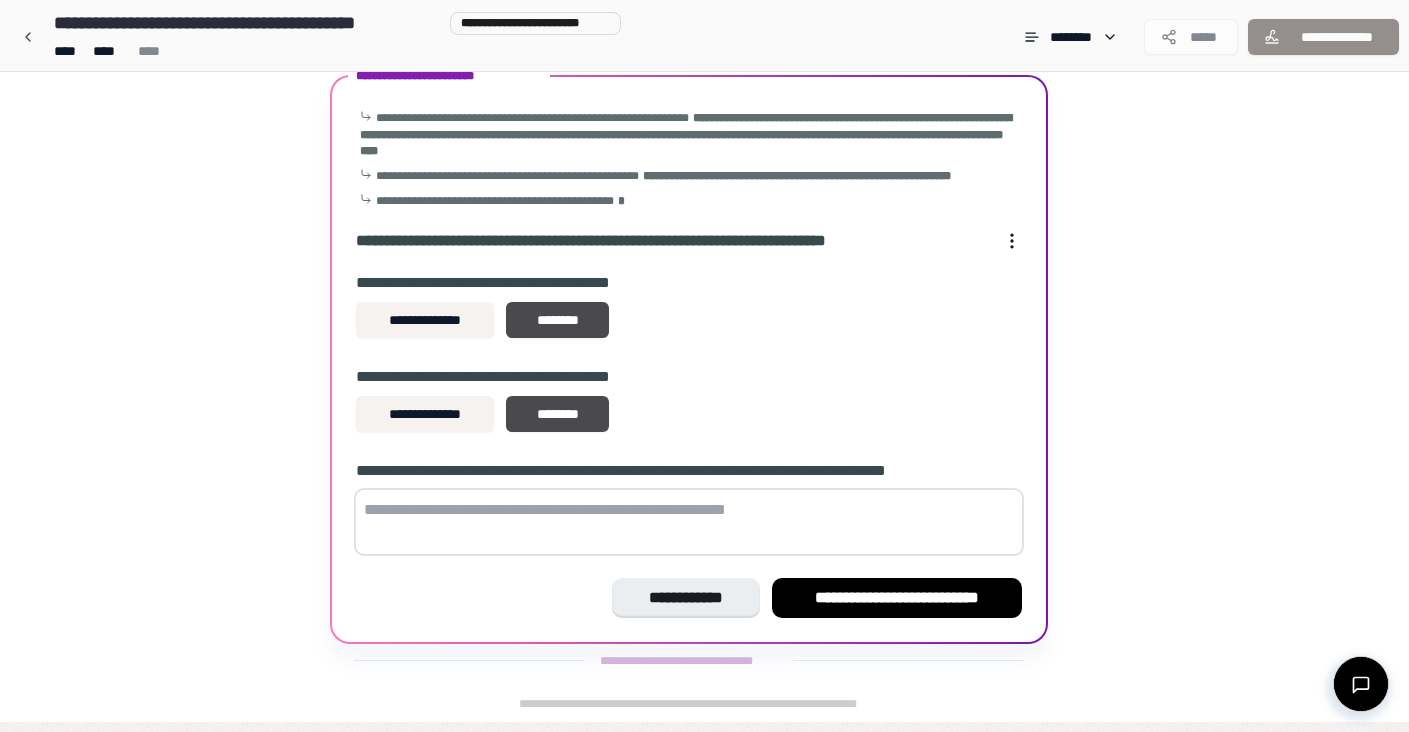 scroll, scrollTop: 88, scrollLeft: 0, axis: vertical 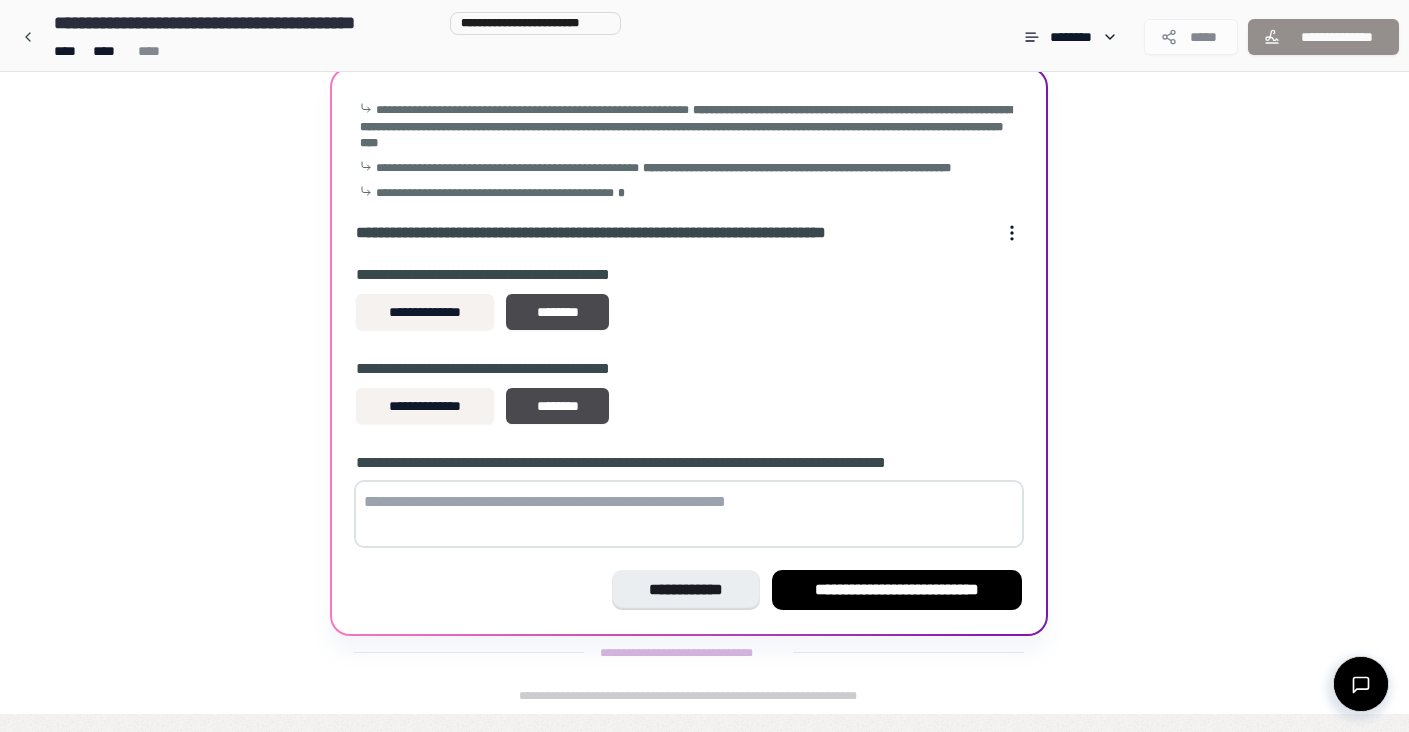 click at bounding box center (689, 514) 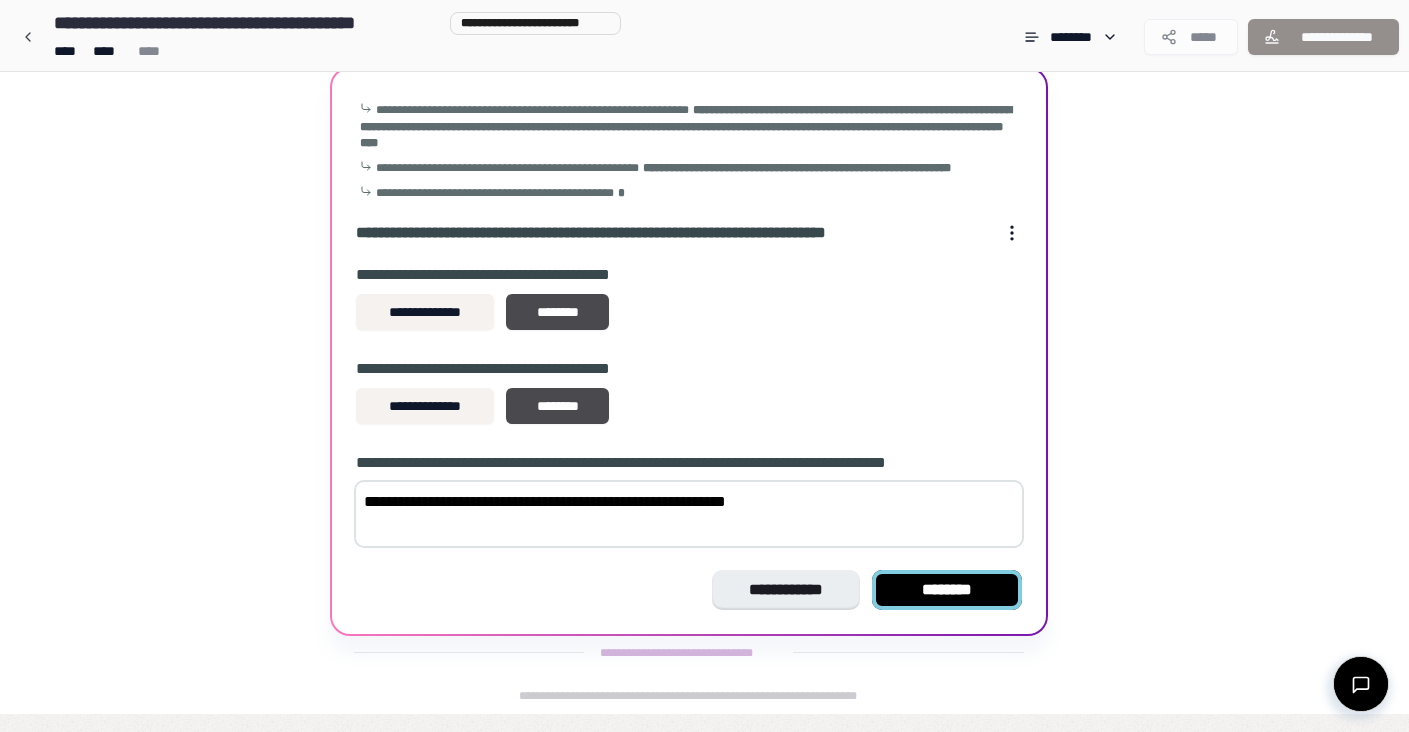 click on "********" at bounding box center (947, 590) 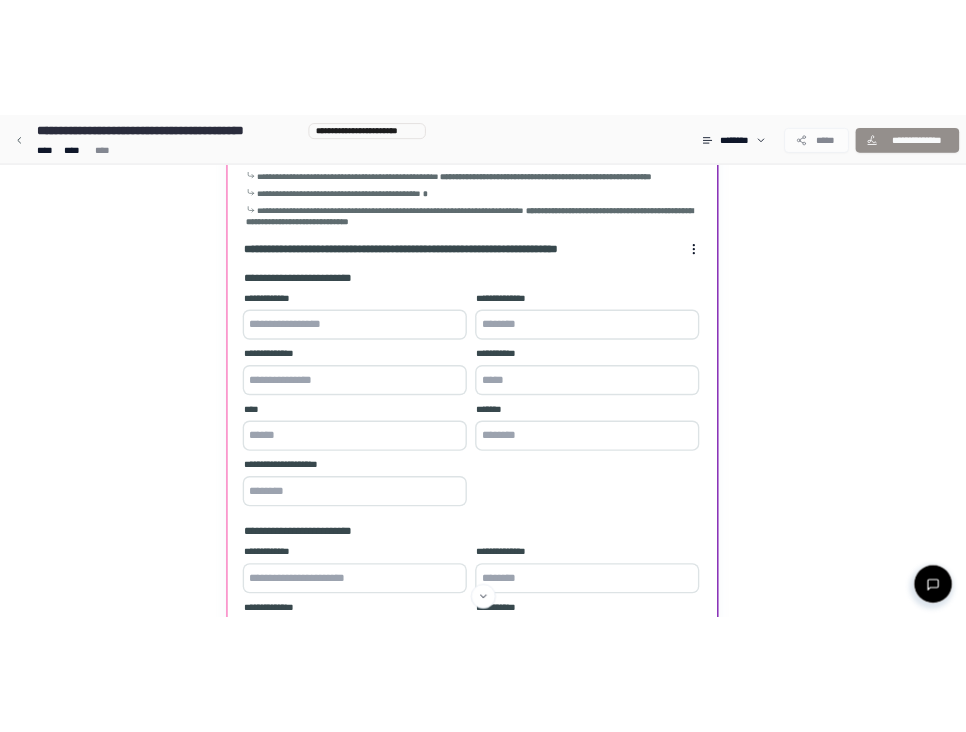 scroll, scrollTop: 163, scrollLeft: 0, axis: vertical 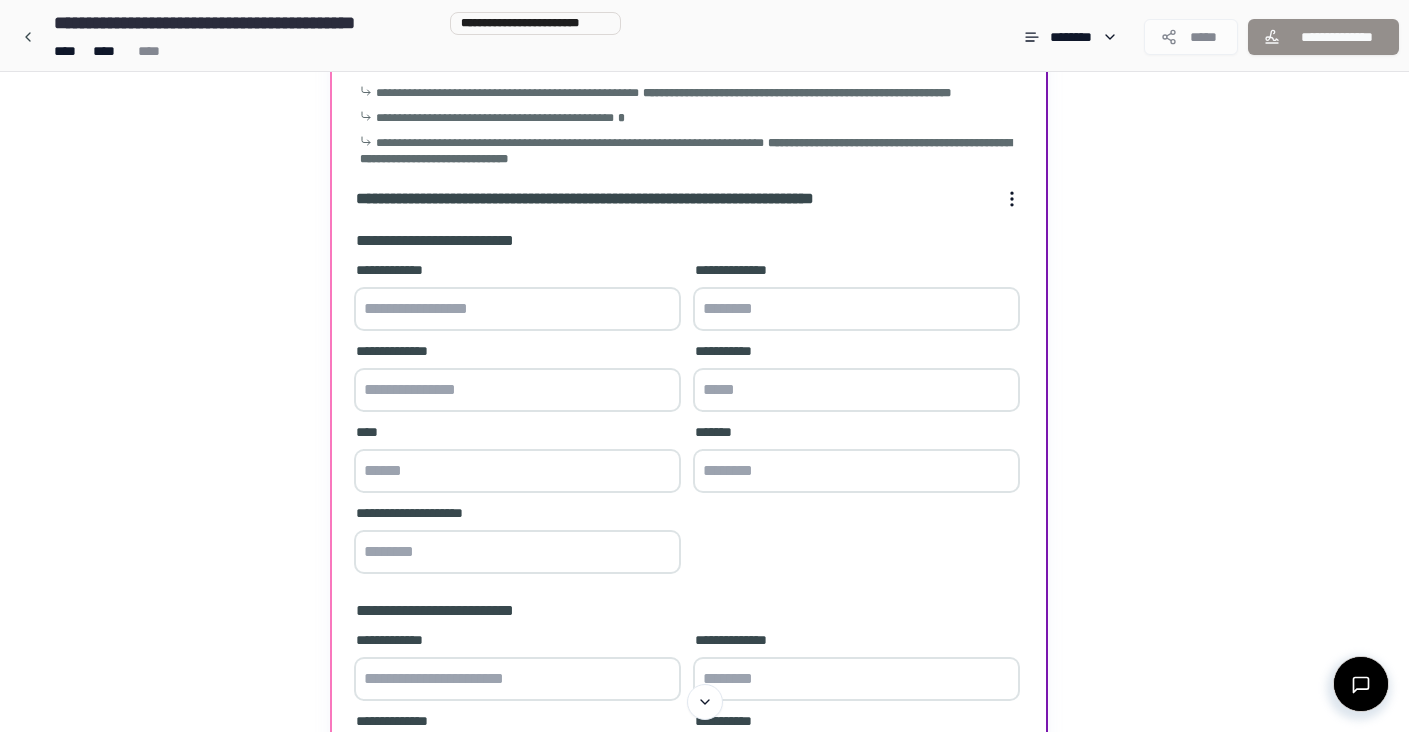 click at bounding box center [517, 309] 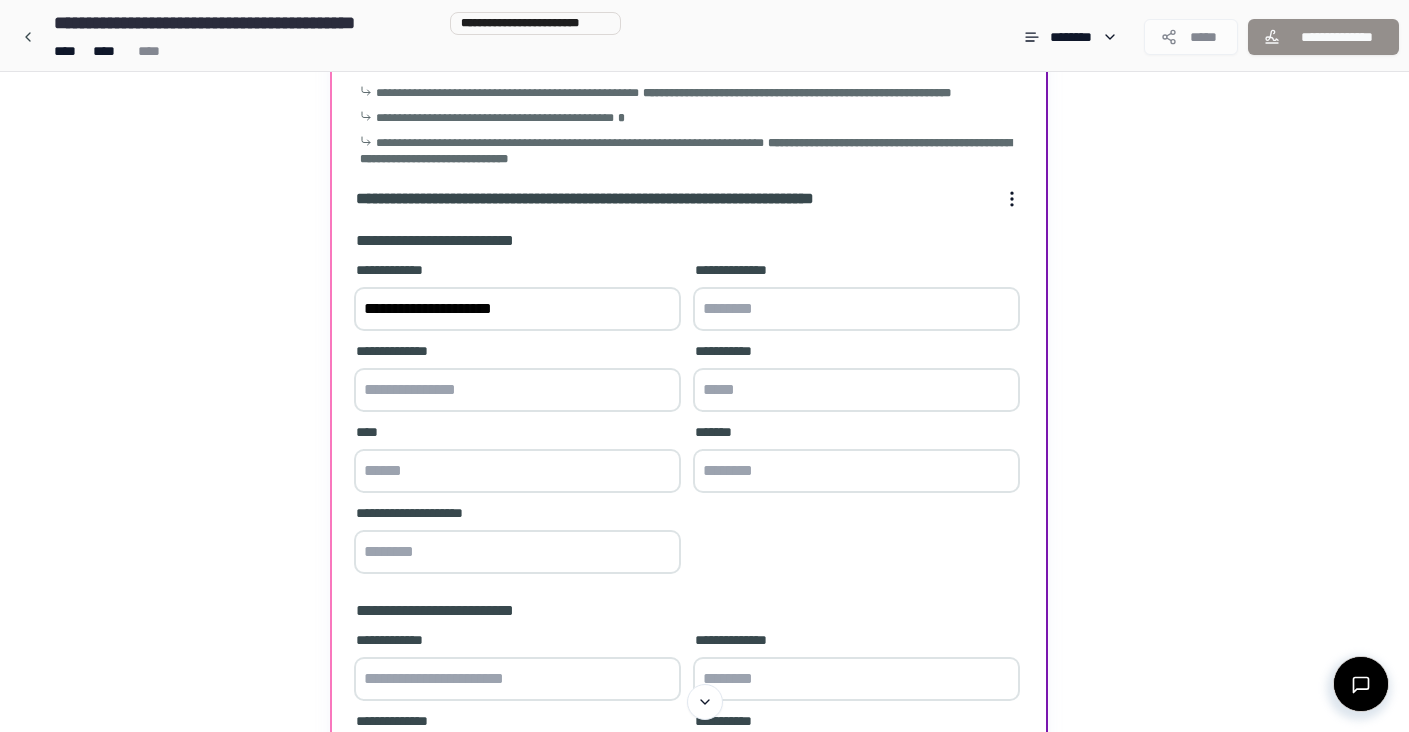 type on "**********" 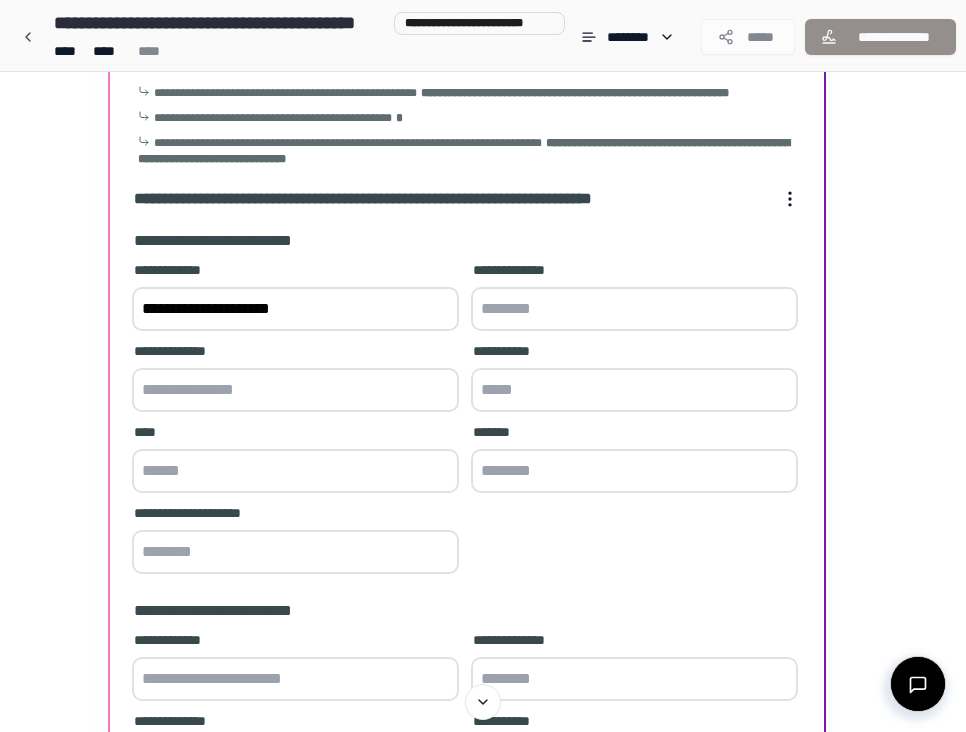 click at bounding box center [634, 309] 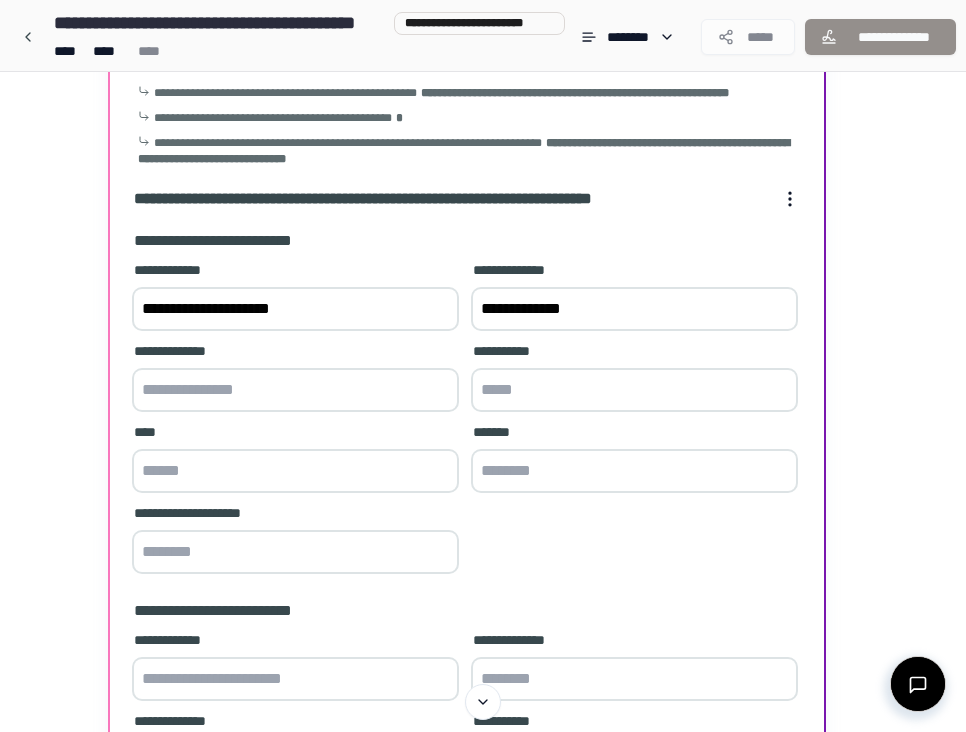 type on "**********" 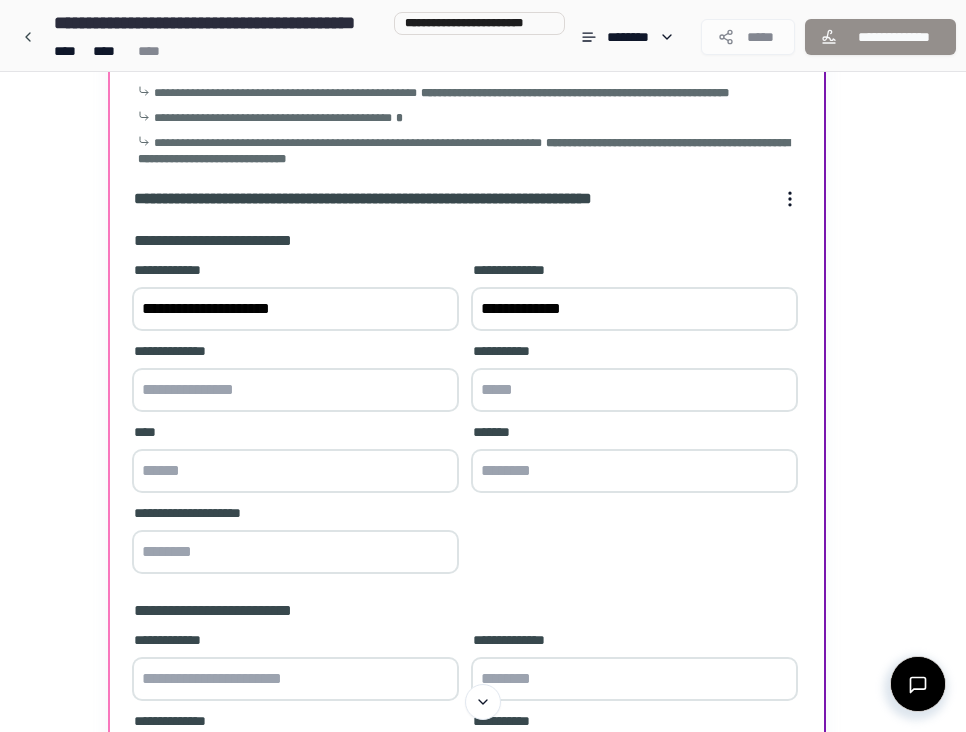 click at bounding box center [295, 390] 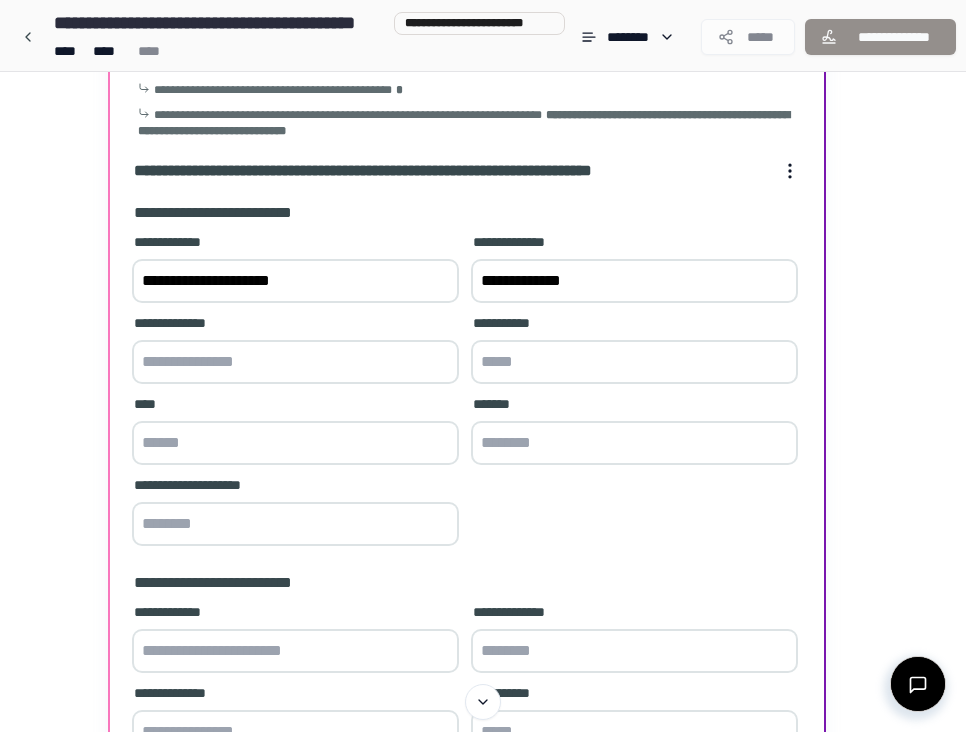 scroll, scrollTop: 183, scrollLeft: 0, axis: vertical 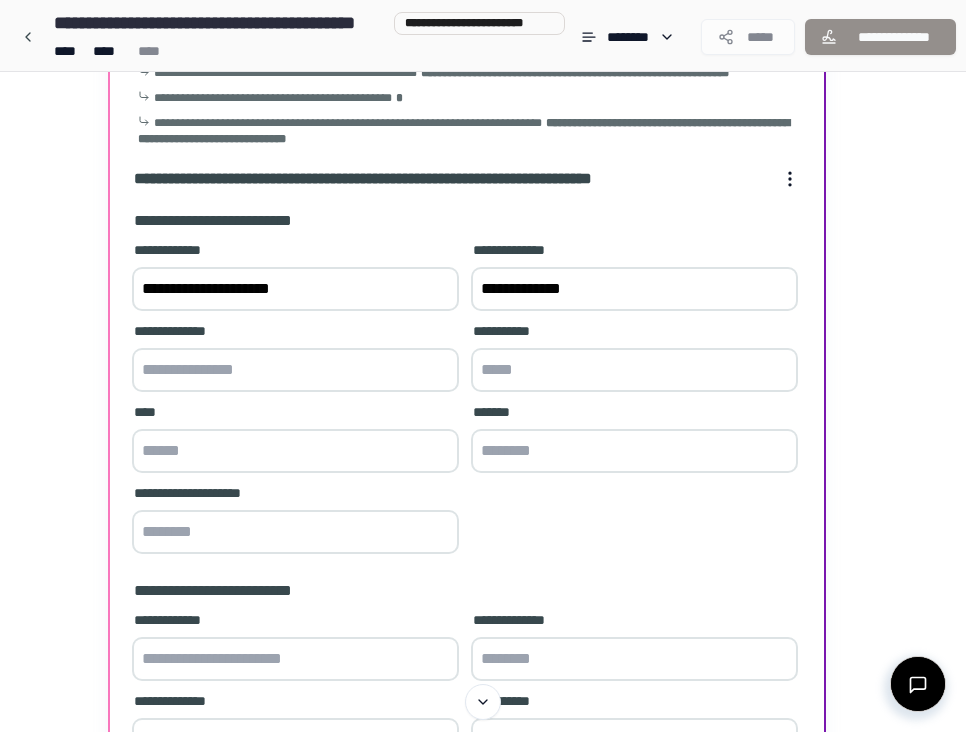 click at bounding box center [634, 370] 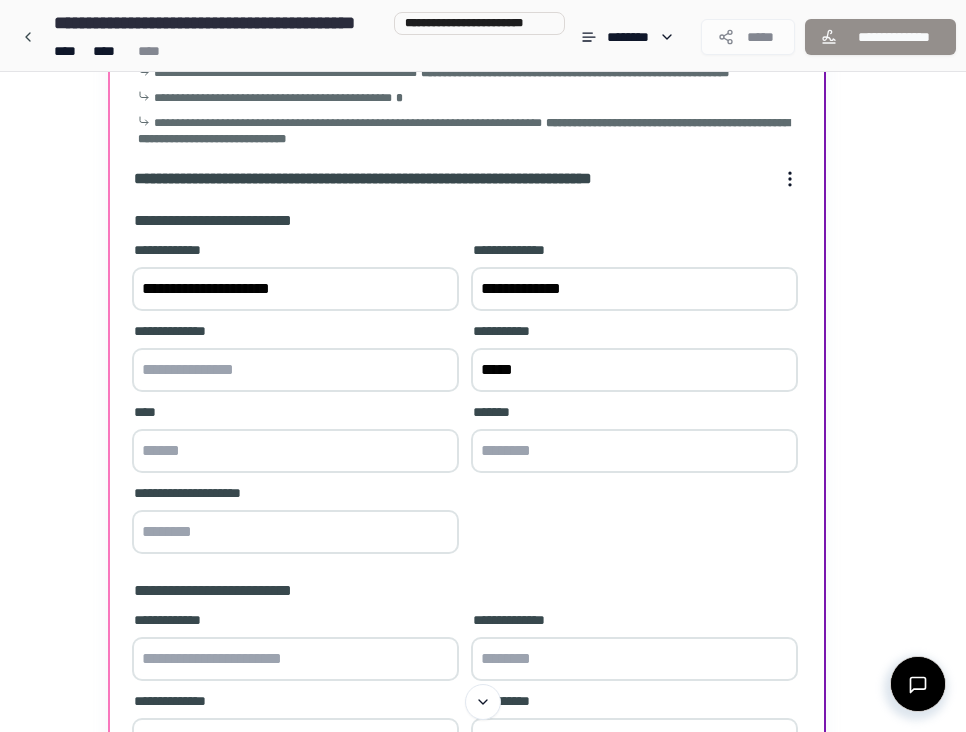 type on "*****" 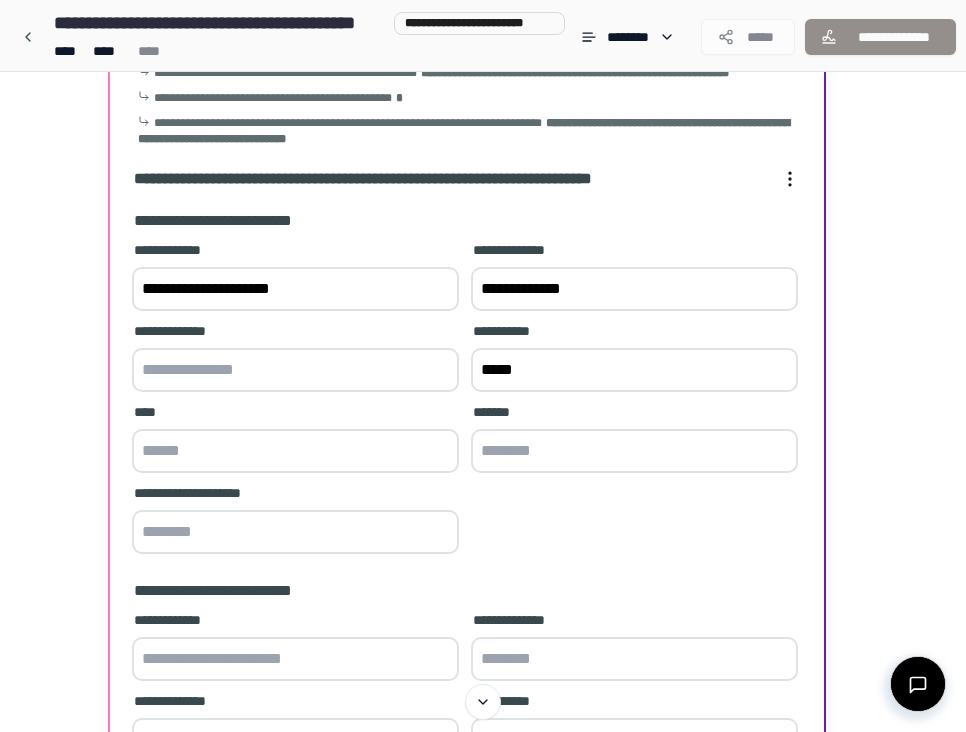 click at bounding box center [295, 451] 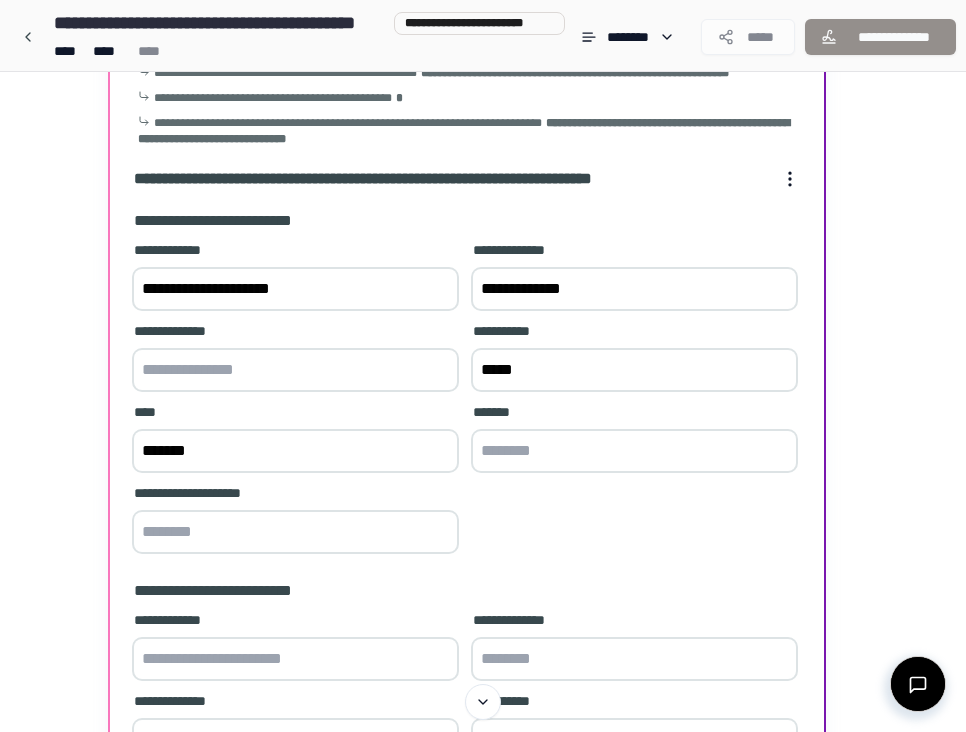 type on "*******" 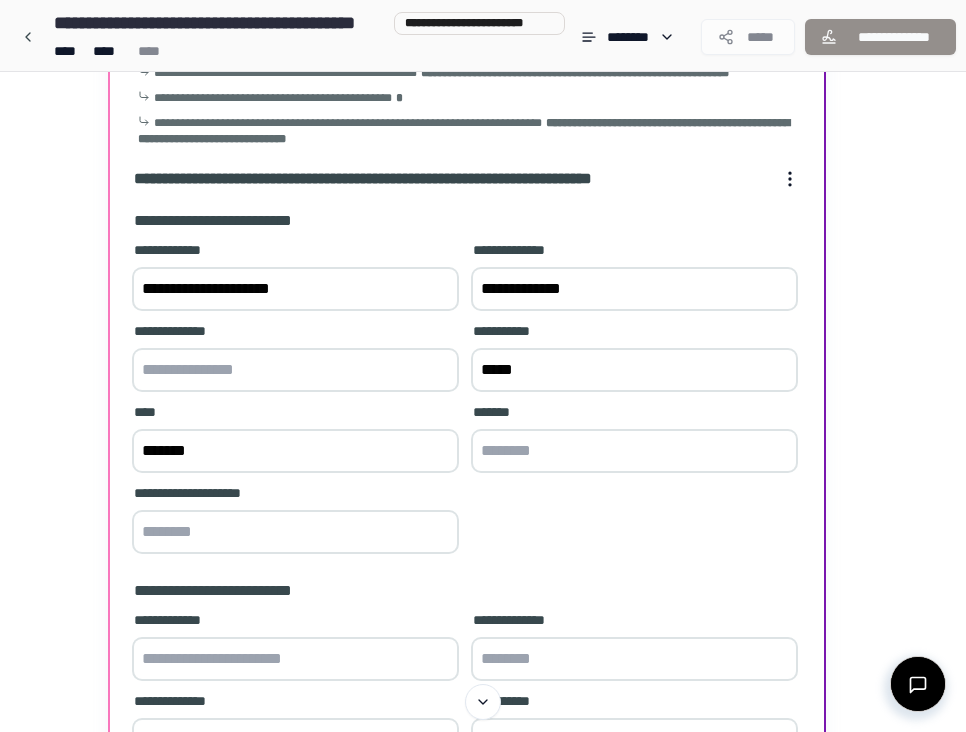 click at bounding box center [634, 451] 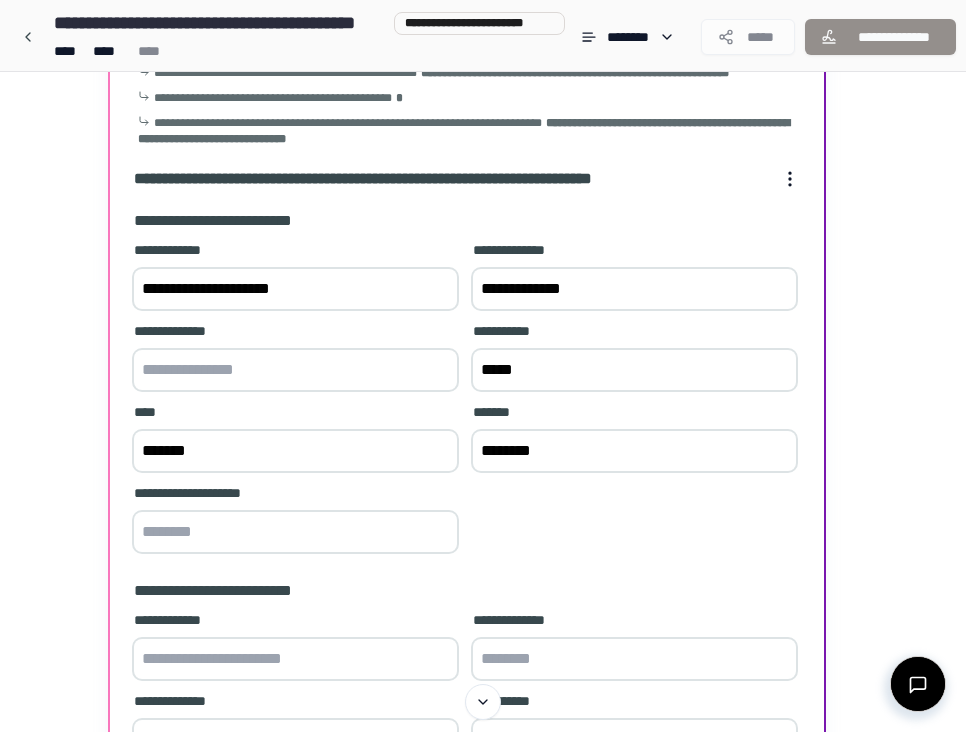 click at bounding box center [295, 532] 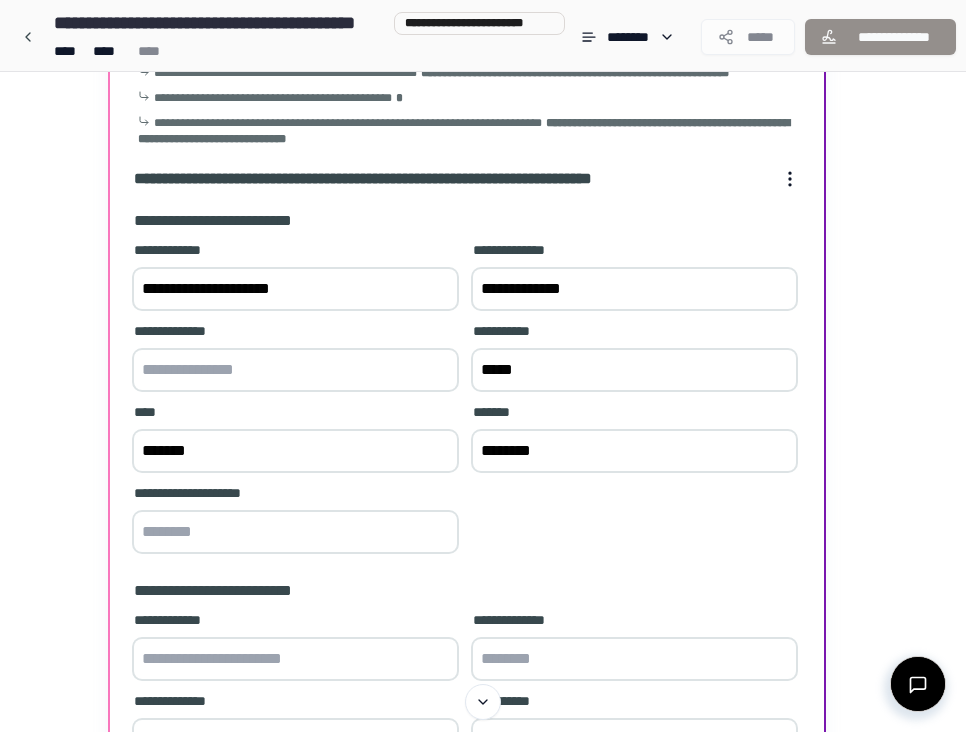 type on "********" 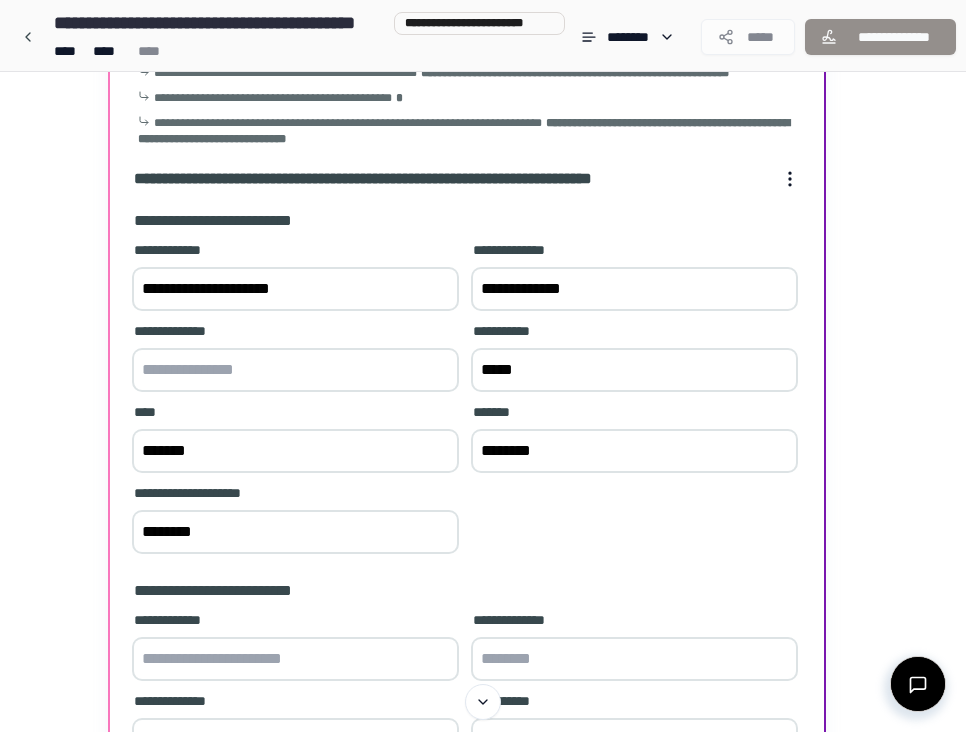 click at bounding box center (295, 370) 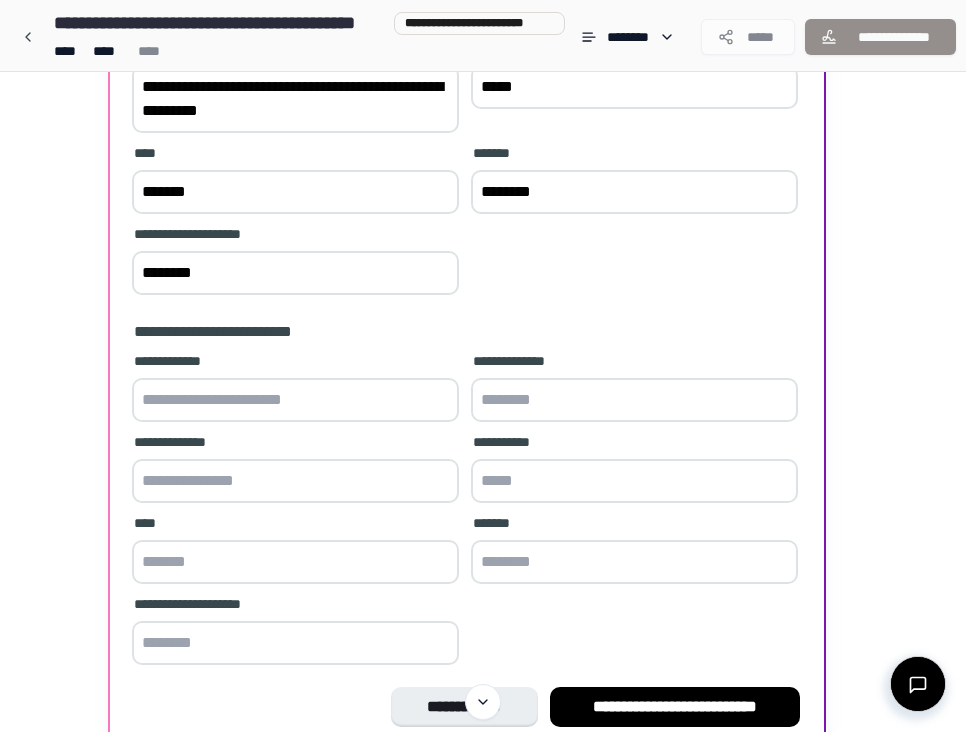 scroll, scrollTop: 468, scrollLeft: 0, axis: vertical 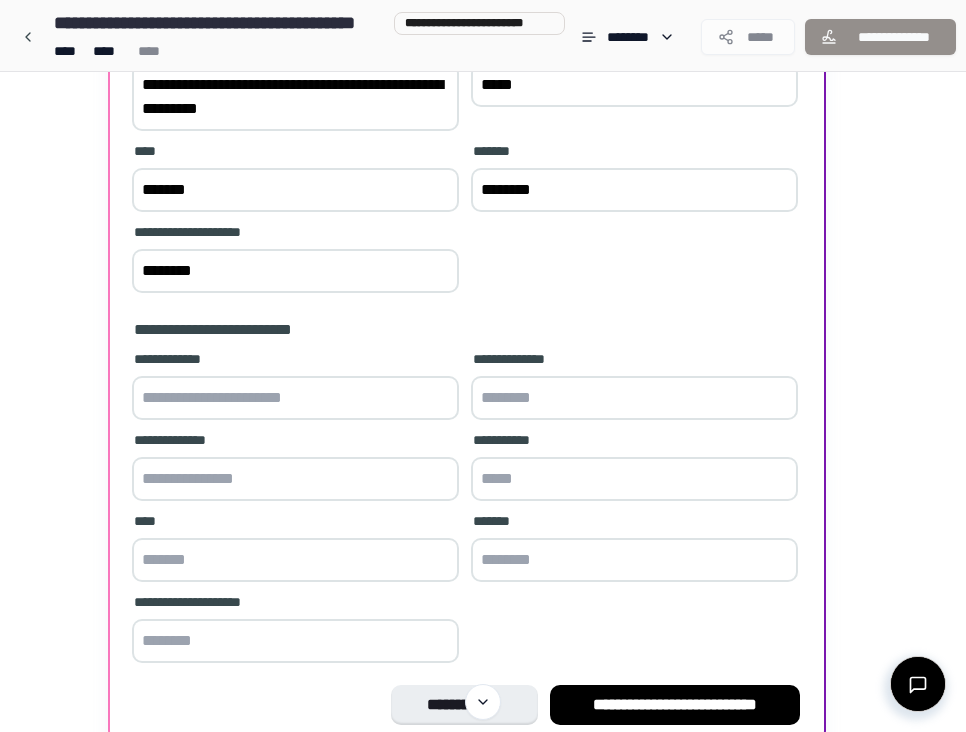 type on "**********" 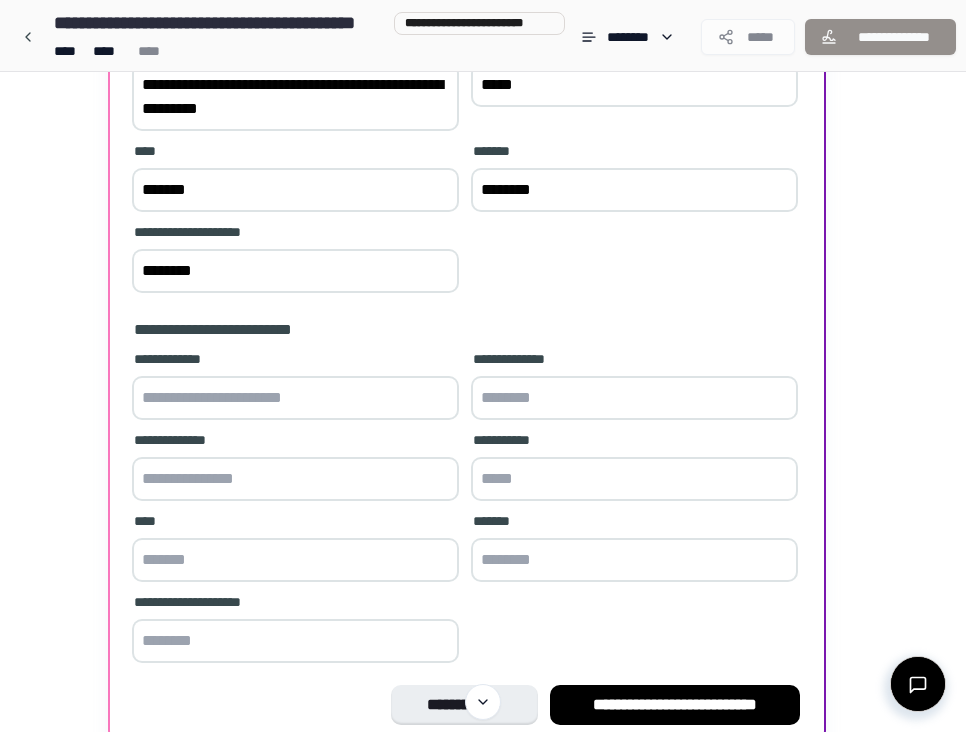 click at bounding box center [295, 398] 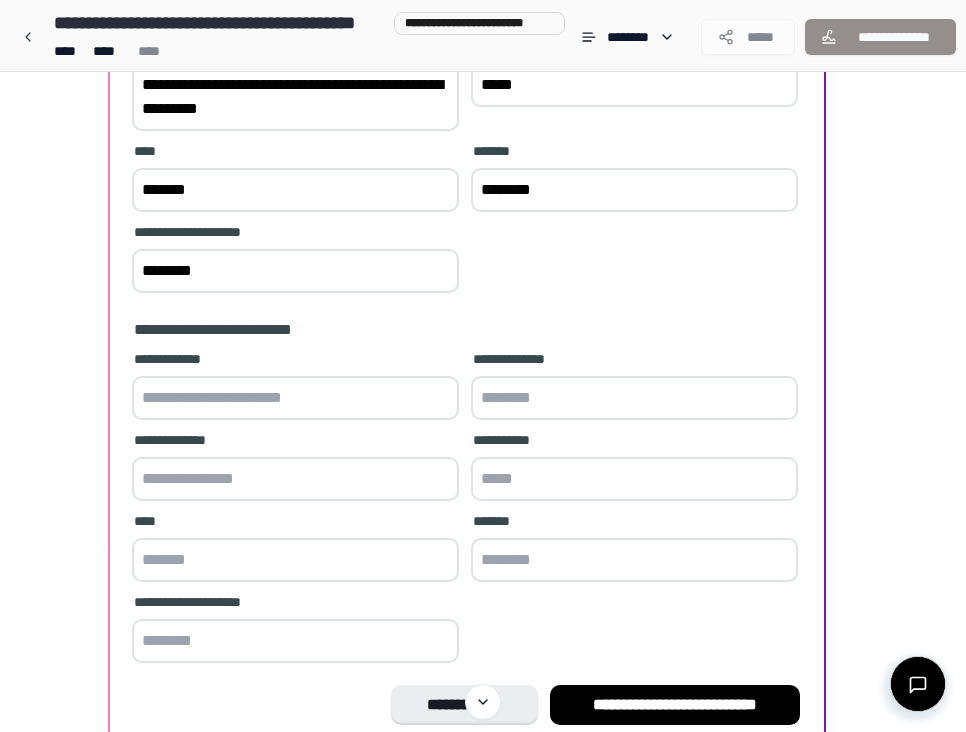 click at bounding box center [295, 398] 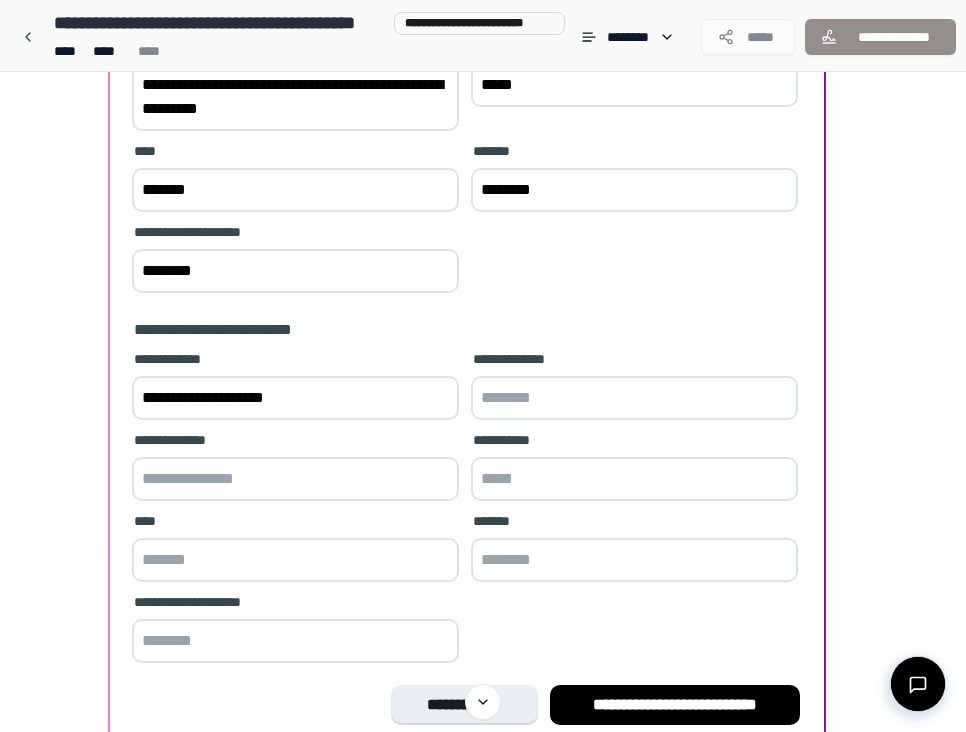 type on "**********" 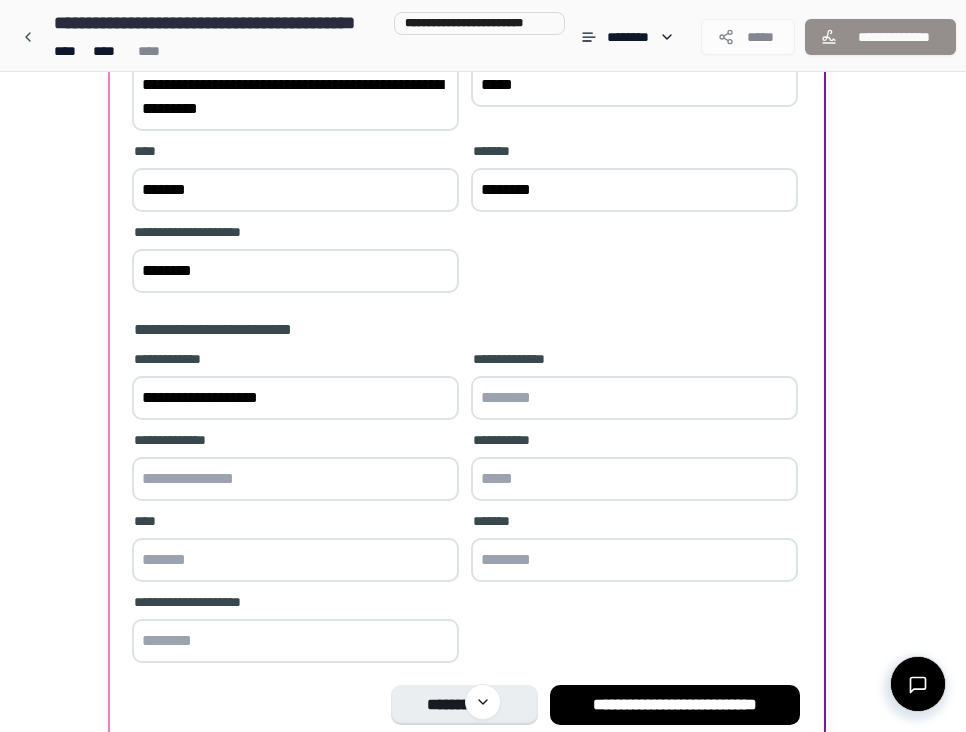 click at bounding box center (295, 479) 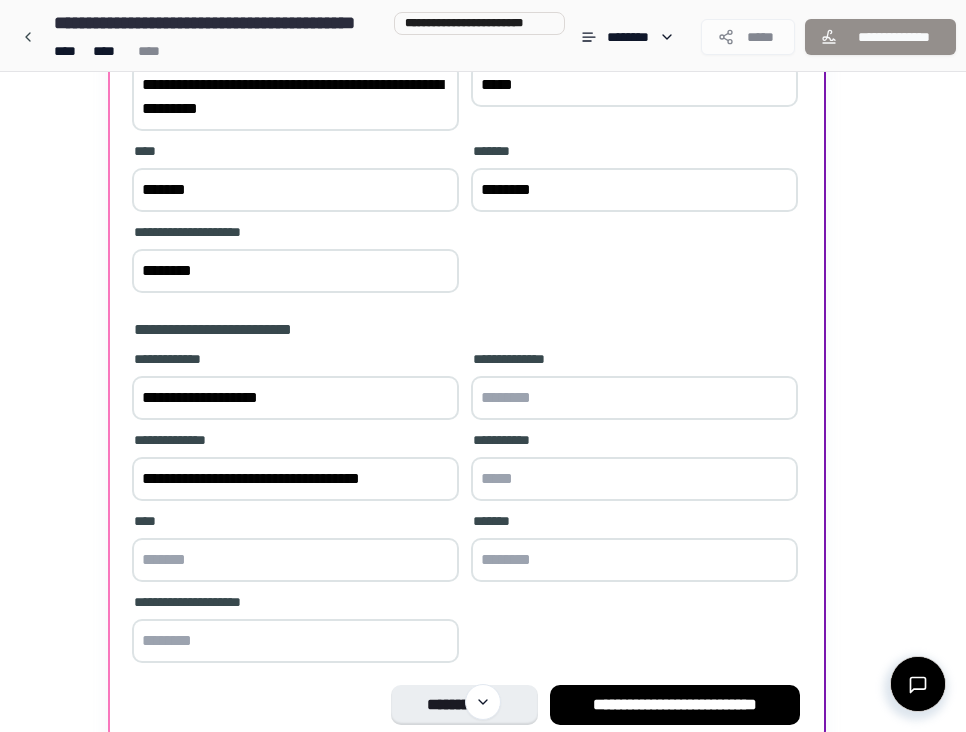 type on "**********" 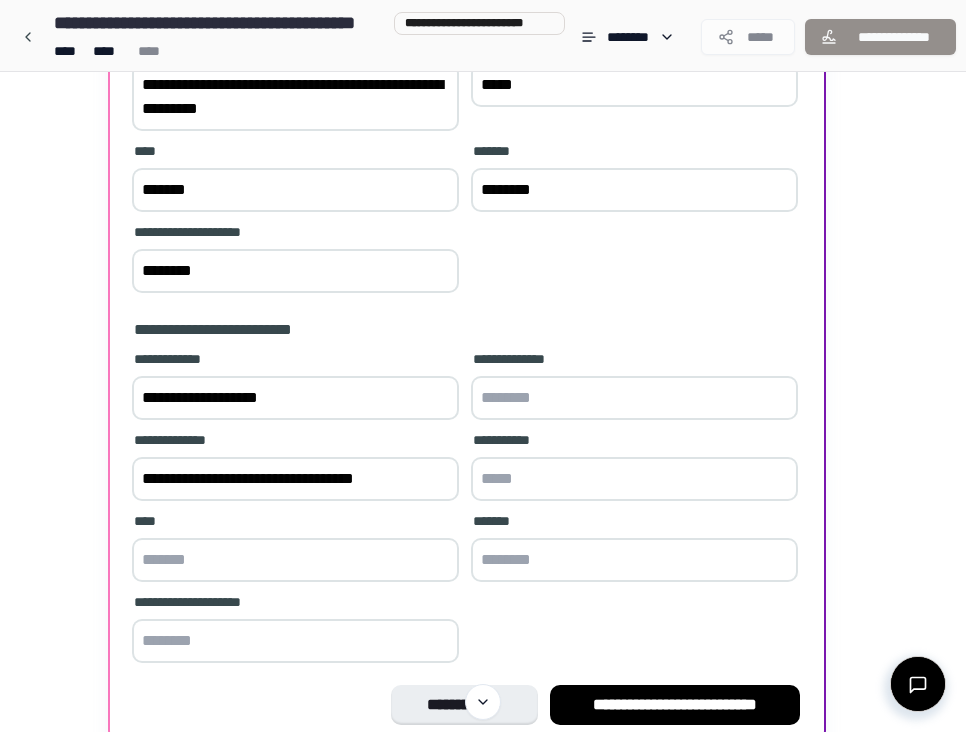 click on "**********" at bounding box center [295, 387] 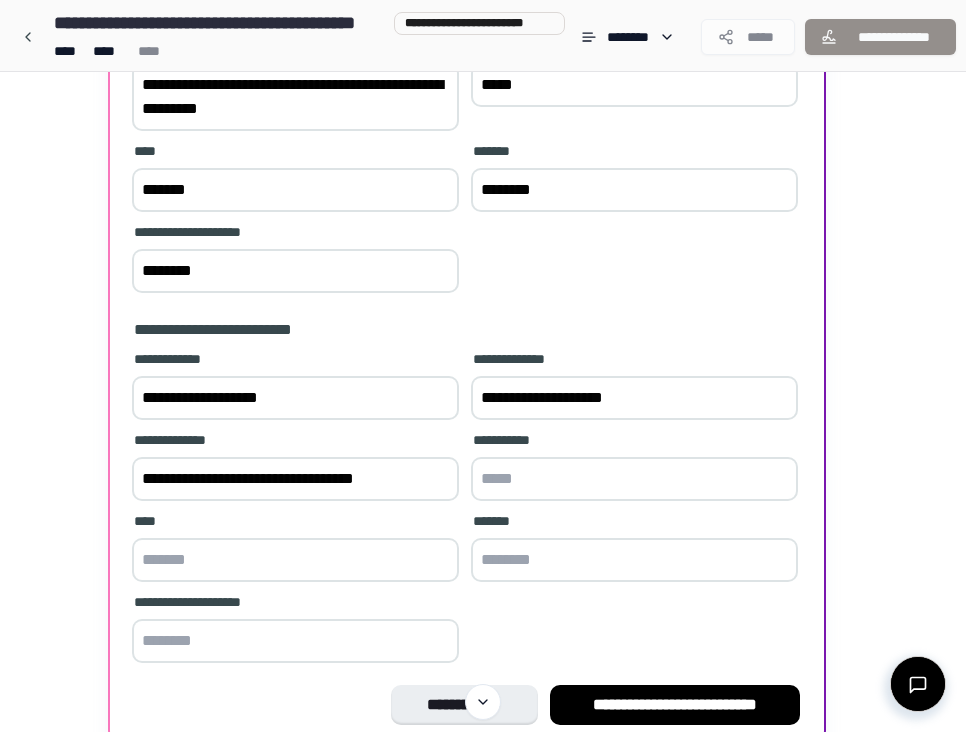 scroll, scrollTop: 483, scrollLeft: 0, axis: vertical 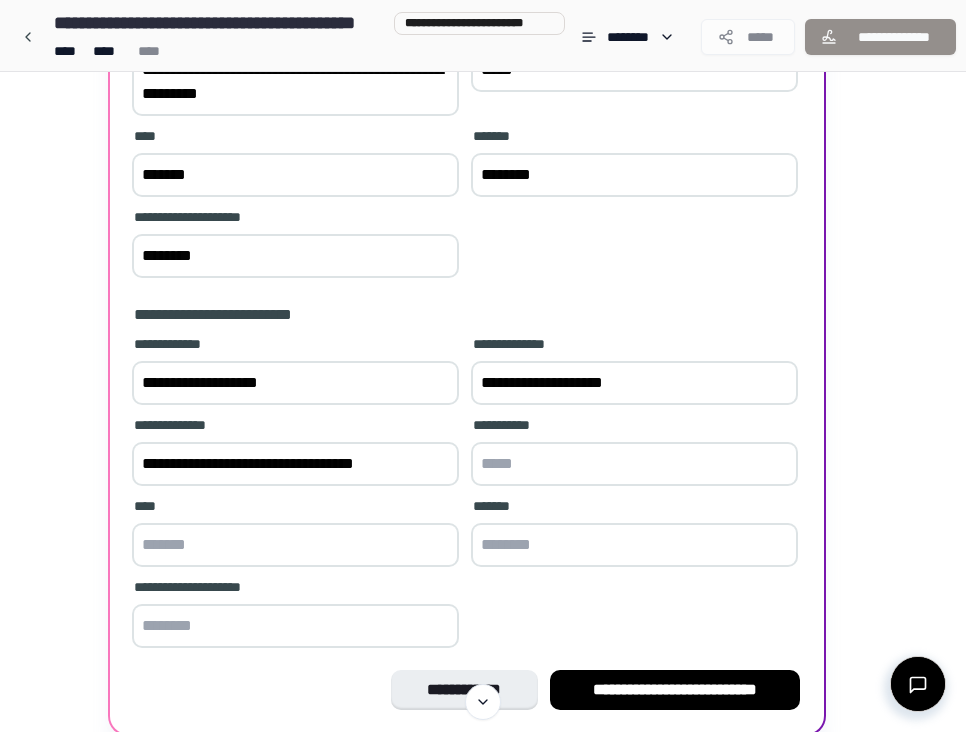 type on "**********" 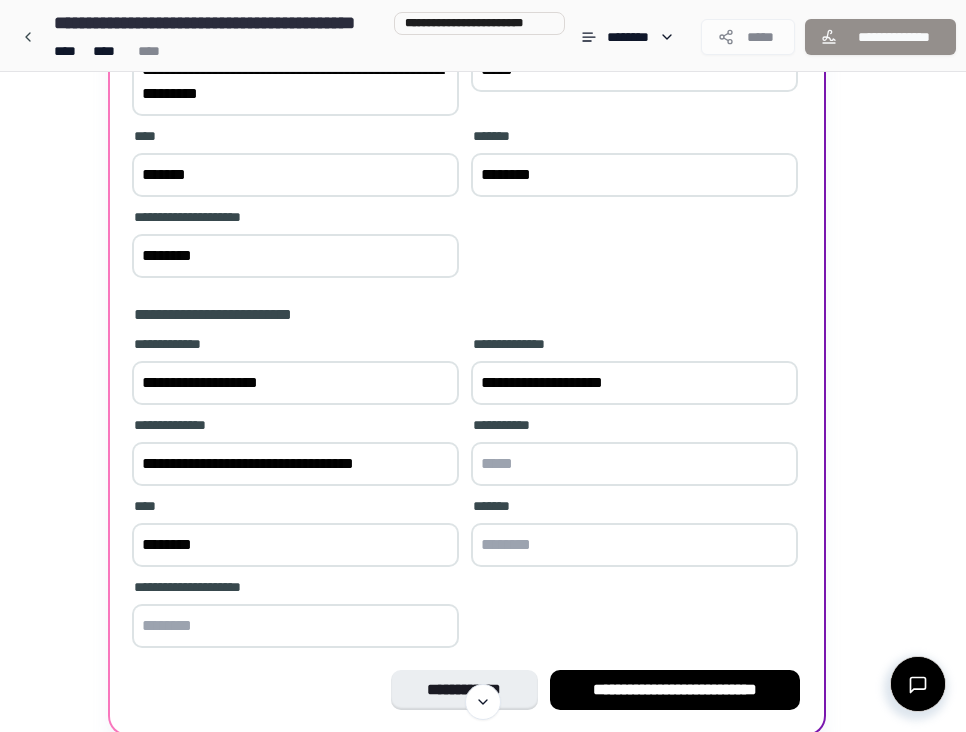 type on "********" 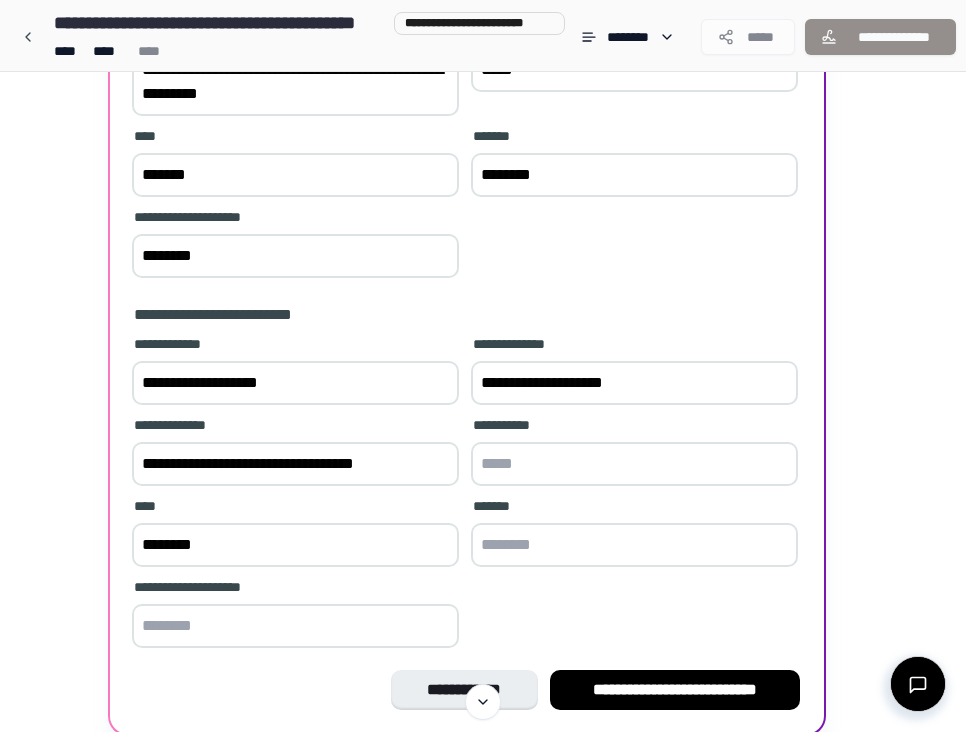 click at bounding box center (634, 545) 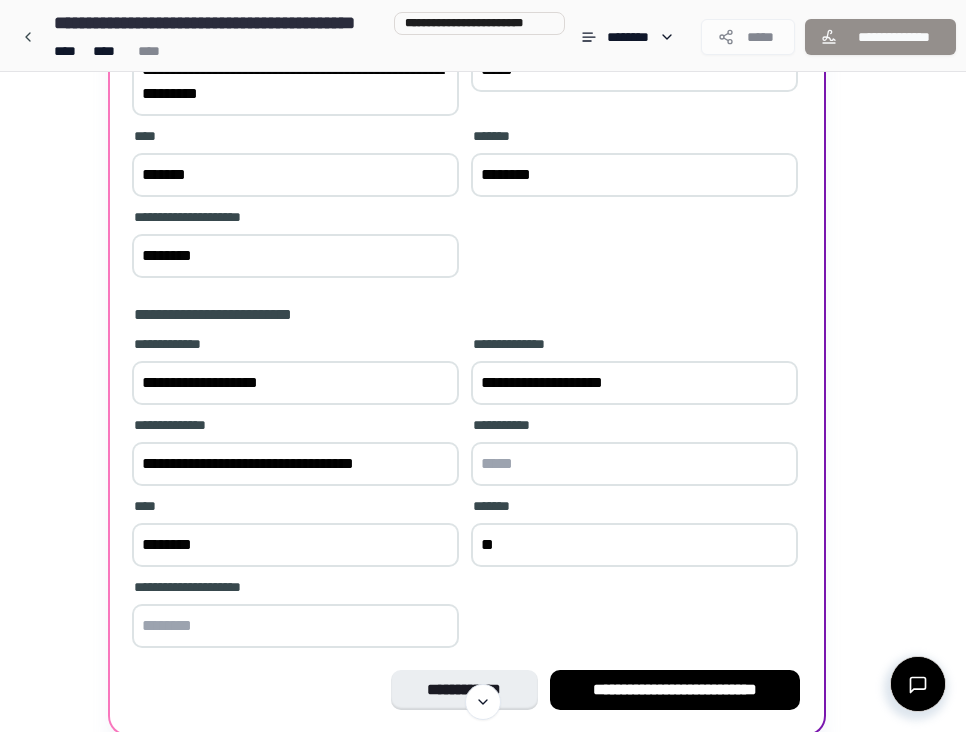 type on "*" 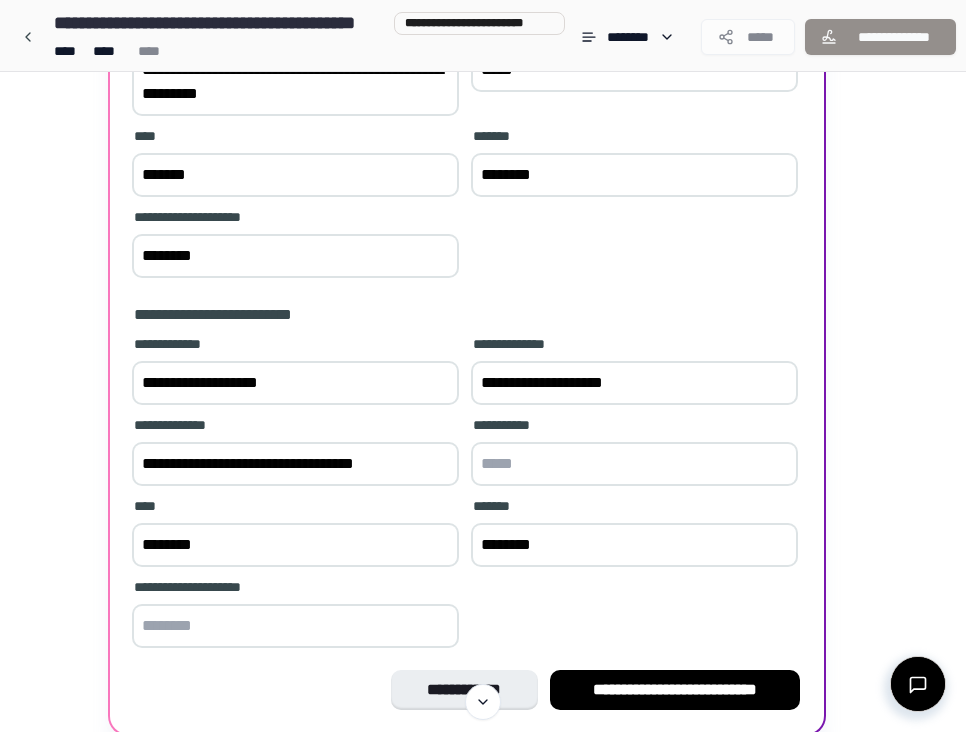 click on "********" at bounding box center [634, 545] 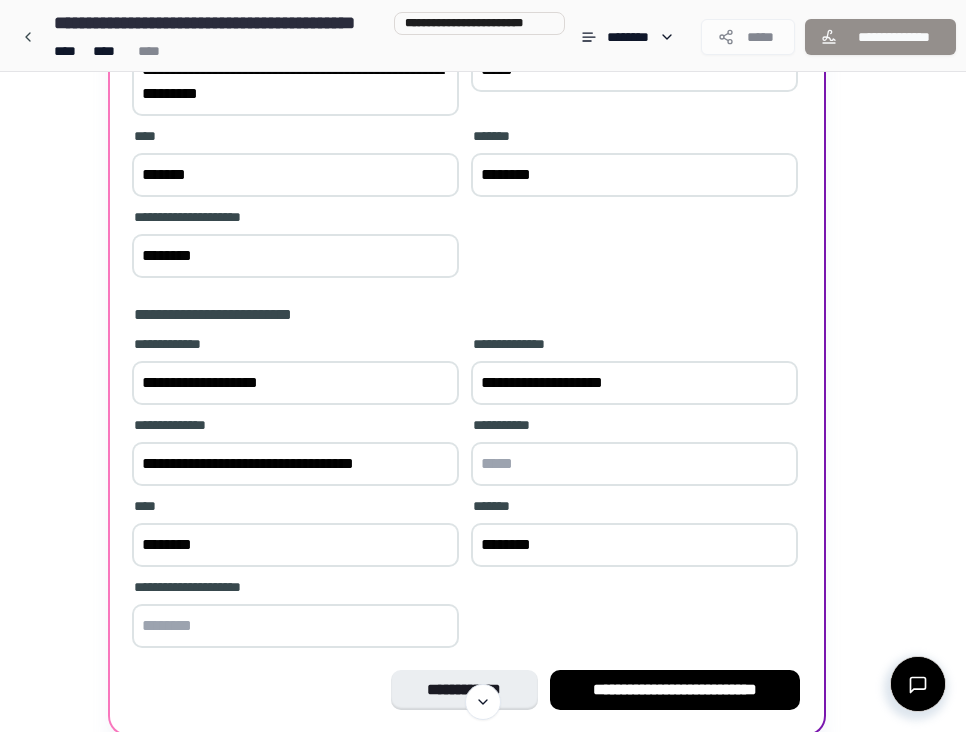 paste on "********" 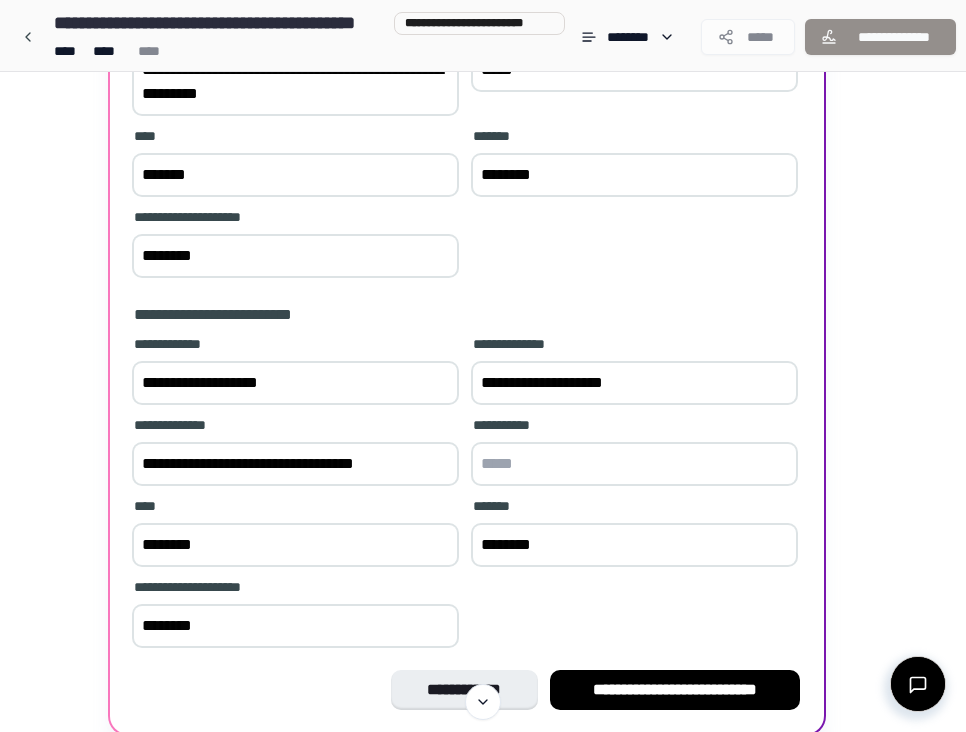 type on "********" 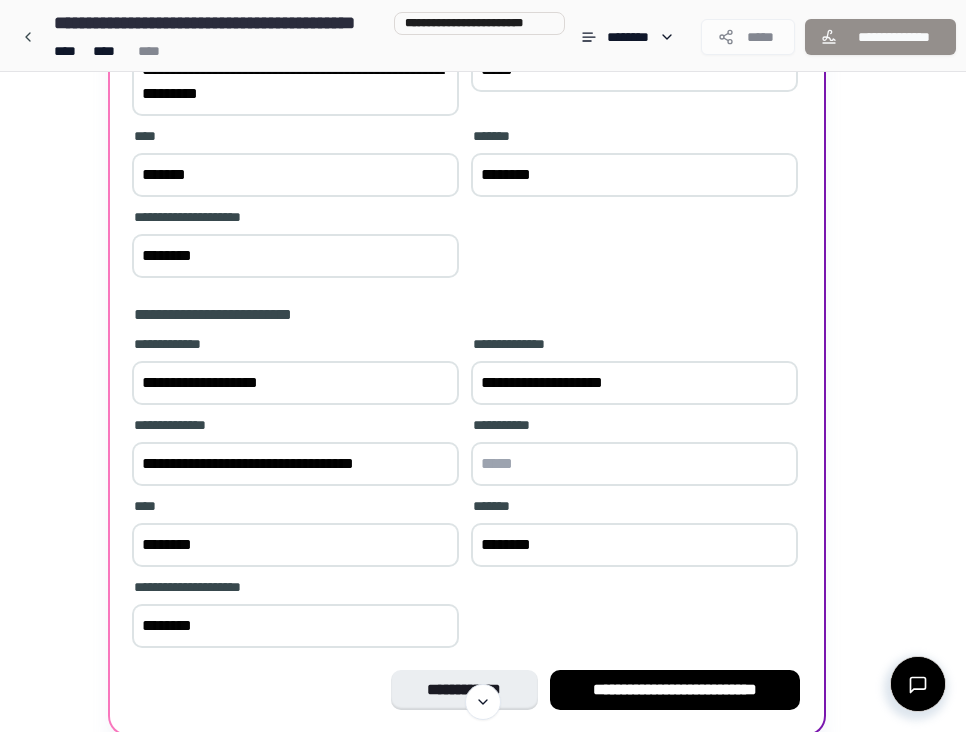 click on "********" at bounding box center (295, 545) 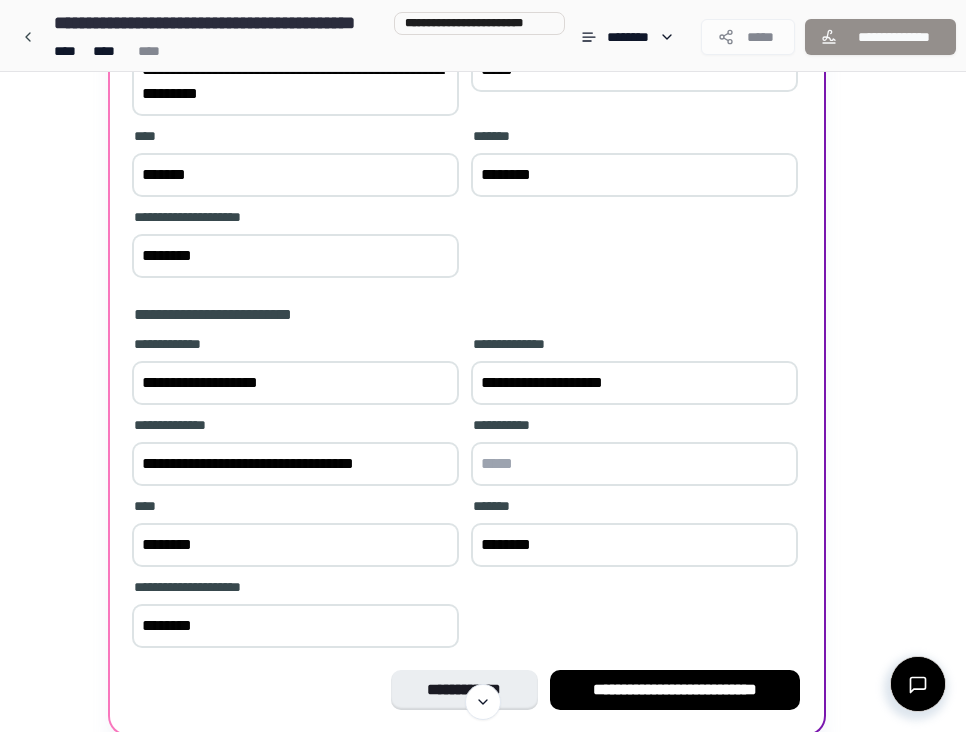 click on "**********" at bounding box center [295, 464] 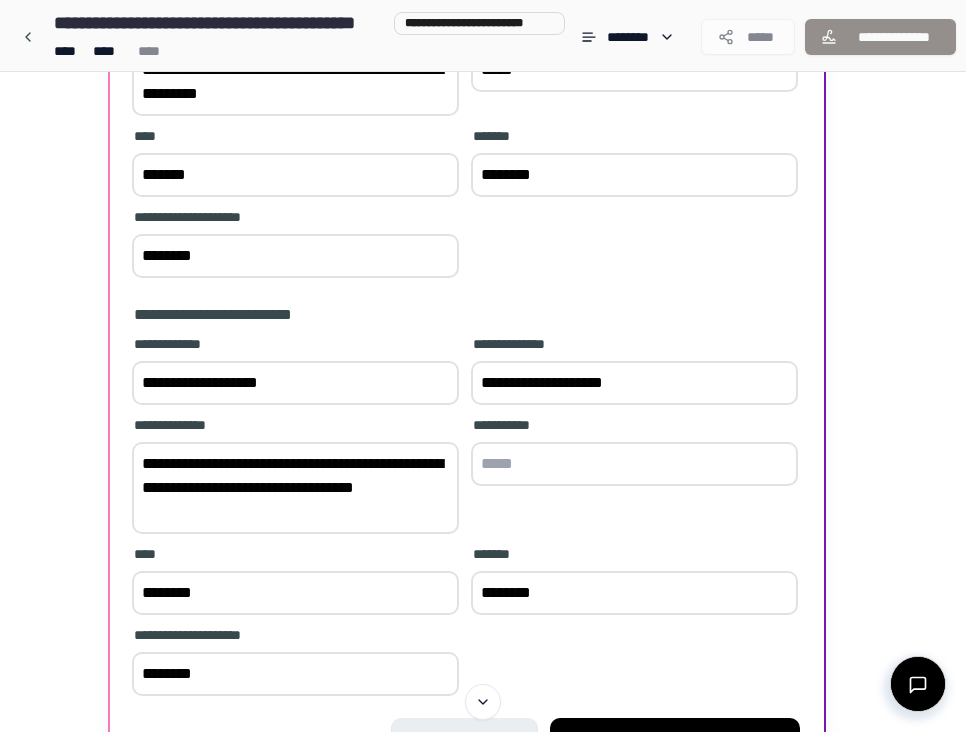 type on "**********" 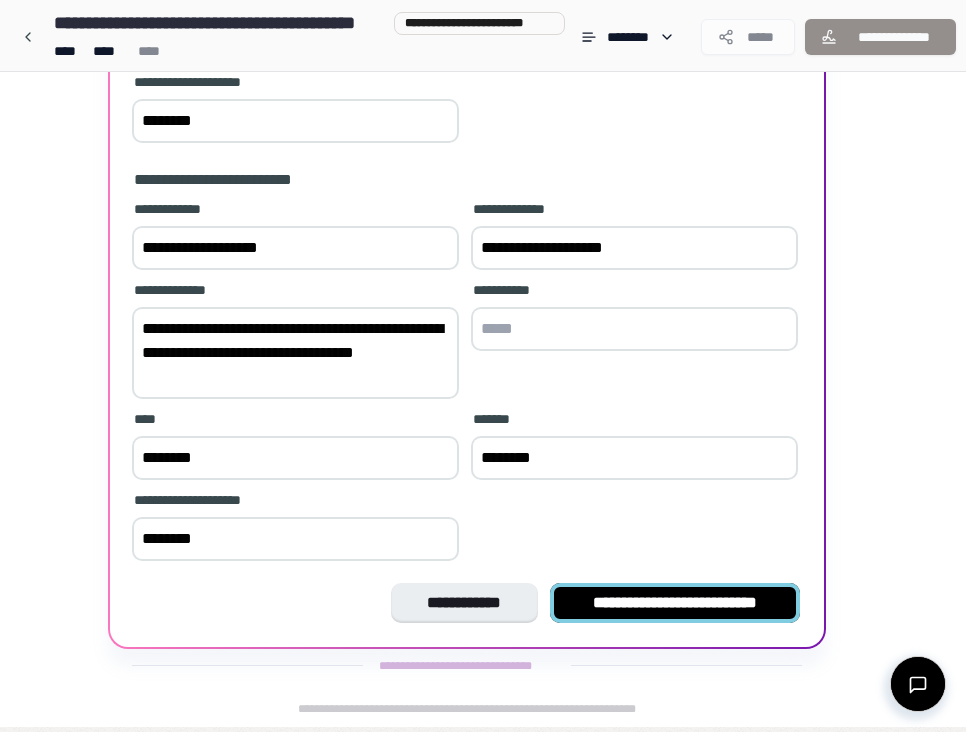 scroll, scrollTop: 616, scrollLeft: 0, axis: vertical 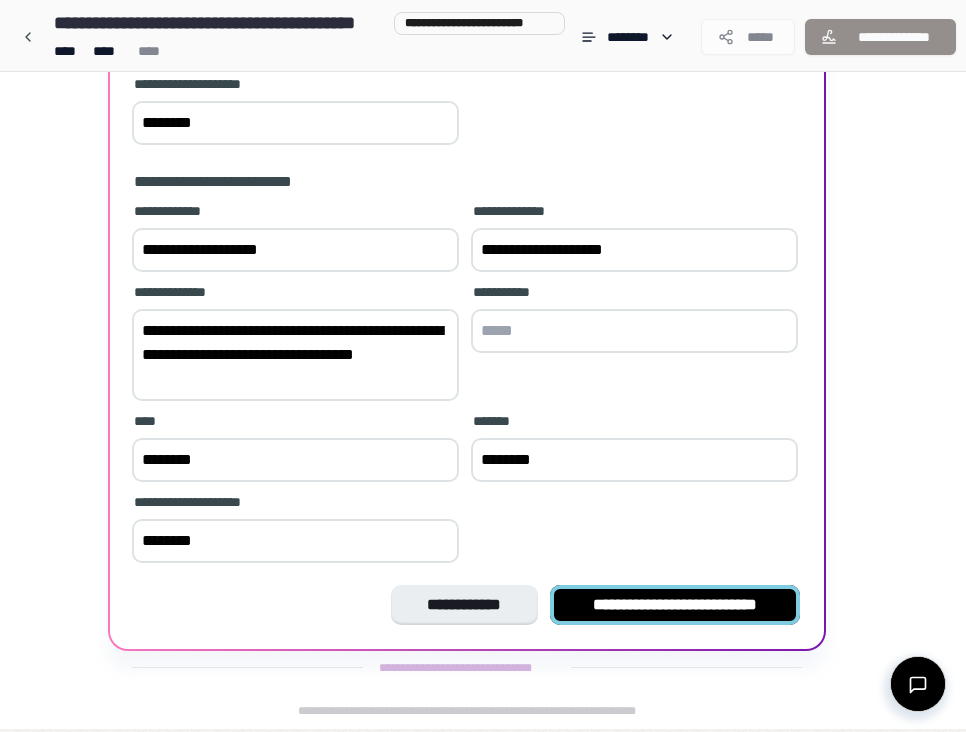 click on "**********" at bounding box center (675, 605) 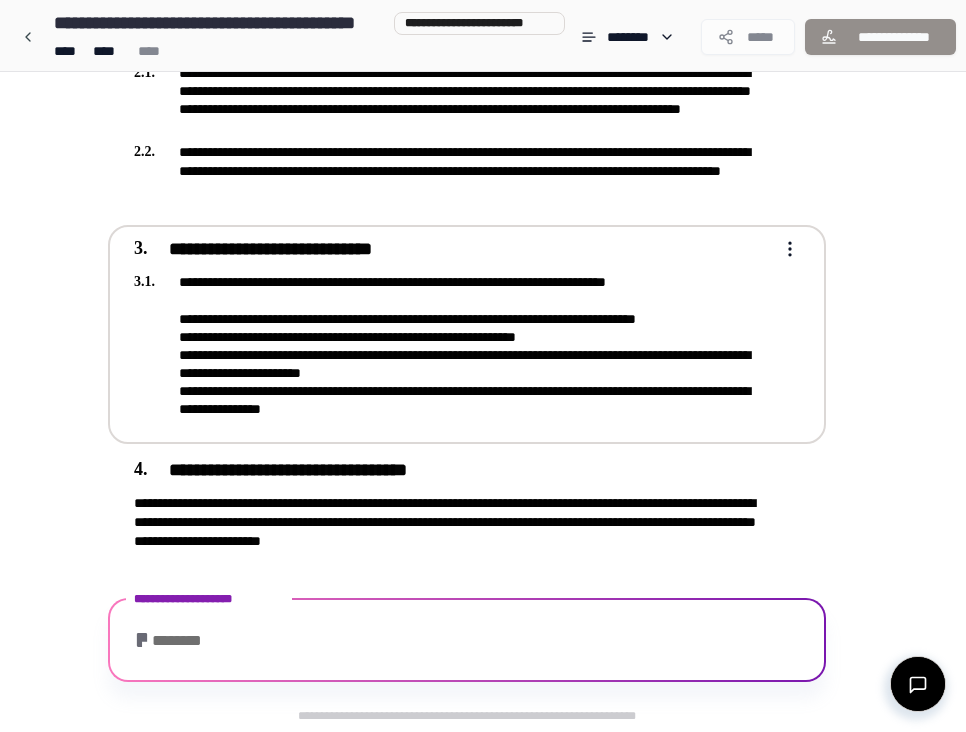 scroll, scrollTop: 850, scrollLeft: 0, axis: vertical 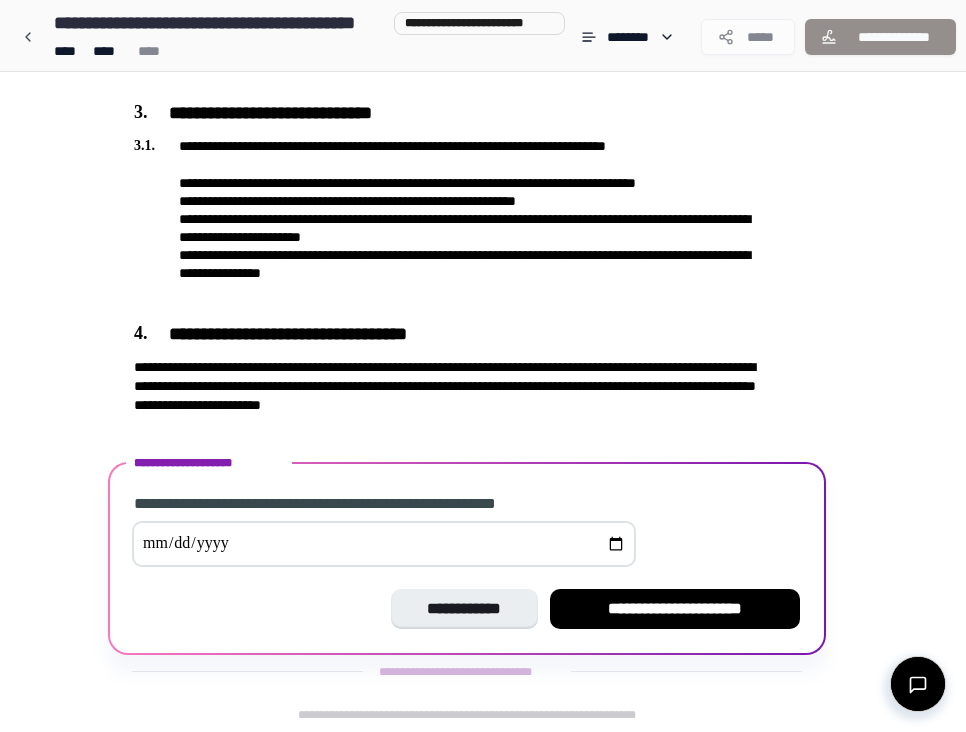 click at bounding box center [384, 544] 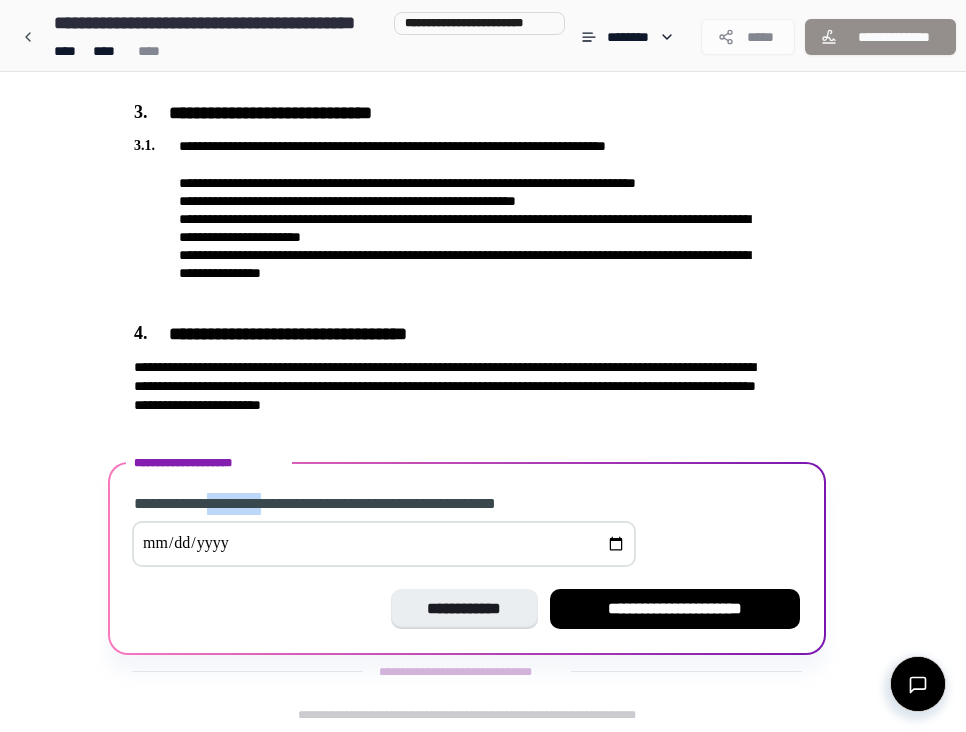 click on "**********" at bounding box center (357, 504) 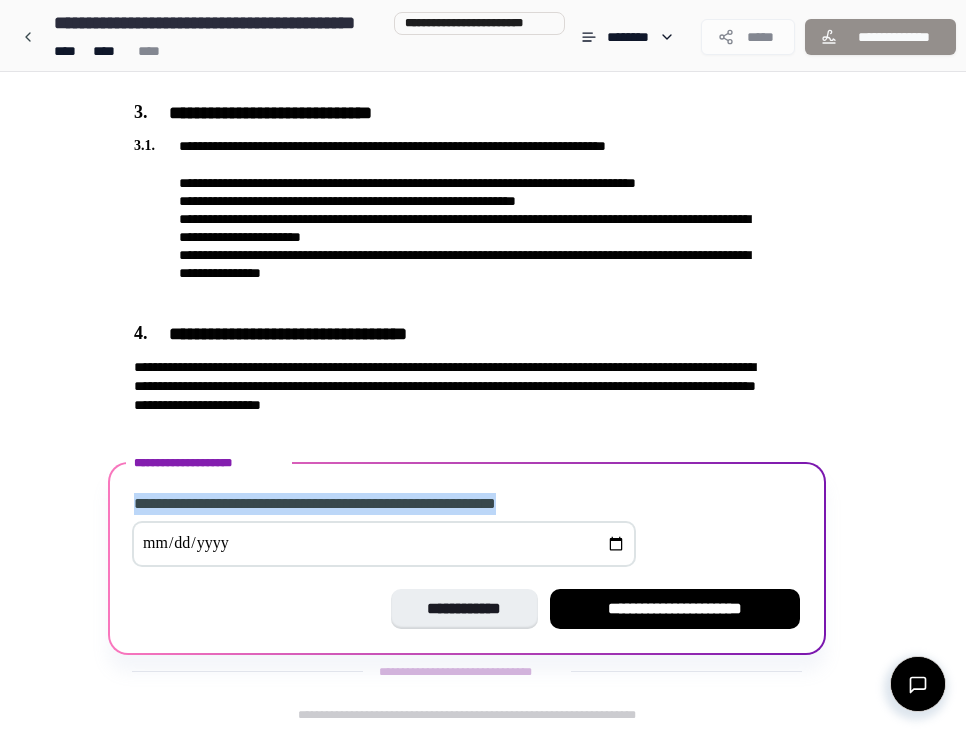 click on "**********" at bounding box center (357, 504) 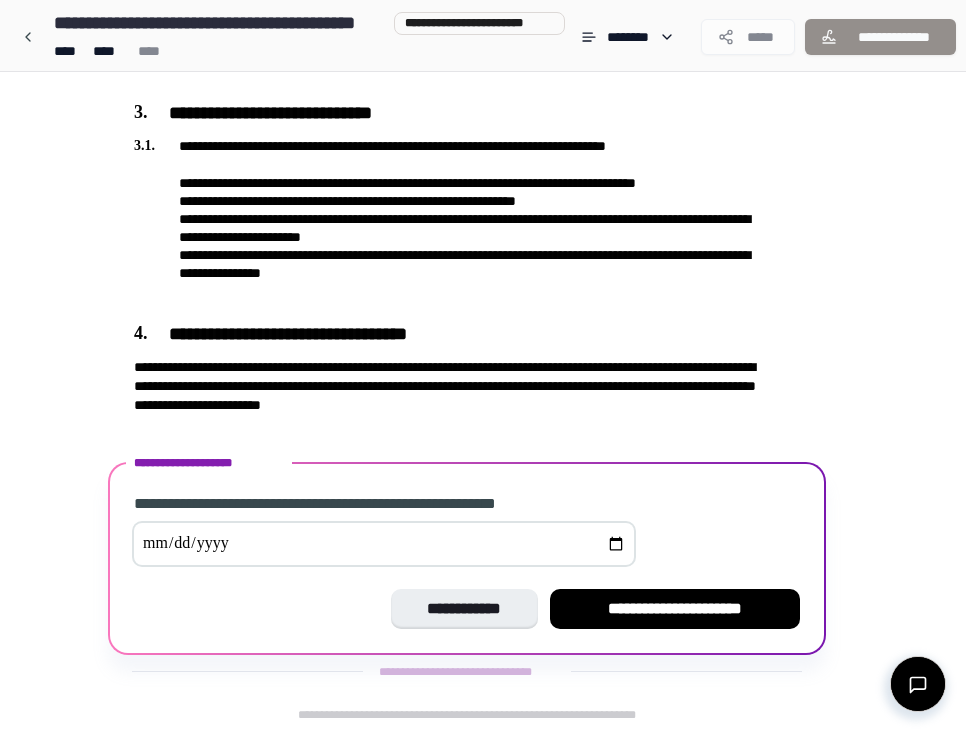 click on "**********" at bounding box center [357, 504] 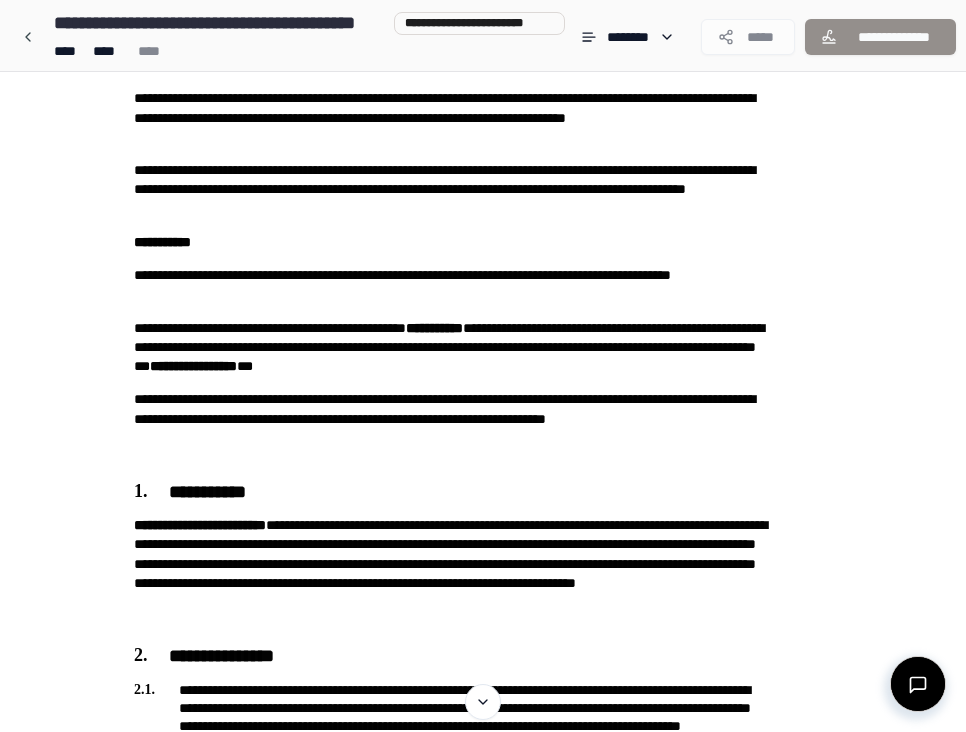 scroll, scrollTop: 0, scrollLeft: 0, axis: both 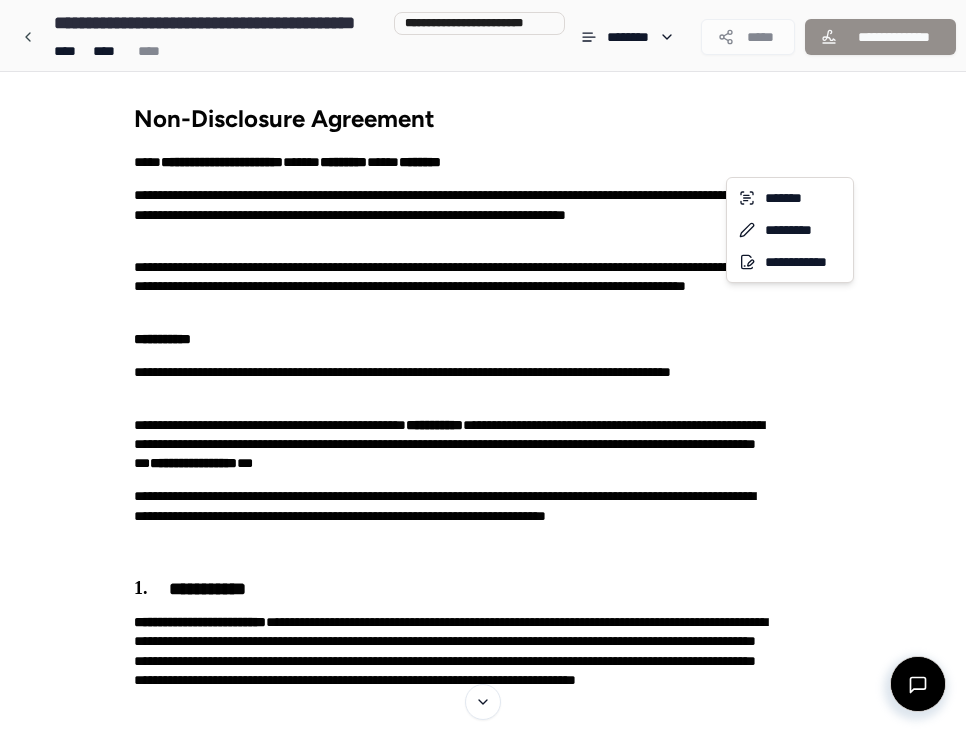 click on "**********" at bounding box center [483, 791] 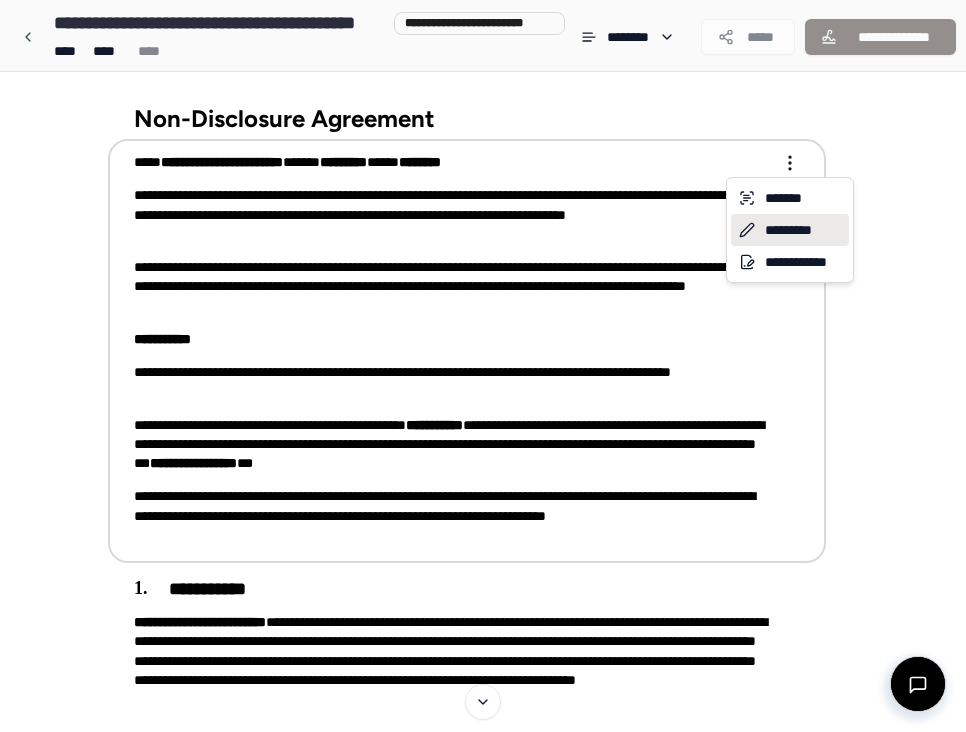 click on "*********" at bounding box center (790, 230) 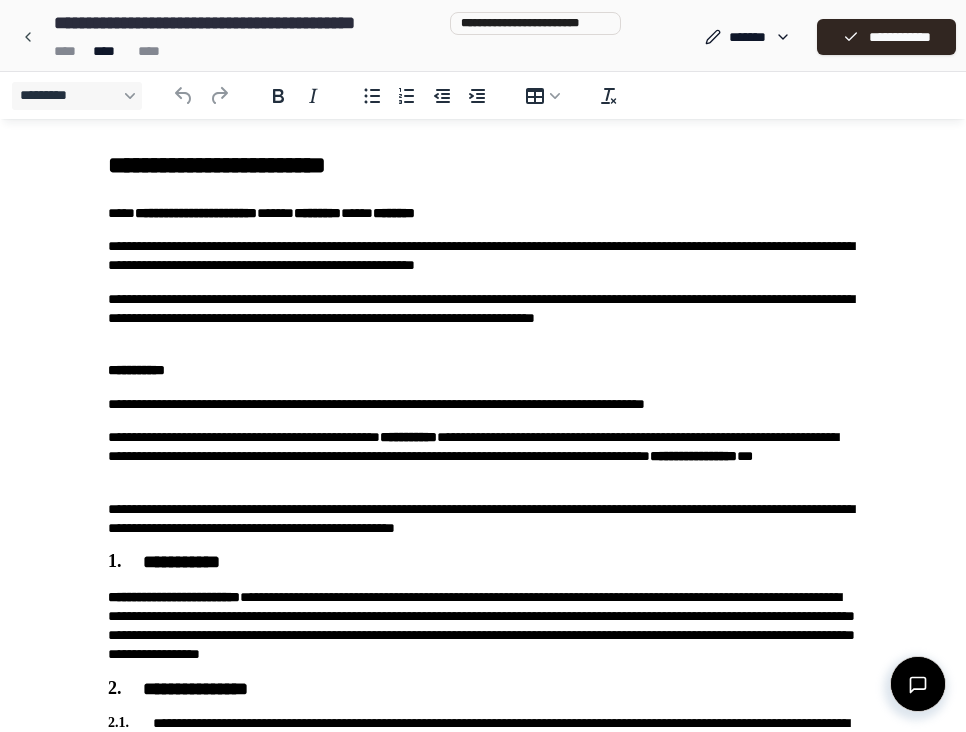 scroll, scrollTop: 0, scrollLeft: 0, axis: both 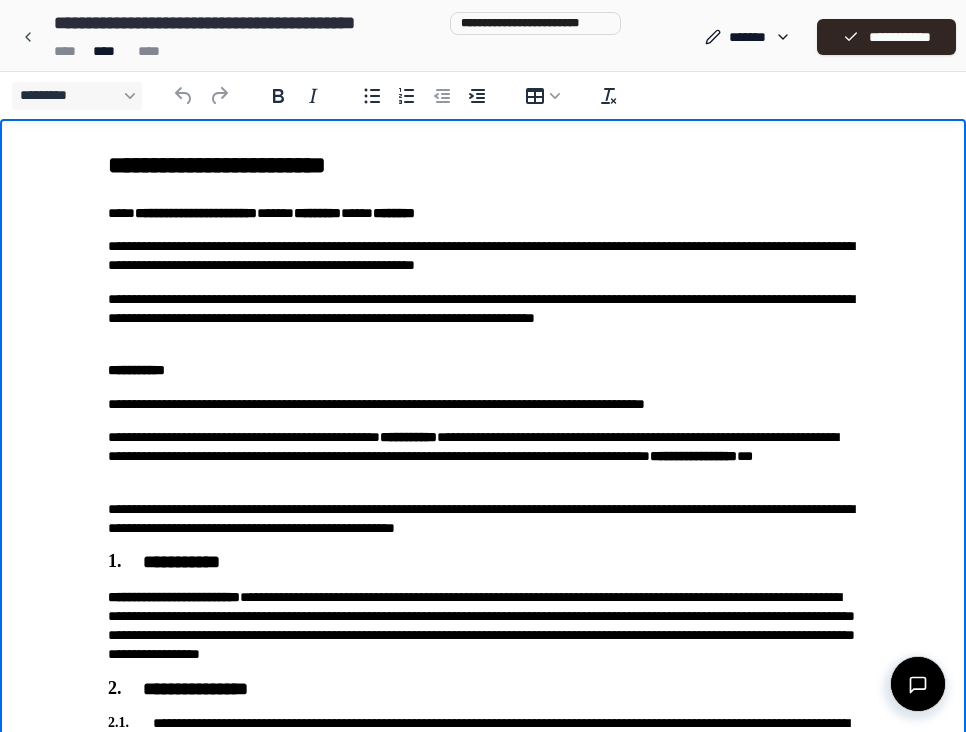 click on "**********" at bounding box center (483, 319) 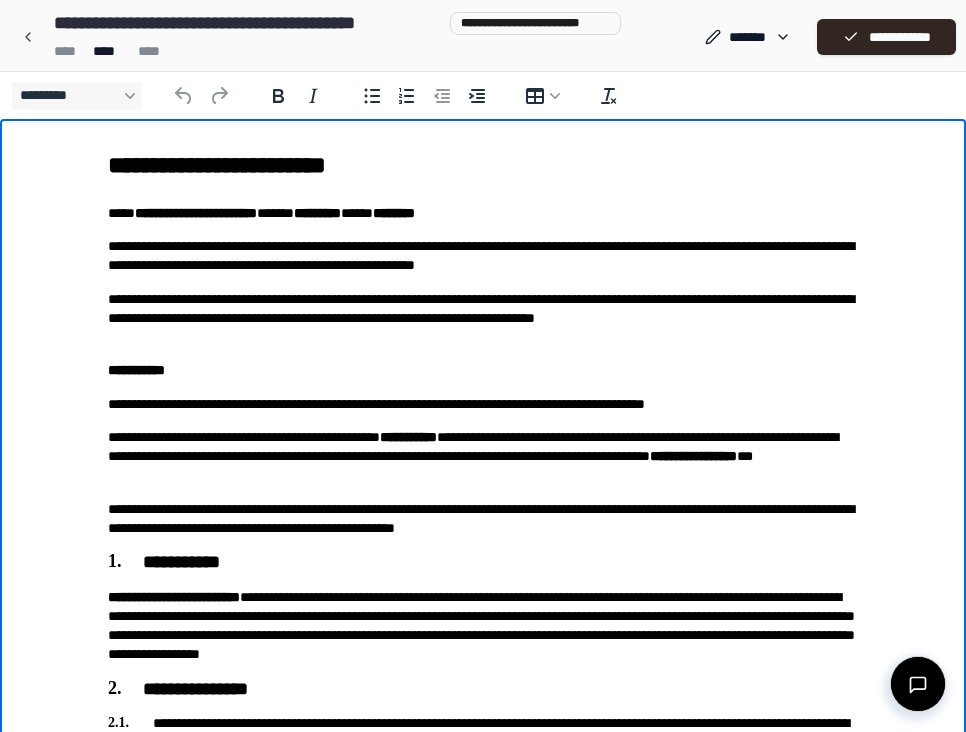 click on "**********" at bounding box center [483, 319] 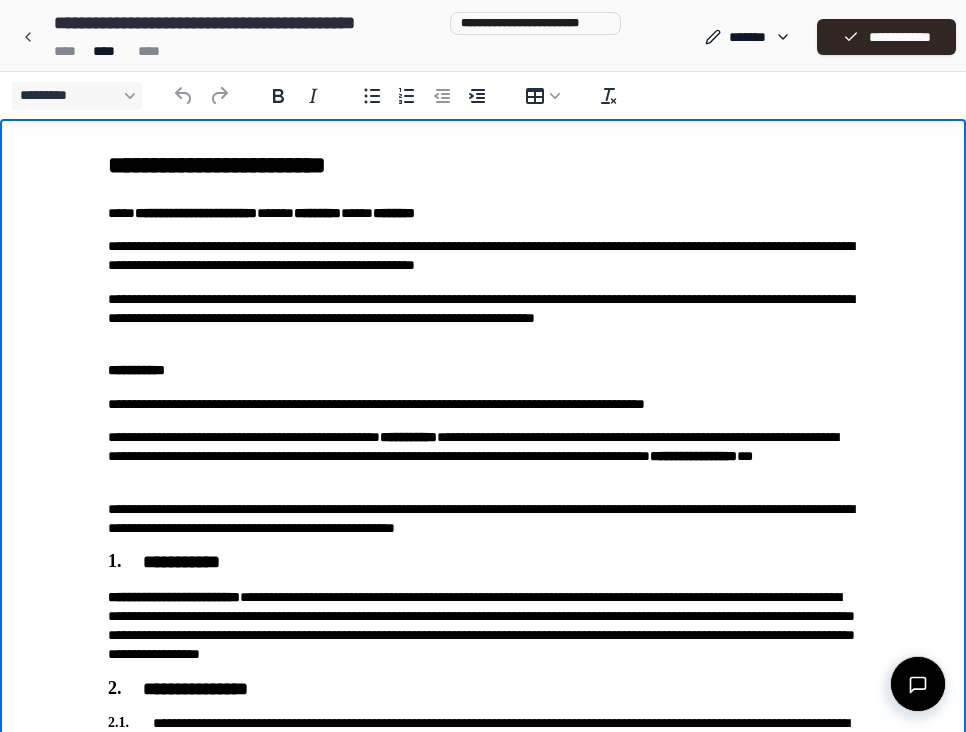 click on "**********" at bounding box center [483, 319] 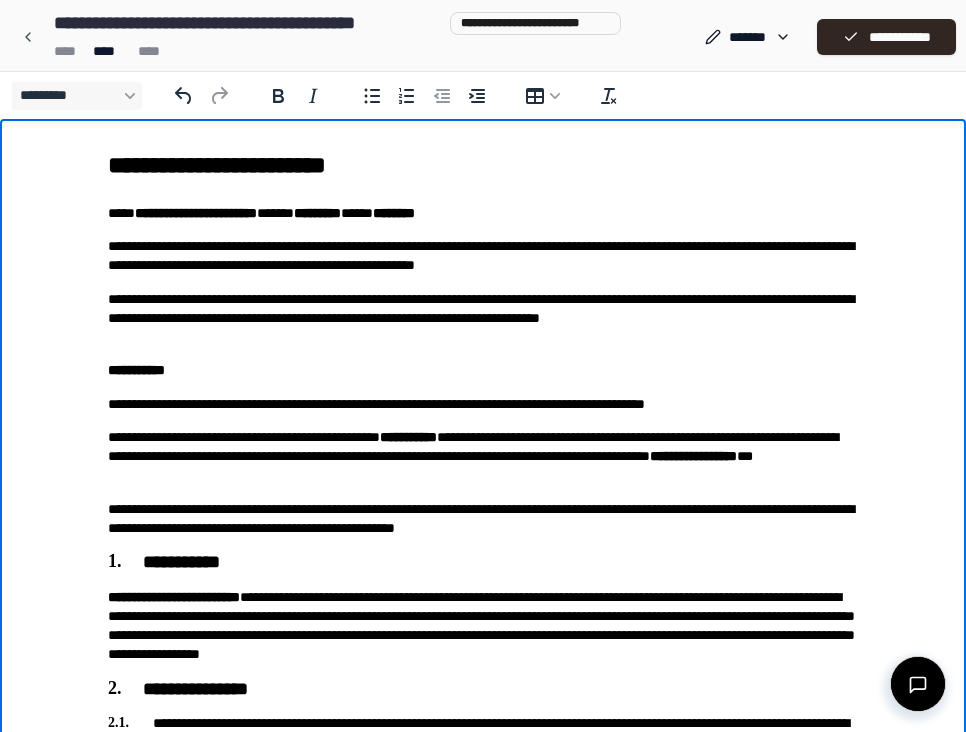 click on "**********" at bounding box center [483, 319] 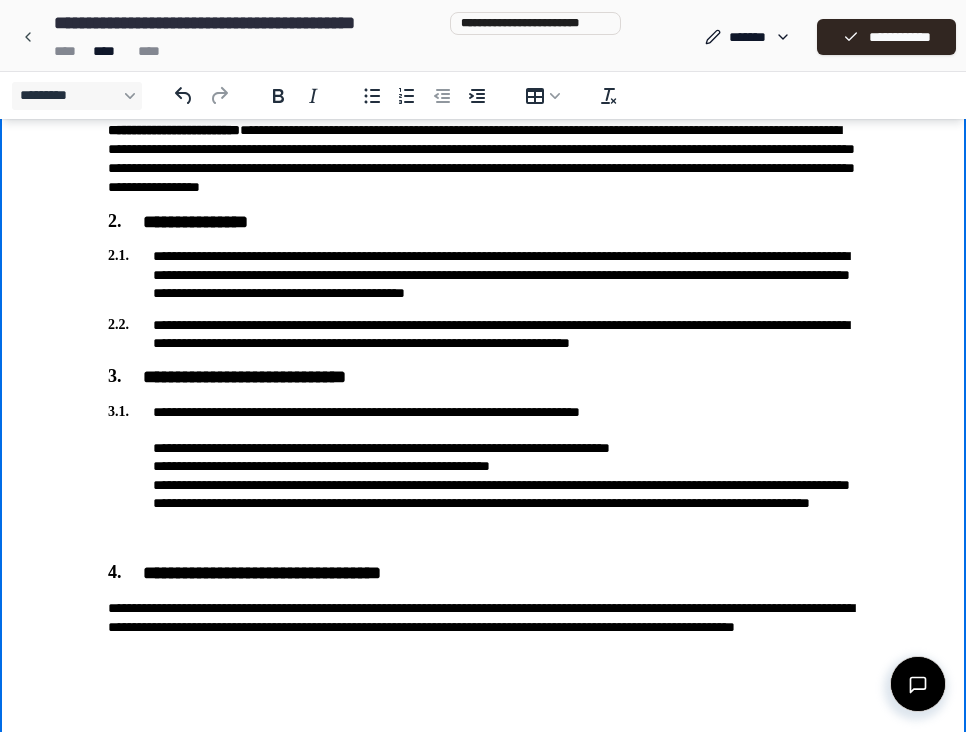 scroll, scrollTop: 480, scrollLeft: 0, axis: vertical 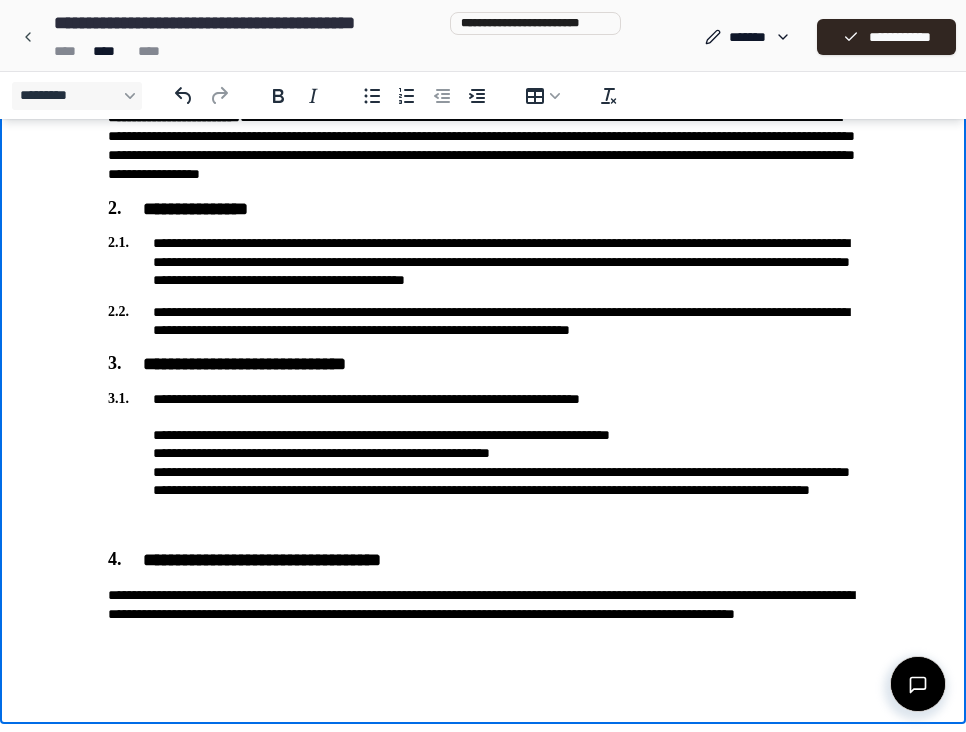 click on "**********" at bounding box center (483, 156) 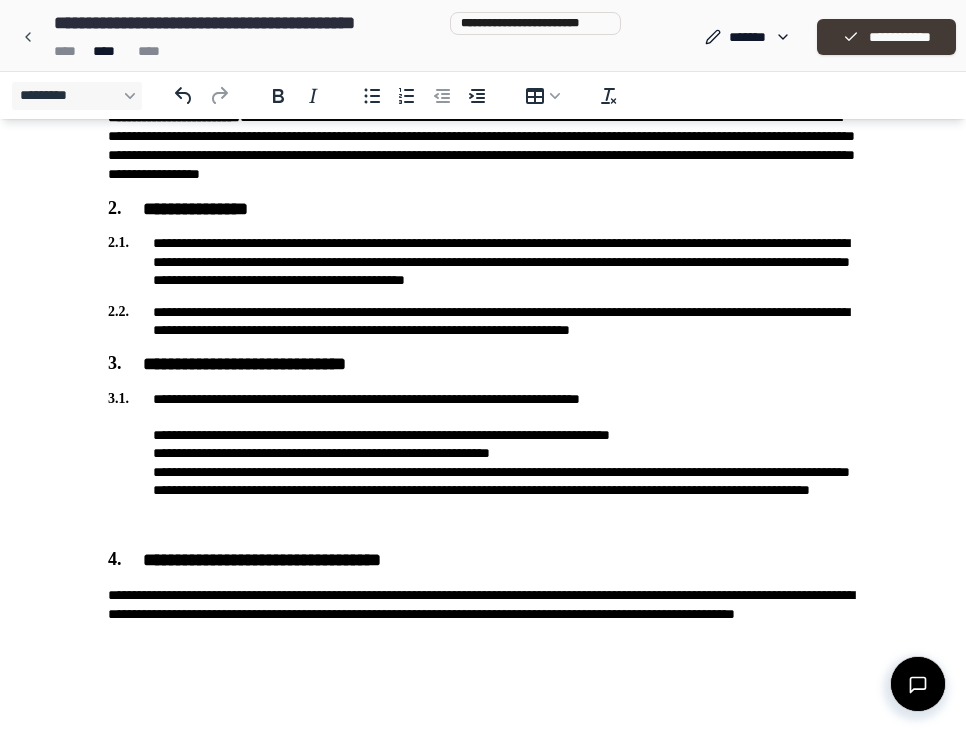click on "**********" at bounding box center (886, 37) 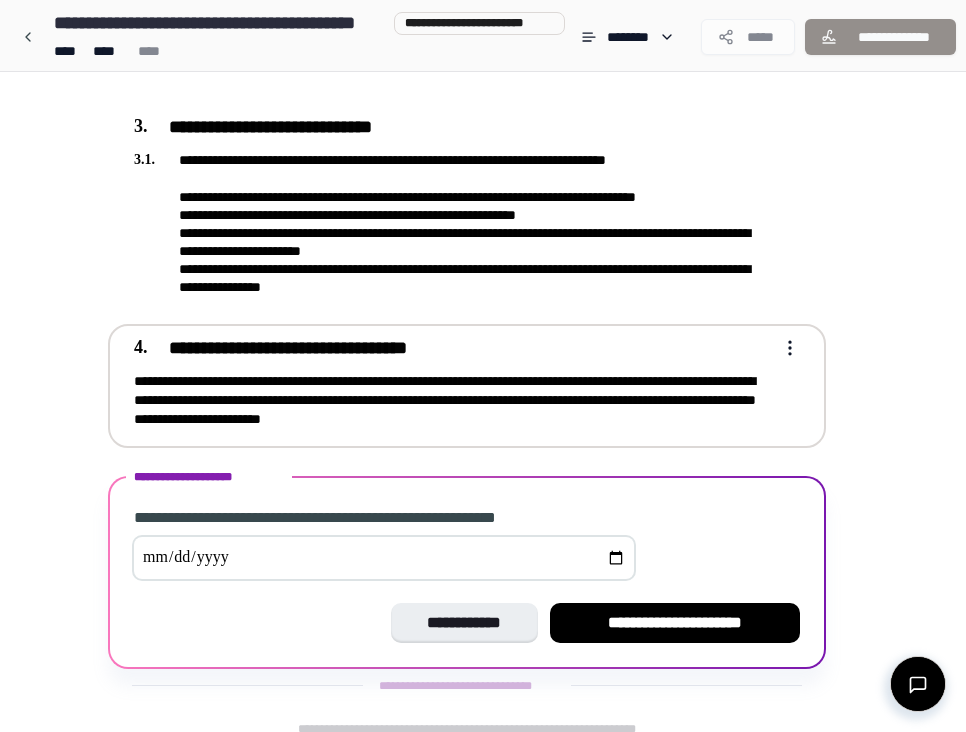 scroll, scrollTop: 850, scrollLeft: 0, axis: vertical 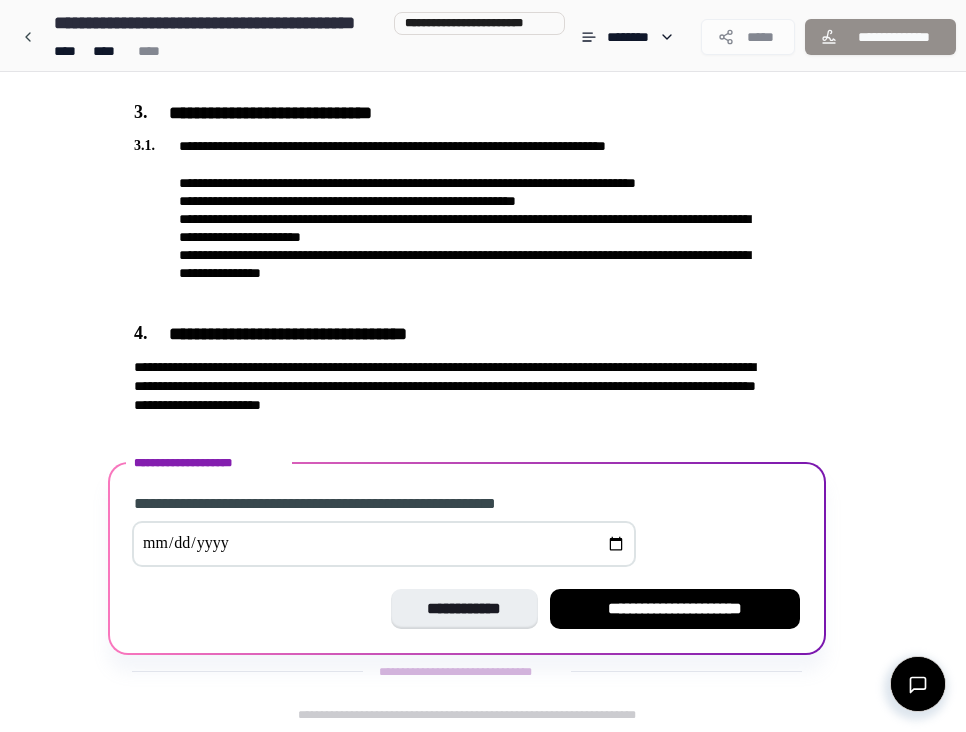 click at bounding box center (384, 544) 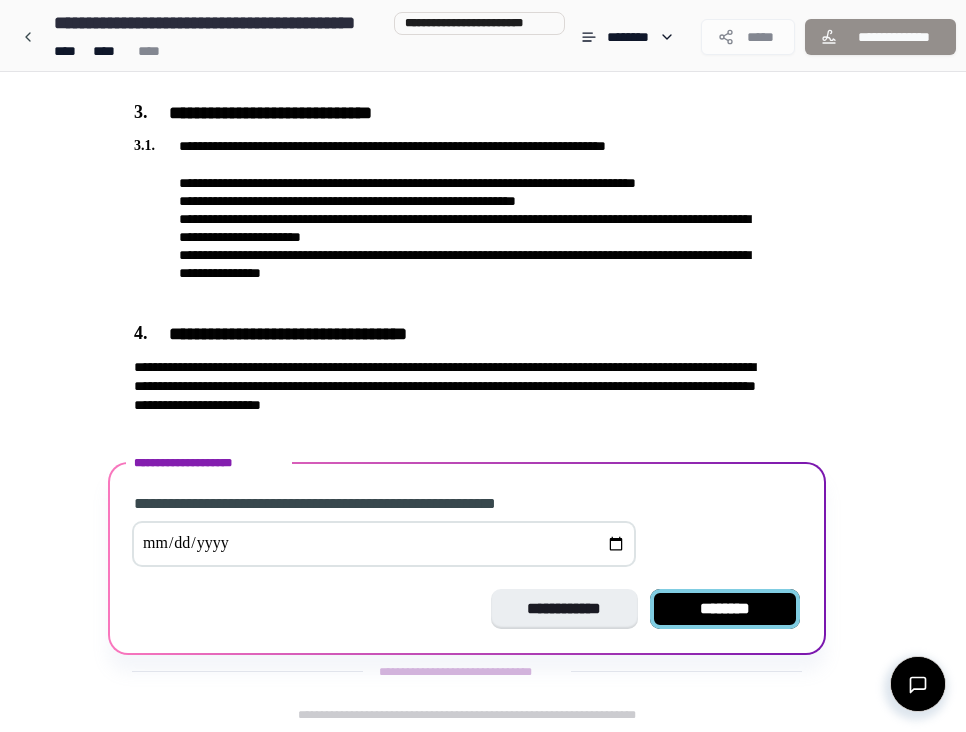click on "********" at bounding box center (725, 609) 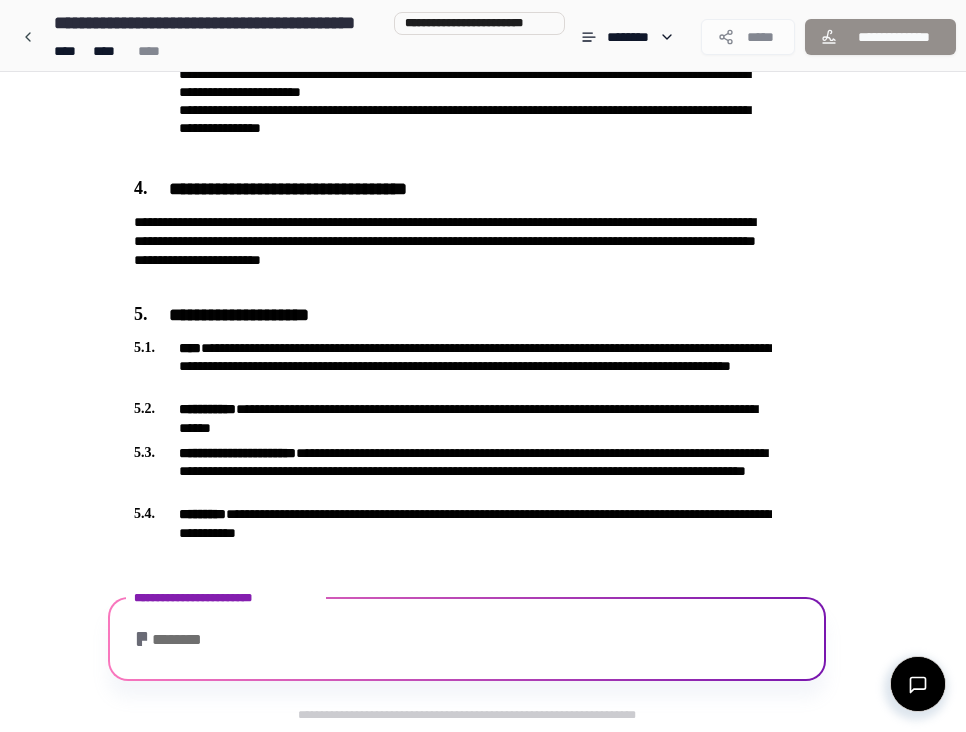 scroll, scrollTop: 1113, scrollLeft: 0, axis: vertical 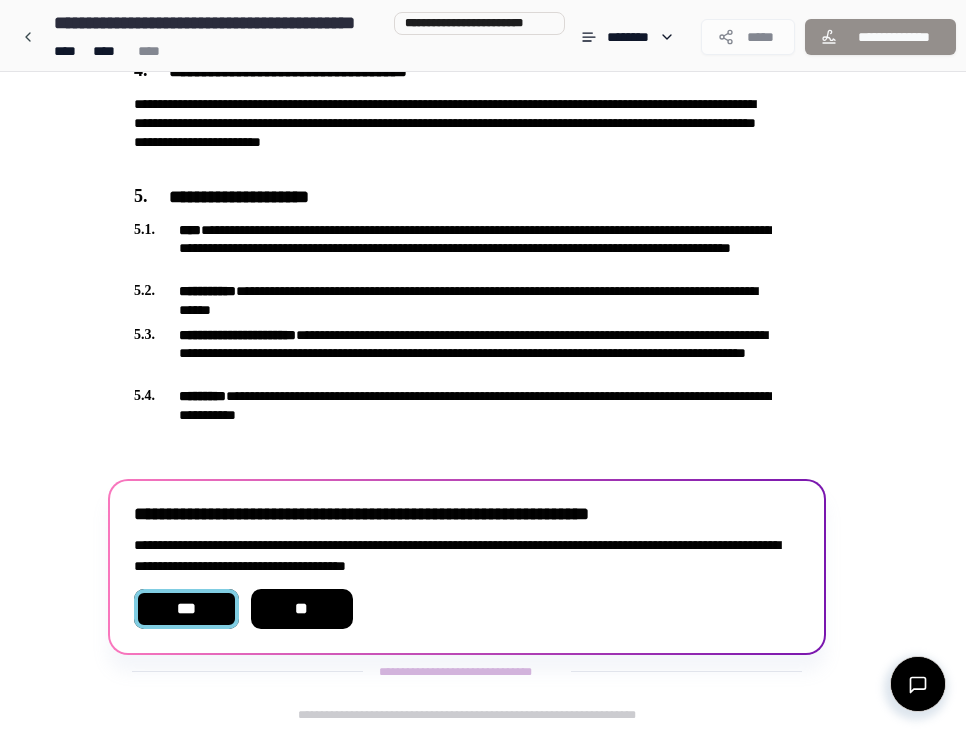 click on "***" at bounding box center (186, 609) 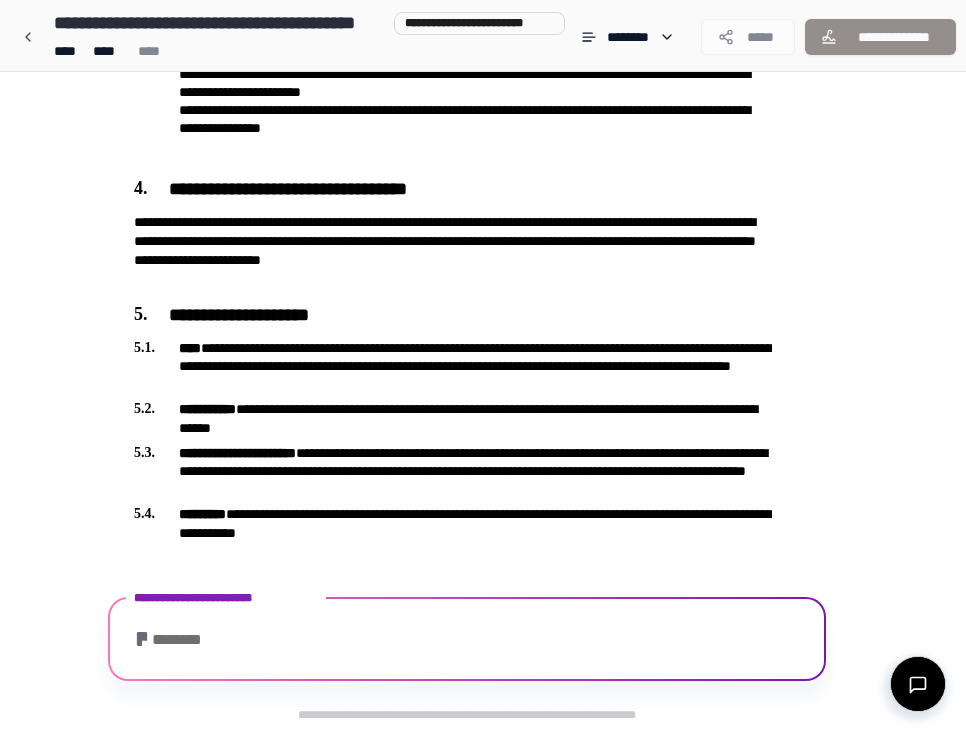 scroll, scrollTop: 1158, scrollLeft: 0, axis: vertical 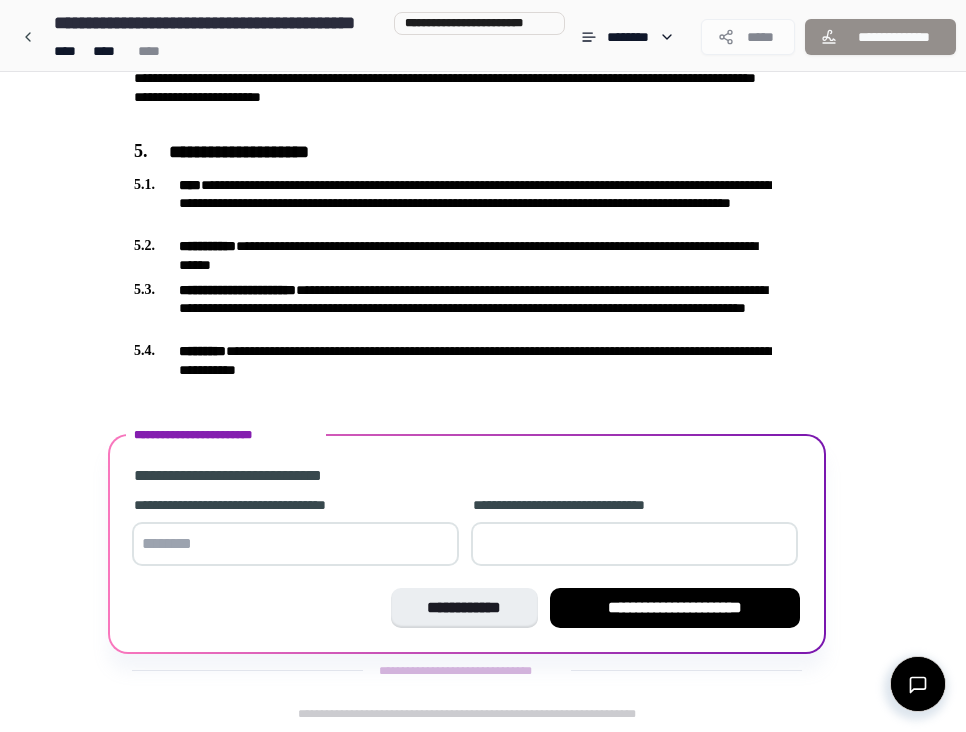 click on "**********" at bounding box center (295, 505) 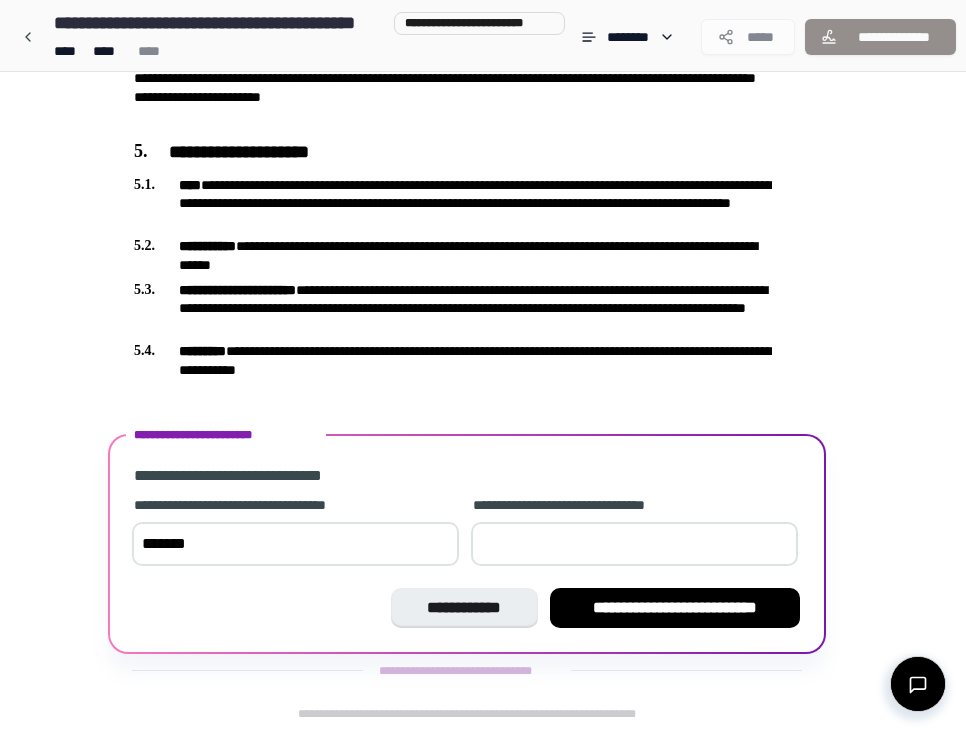 type on "*******" 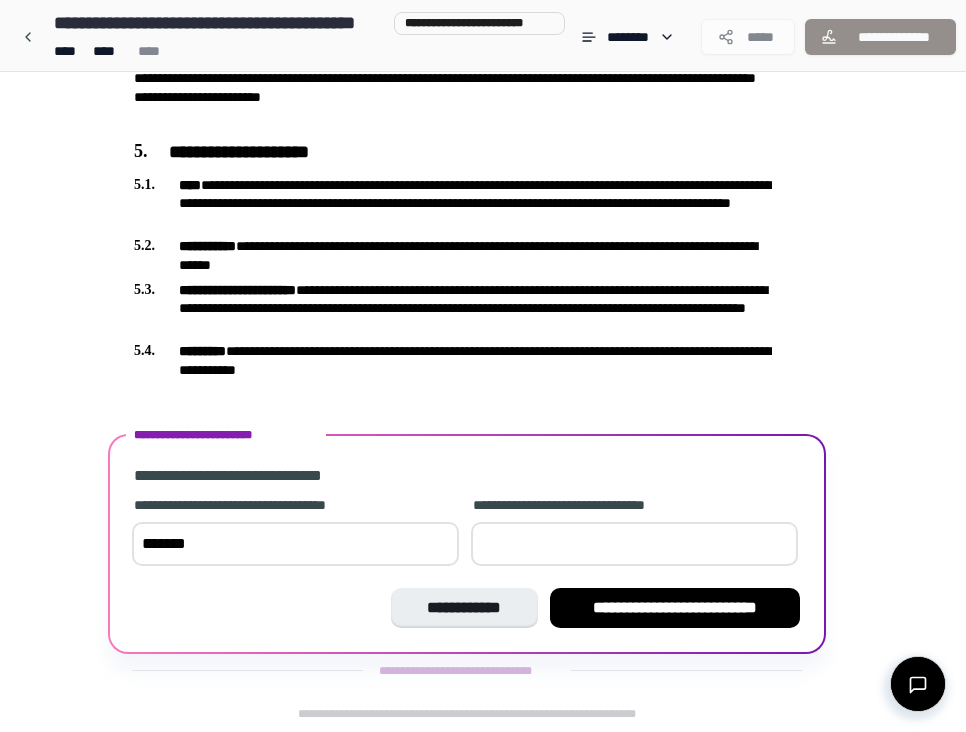 click at bounding box center [634, 544] 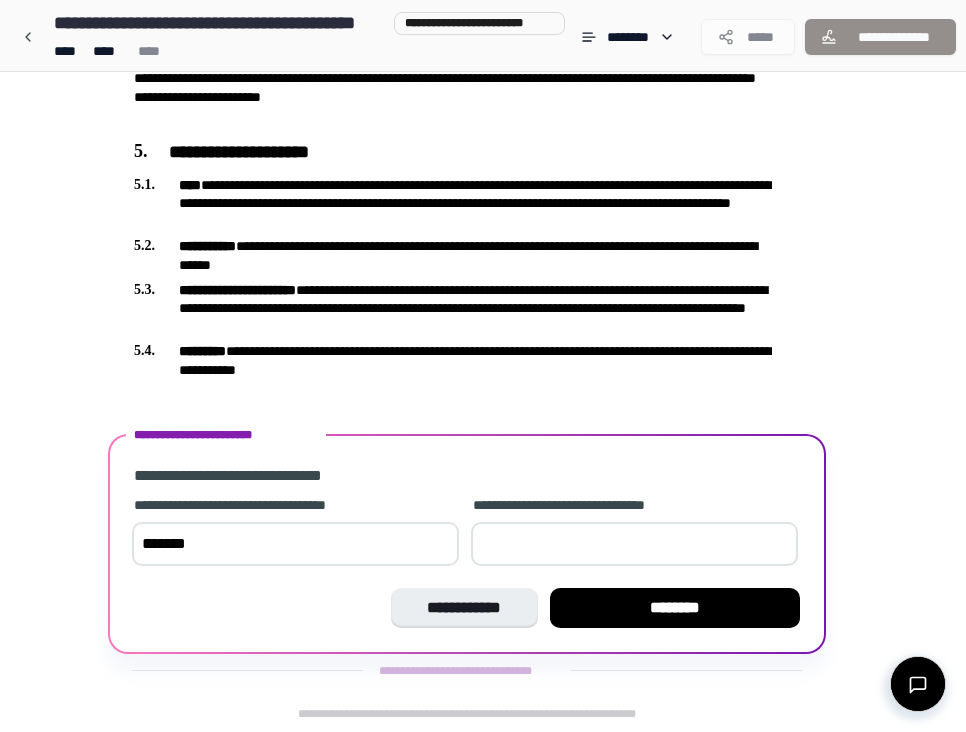 type on "*" 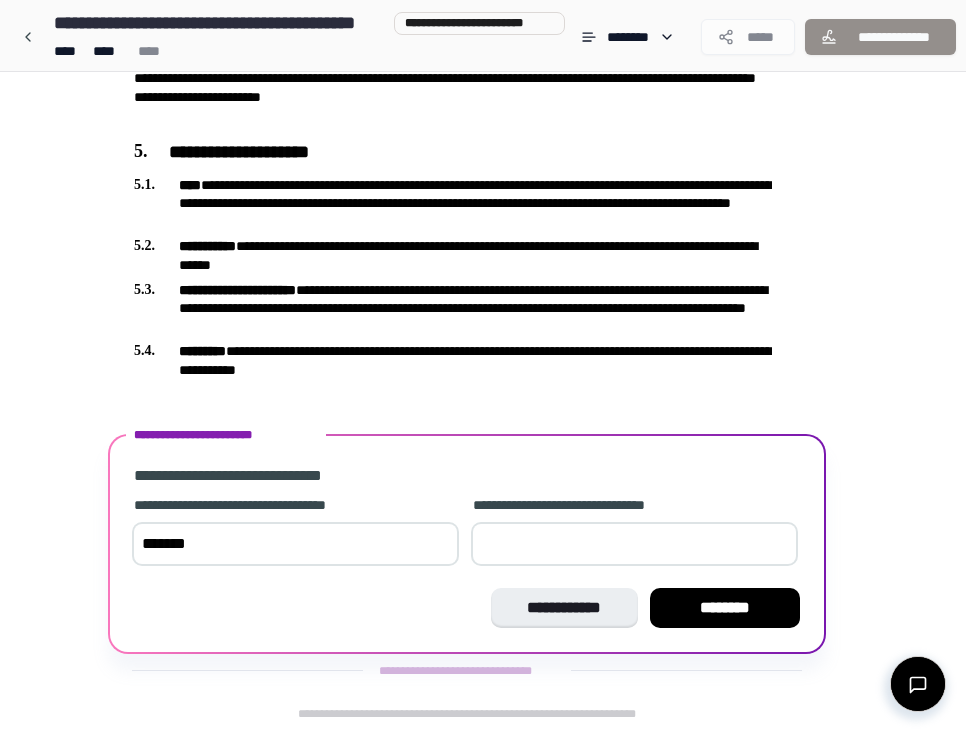 click on "*" at bounding box center [634, 544] 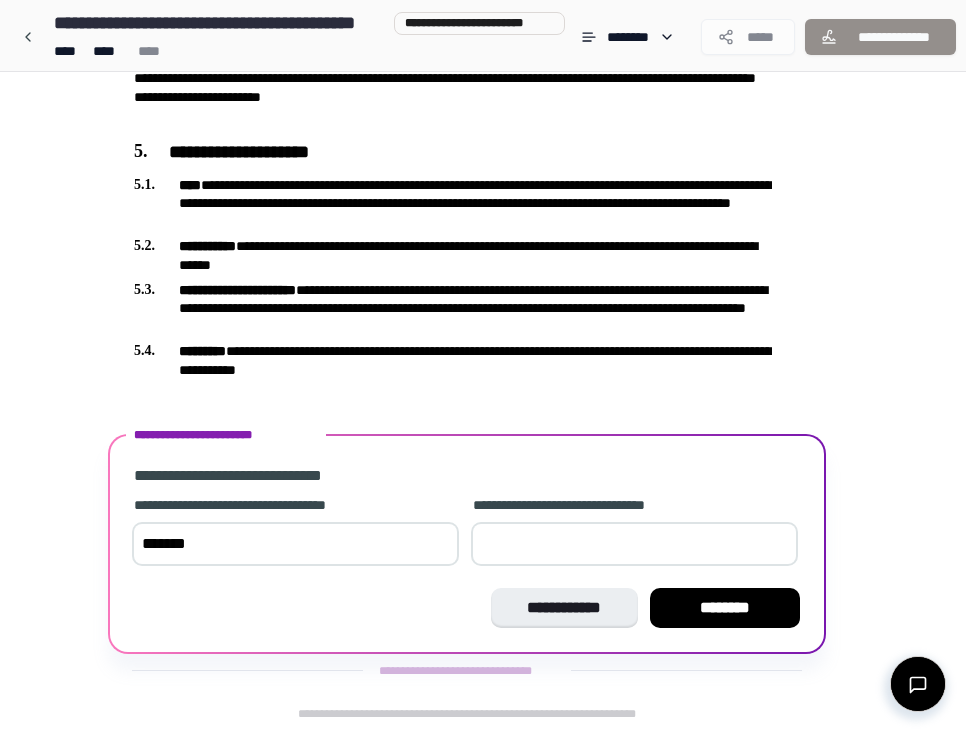 click on "**" at bounding box center (634, 544) 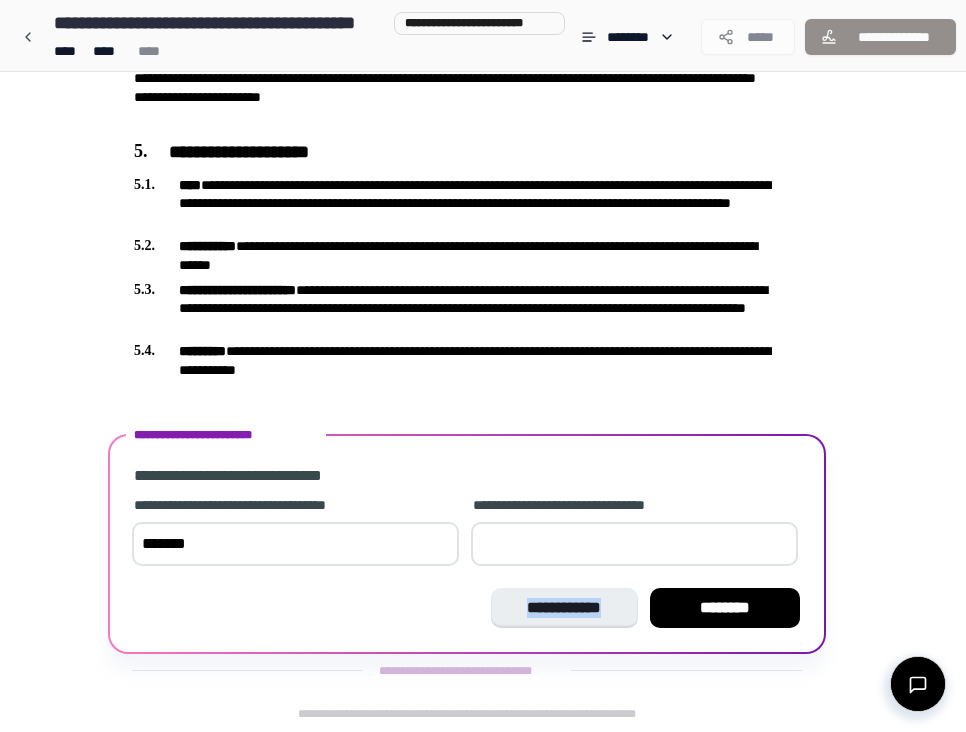 click on "**********" at bounding box center (467, 608) 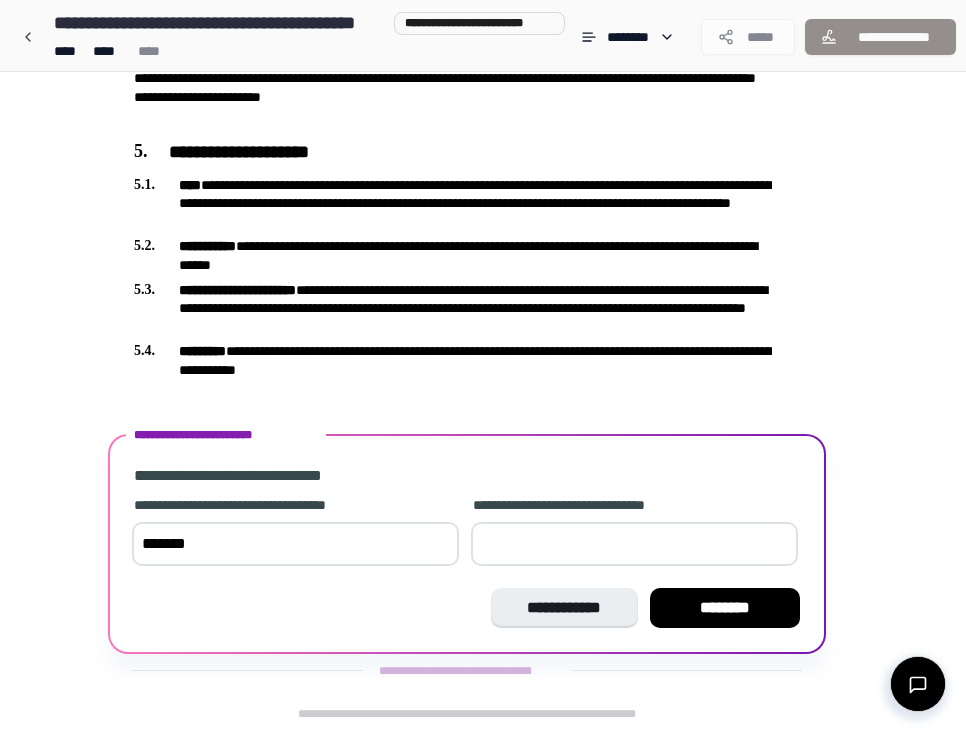click on "**********" at bounding box center (295, 505) 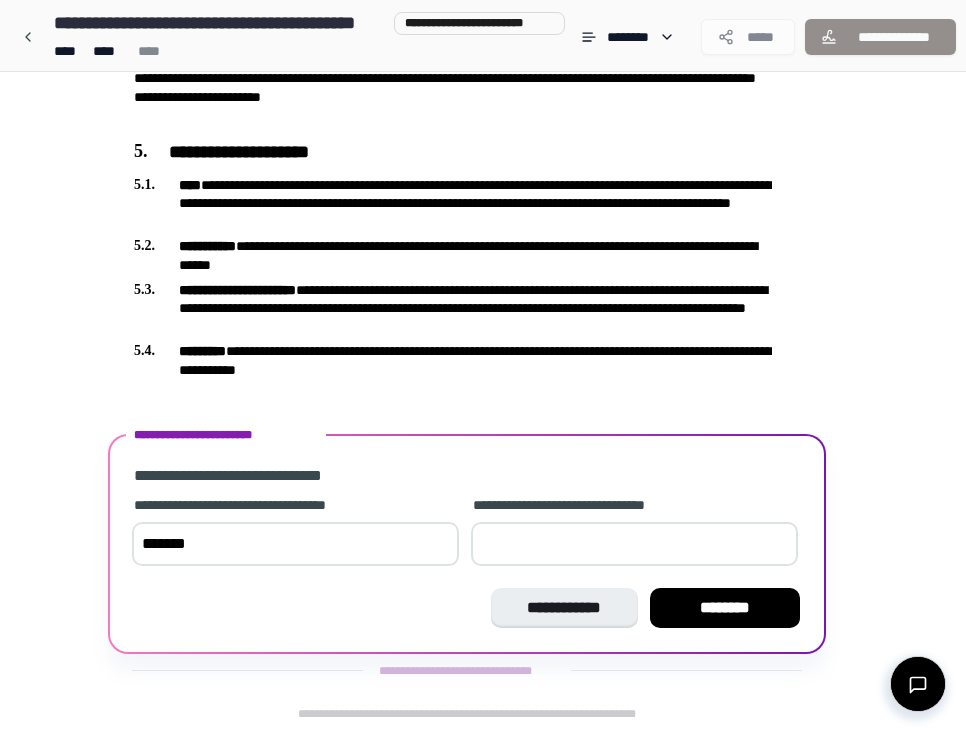 click on "*******" at bounding box center (295, 544) 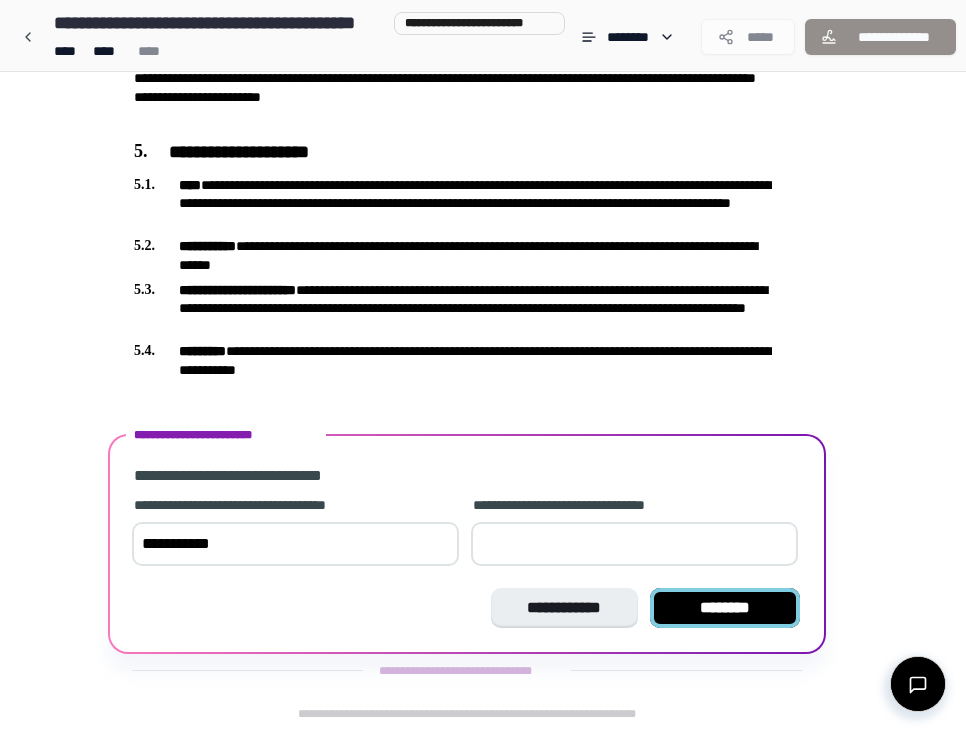 type on "**********" 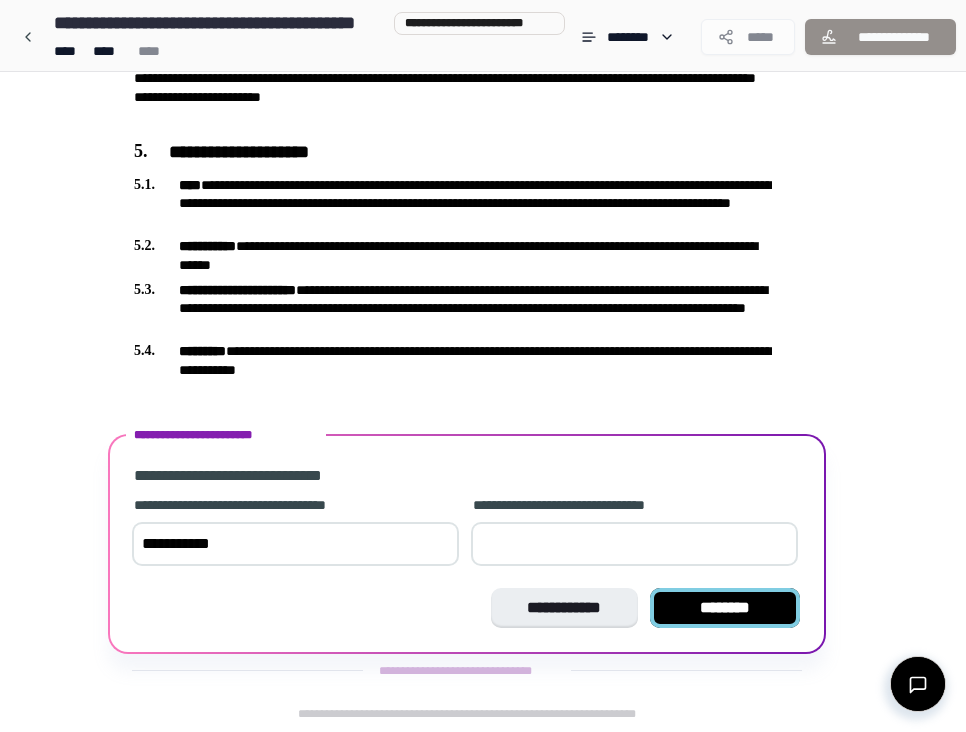 click on "********" at bounding box center [725, 608] 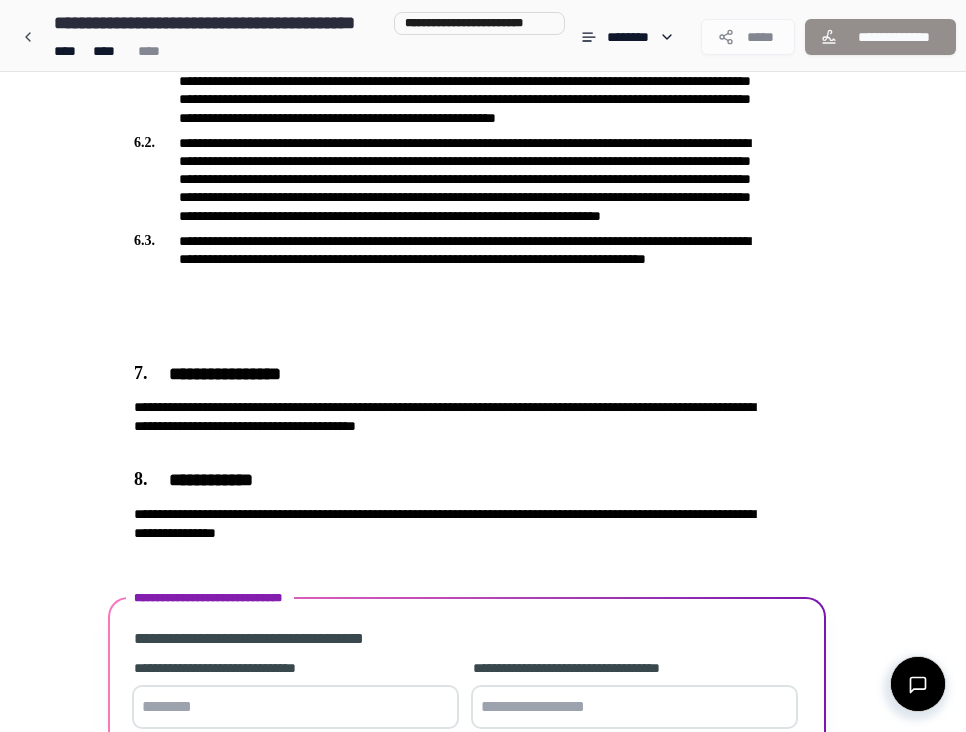 scroll, scrollTop: 1721, scrollLeft: 0, axis: vertical 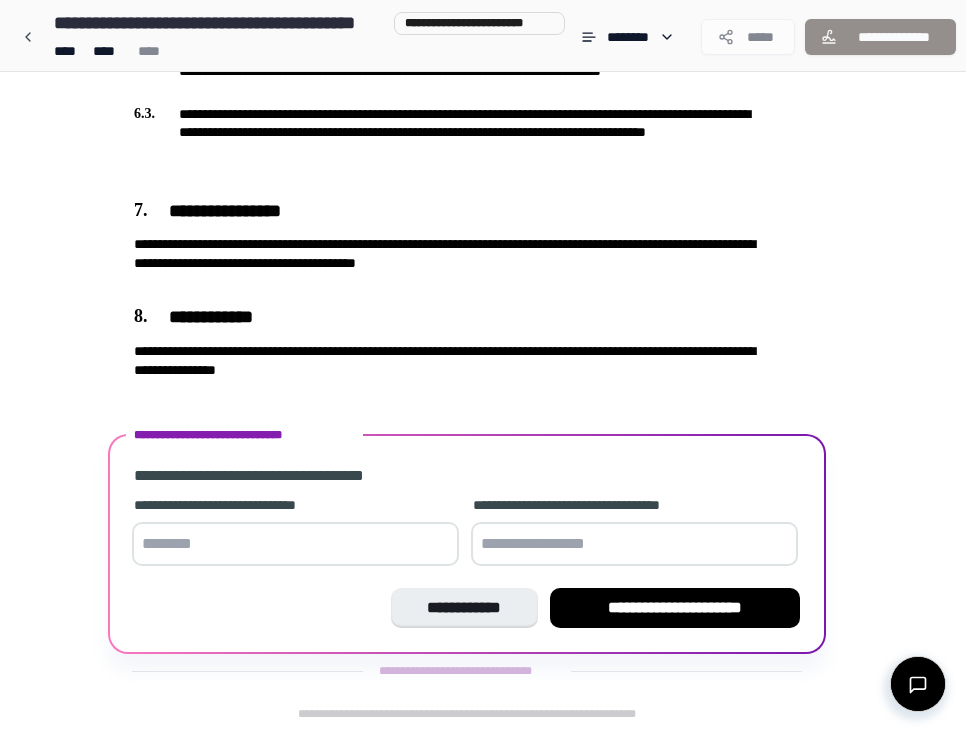 click at bounding box center (295, 544) 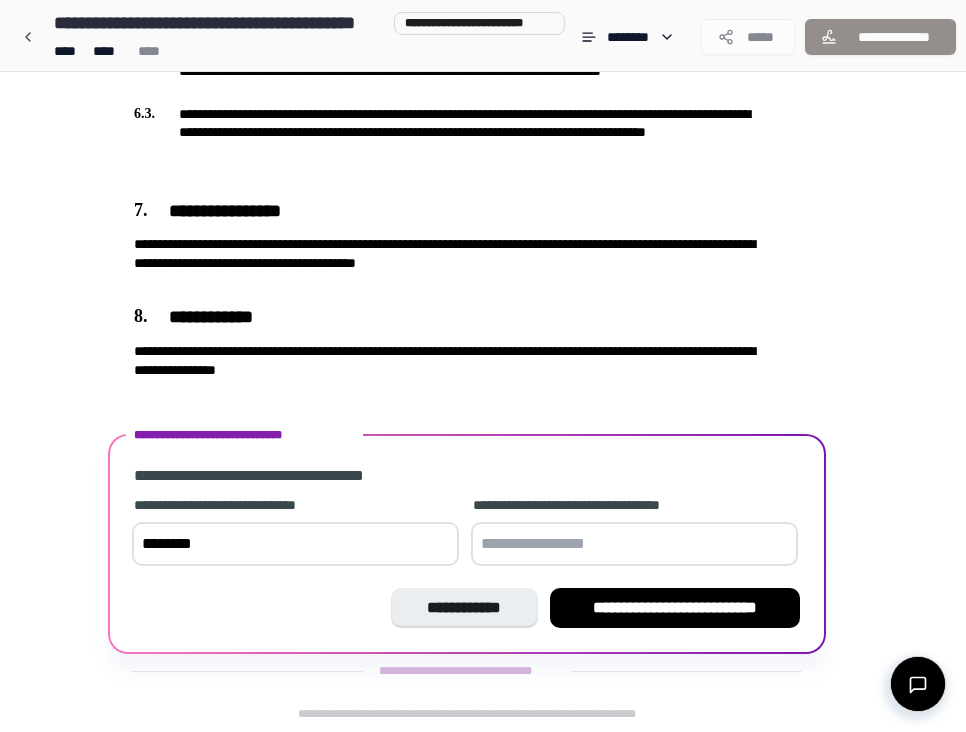 click at bounding box center [634, 544] 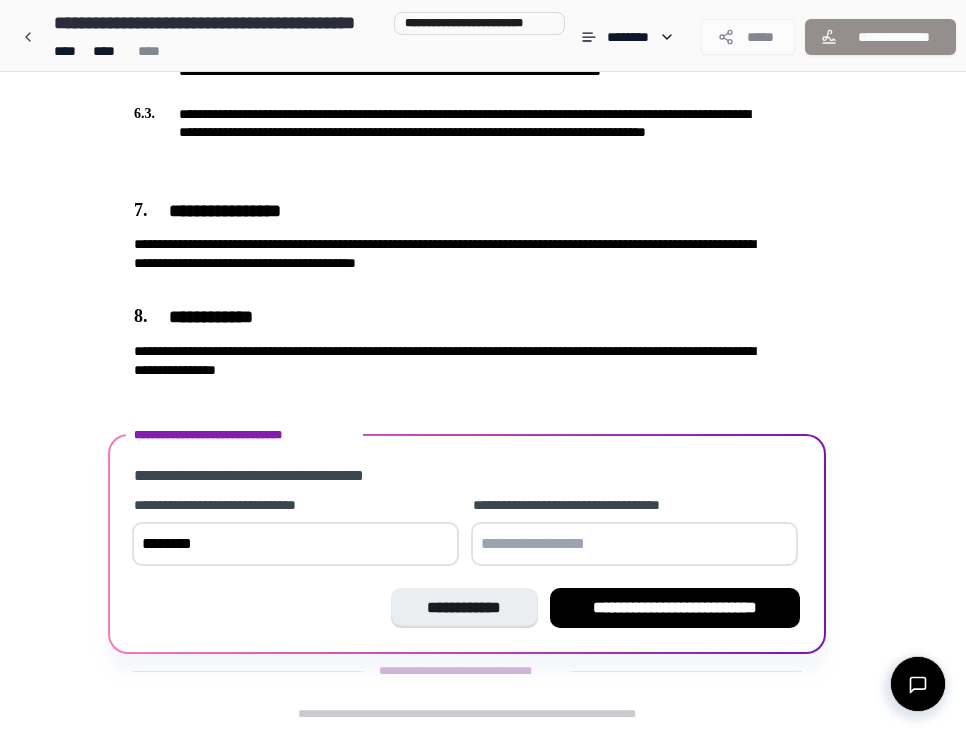 type on "**********" 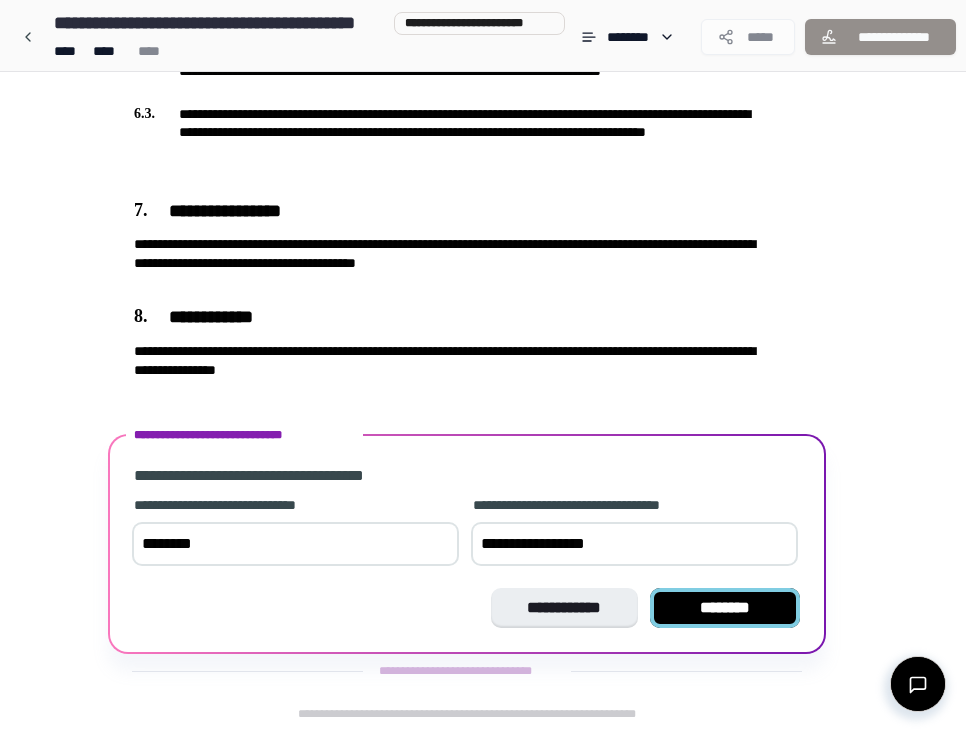 click on "********" at bounding box center [725, 608] 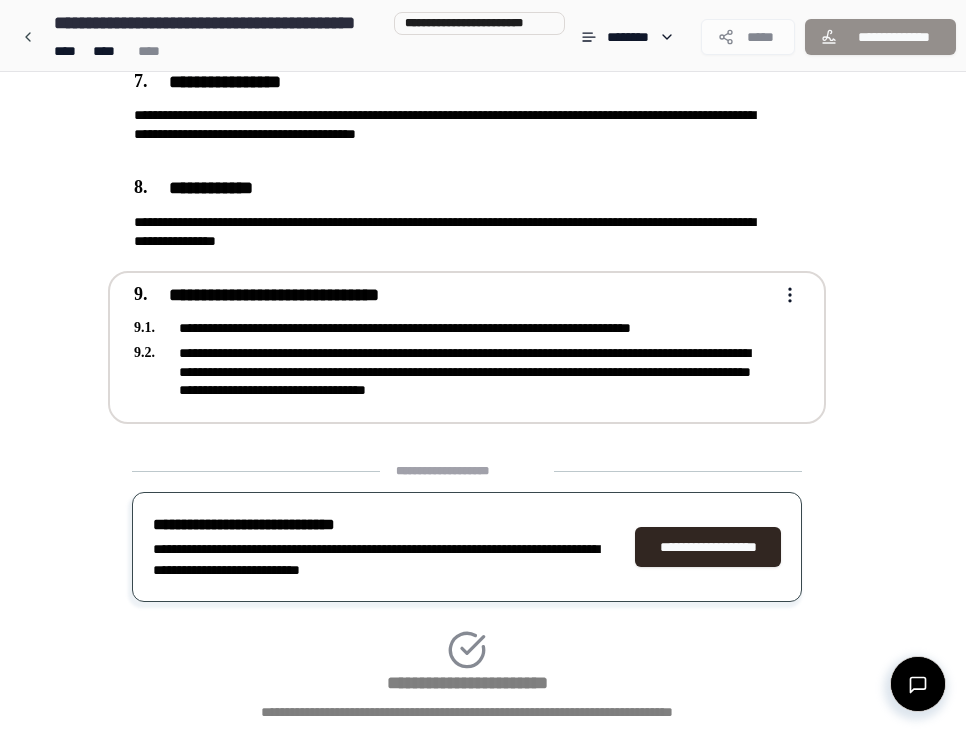 scroll, scrollTop: 1984, scrollLeft: 0, axis: vertical 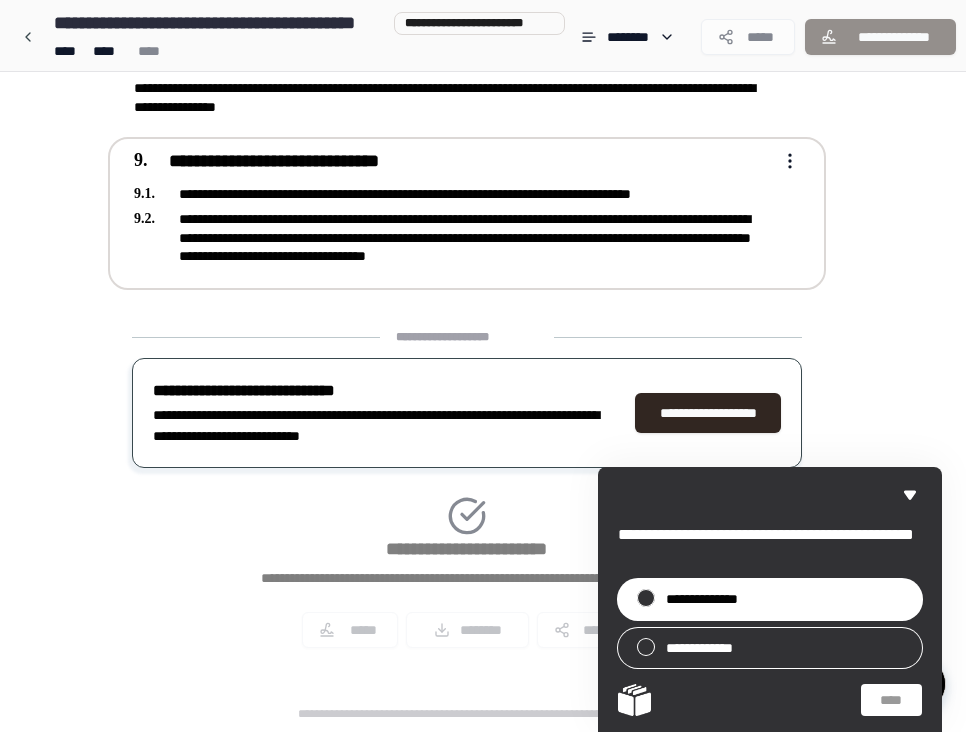 click on "**********" at bounding box center [770, 599] 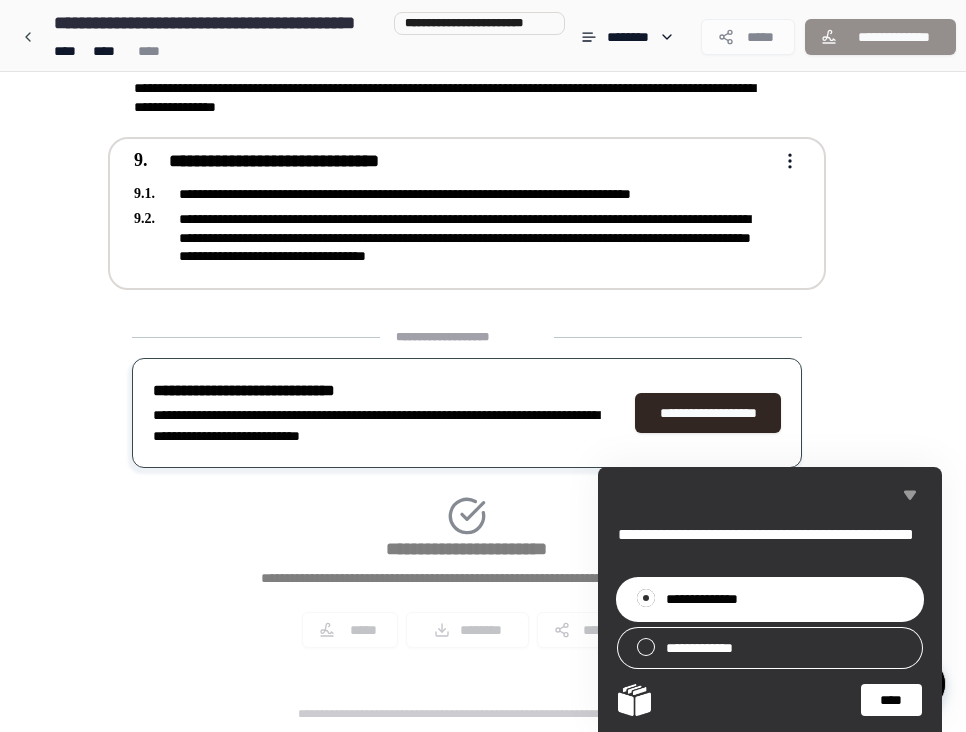click 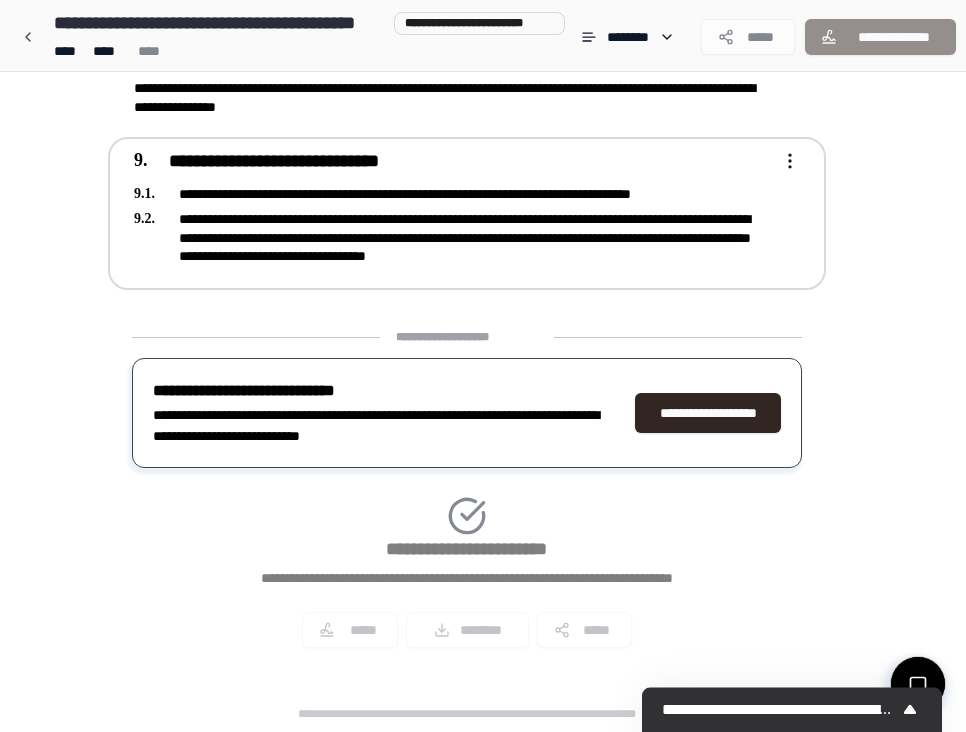 click on "**********" at bounding box center [467, 496] 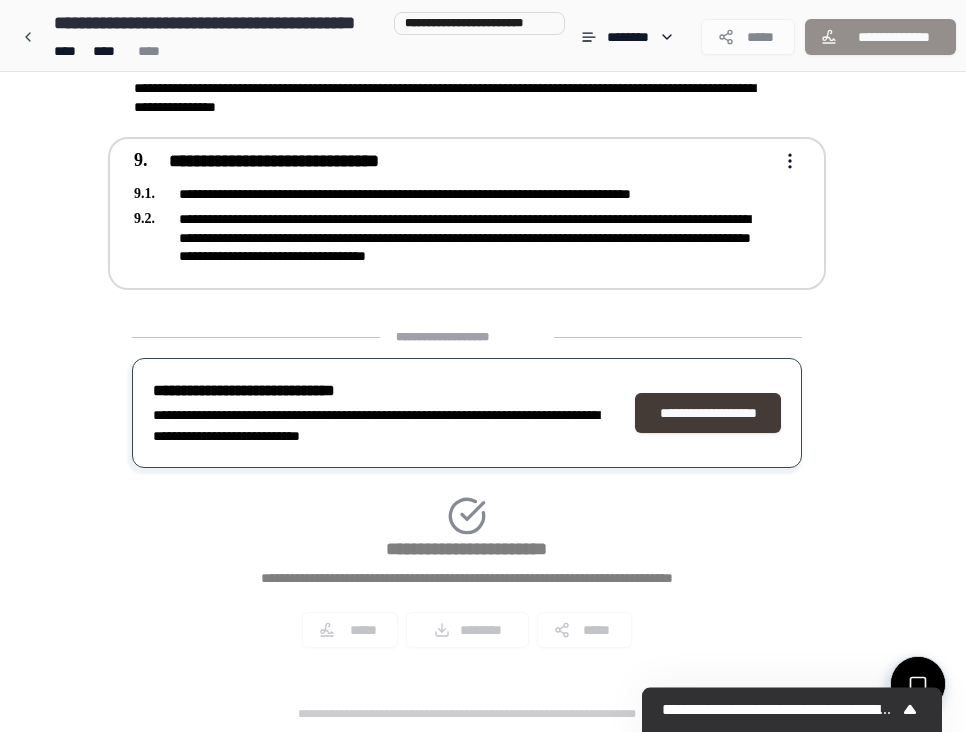 click on "**********" at bounding box center (708, 413) 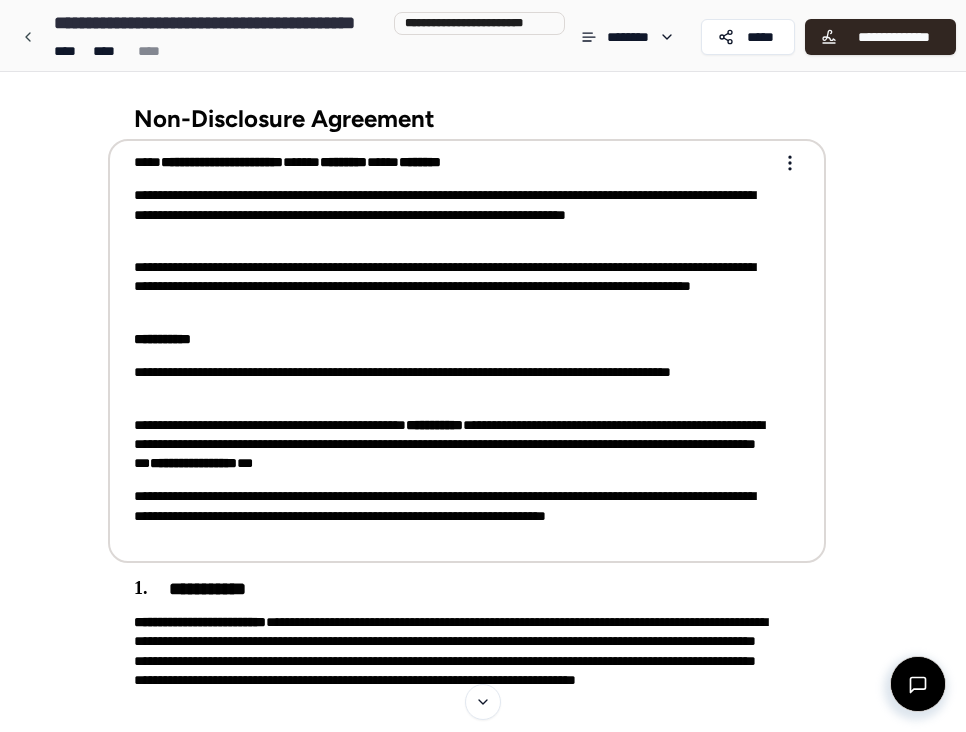 scroll, scrollTop: 0, scrollLeft: 0, axis: both 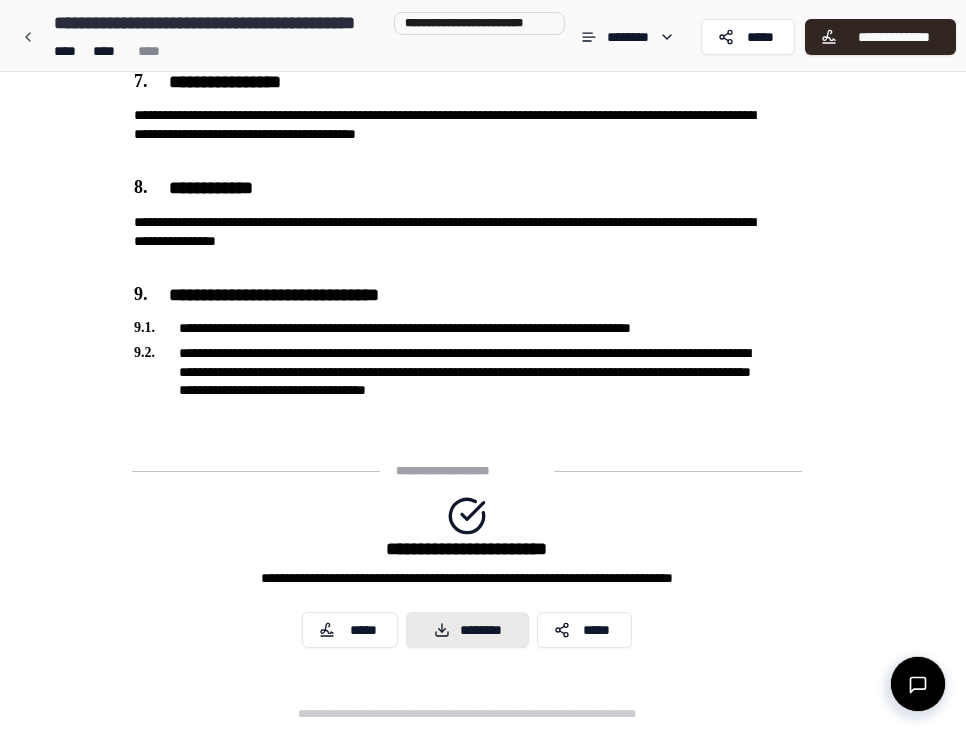 click on "********" at bounding box center (467, 630) 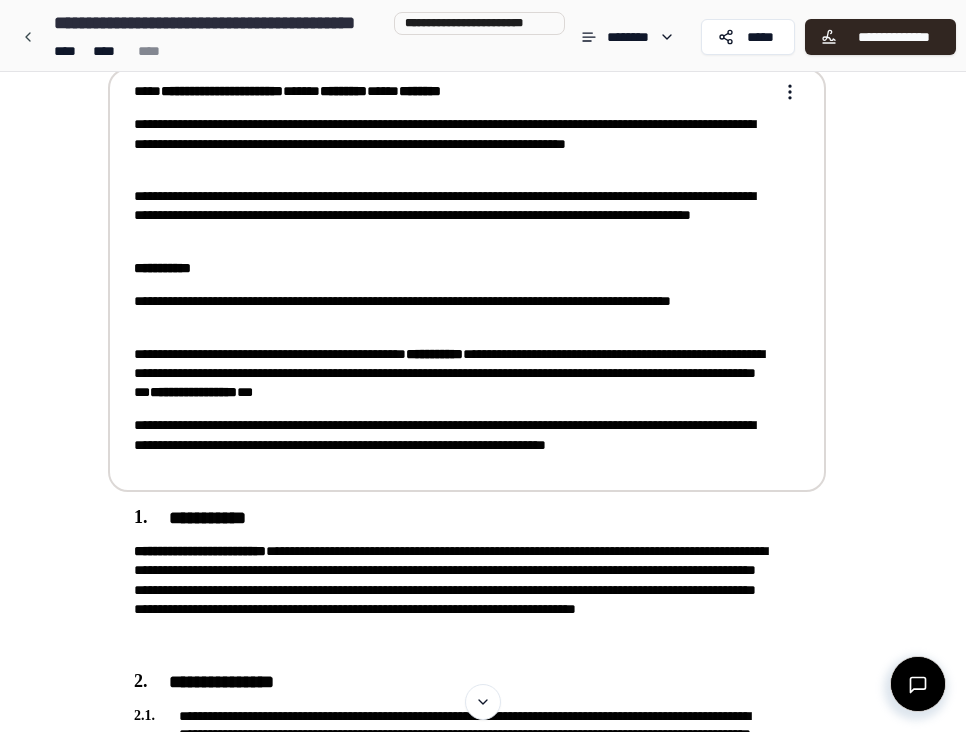 scroll, scrollTop: 0, scrollLeft: 0, axis: both 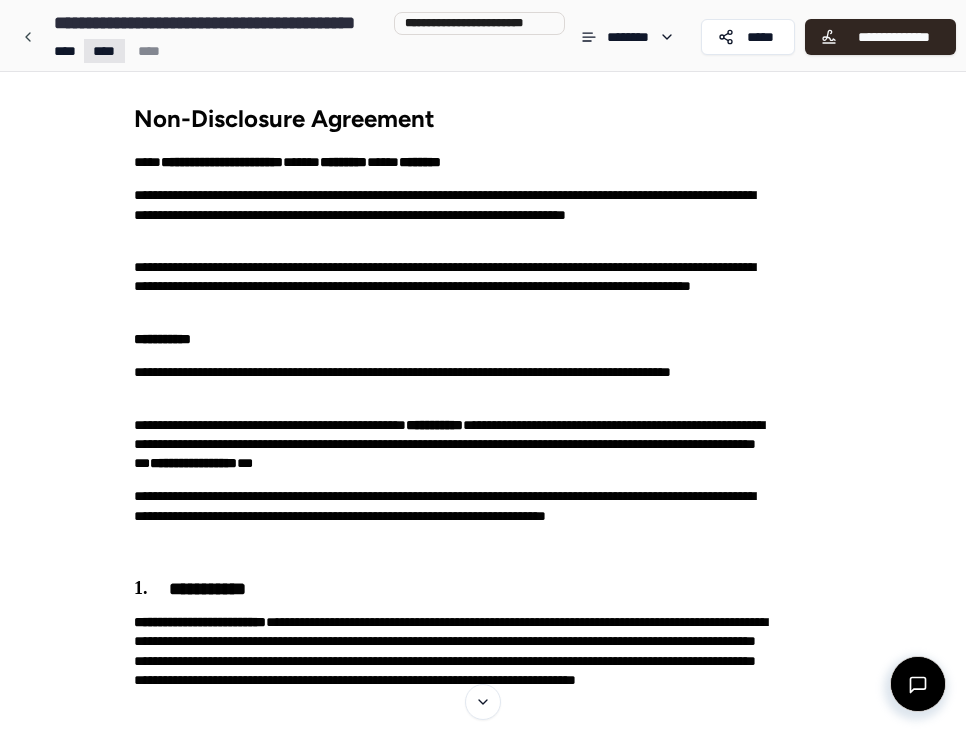 click on "**********" at bounding box center (483, 1291) 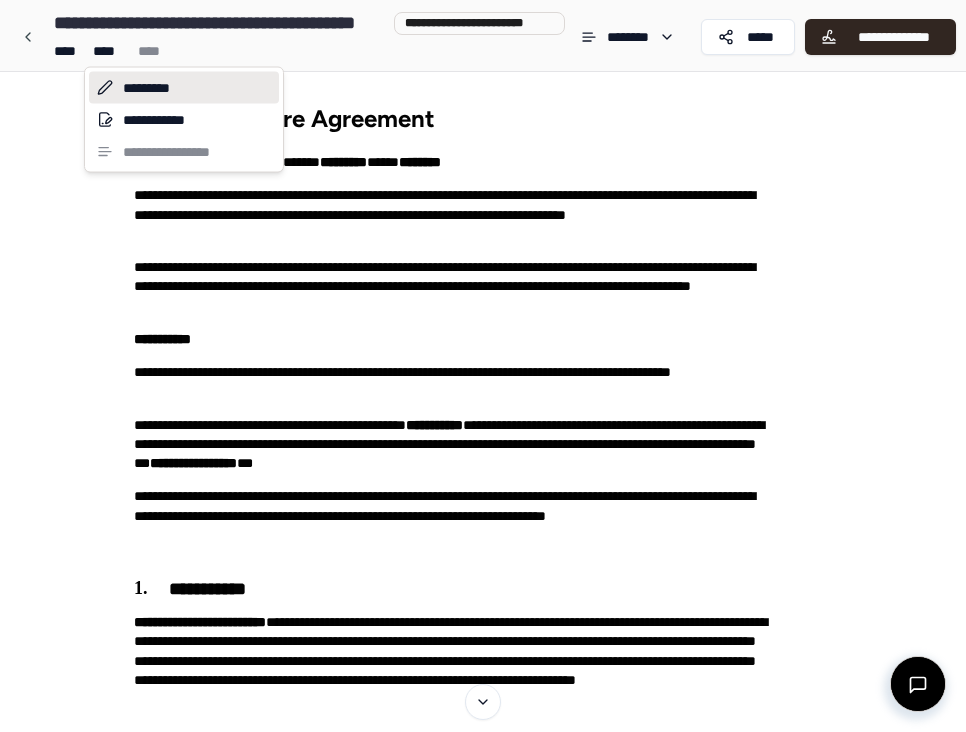 click on "*********" at bounding box center [184, 88] 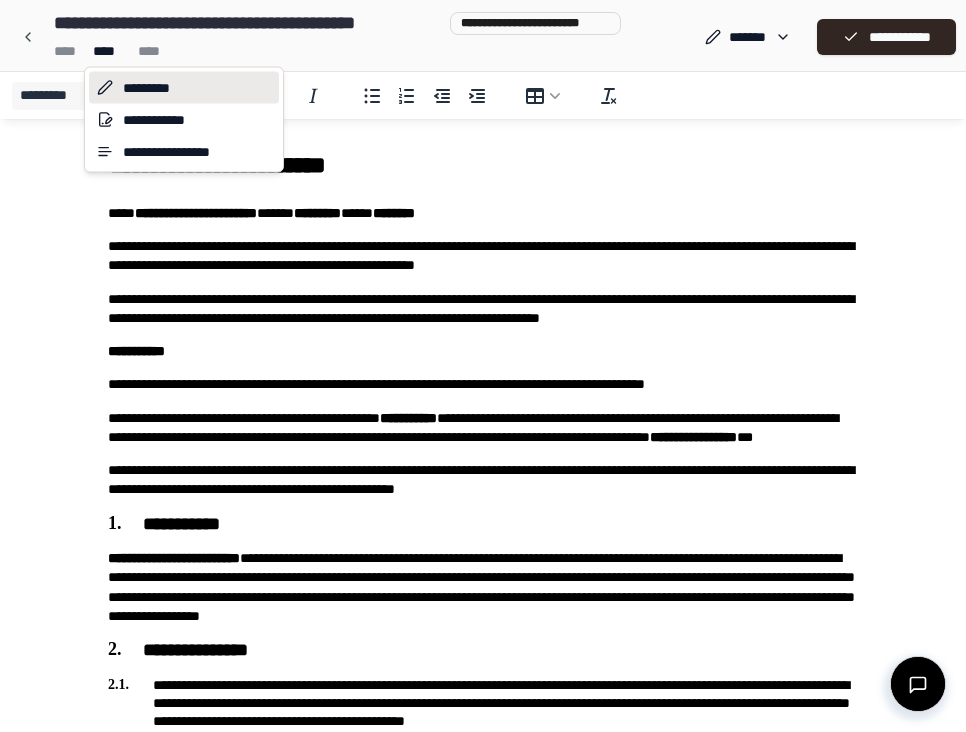 scroll, scrollTop: 0, scrollLeft: 0, axis: both 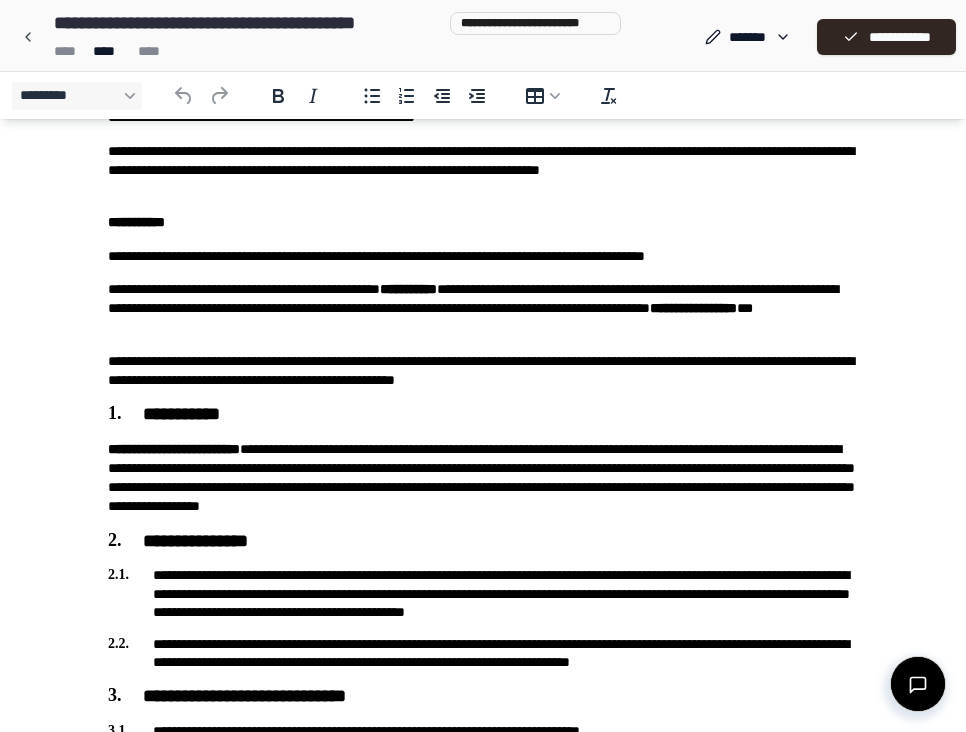 click on "**********" at bounding box center [483, 309] 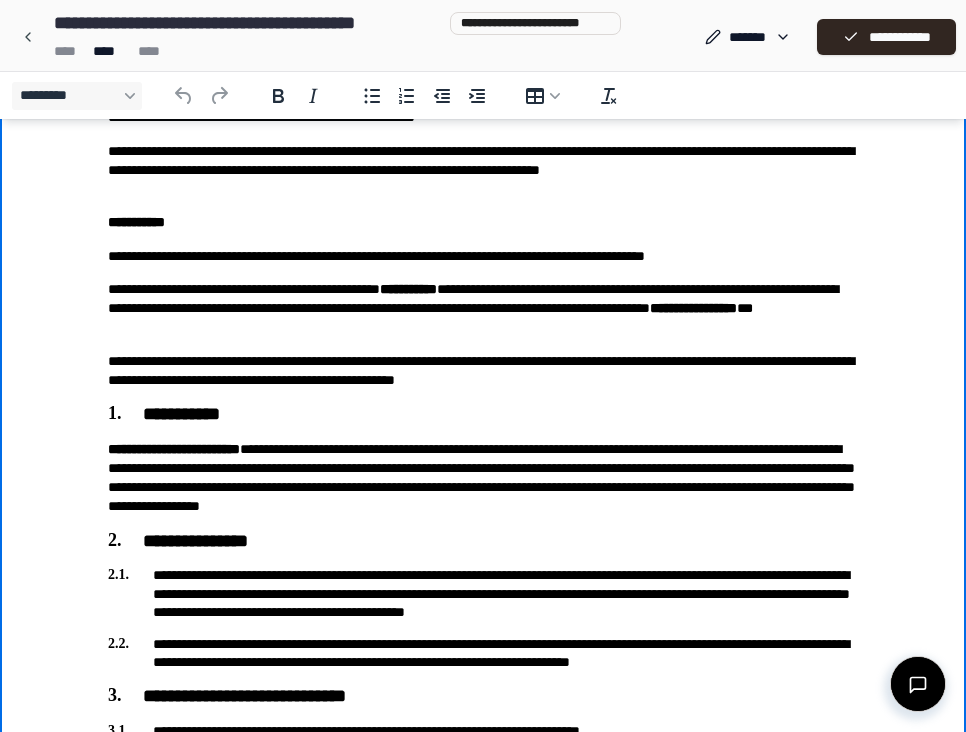 click on "**********" at bounding box center (483, 309) 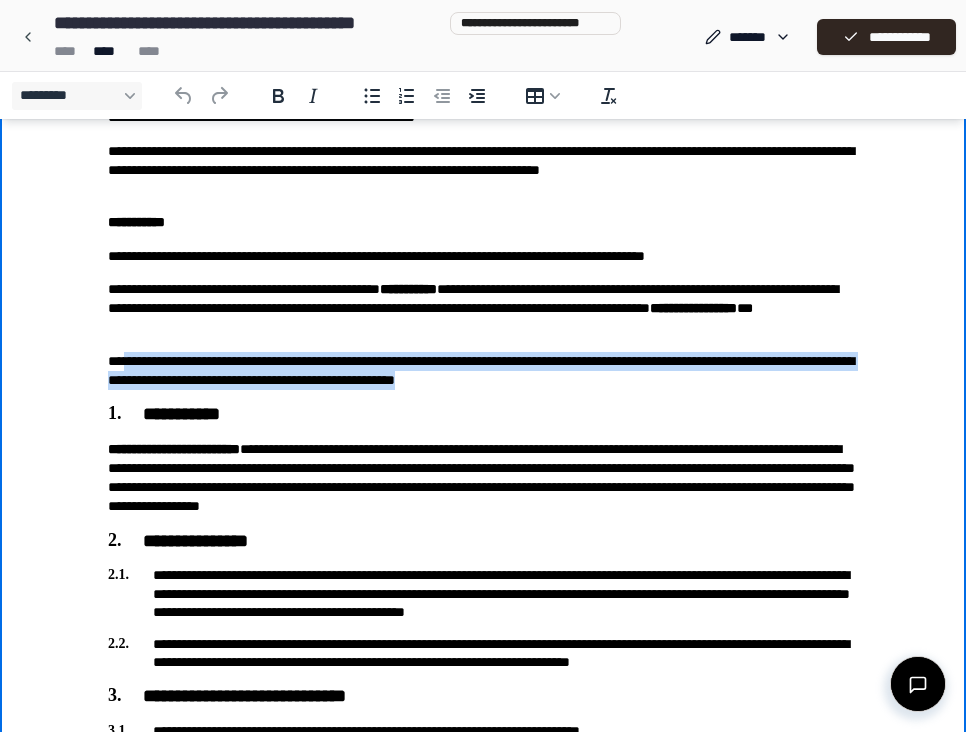 drag, startPoint x: 668, startPoint y: 387, endPoint x: 129, endPoint y: 362, distance: 539.57947 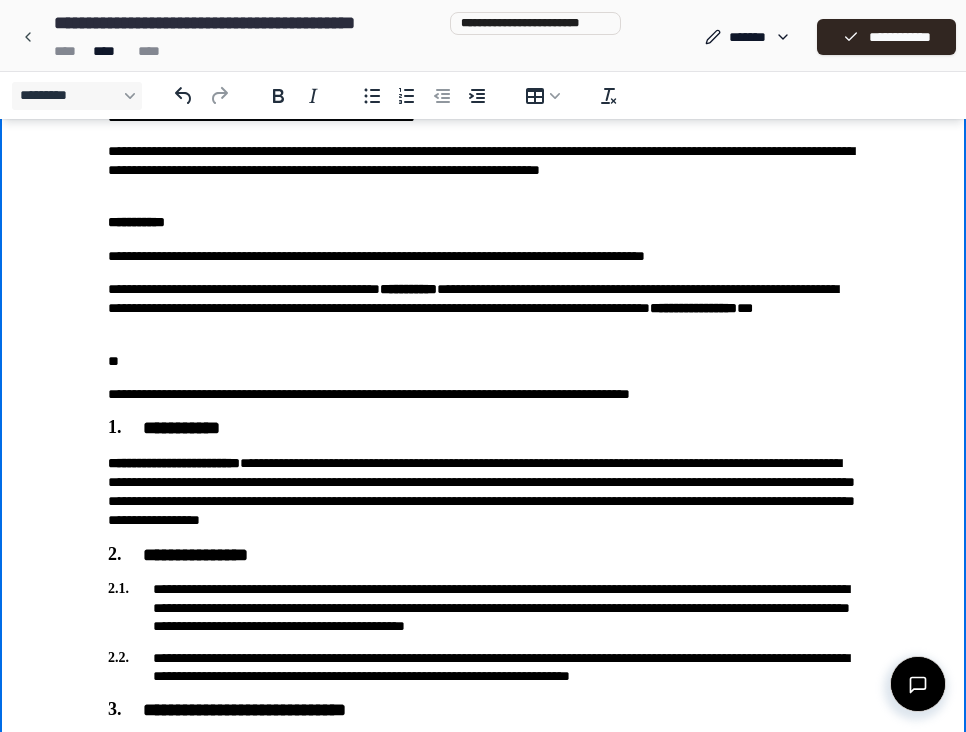 click on "**********" at bounding box center [483, 915] 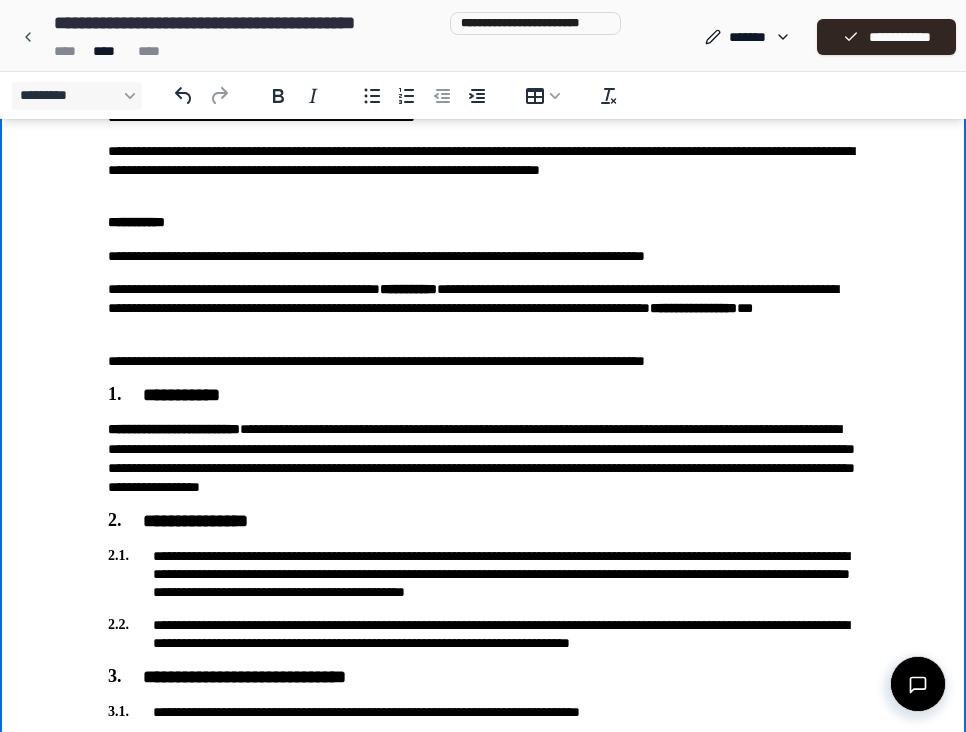drag, startPoint x: 368, startPoint y: 337, endPoint x: 133, endPoint y: 293, distance: 239.08366 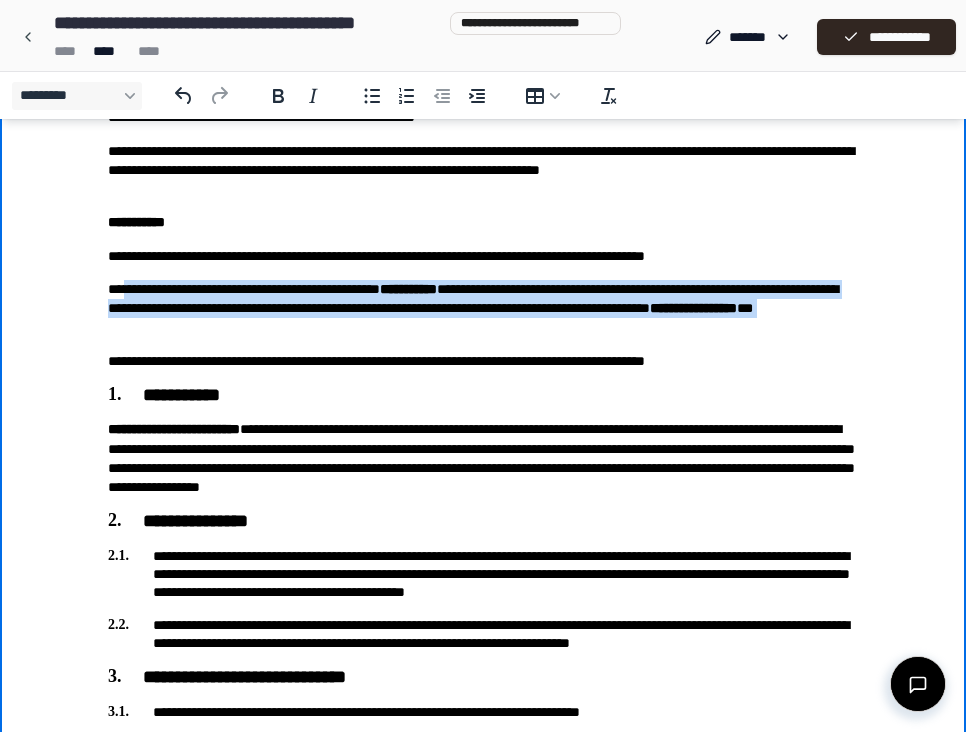 drag, startPoint x: 126, startPoint y: 292, endPoint x: 360, endPoint y: 347, distance: 240.37679 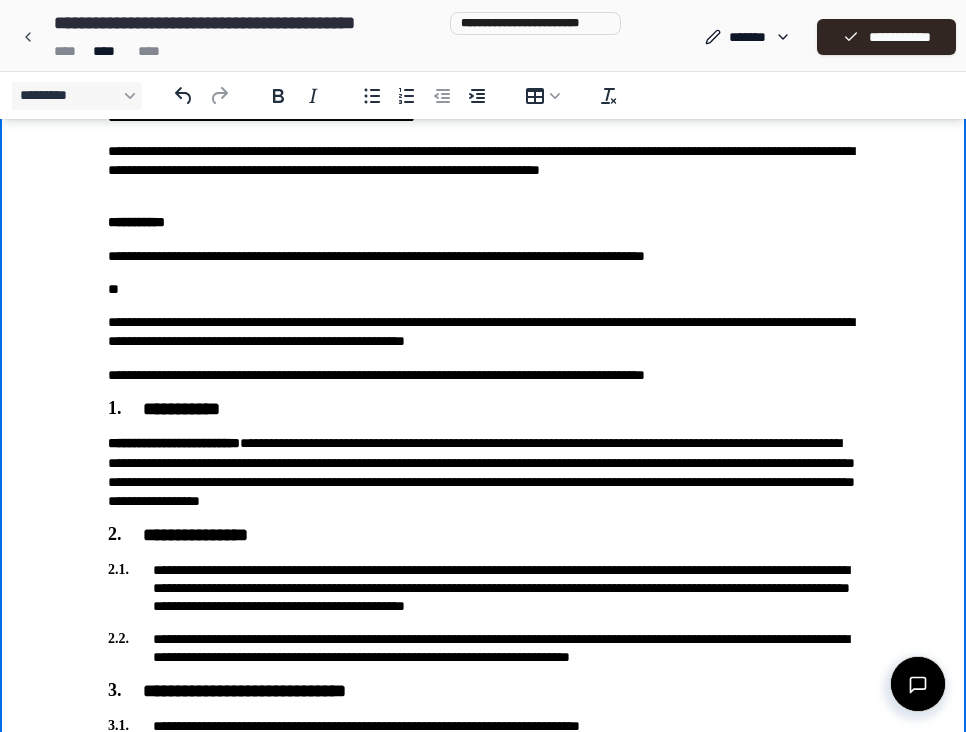 click on "**********" at bounding box center [483, 906] 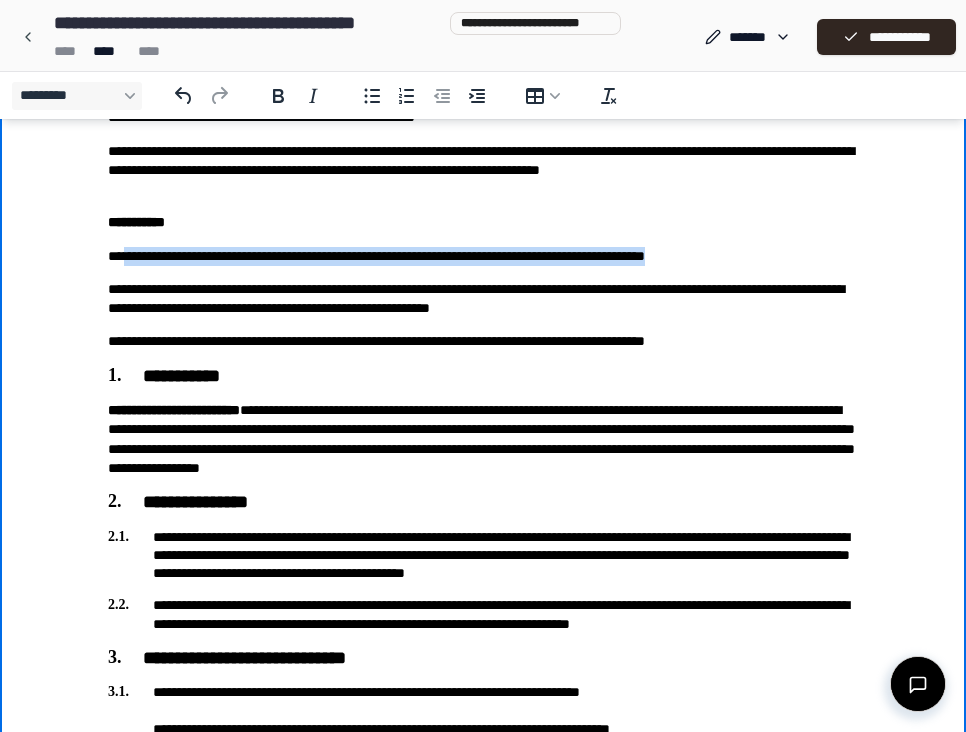 drag, startPoint x: 782, startPoint y: 256, endPoint x: 129, endPoint y: 252, distance: 653.01227 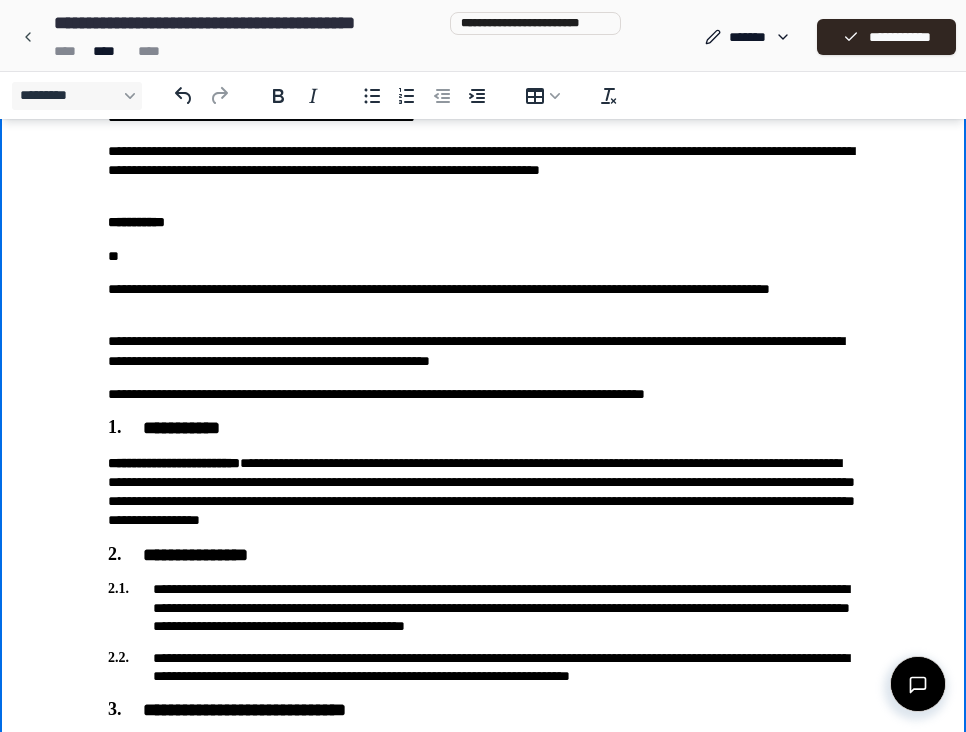 click on "**********" at bounding box center (483, 299) 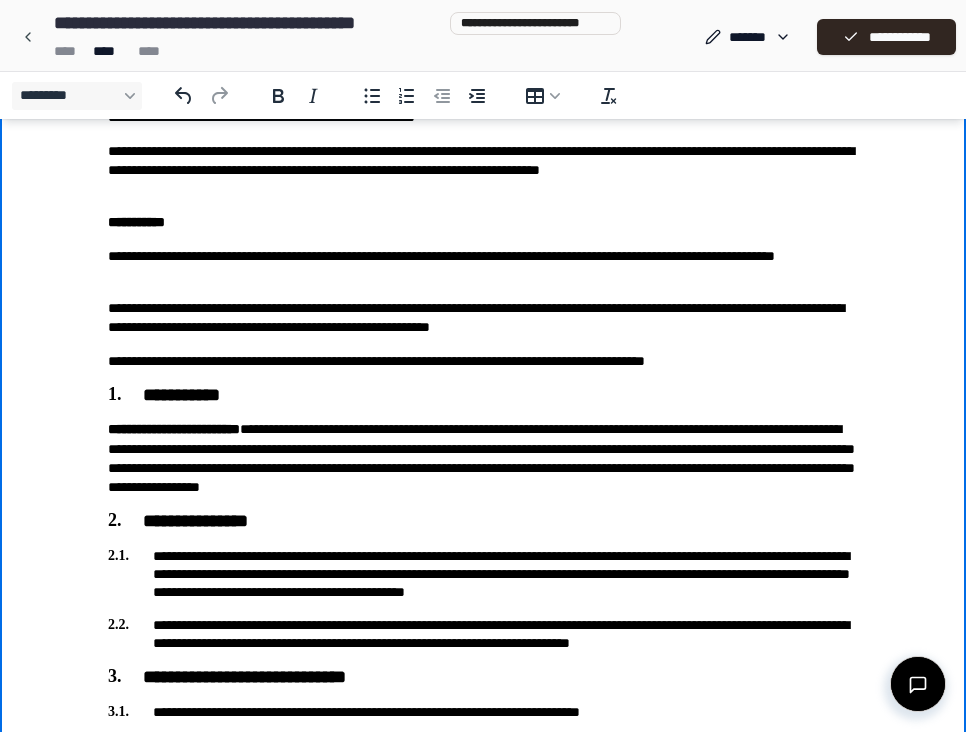 click on "**********" at bounding box center (483, 266) 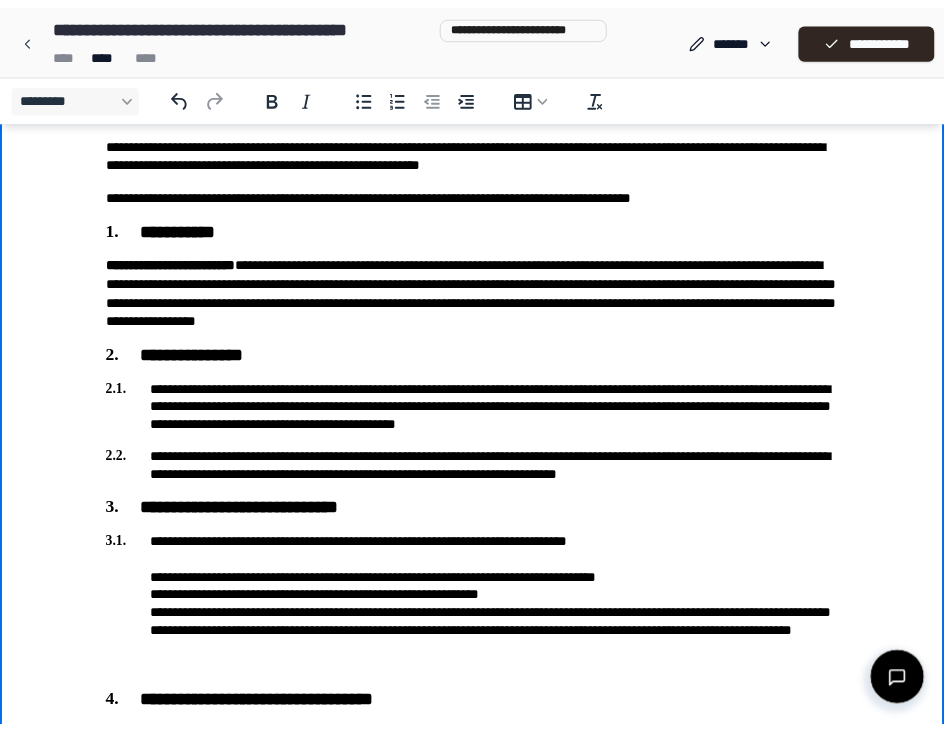 scroll, scrollTop: 388, scrollLeft: 0, axis: vertical 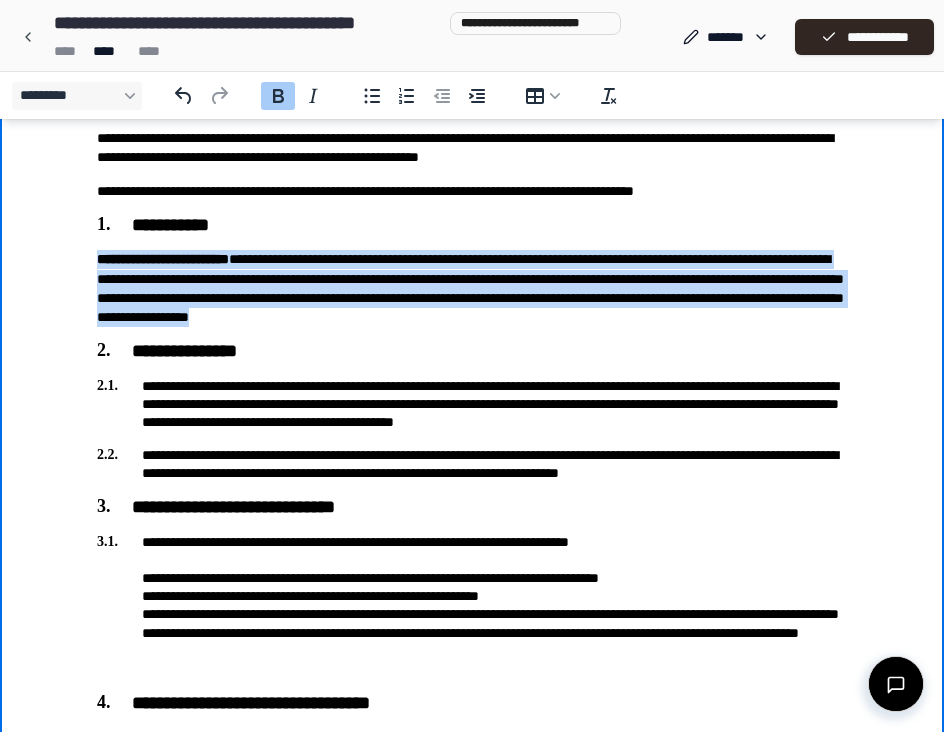 drag, startPoint x: 714, startPoint y: 310, endPoint x: 54, endPoint y: 257, distance: 662.12463 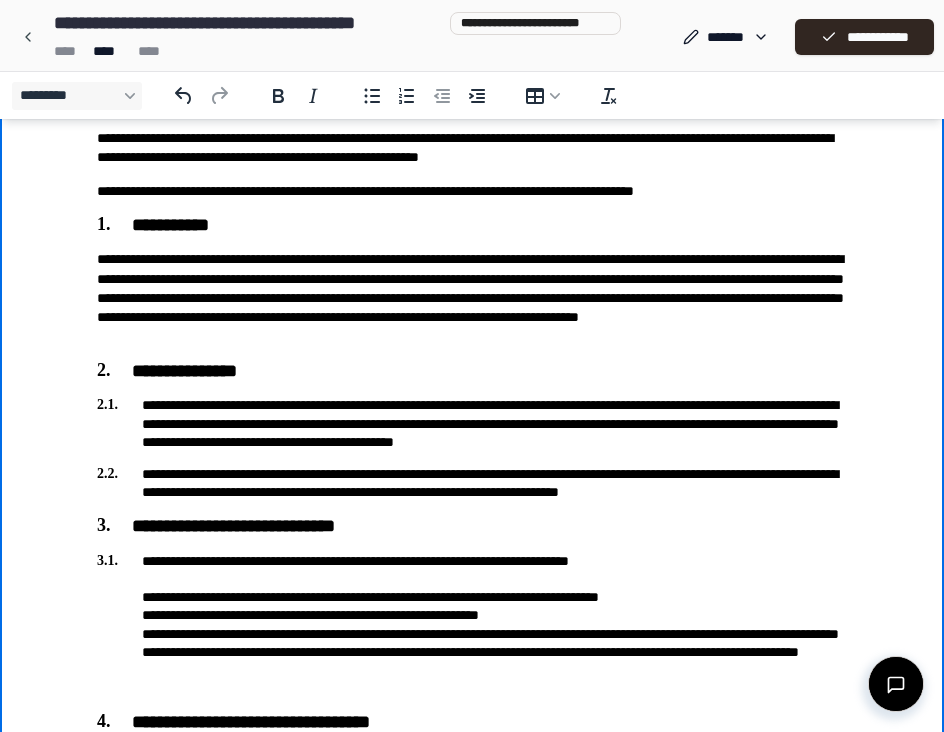 click on "**********" at bounding box center [472, 298] 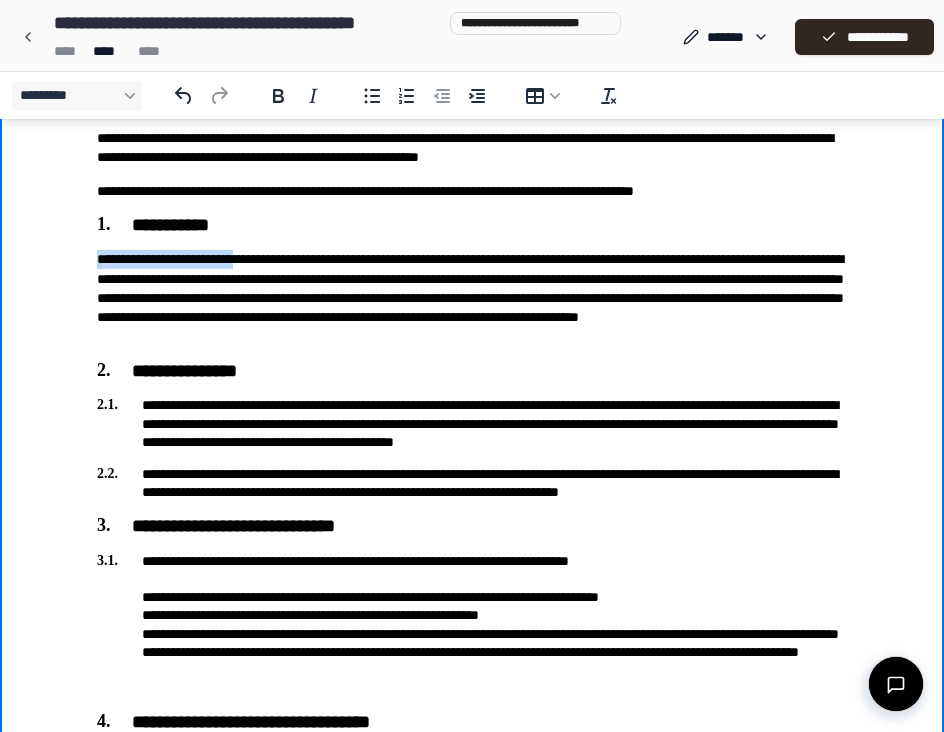 drag, startPoint x: 258, startPoint y: 255, endPoint x: 57, endPoint y: 252, distance: 201.02238 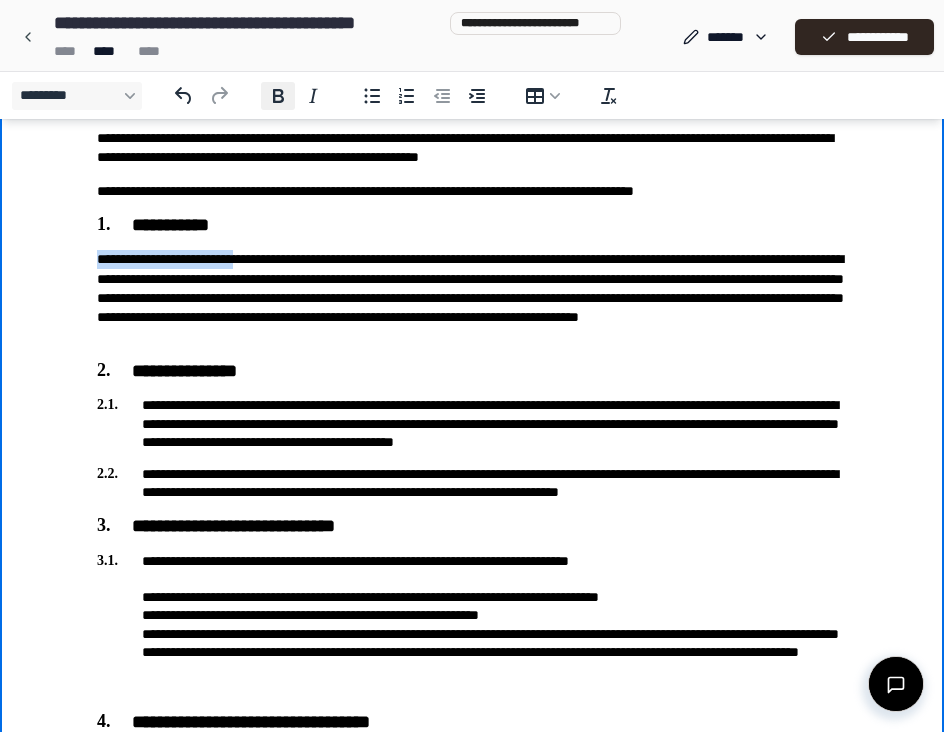 click on "*********" at bounding box center (278, 96) 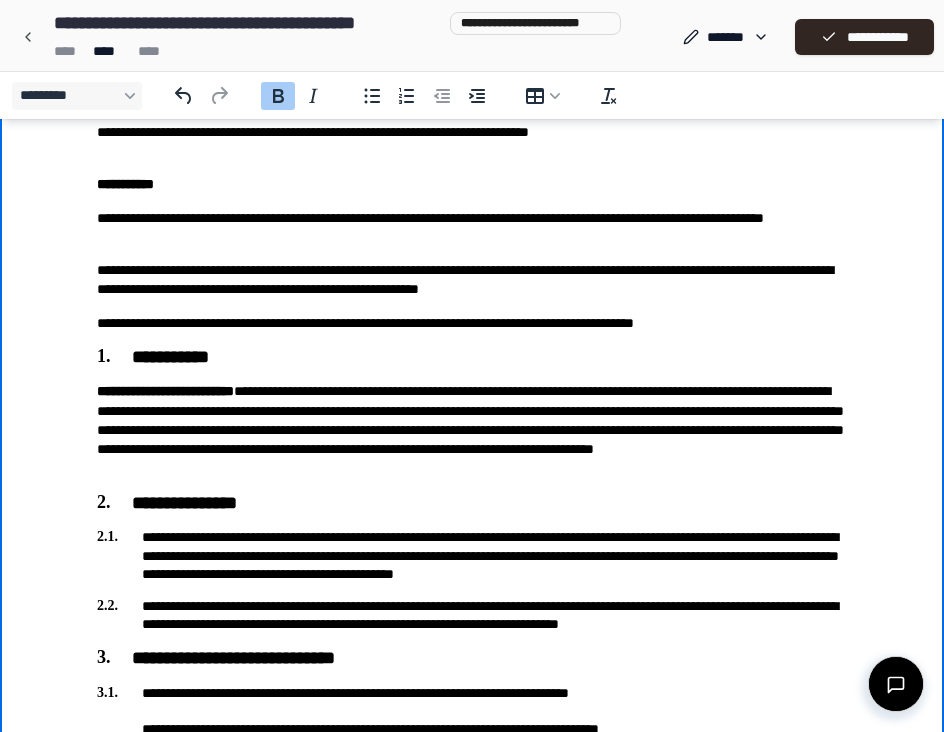 scroll, scrollTop: 73, scrollLeft: 0, axis: vertical 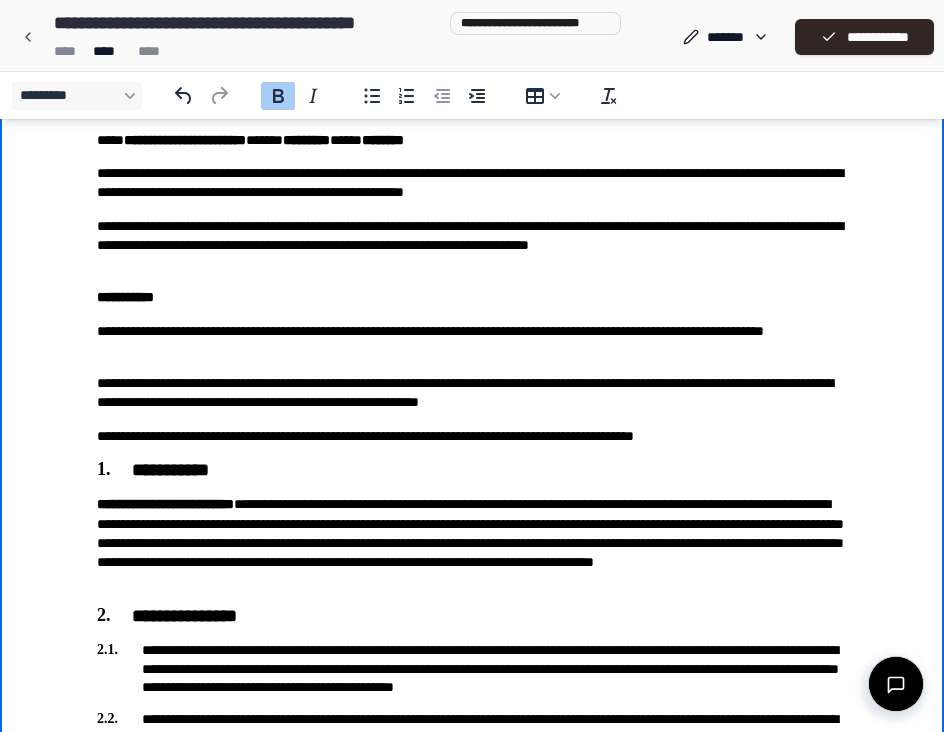 click on "**********" at bounding box center (472, 341) 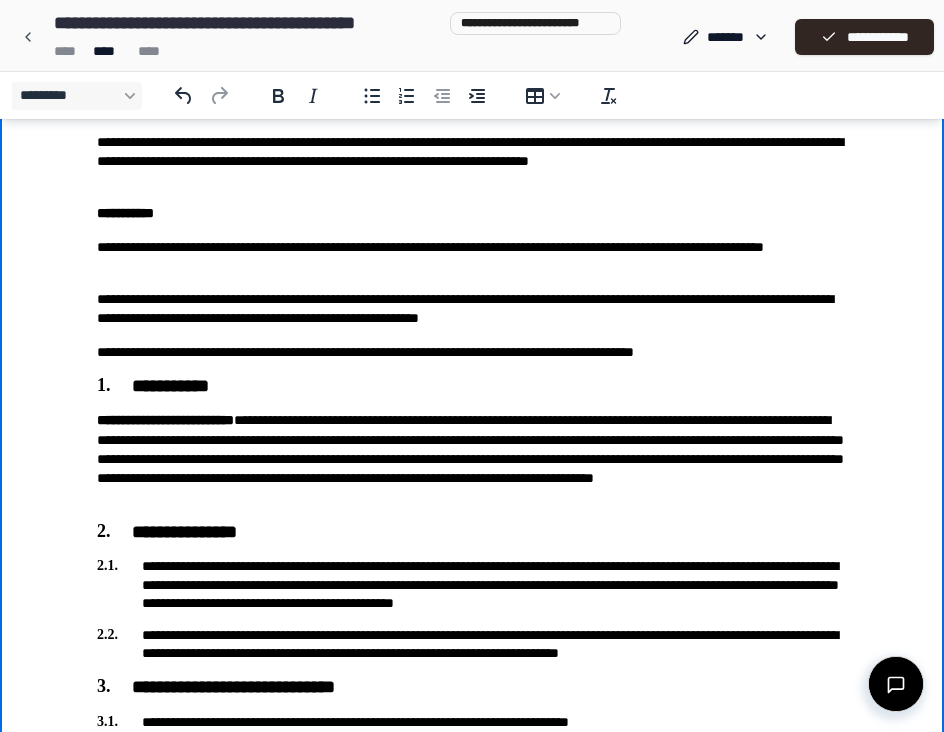 scroll, scrollTop: 164, scrollLeft: 0, axis: vertical 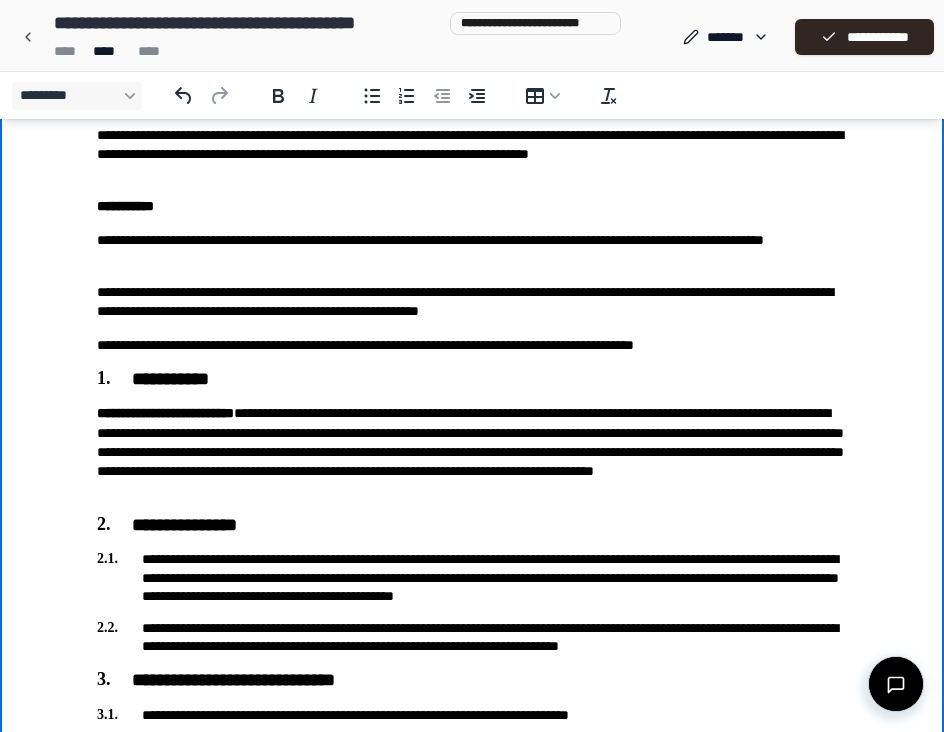 click on "**********" at bounding box center (472, 452) 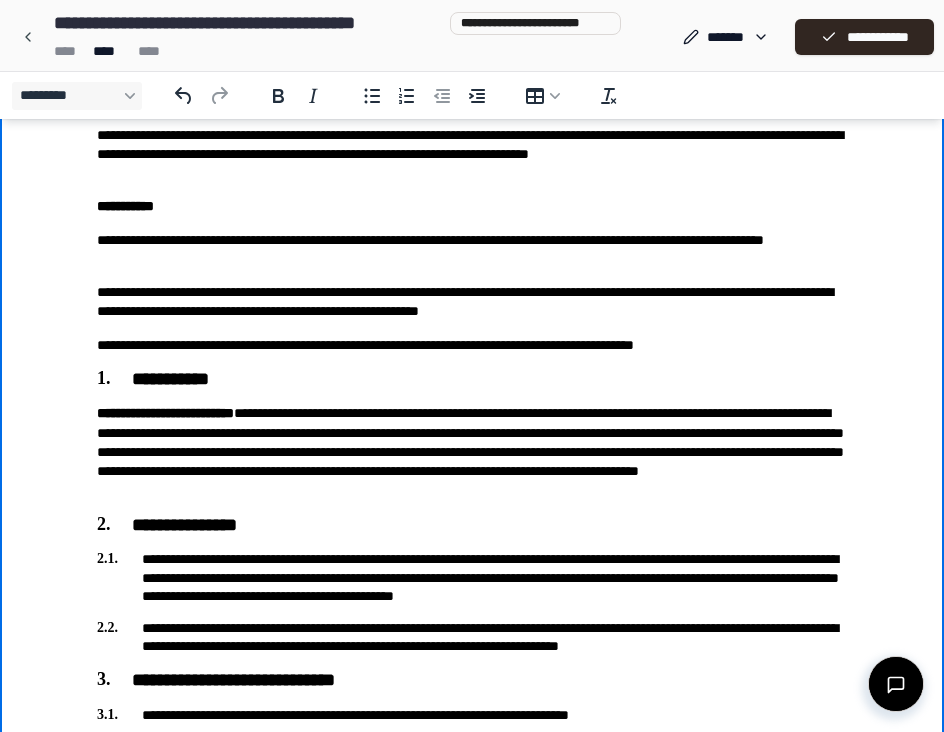click on "**********" at bounding box center (472, 892) 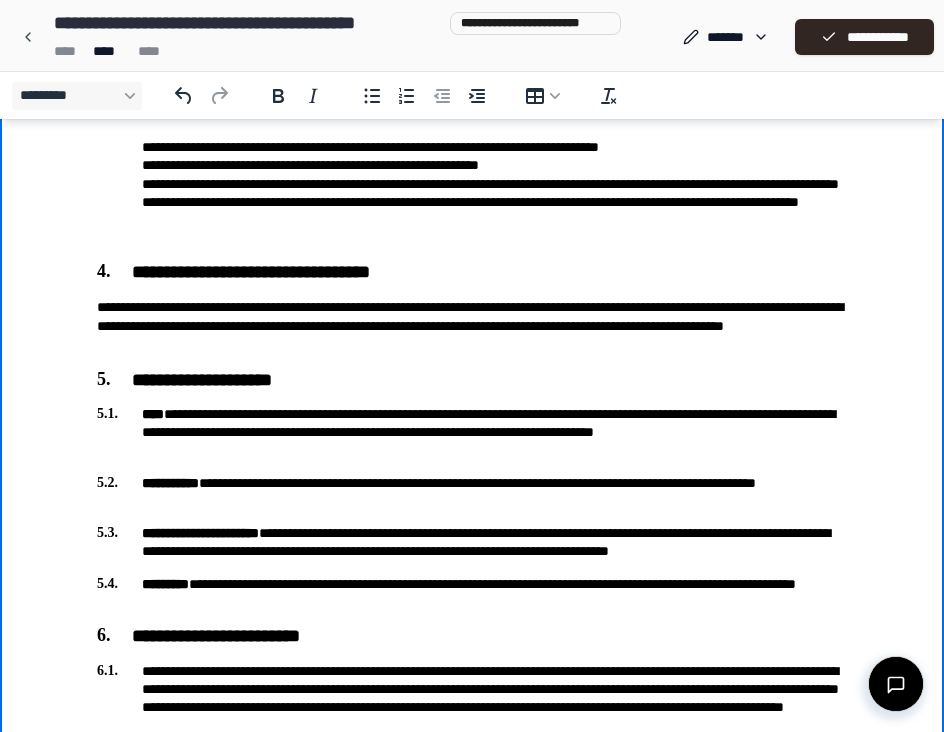 scroll, scrollTop: 1320, scrollLeft: 0, axis: vertical 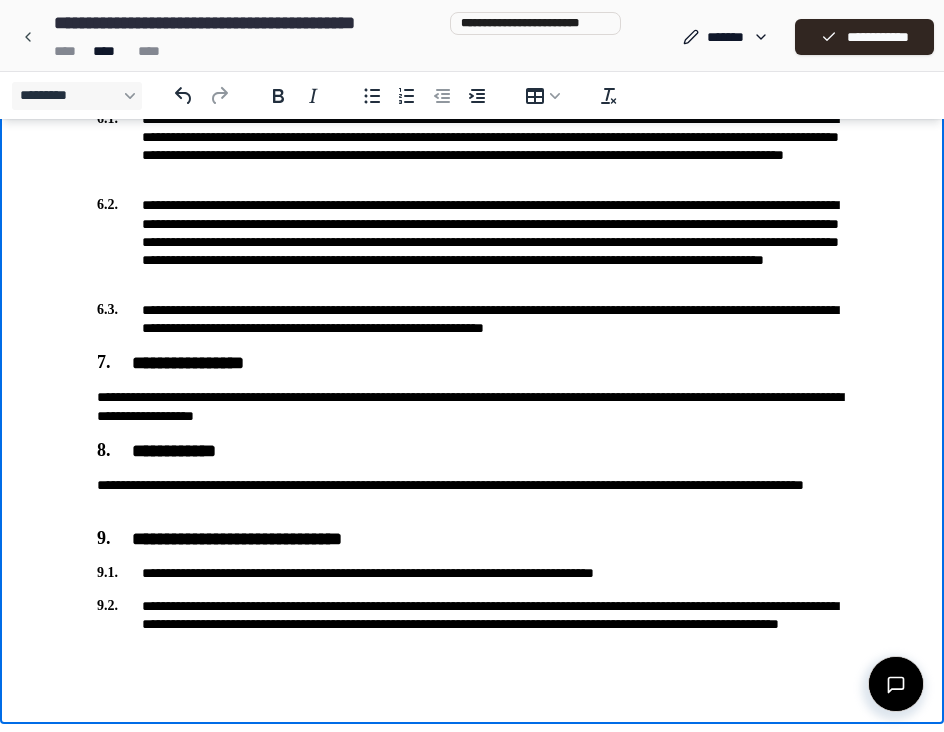 click on "**********" at bounding box center [472, 624] 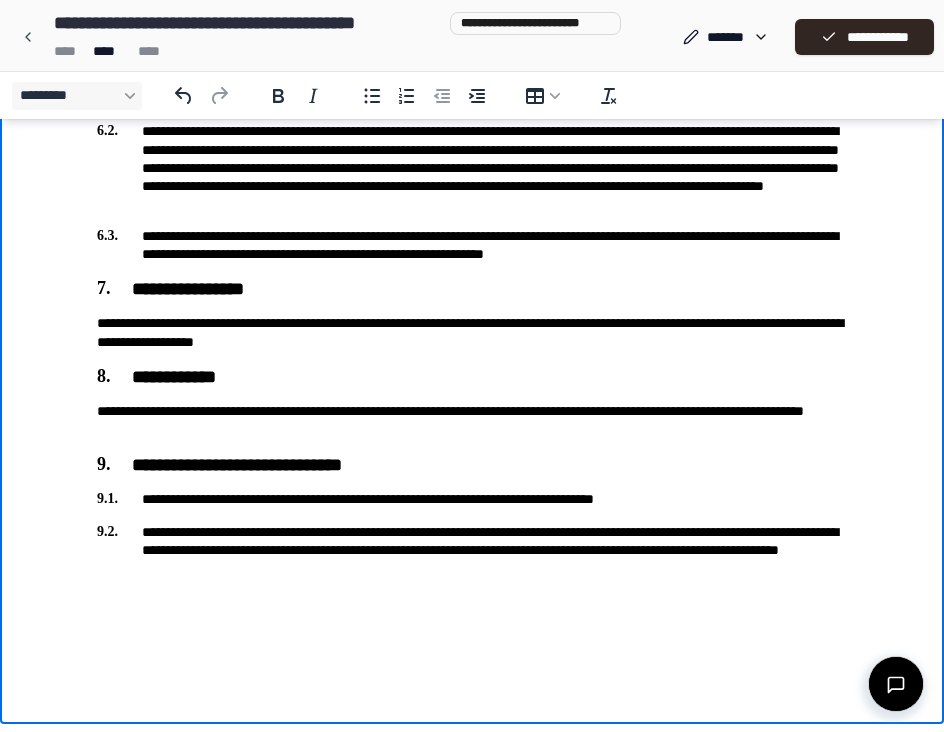 scroll, scrollTop: 1360, scrollLeft: 0, axis: vertical 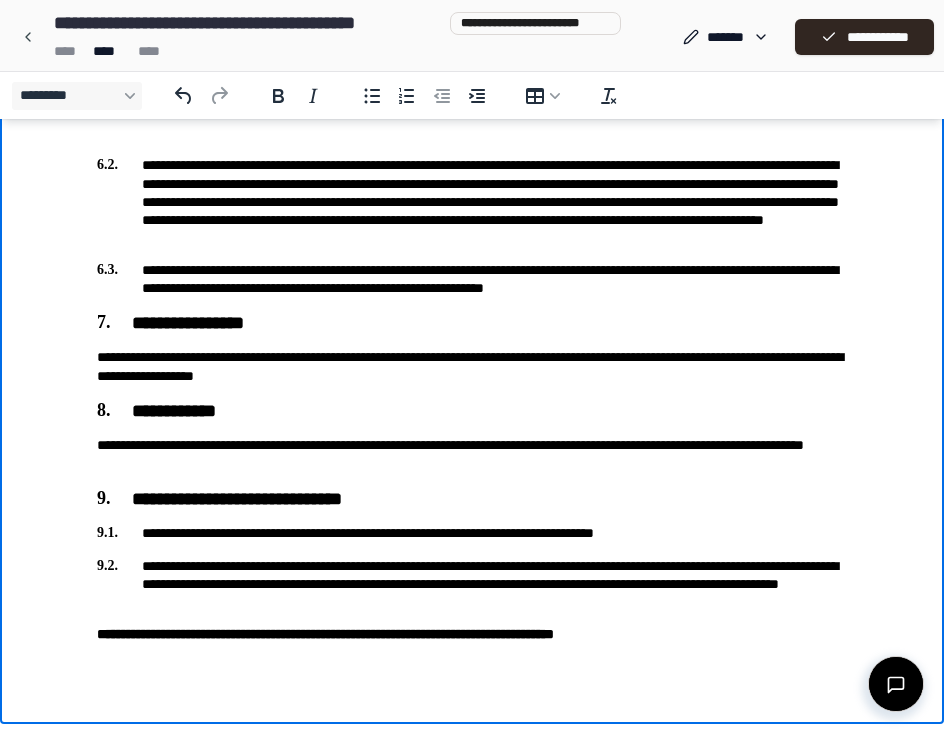 click on "**********" at bounding box center (472, 584) 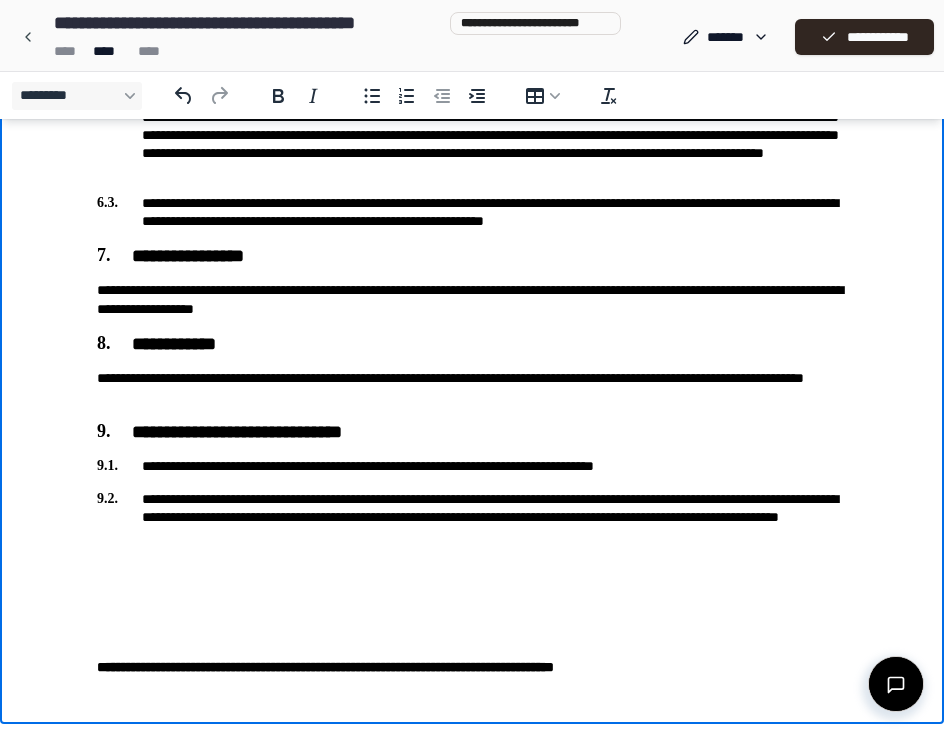 scroll, scrollTop: 1427, scrollLeft: 0, axis: vertical 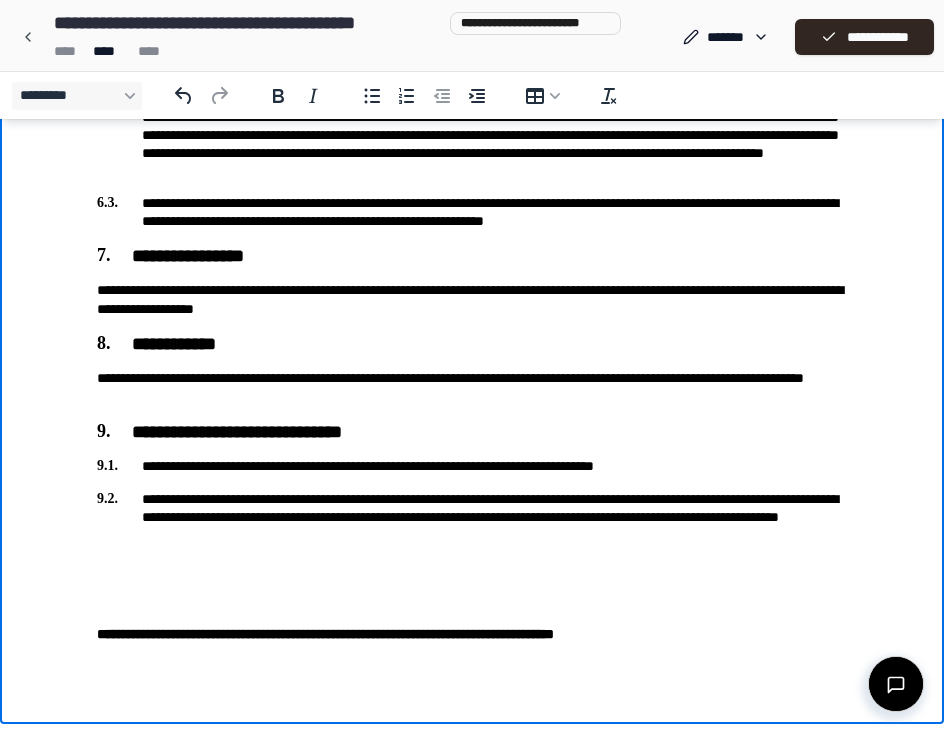 click on "**********" at bounding box center (472, 634) 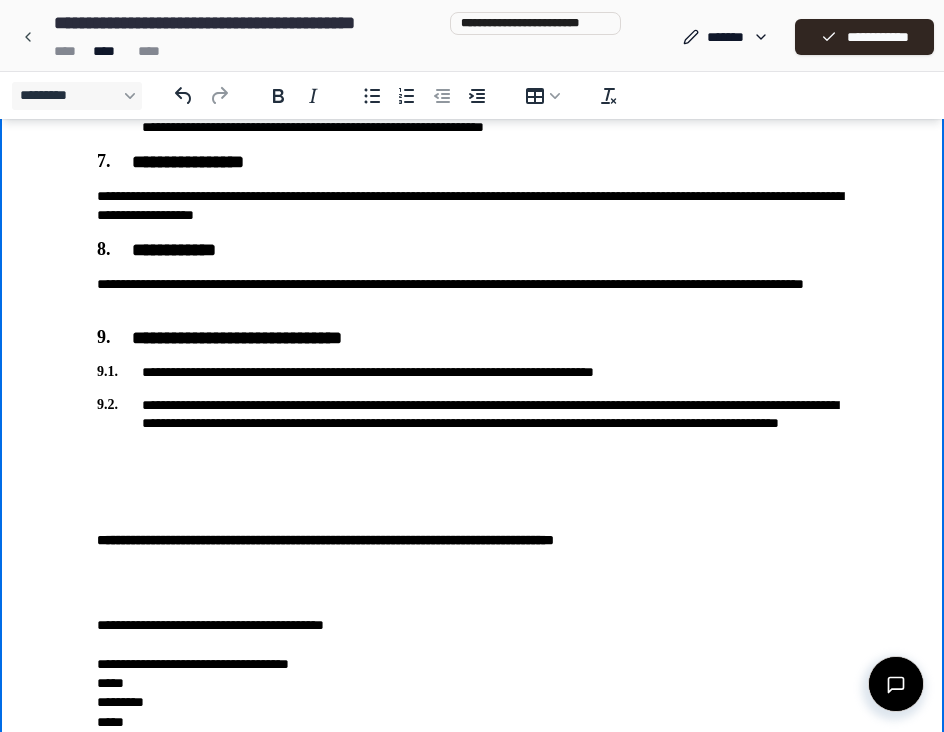 scroll, scrollTop: 1609, scrollLeft: 0, axis: vertical 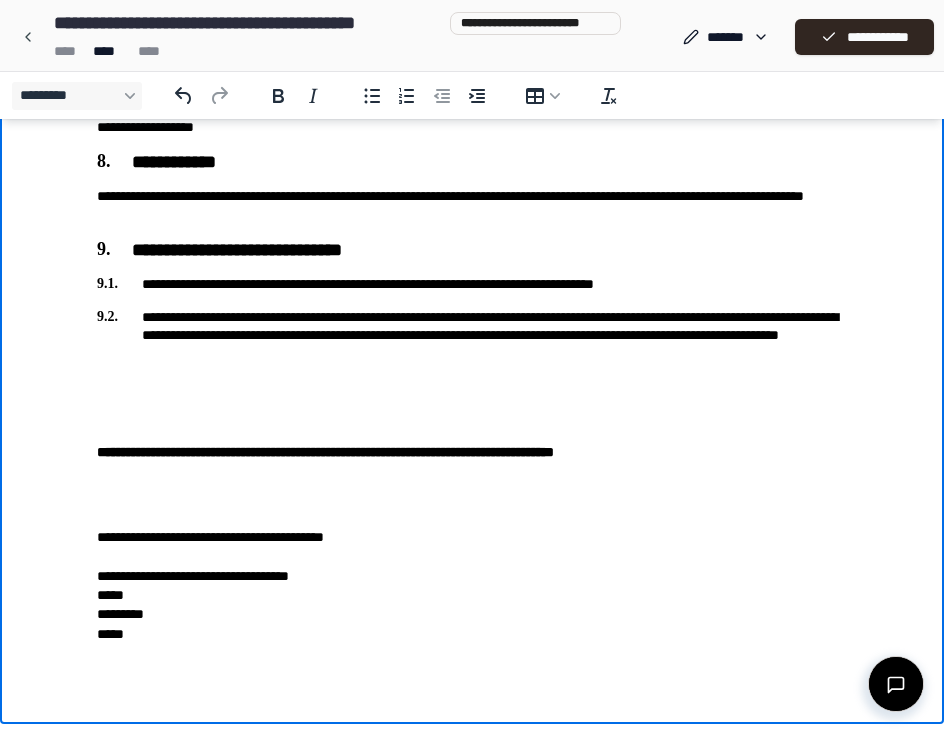 click on "**********" at bounding box center [472, 576] 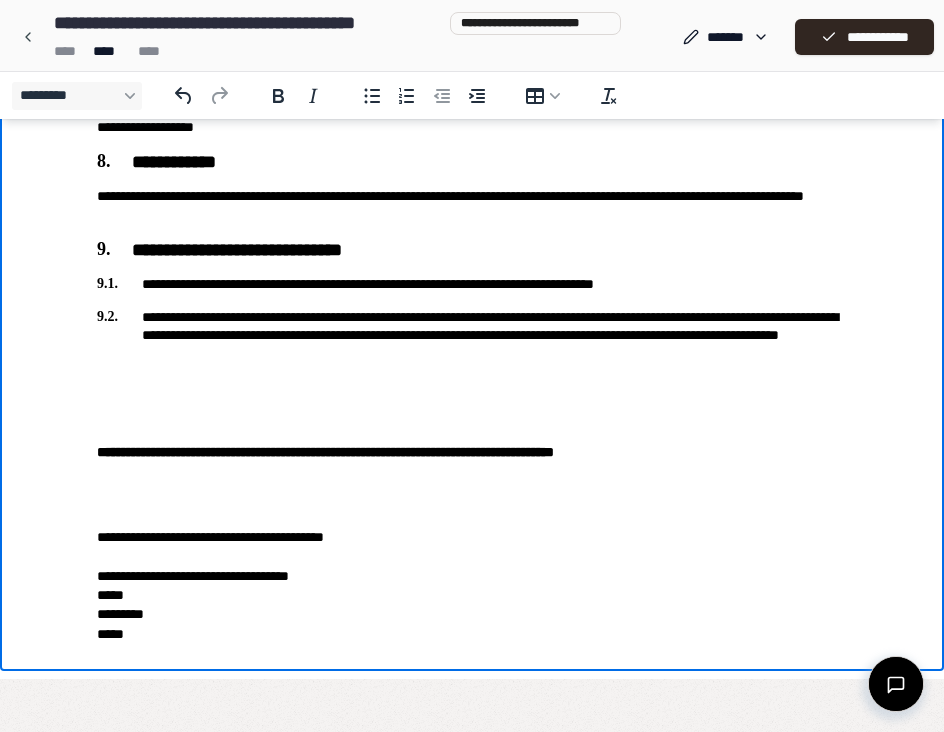 scroll, scrollTop: 1556, scrollLeft: 0, axis: vertical 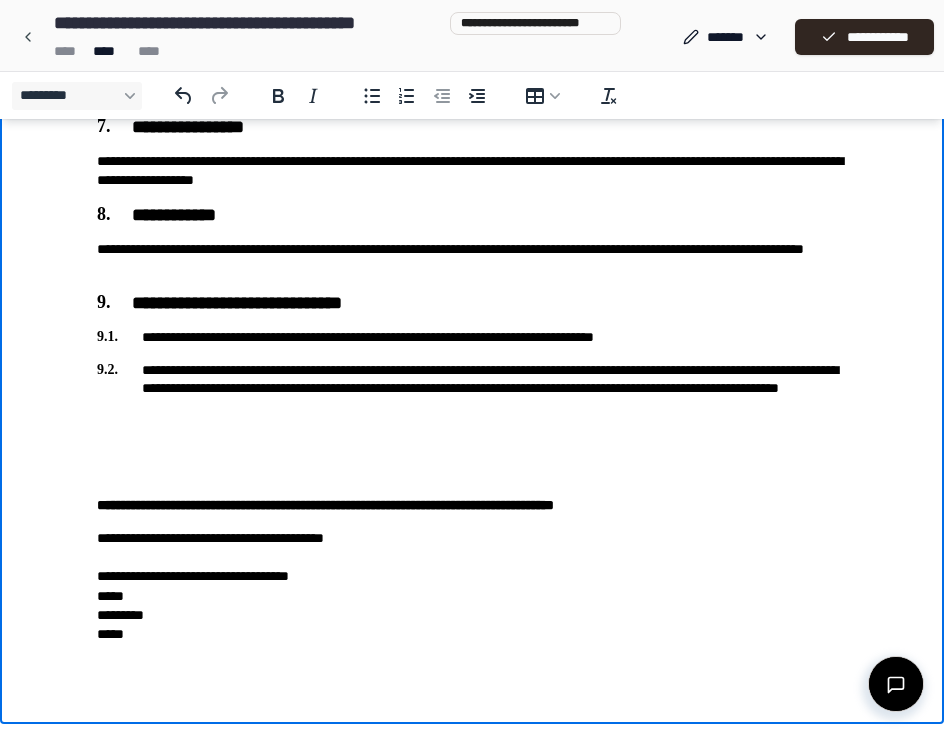 click on "**********" at bounding box center (472, -382) 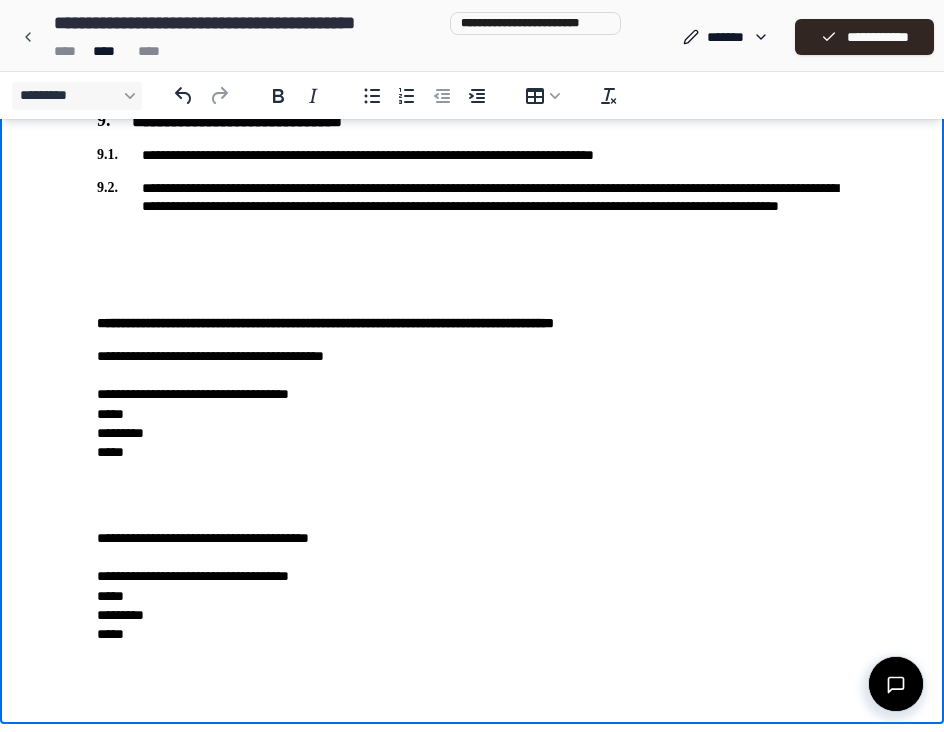 click on "**********" at bounding box center [472, -473] 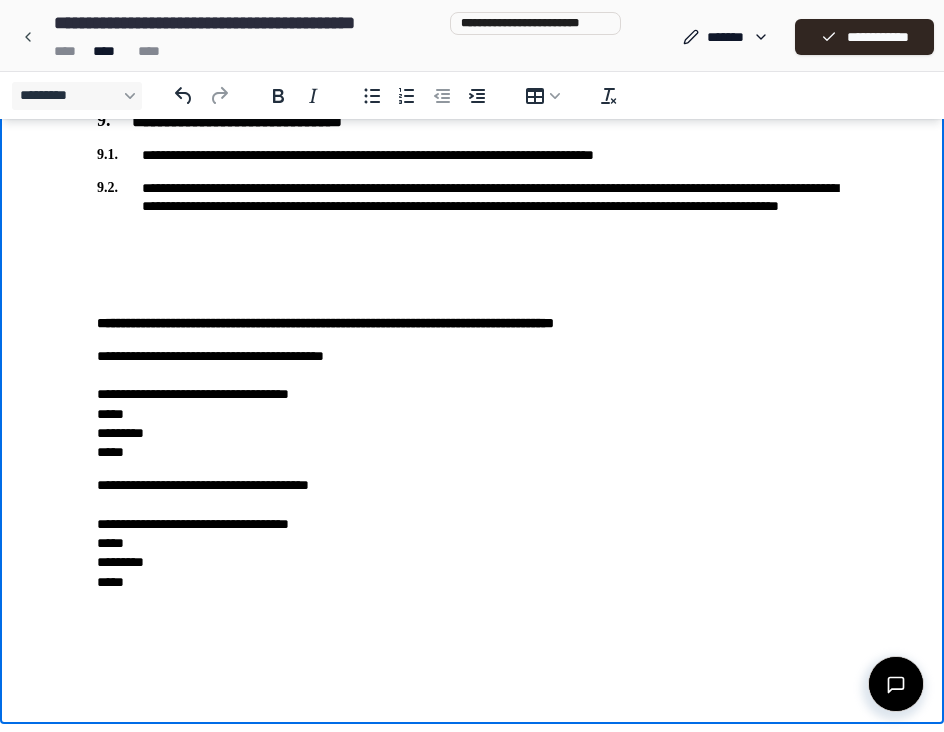 scroll, scrollTop: 1686, scrollLeft: 0, axis: vertical 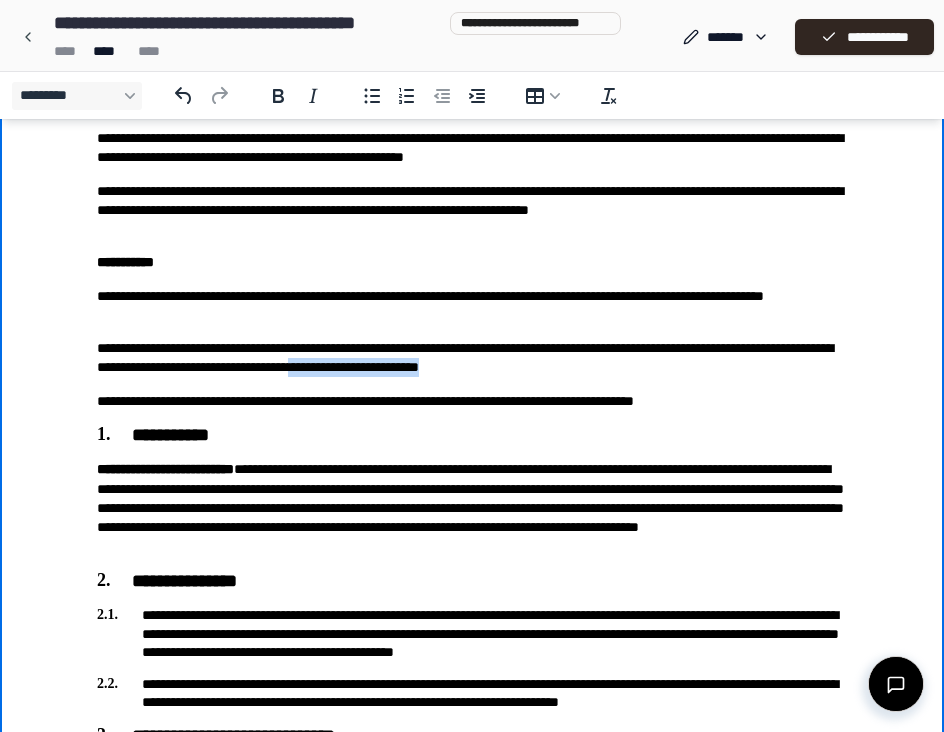 drag, startPoint x: 718, startPoint y: 363, endPoint x: 536, endPoint y: 369, distance: 182.09888 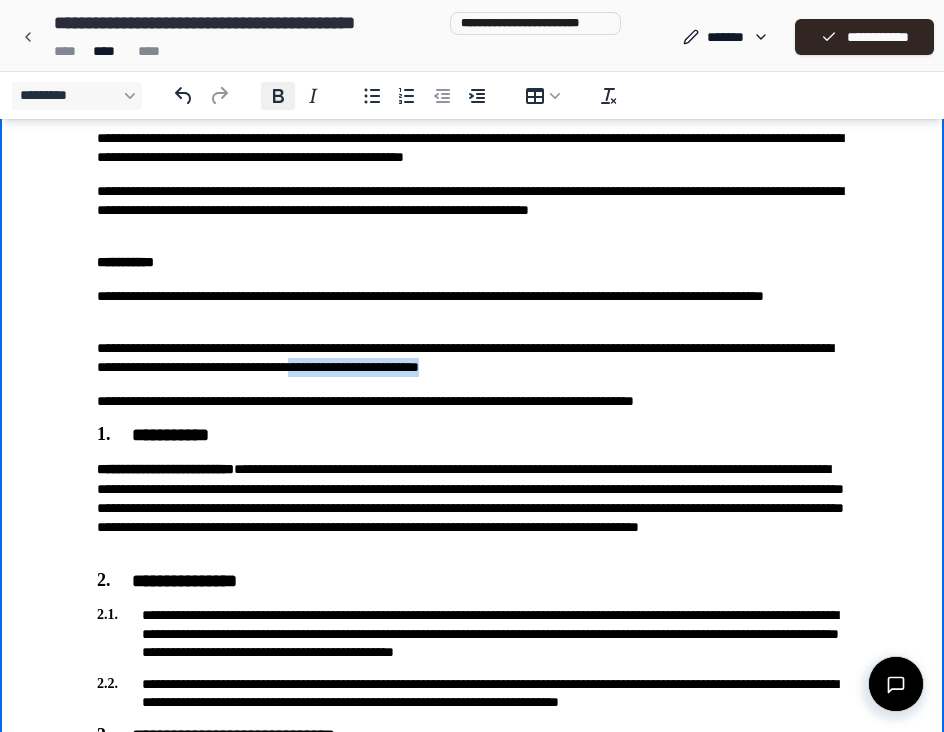 click 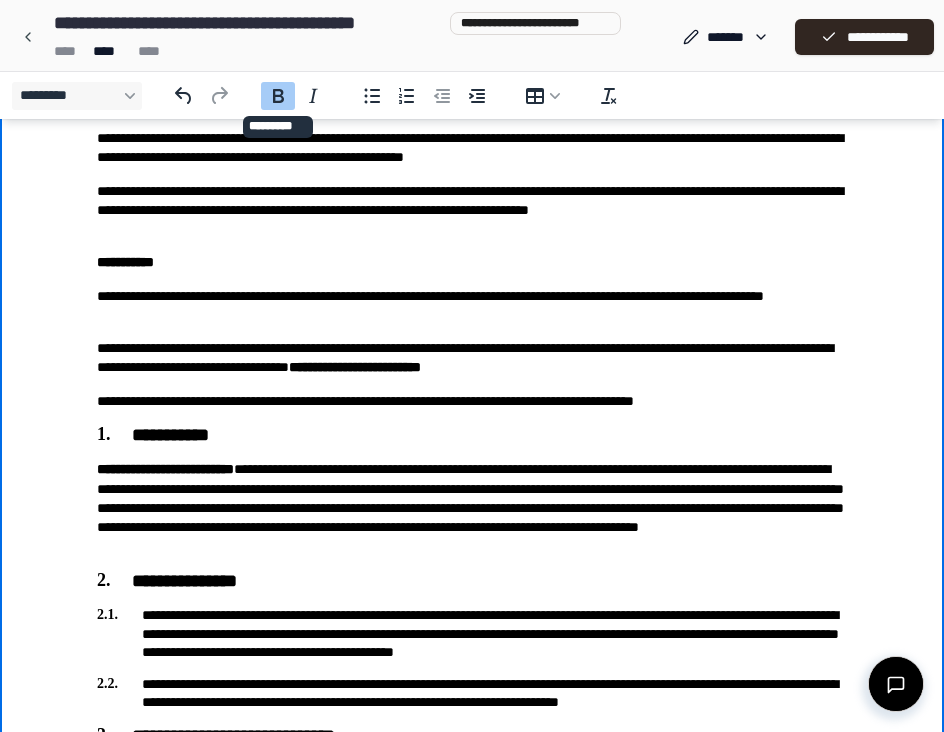 click on "**********" at bounding box center [472, 306] 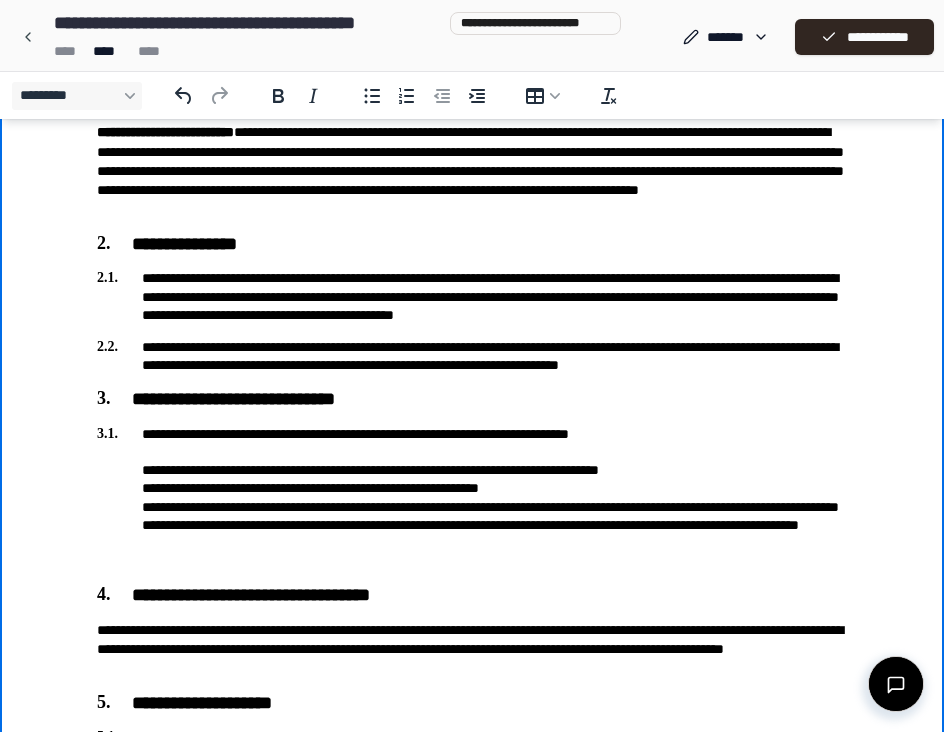 scroll, scrollTop: 487, scrollLeft: 0, axis: vertical 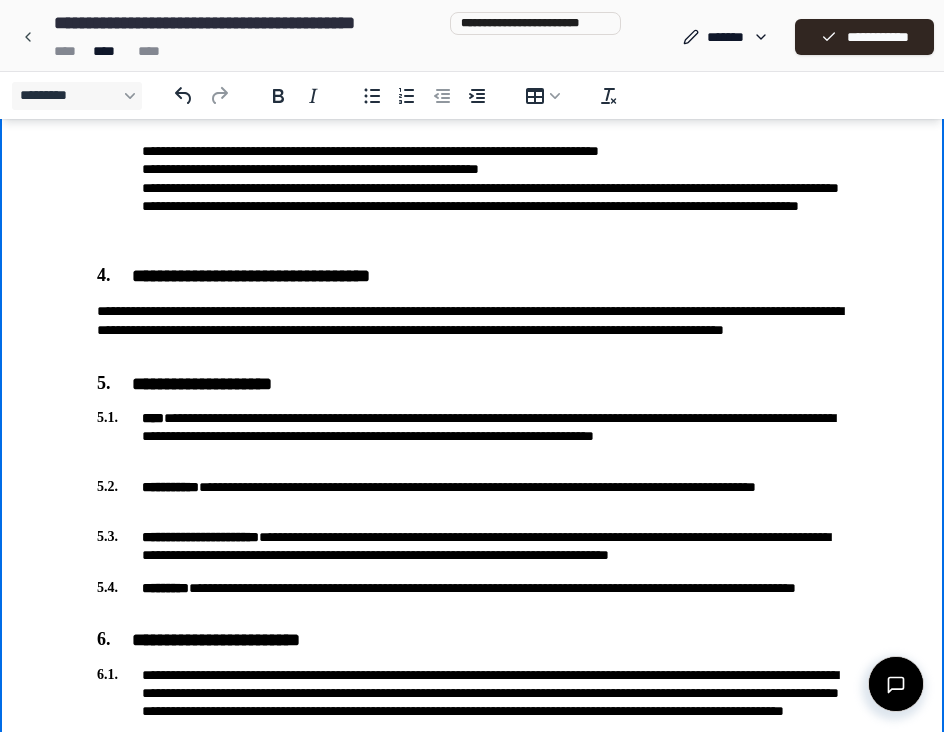 click on "**********" at bounding box center (472, 475) 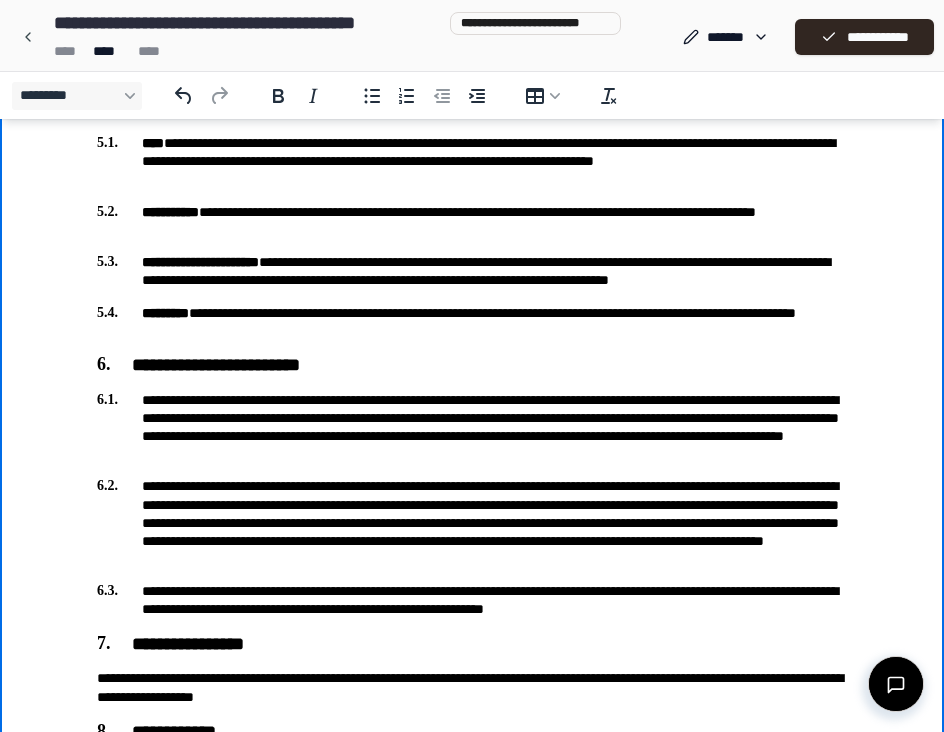 scroll, scrollTop: 1043, scrollLeft: 0, axis: vertical 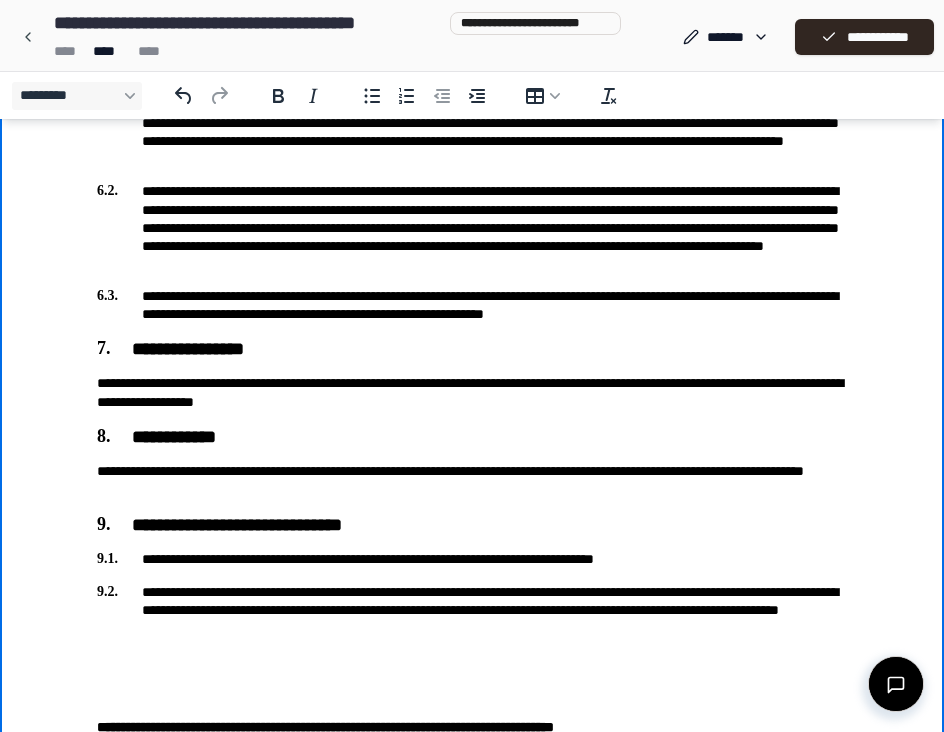 click on "**********" at bounding box center (472, -95) 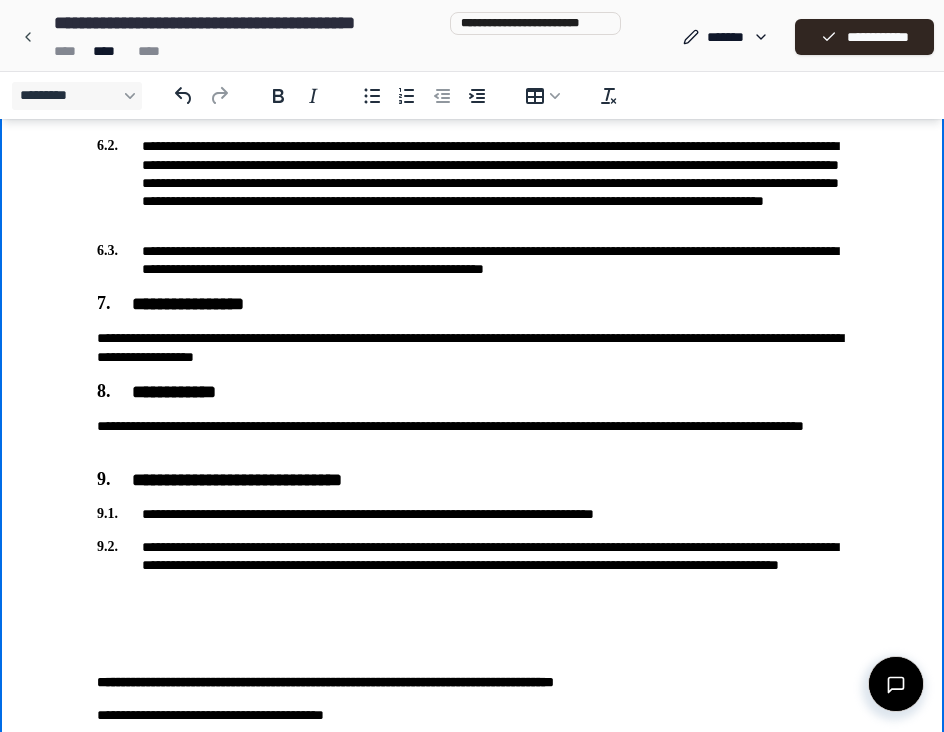 scroll, scrollTop: 1383, scrollLeft: 0, axis: vertical 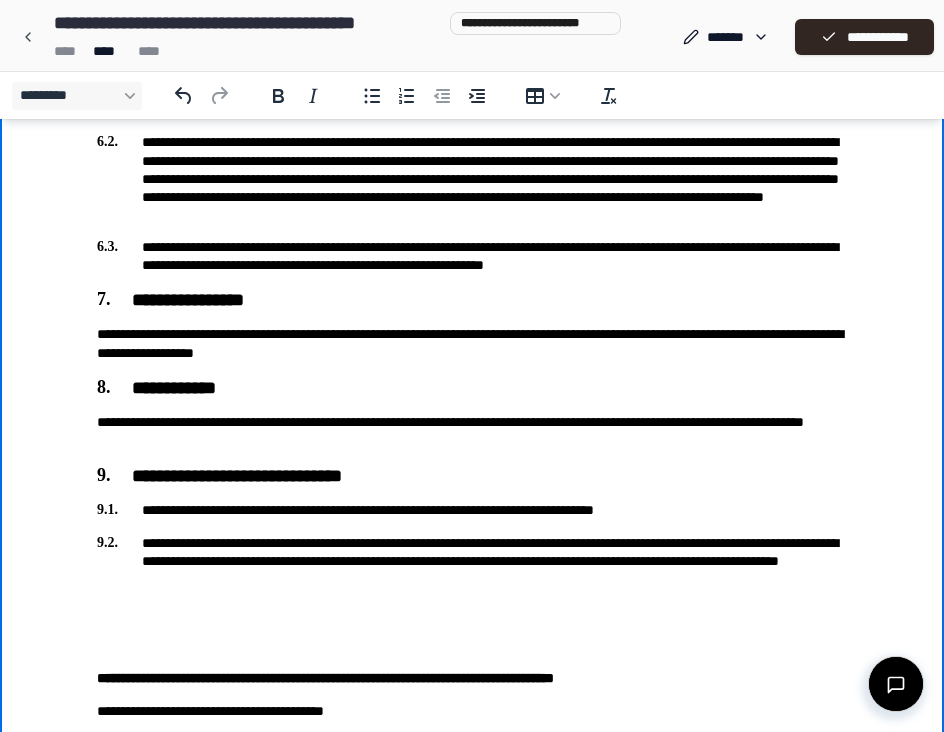 click on "**********" at bounding box center [472, 432] 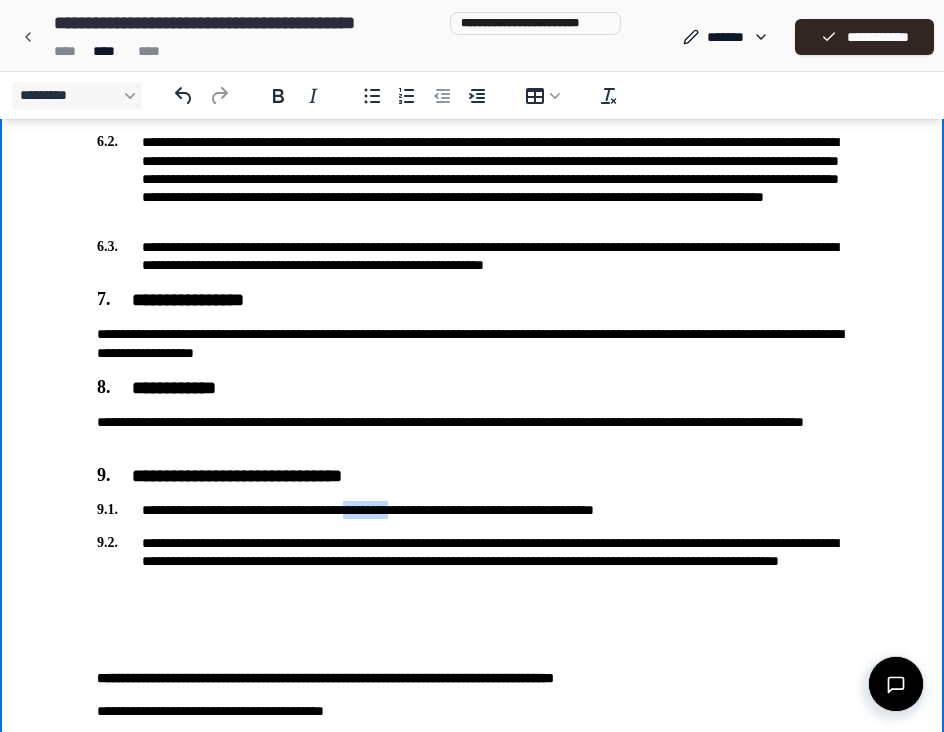 click on "**********" at bounding box center (472, 510) 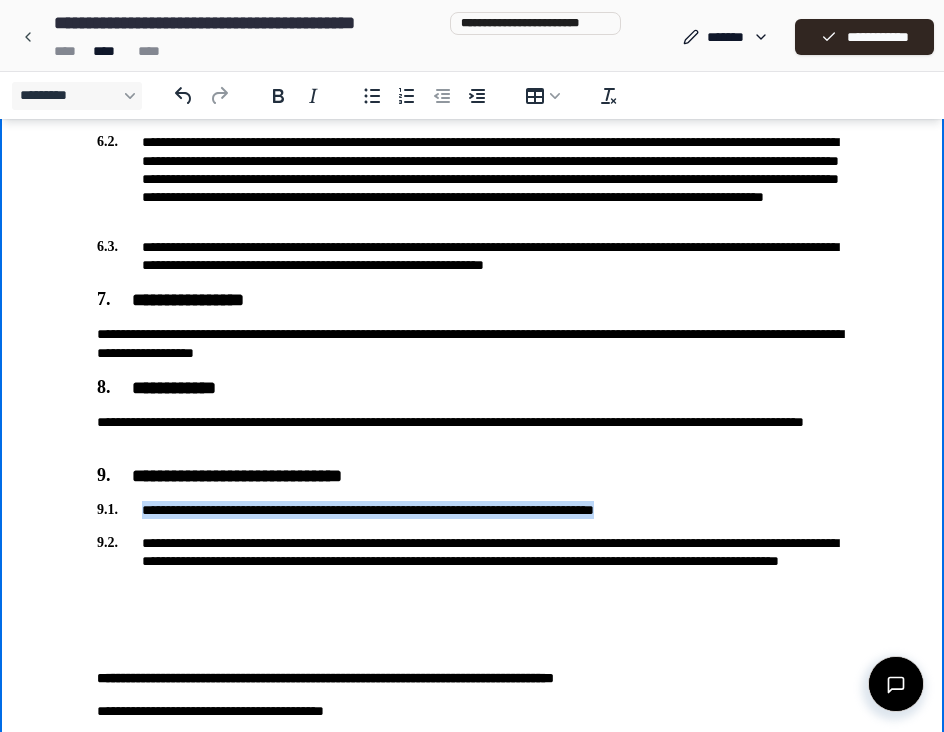 click on "**********" at bounding box center (472, 510) 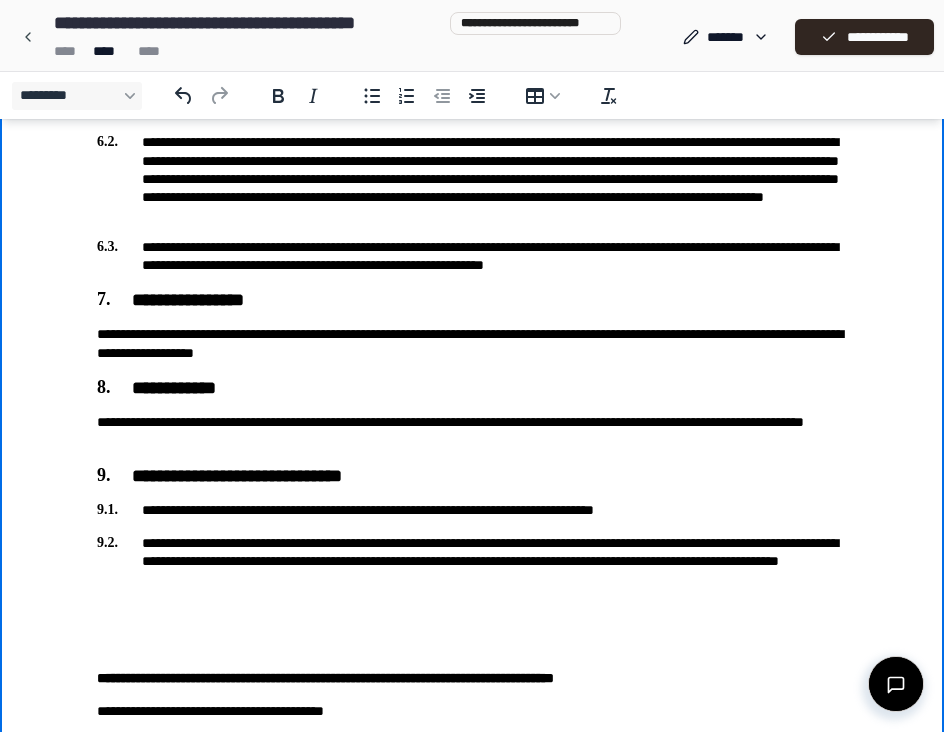 click on "**********" at bounding box center [472, -144] 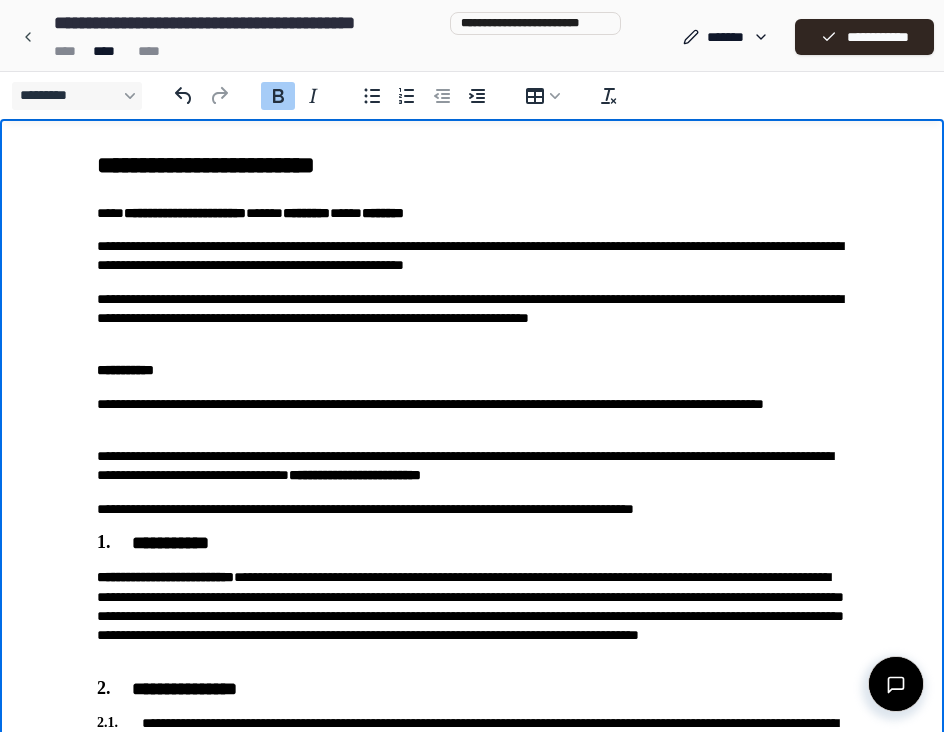 click on "**********" at bounding box center [472, 370] 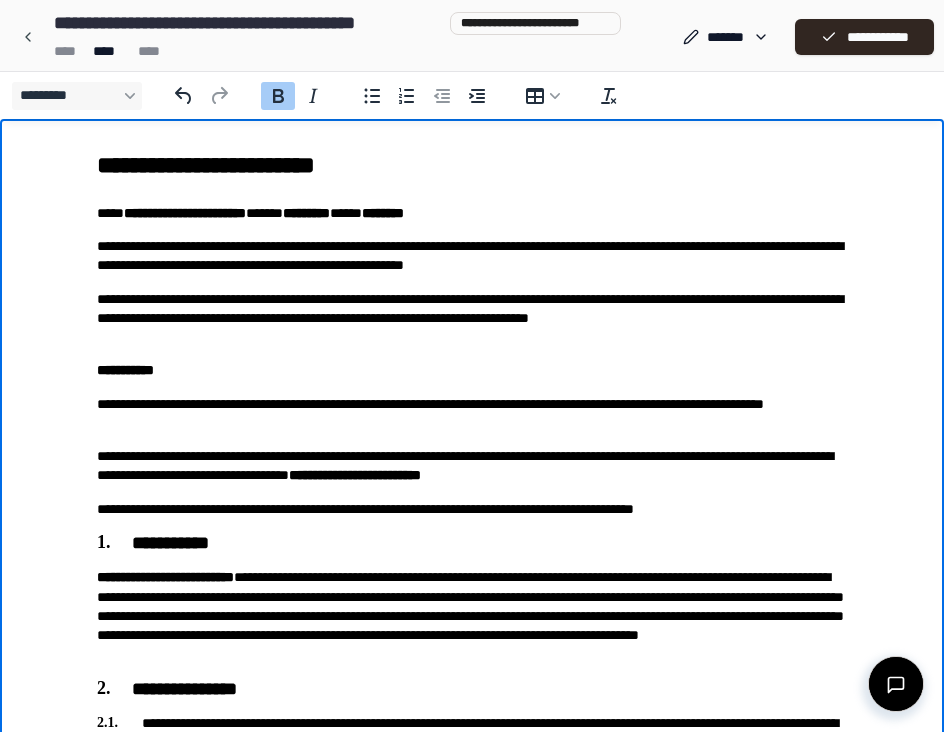 click on "**********" at bounding box center [472, 319] 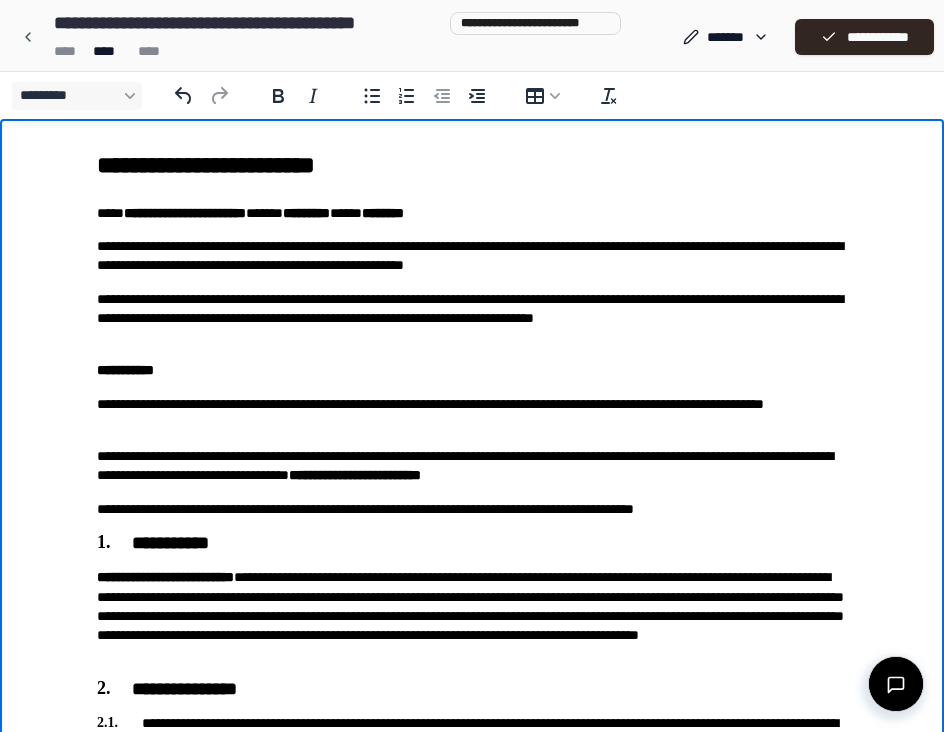 click on "**********" at bounding box center [472, 370] 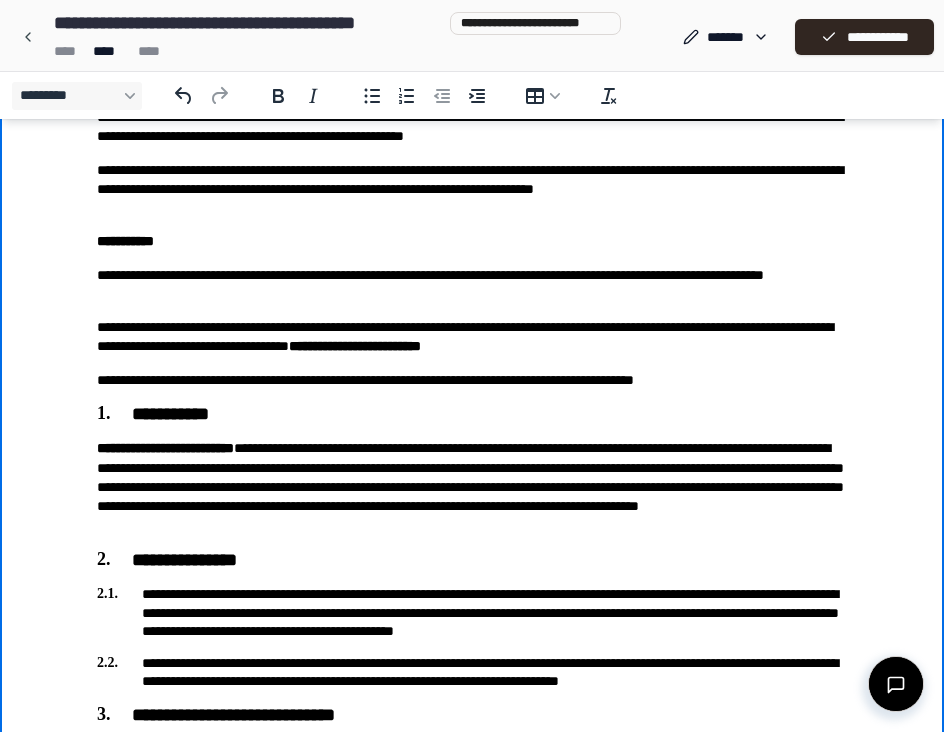 scroll, scrollTop: 131, scrollLeft: 0, axis: vertical 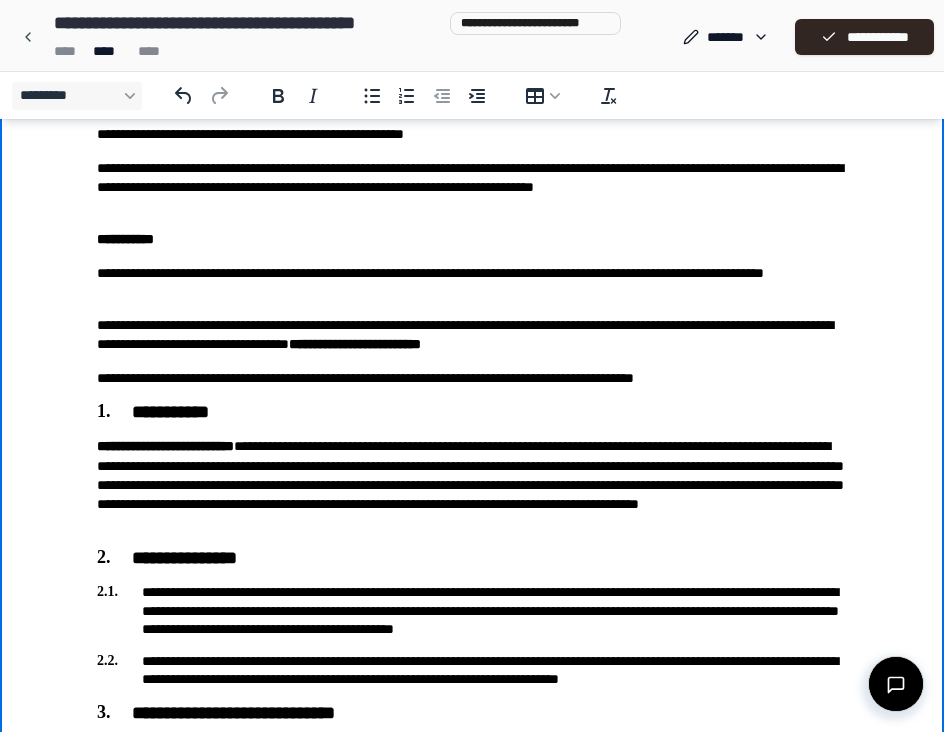 click on "**********" at bounding box center [472, 559] 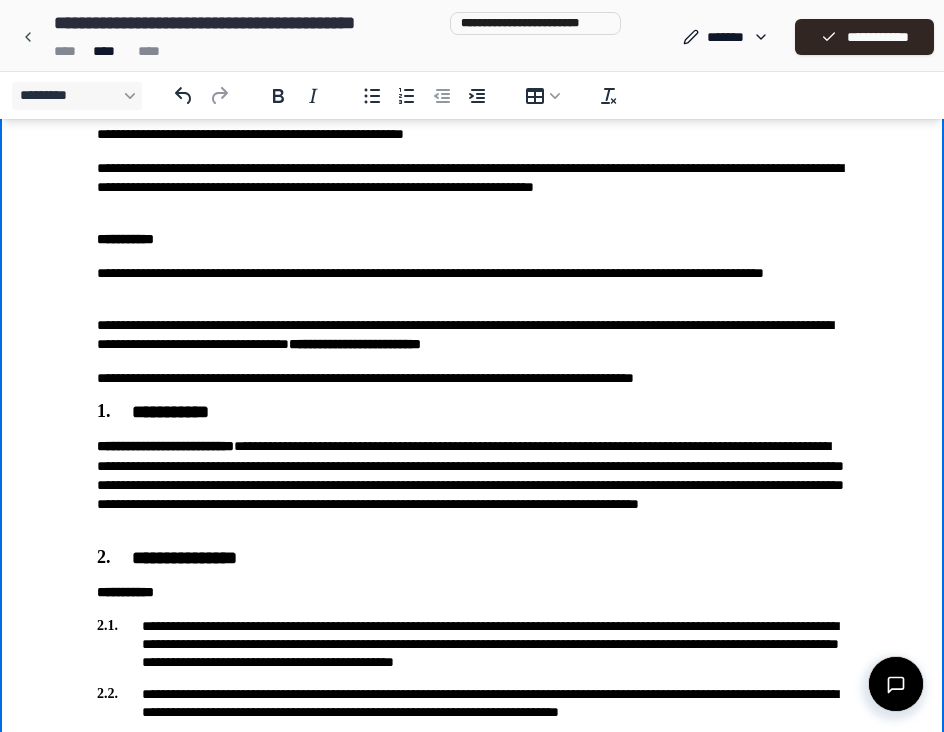 click on "**********" at bounding box center (472, 1125) 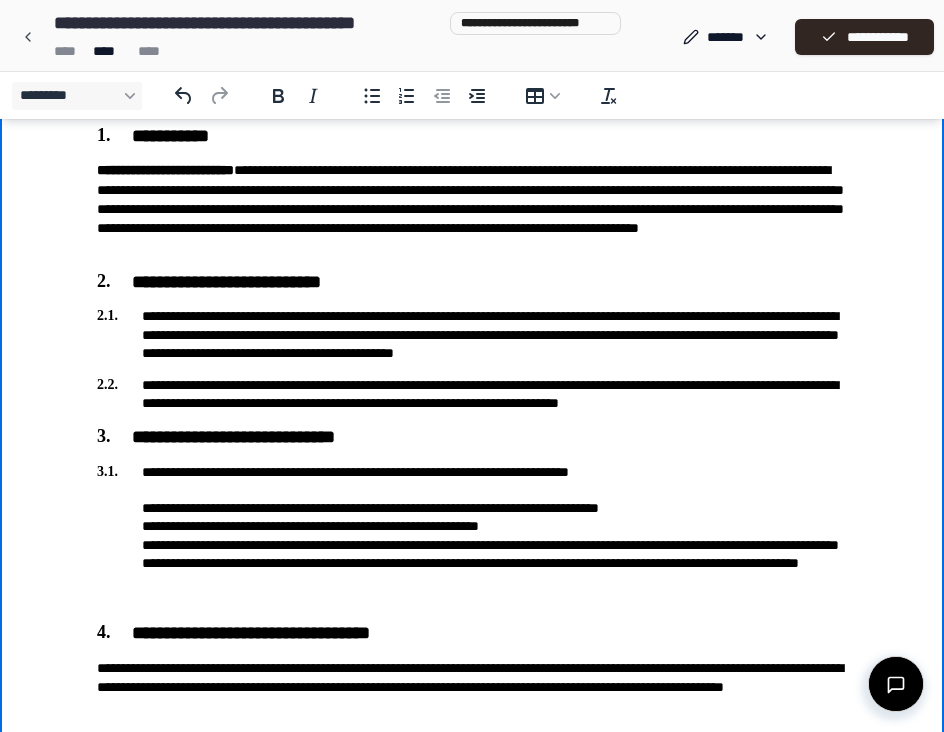 scroll, scrollTop: 432, scrollLeft: 0, axis: vertical 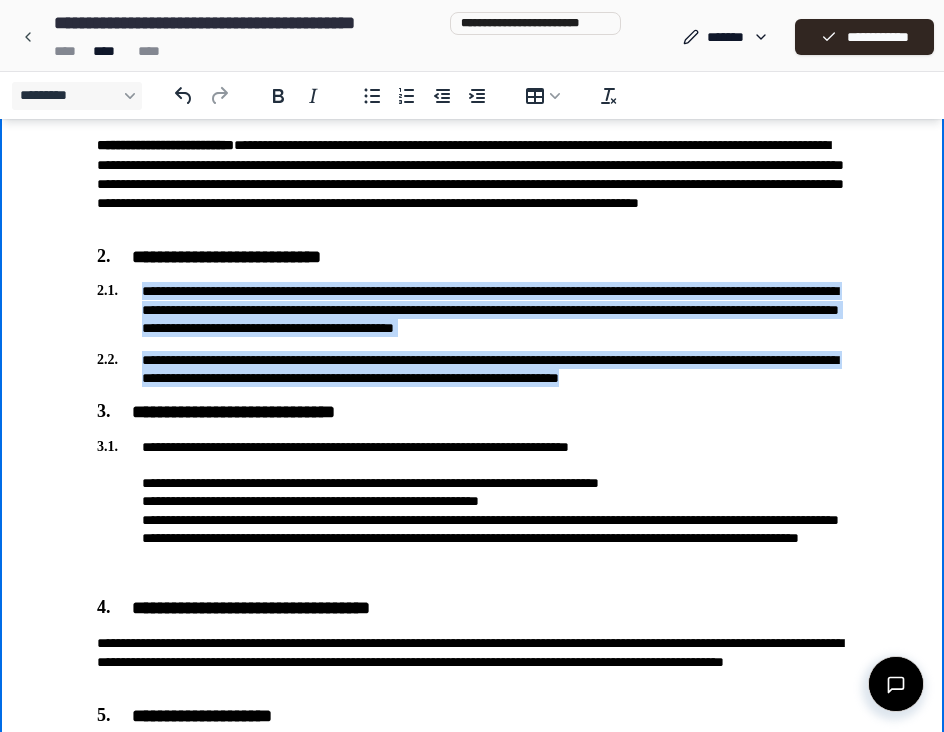 drag, startPoint x: 807, startPoint y: 369, endPoint x: 76, endPoint y: 288, distance: 735.474 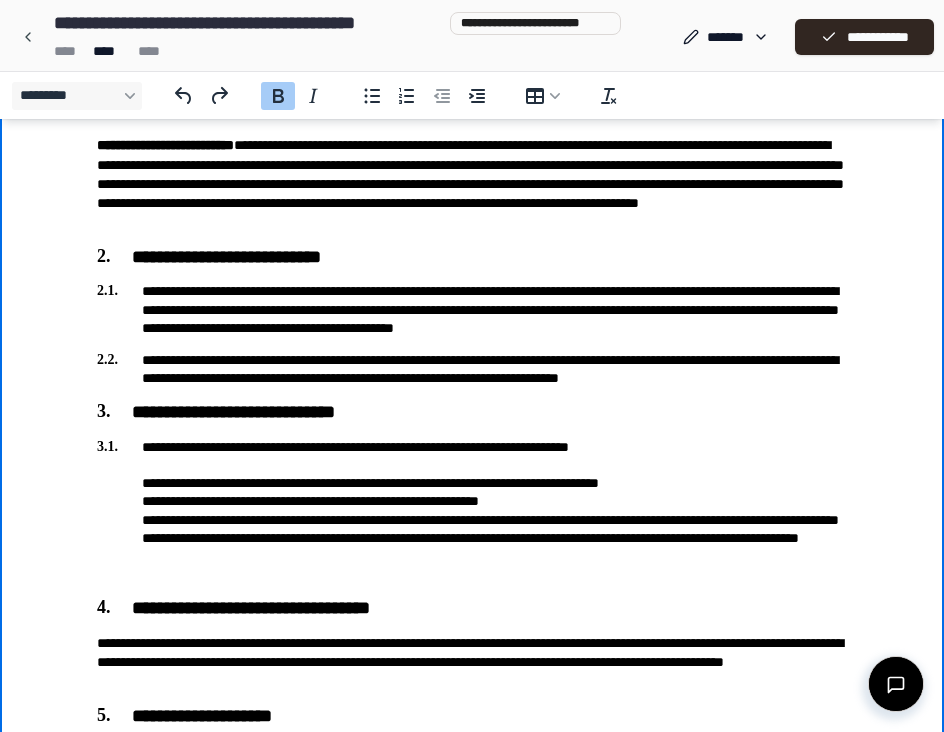 click on "**********" at bounding box center (472, 258) 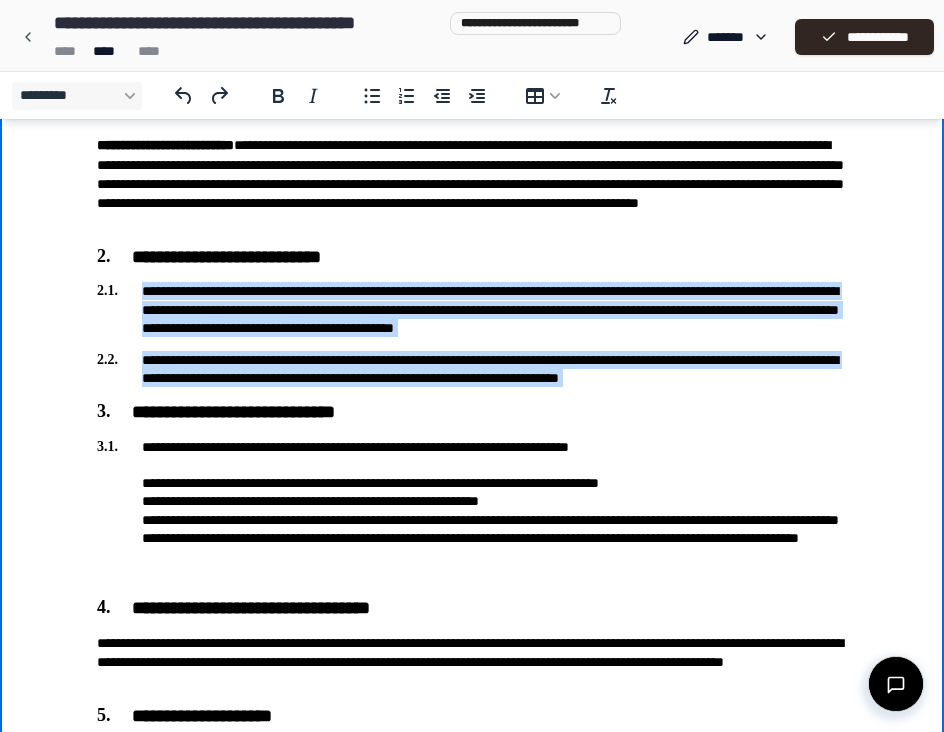 drag, startPoint x: 795, startPoint y: 391, endPoint x: 130, endPoint y: 289, distance: 672.7771 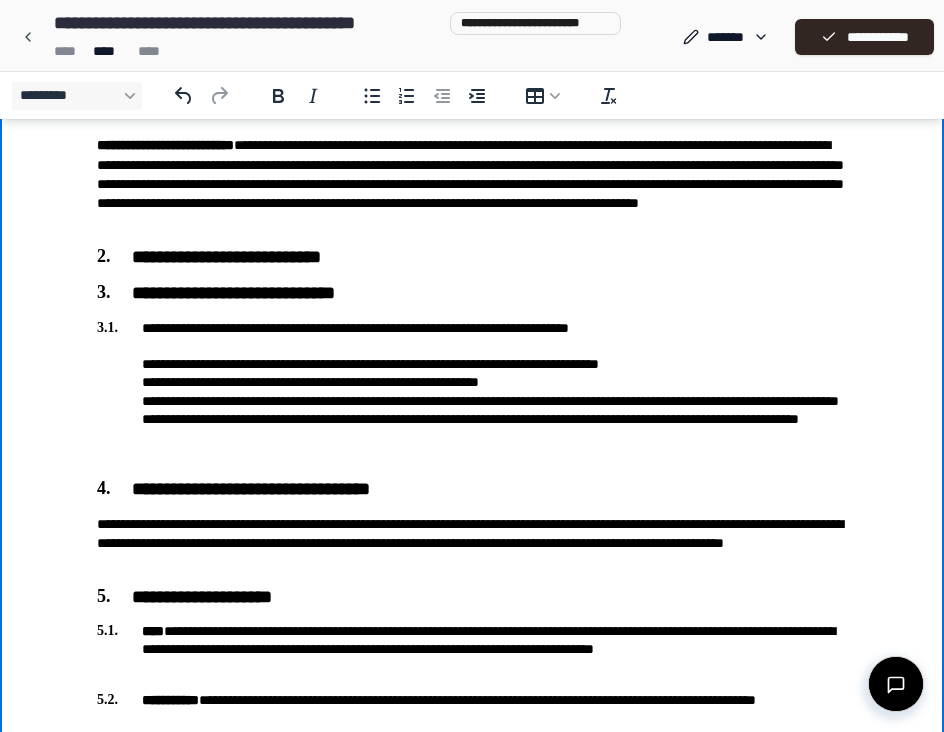 click on "**********" at bounding box center [472, 748] 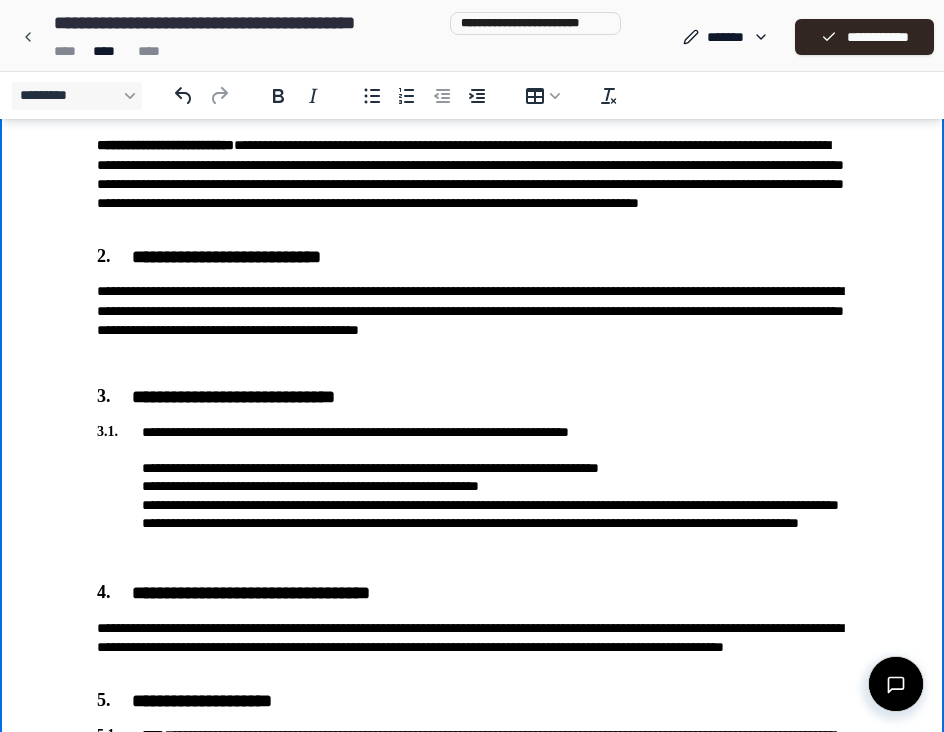 click on "﻿" at bounding box center (472, 363) 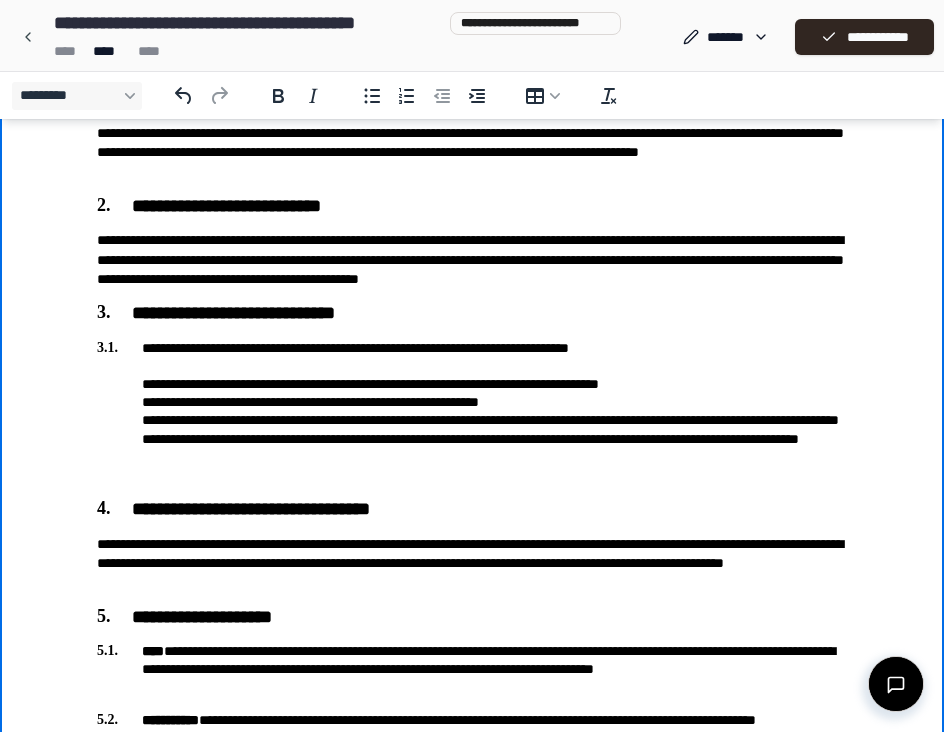 scroll, scrollTop: 511, scrollLeft: 0, axis: vertical 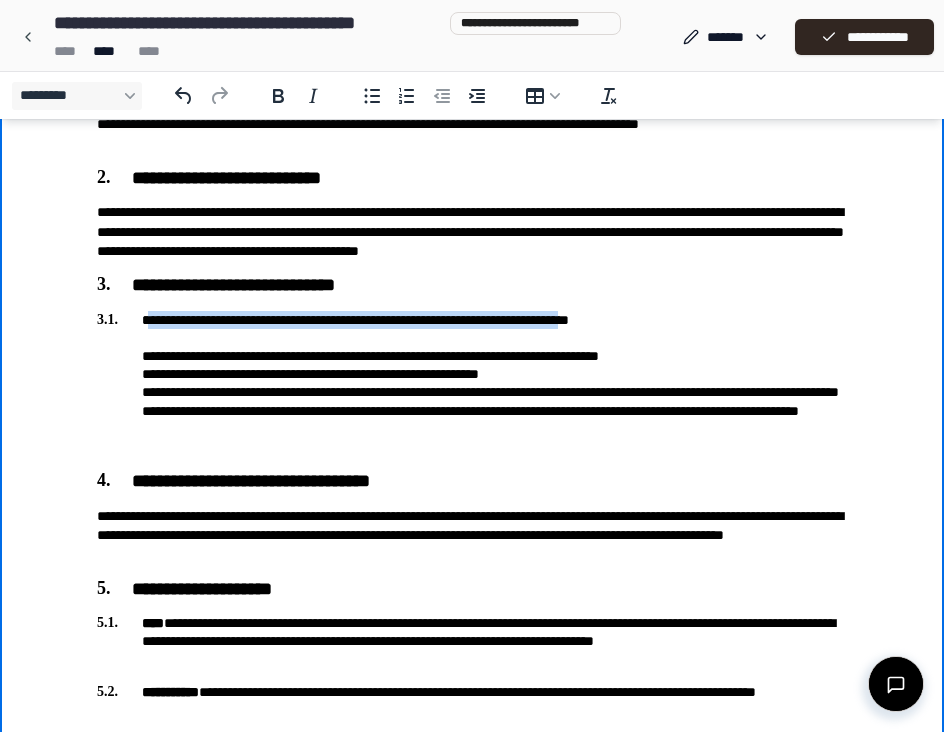 drag, startPoint x: 146, startPoint y: 322, endPoint x: 634, endPoint y: 323, distance: 488.00104 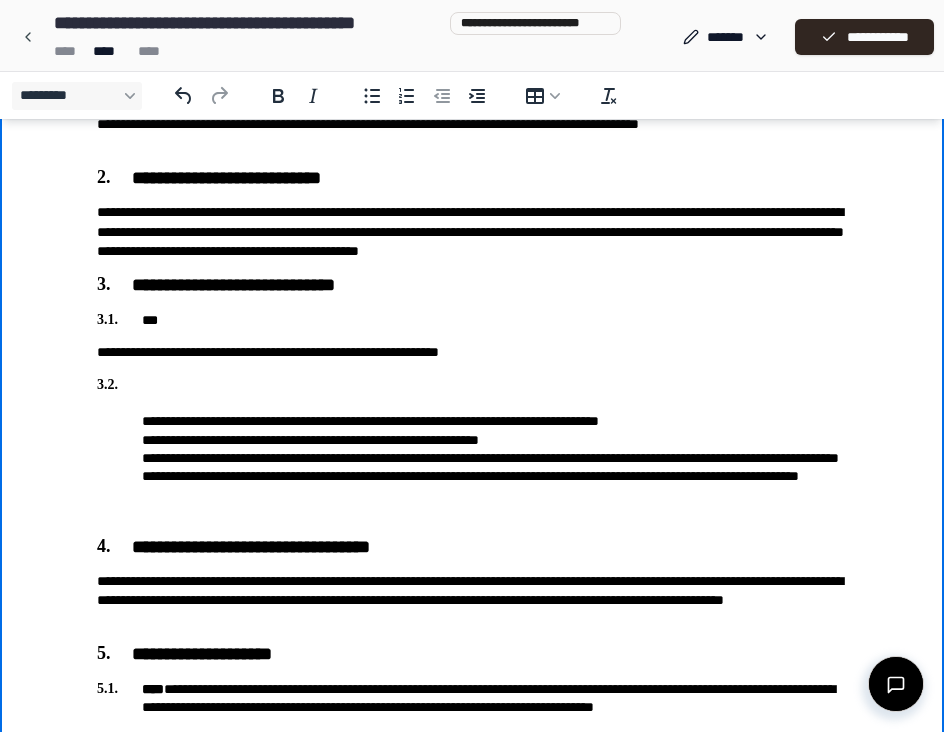 click on "**********" at bounding box center (472, 737) 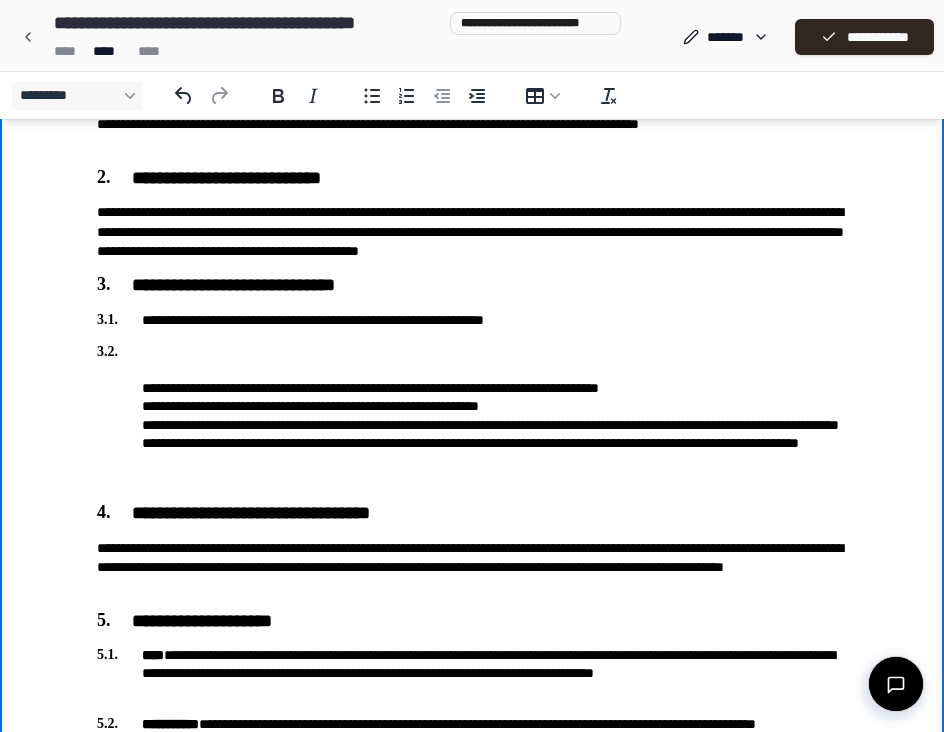 click on "**********" at bounding box center (472, 416) 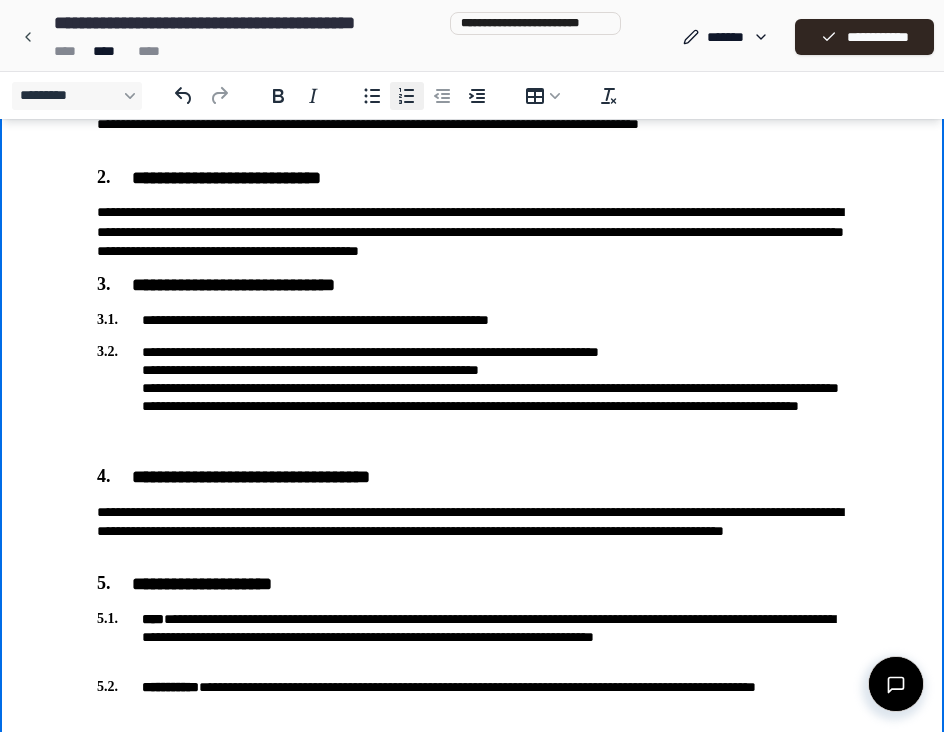 click 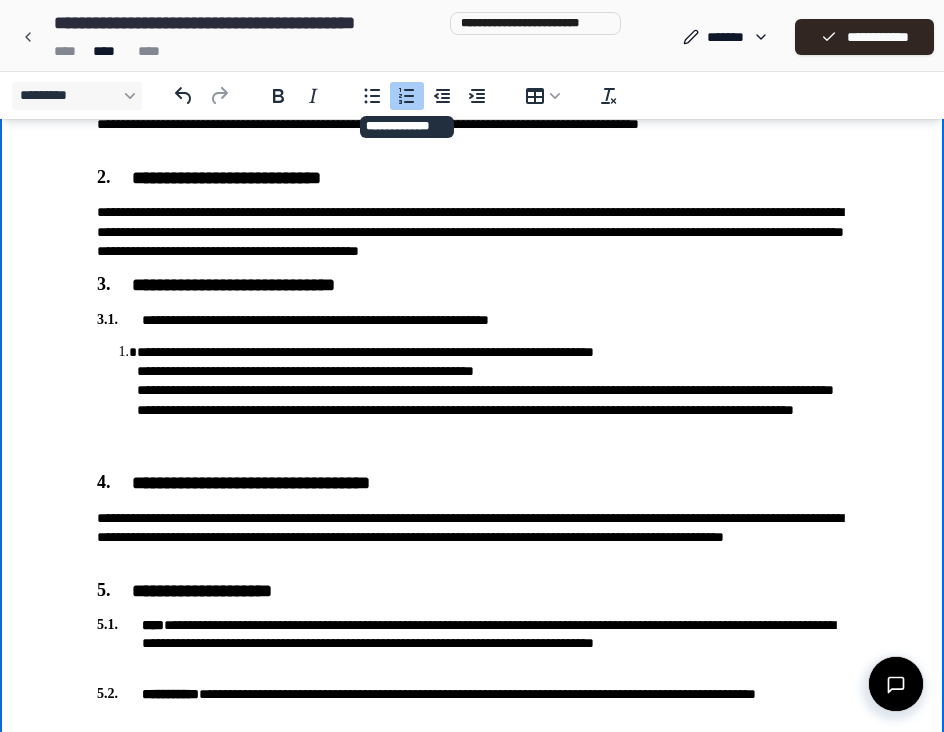 click 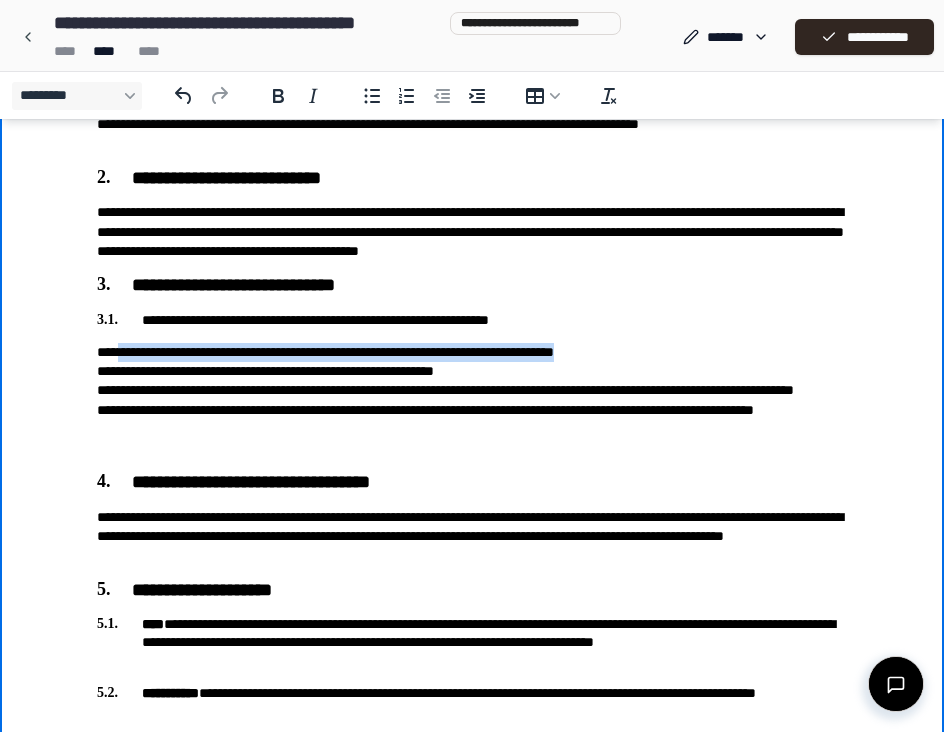drag, startPoint x: 664, startPoint y: 352, endPoint x: 121, endPoint y: 345, distance: 543.0451 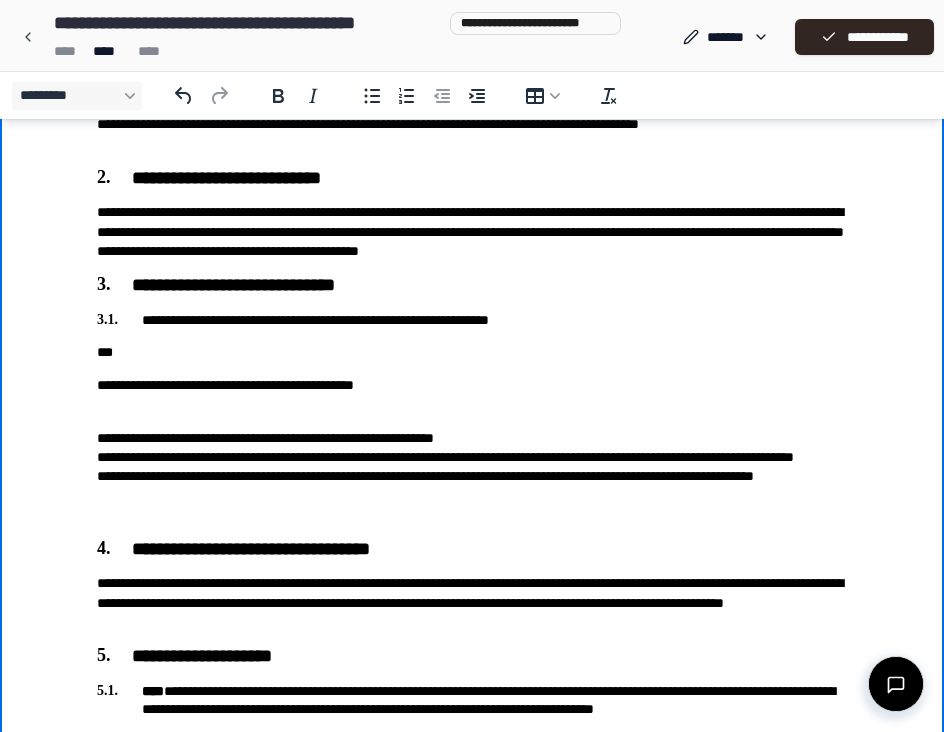 click on "**********" at bounding box center (472, 738) 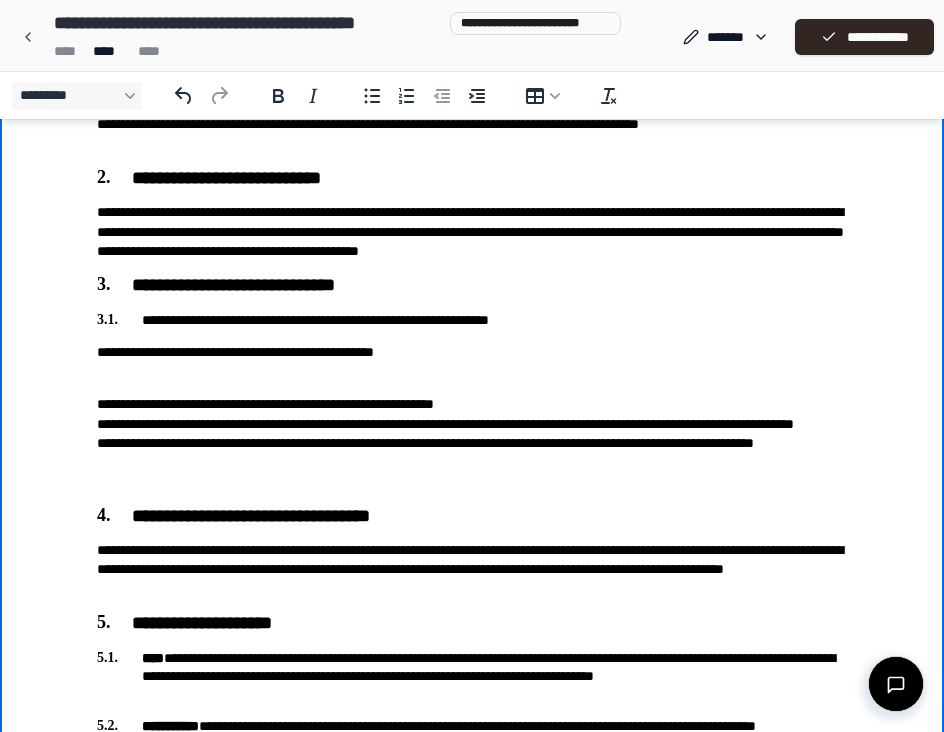 click on "**********" at bounding box center [472, 434] 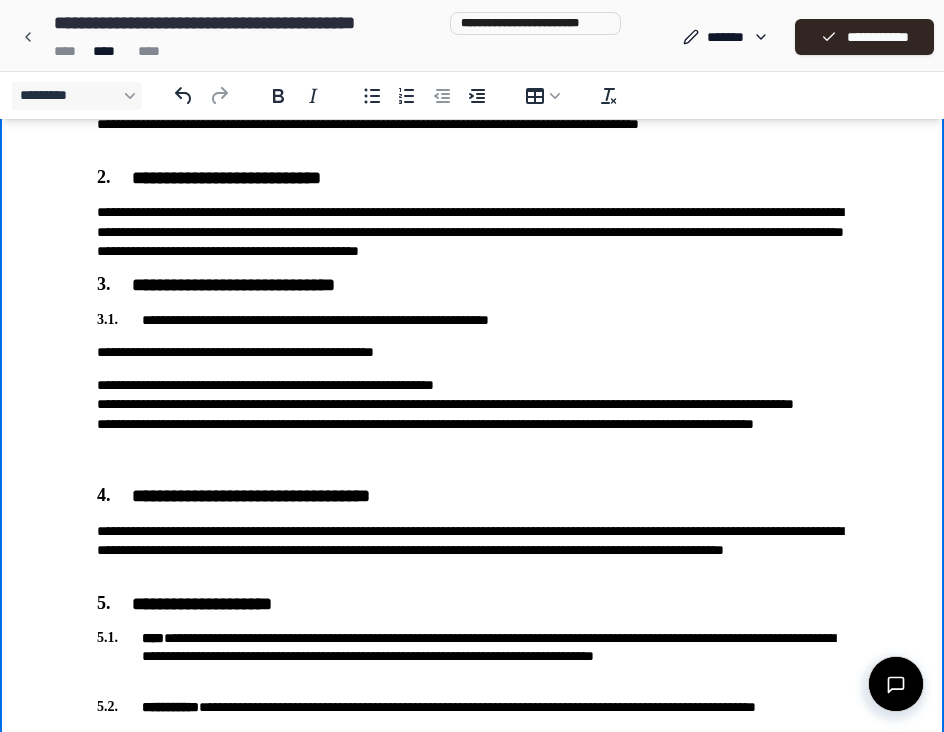 click on "**********" at bounding box center [472, 320] 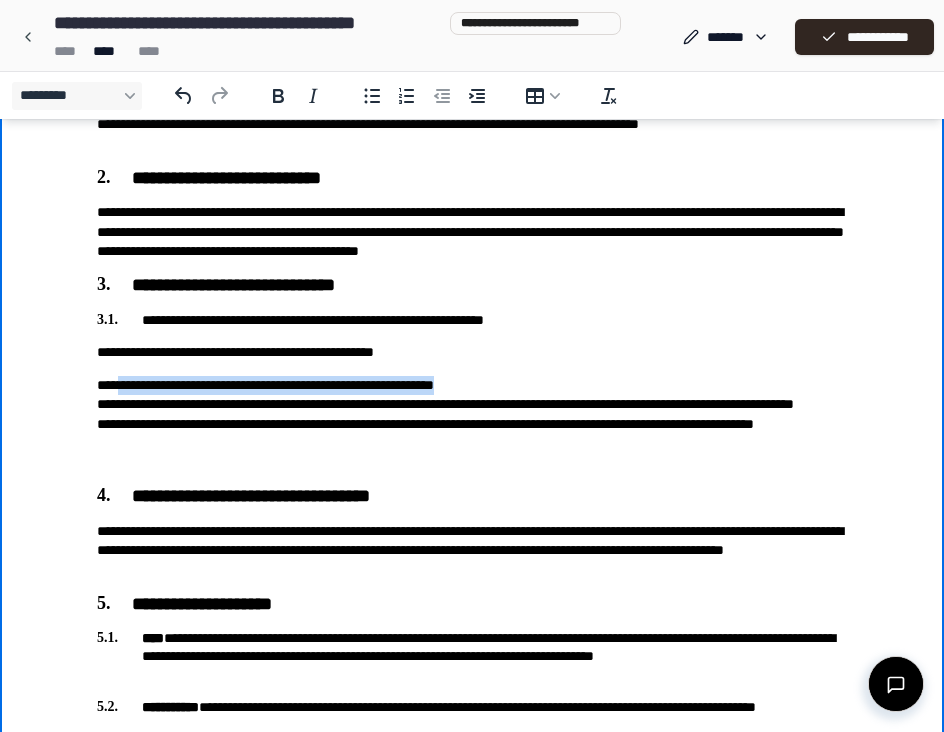 drag, startPoint x: 526, startPoint y: 384, endPoint x: 118, endPoint y: 384, distance: 408 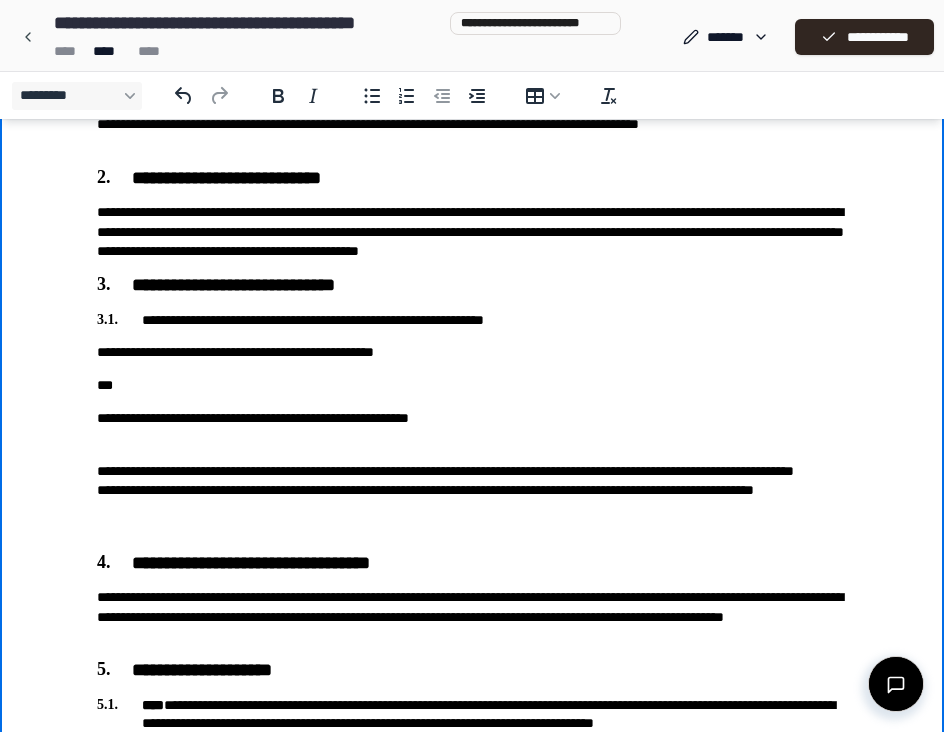 click on "**********" at bounding box center [472, 745] 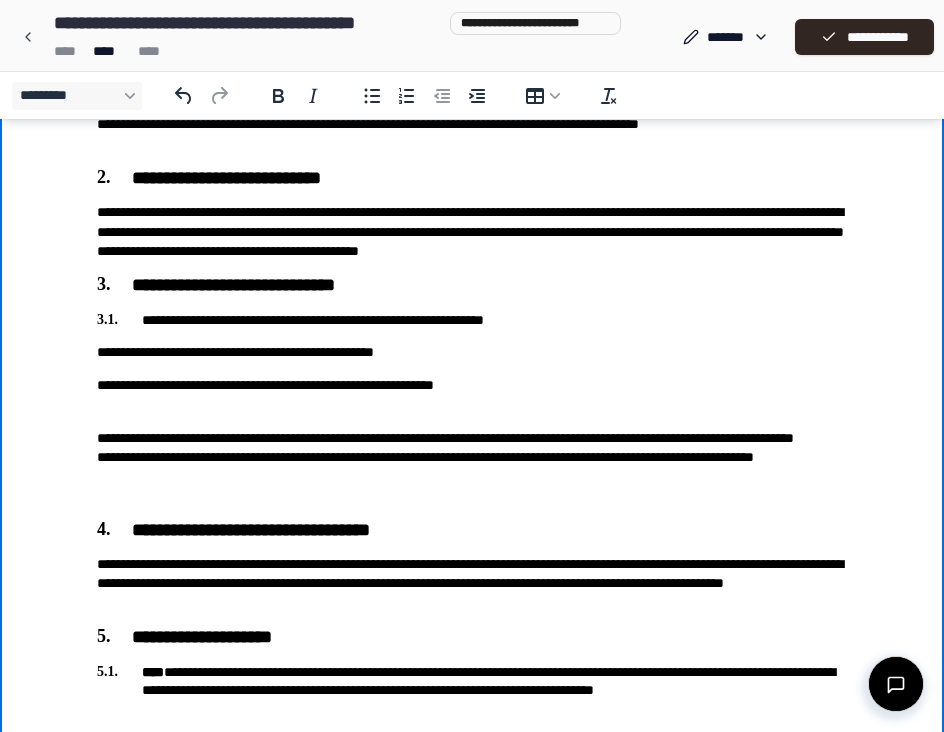 click on "**********" at bounding box center (472, 728) 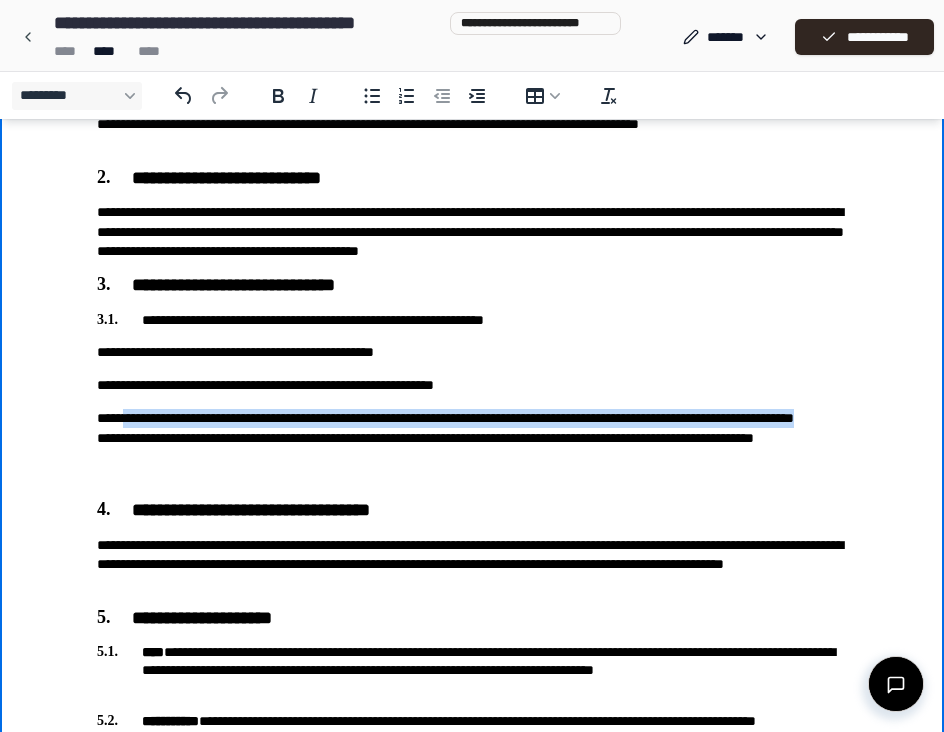 drag, startPoint x: 119, startPoint y: 418, endPoint x: 203, endPoint y: 441, distance: 87.0919 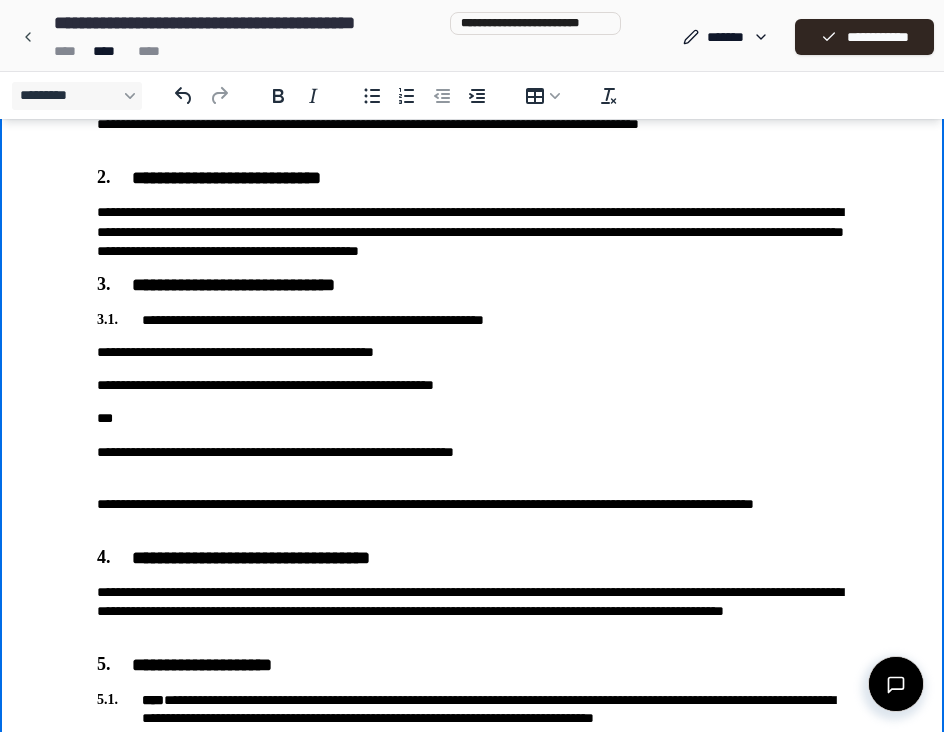 click on "**********" at bounding box center [472, 742] 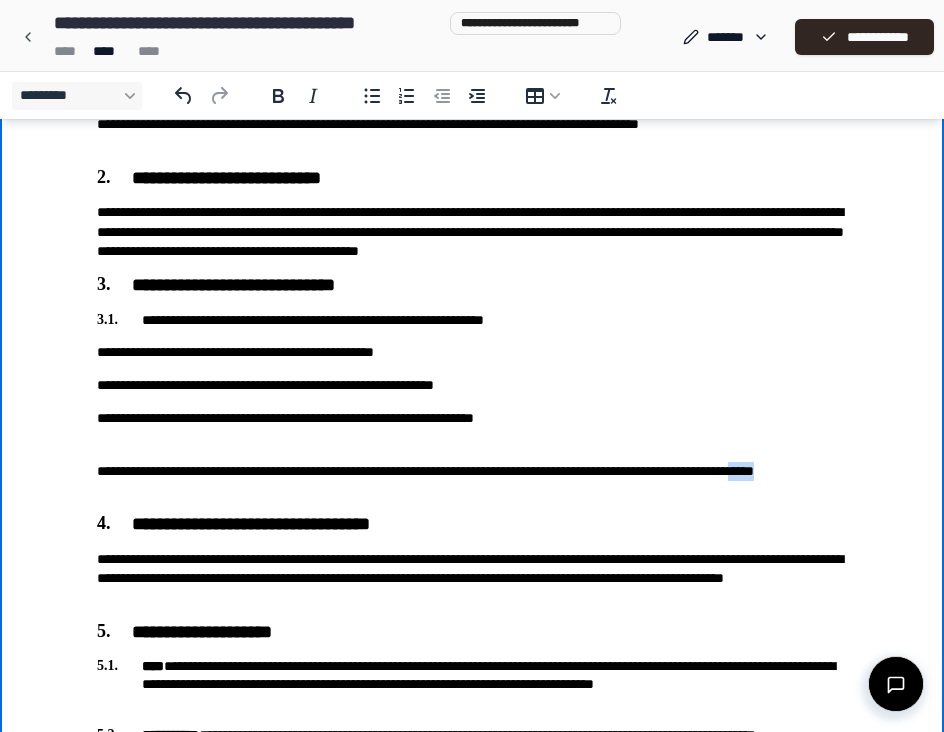 drag, startPoint x: 177, startPoint y: 489, endPoint x: 141, endPoint y: 489, distance: 36 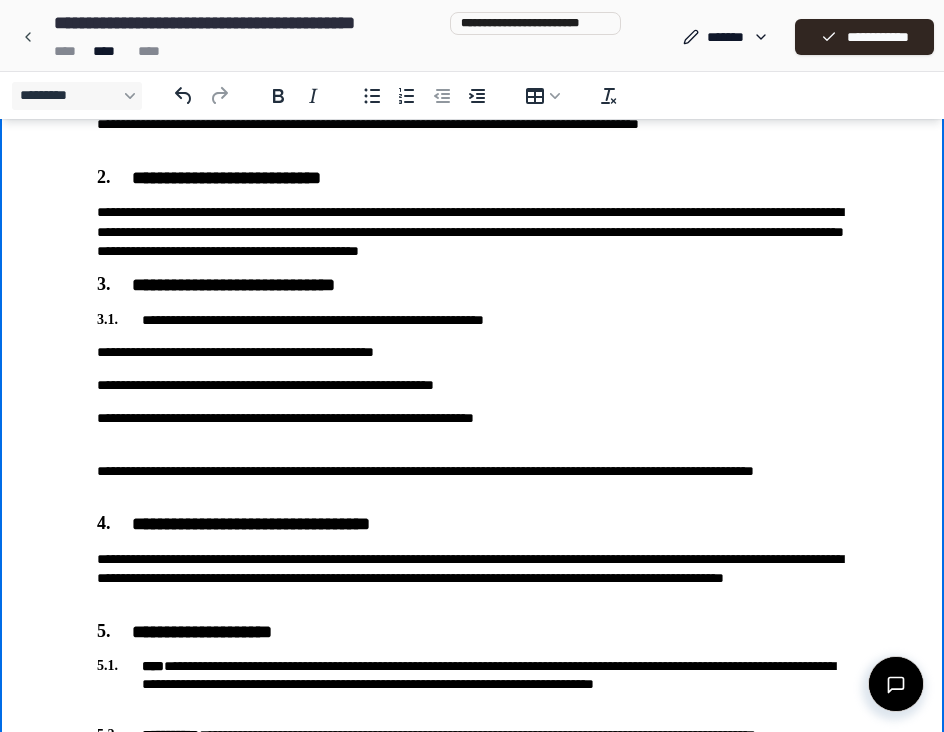 click on "**********" at bounding box center [472, 418] 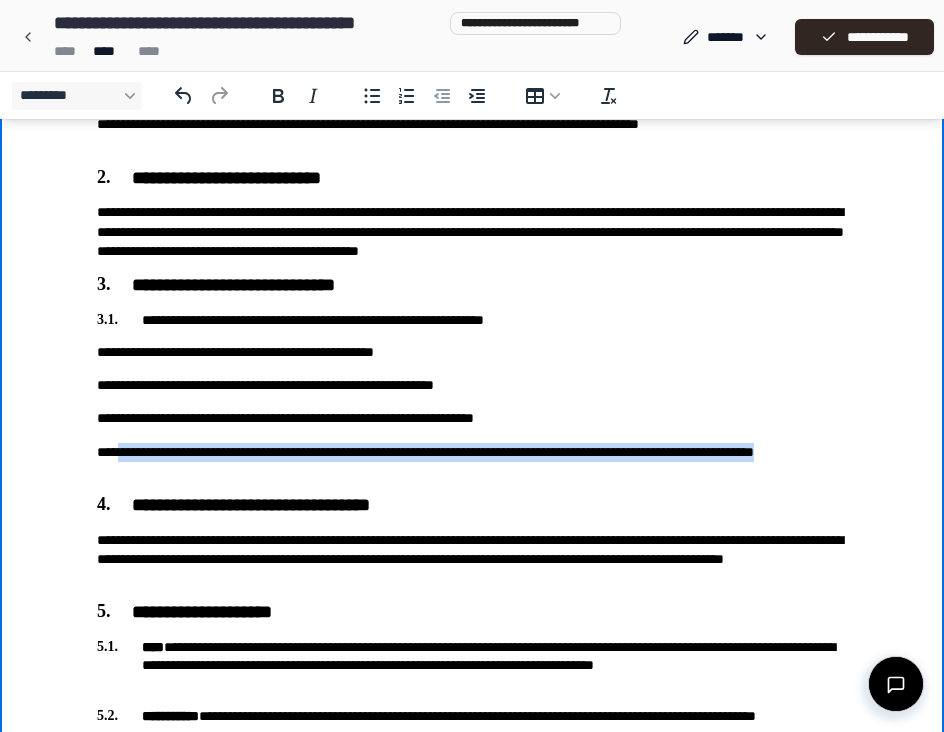 drag, startPoint x: 183, startPoint y: 464, endPoint x: 117, endPoint y: 458, distance: 66.27216 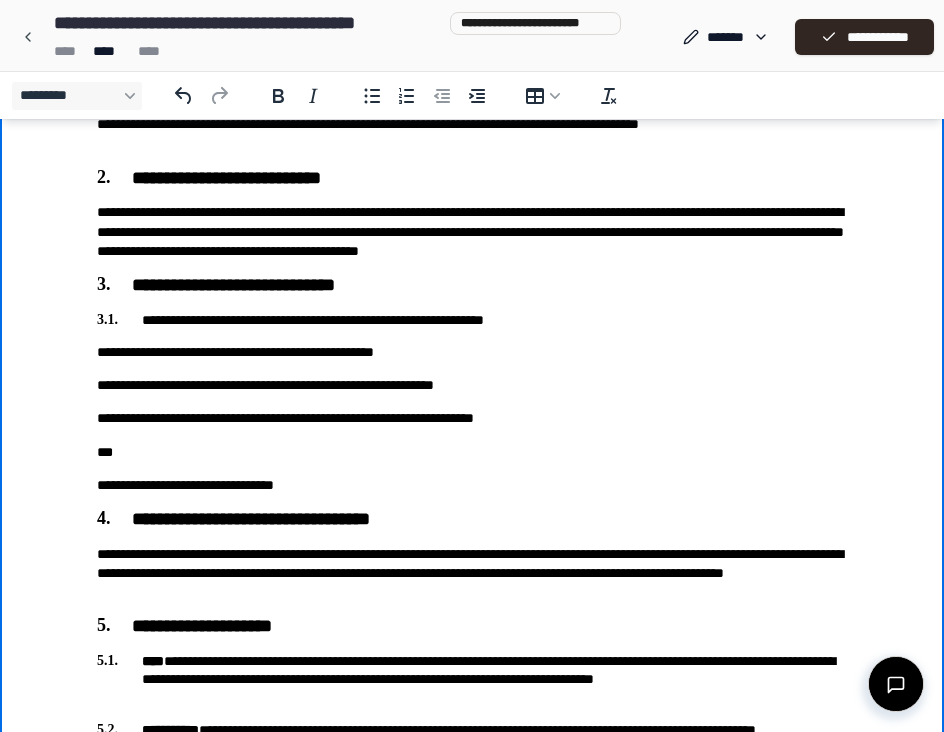 click on "**********" at bounding box center (472, 723) 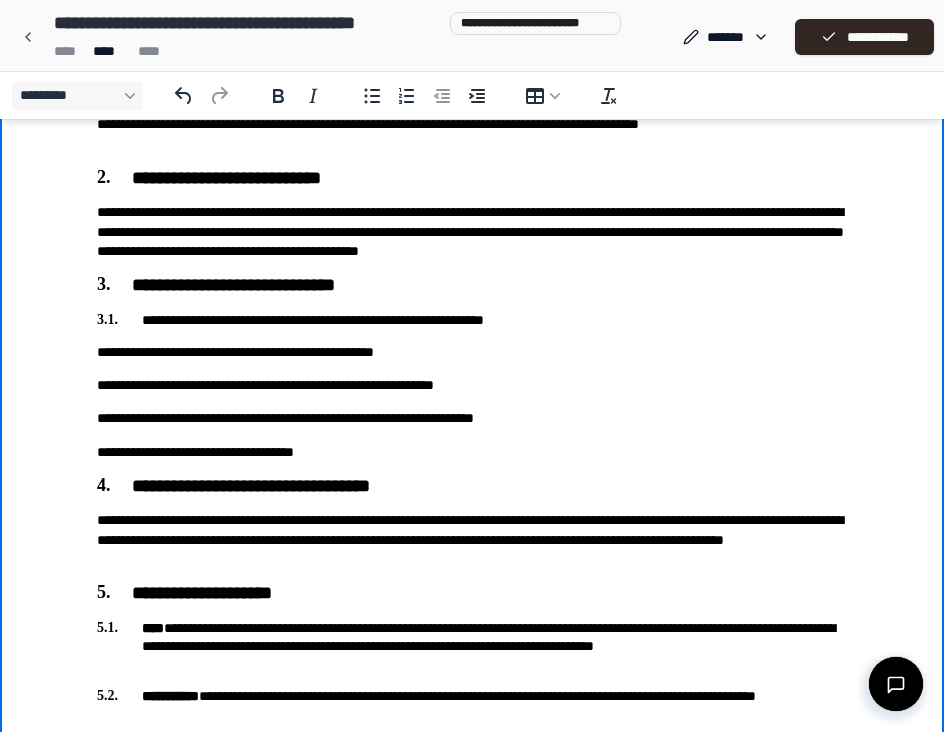 click on "**********" at bounding box center [472, 706] 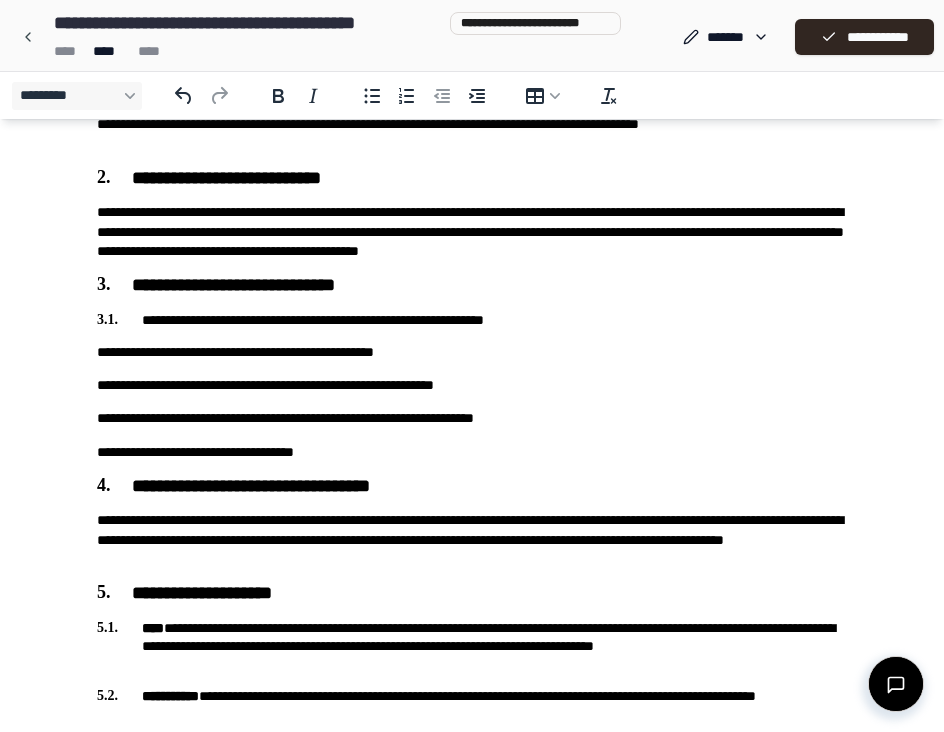 type 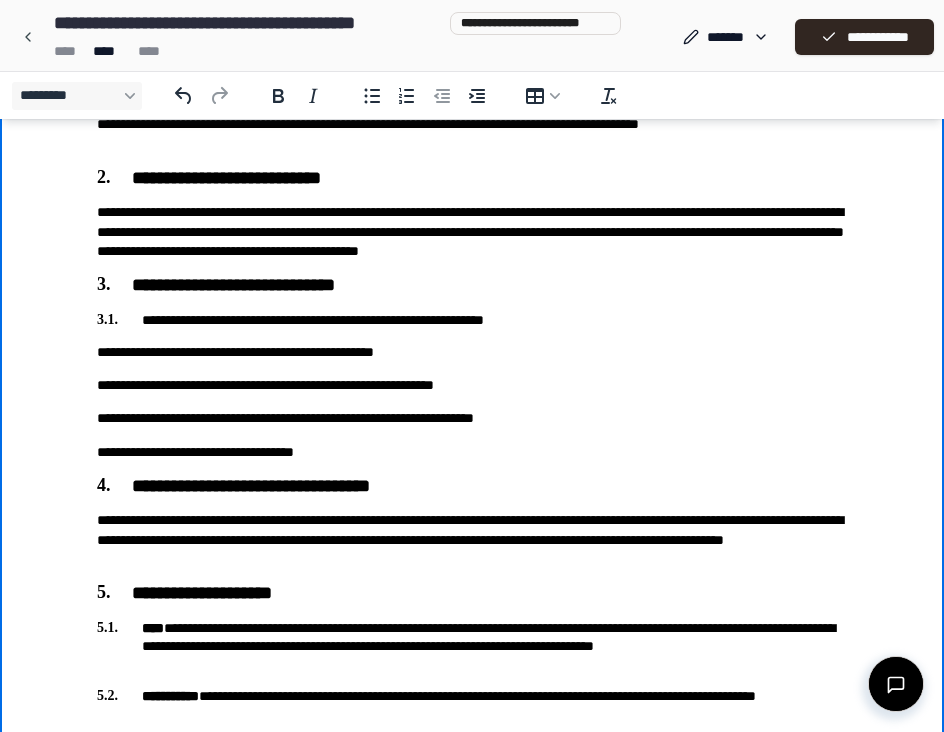 click on "**********" at bounding box center (472, 706) 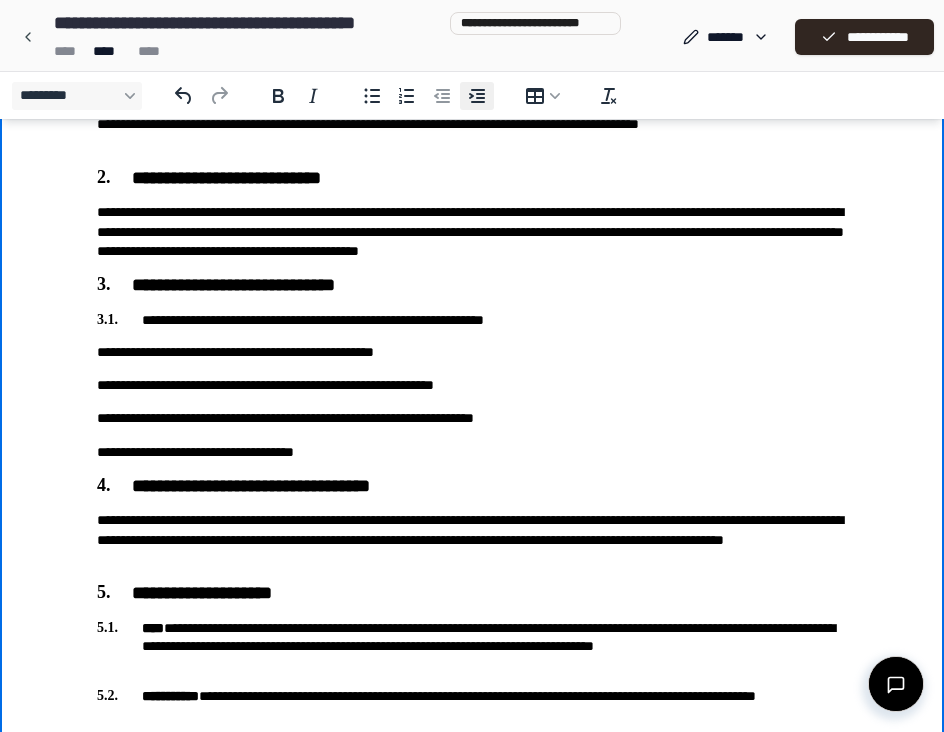 click 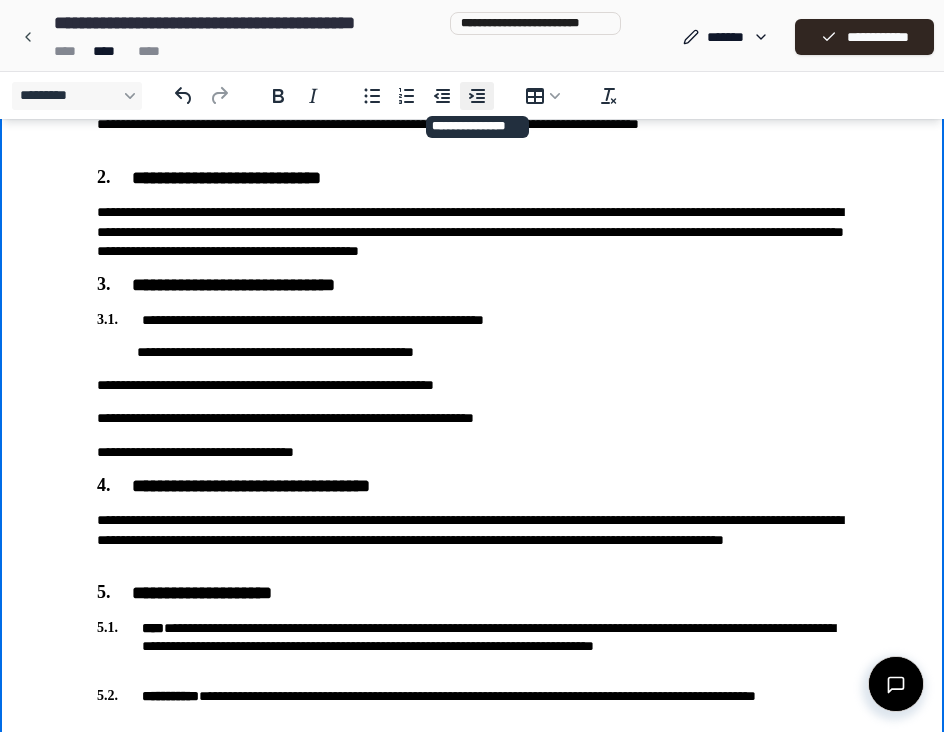 click 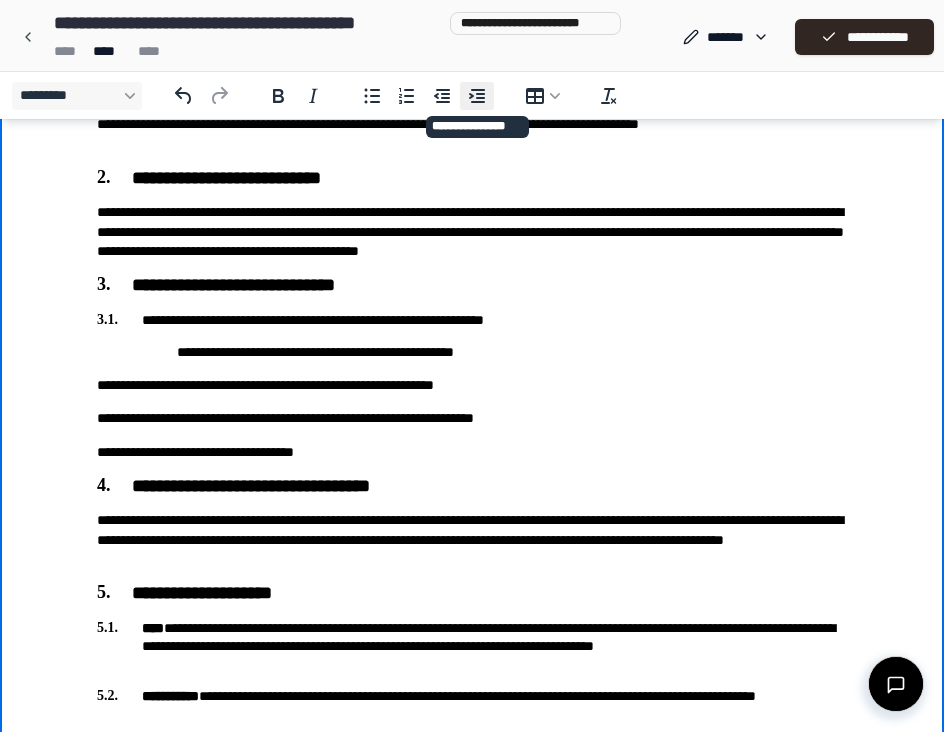 click 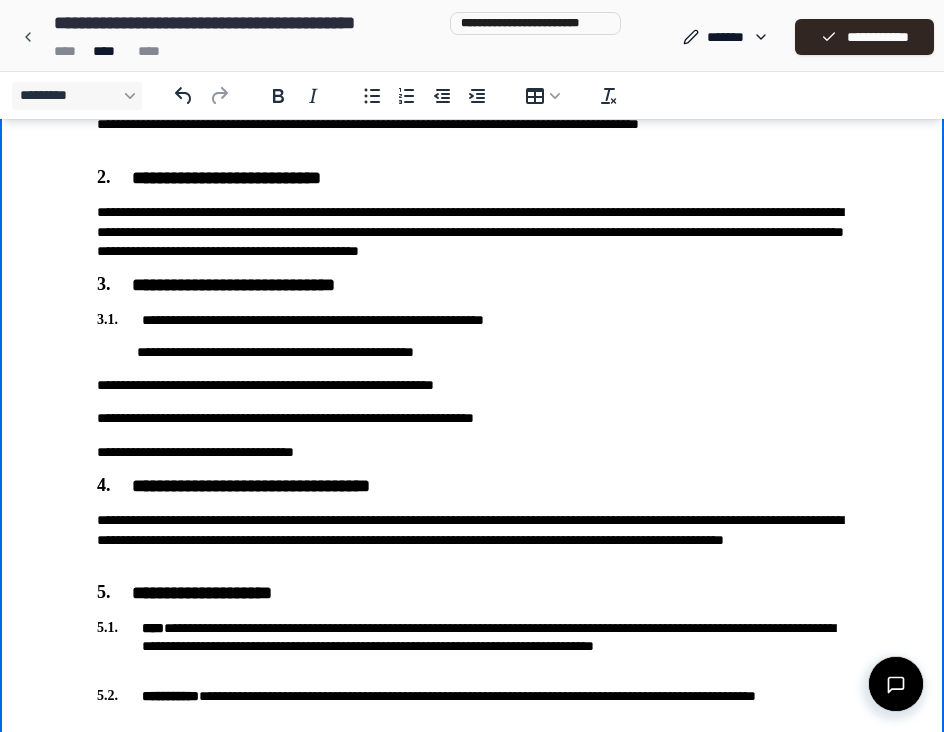 click on "**********" at bounding box center (472, 706) 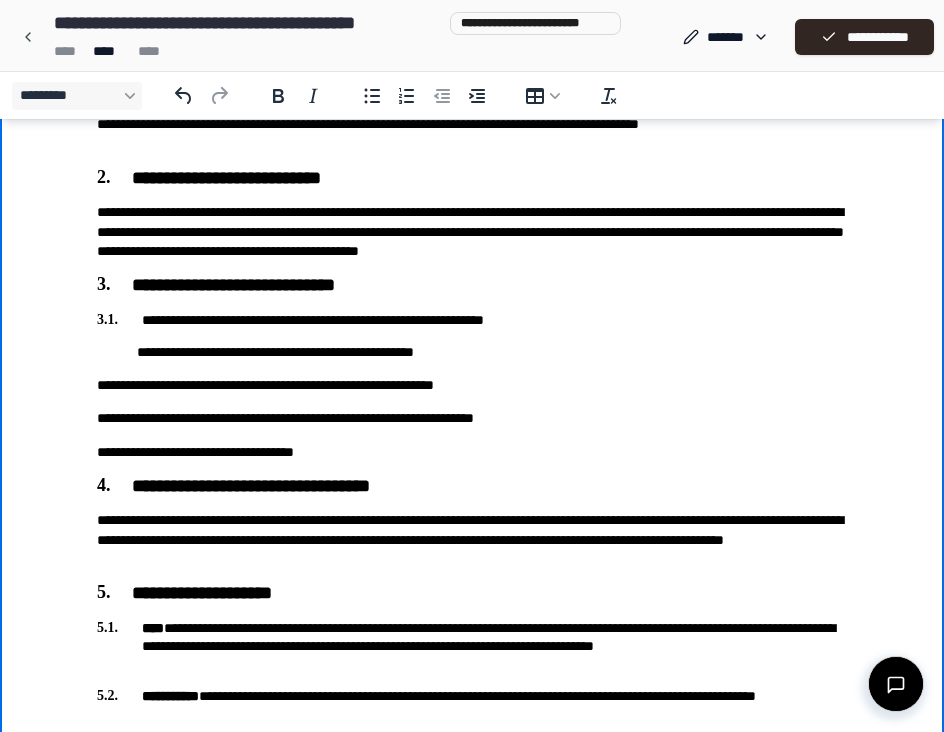 click on "**********" at bounding box center [472, 706] 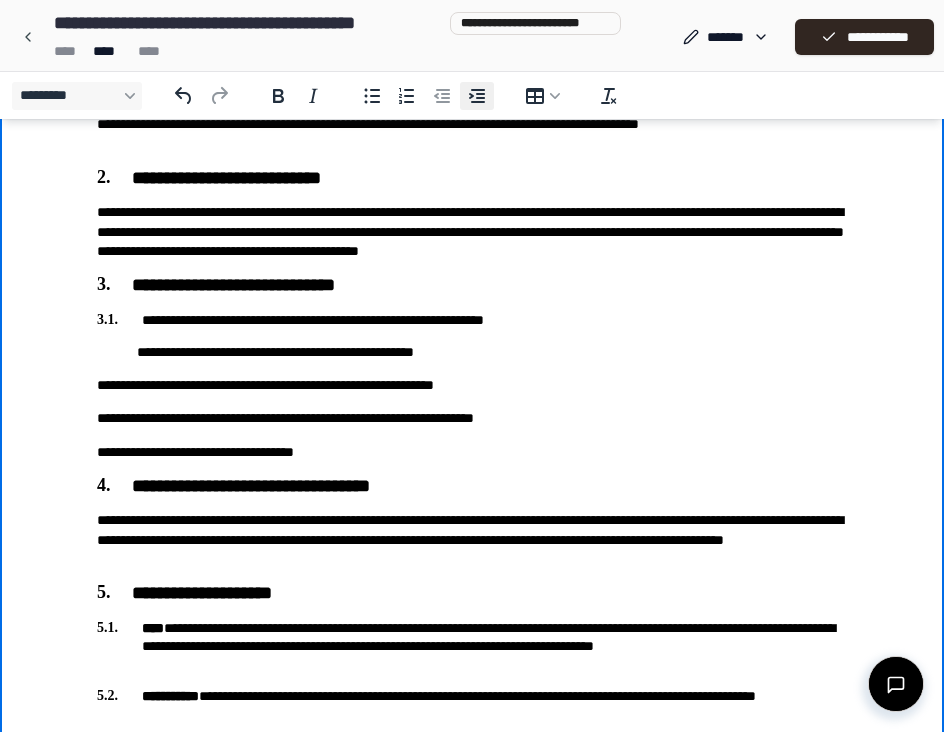 click 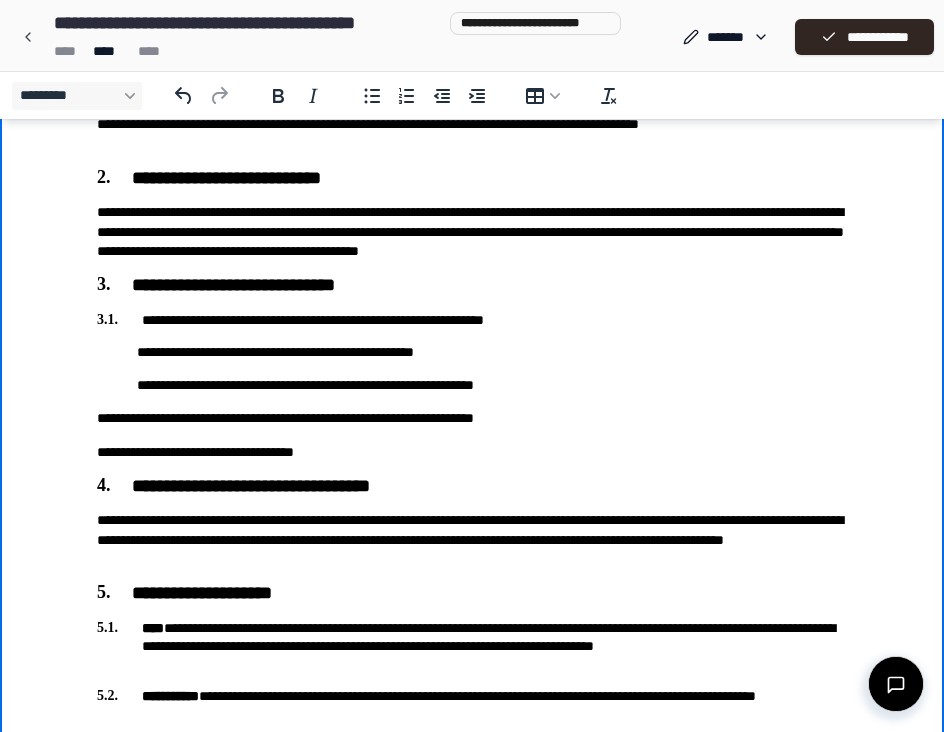 click on "**********" at bounding box center (472, 706) 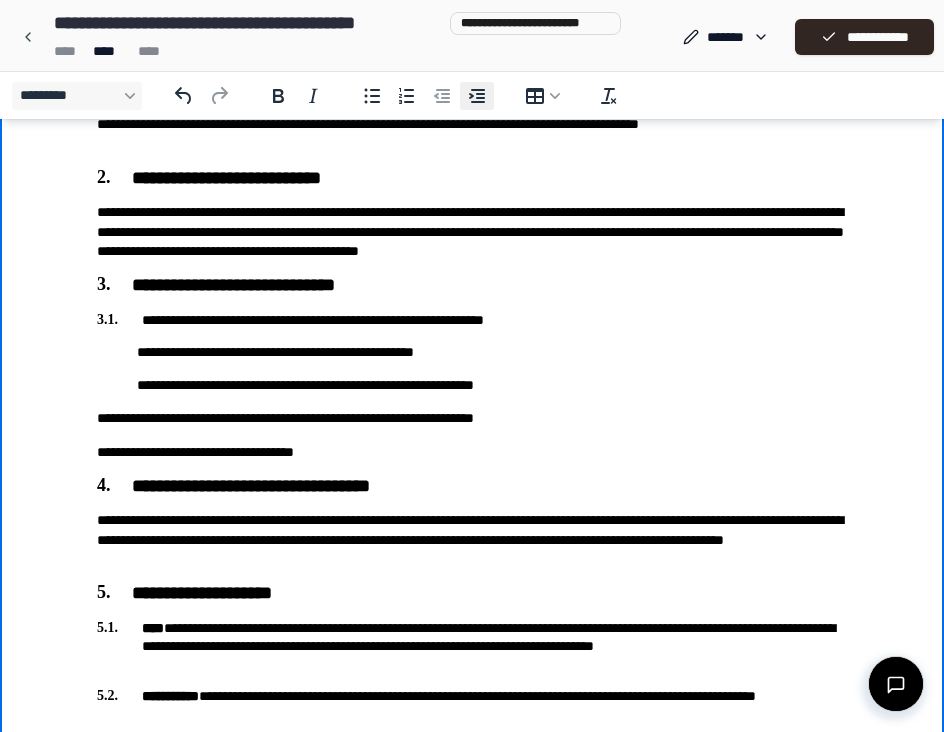 click 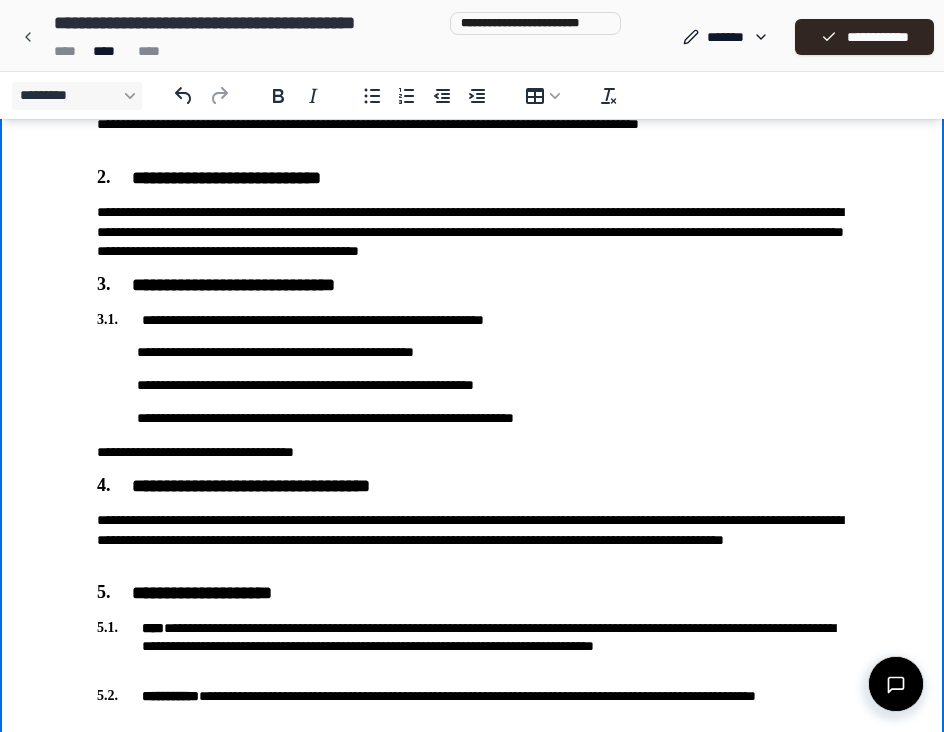 click on "**********" at bounding box center (472, 706) 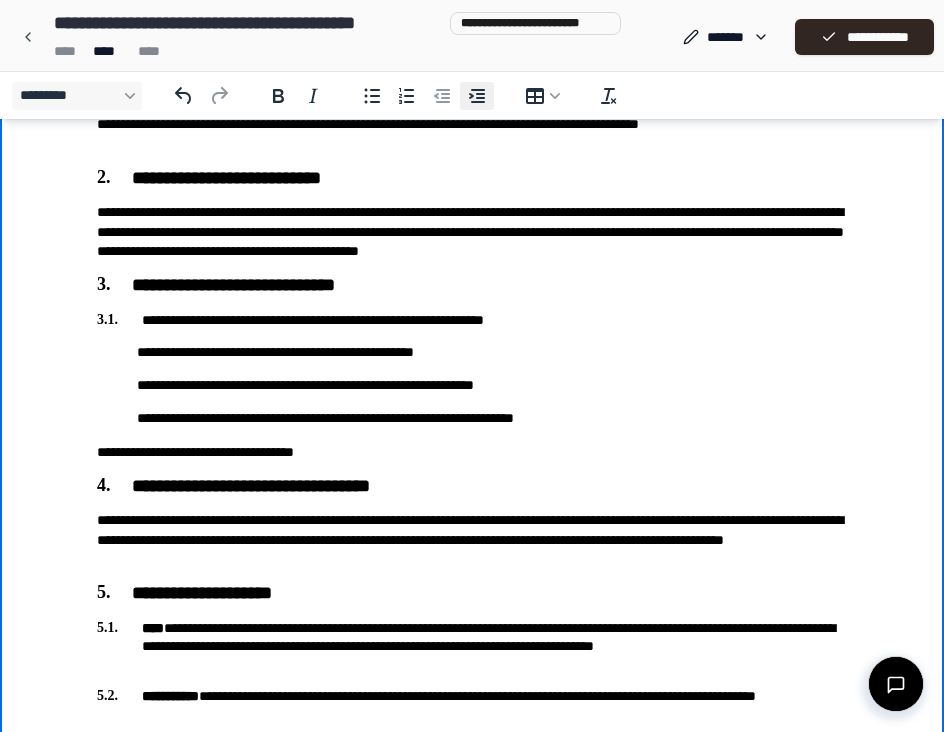 click 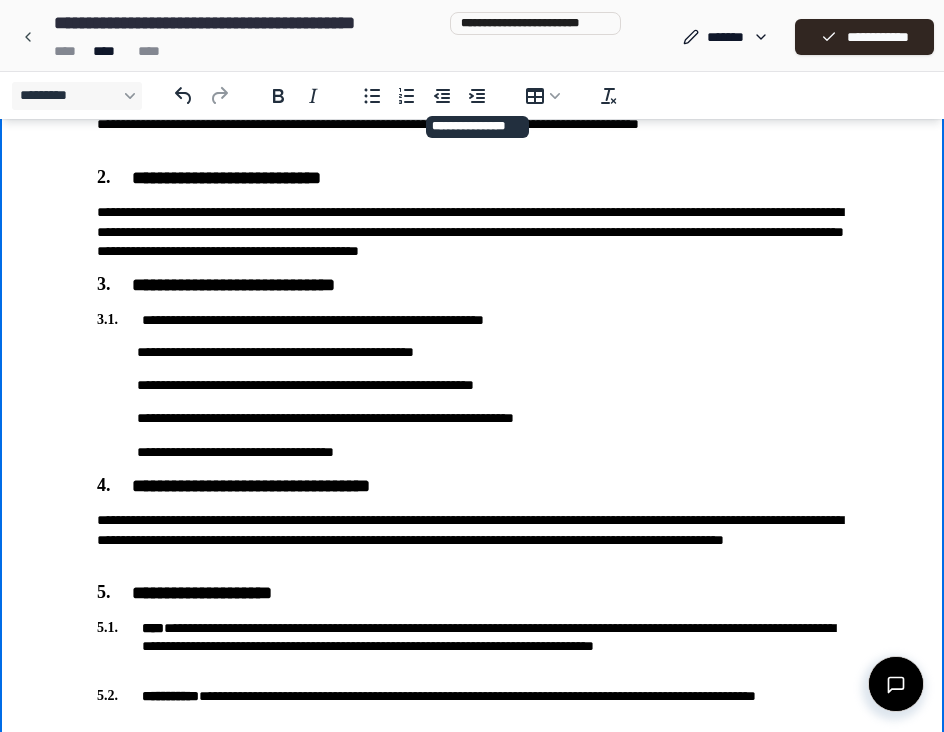 click on "**********" at bounding box center [472, 352] 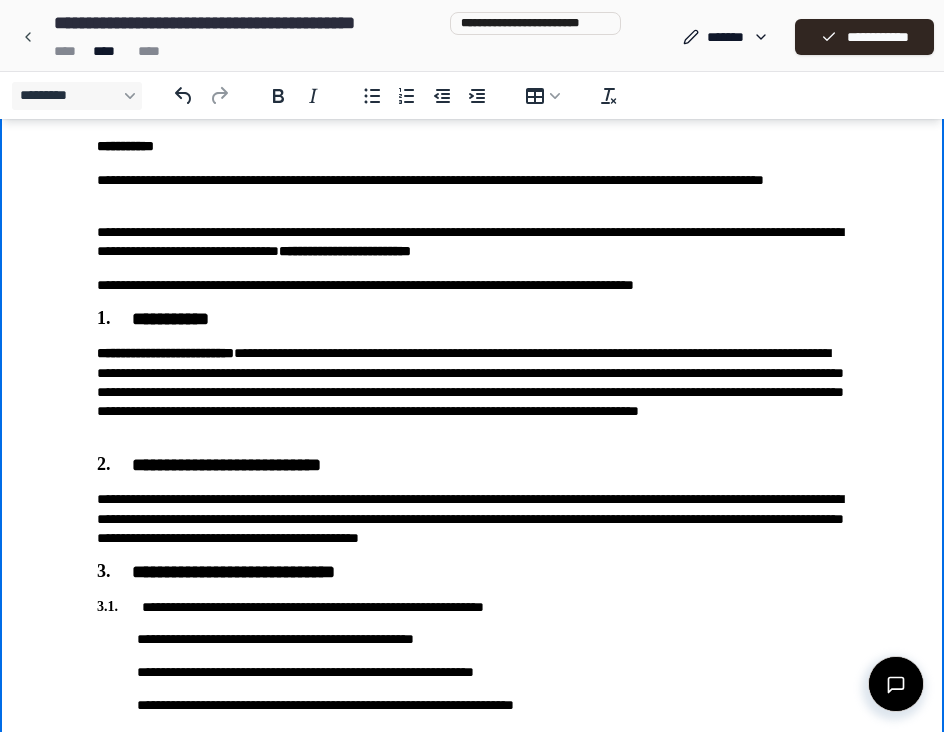 scroll, scrollTop: 346, scrollLeft: 0, axis: vertical 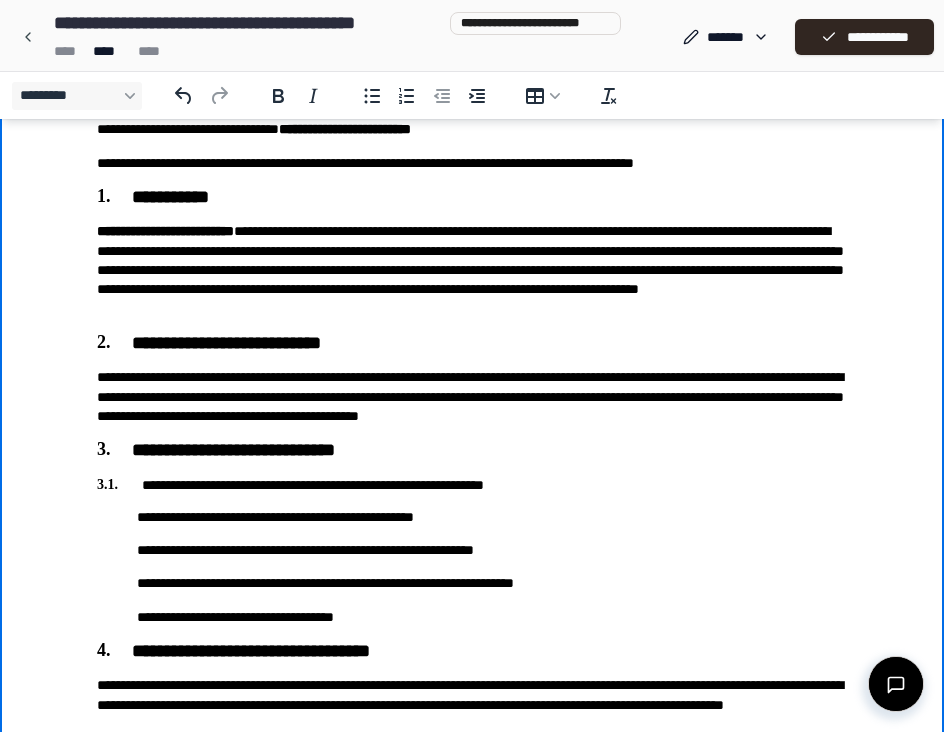 click on "**********" at bounding box center [472, 451] 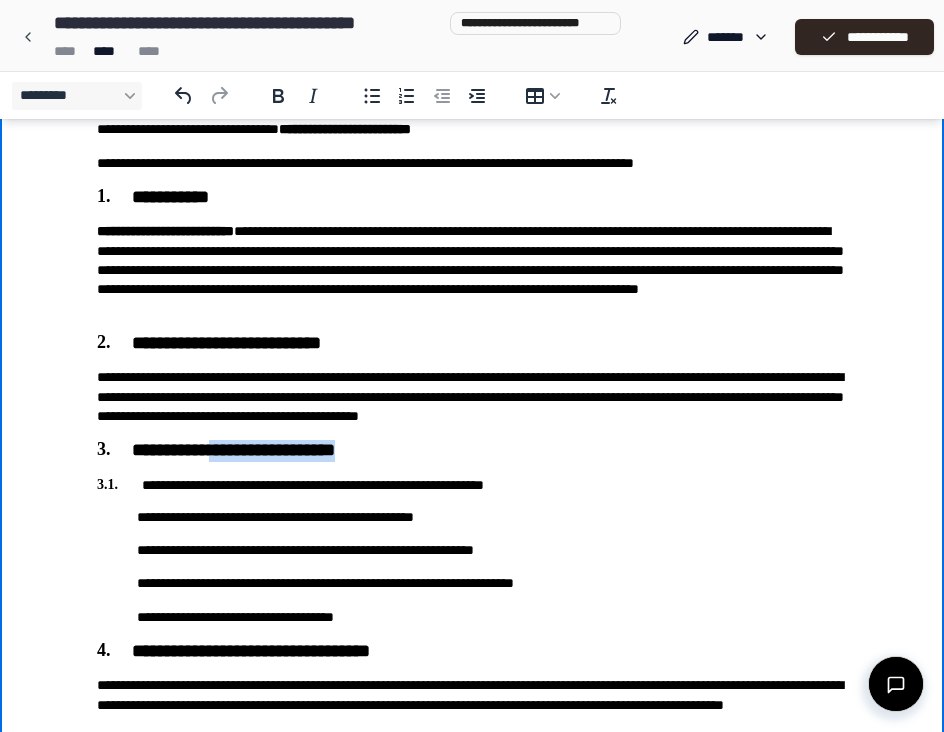 drag, startPoint x: 431, startPoint y: 445, endPoint x: 235, endPoint y: 448, distance: 196.02296 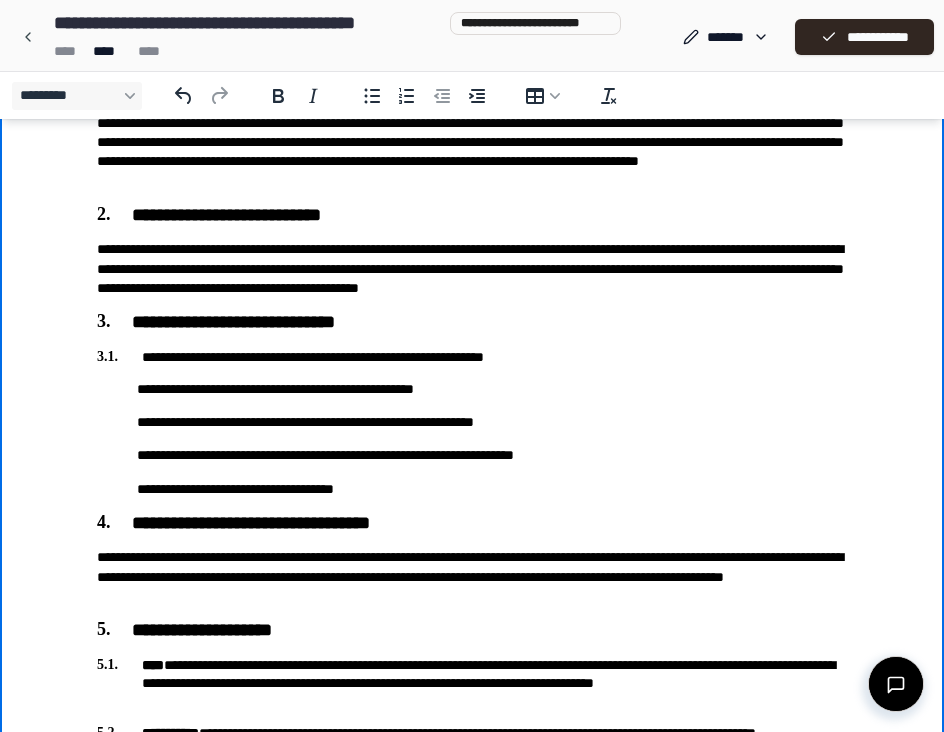 scroll, scrollTop: 650, scrollLeft: 0, axis: vertical 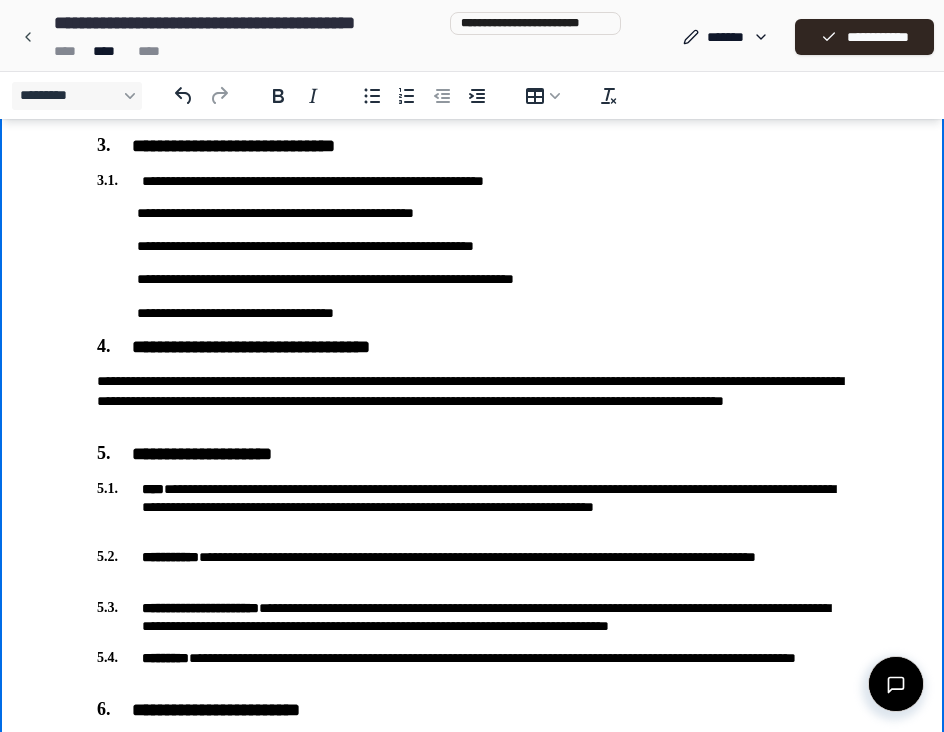 click on "**********" at bounding box center (472, 348) 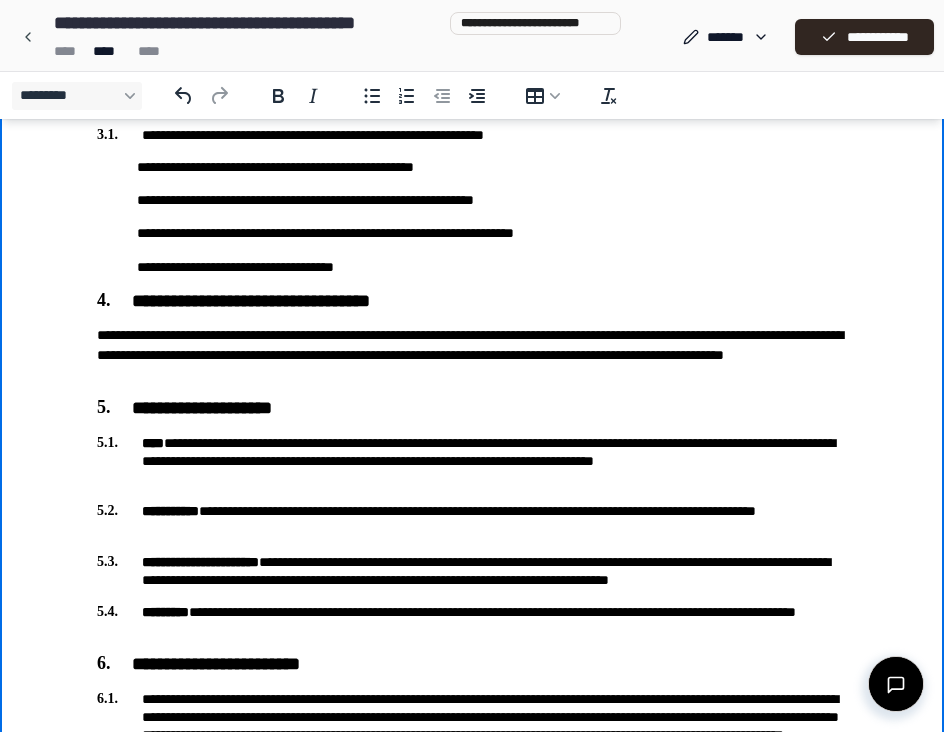 click on "**********" at bounding box center (472, 355) 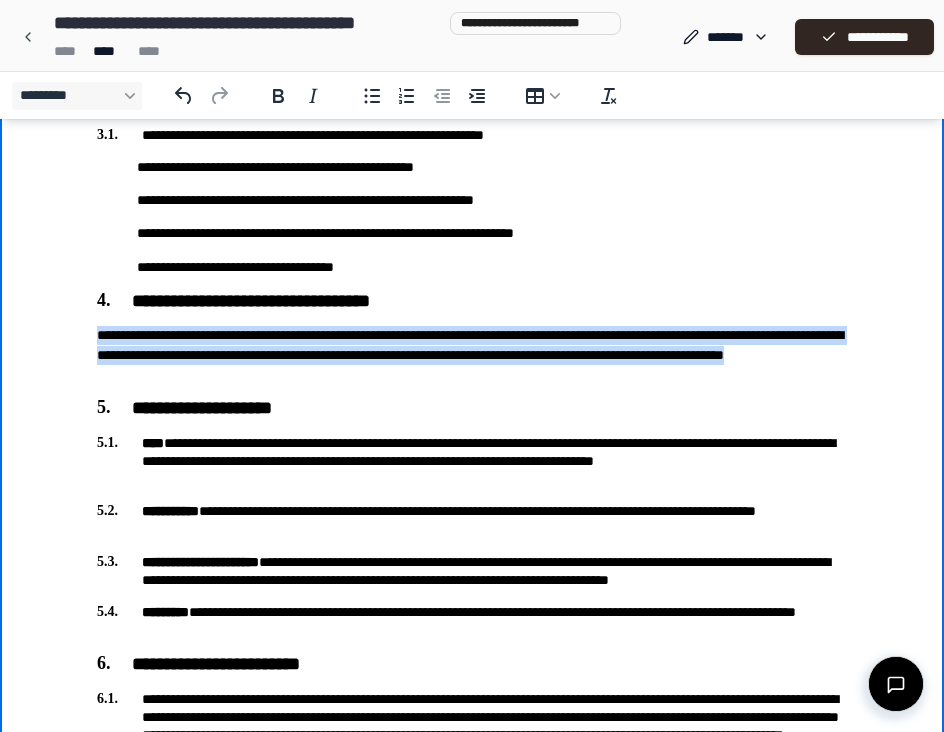 drag, startPoint x: 354, startPoint y: 374, endPoint x: 41, endPoint y: 343, distance: 314.5314 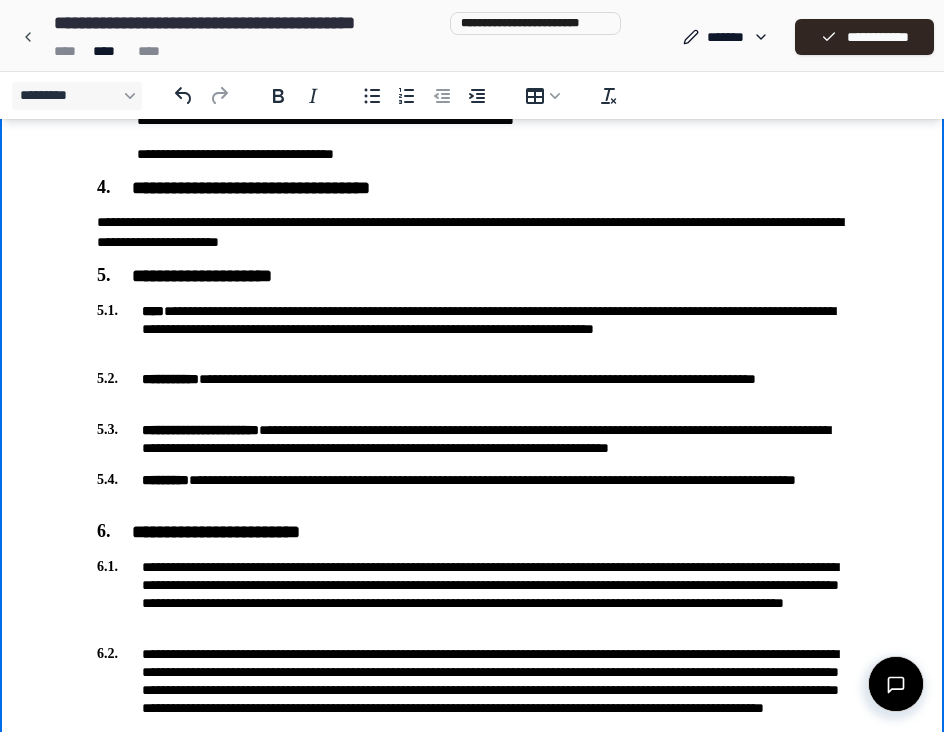 scroll, scrollTop: 812, scrollLeft: 0, axis: vertical 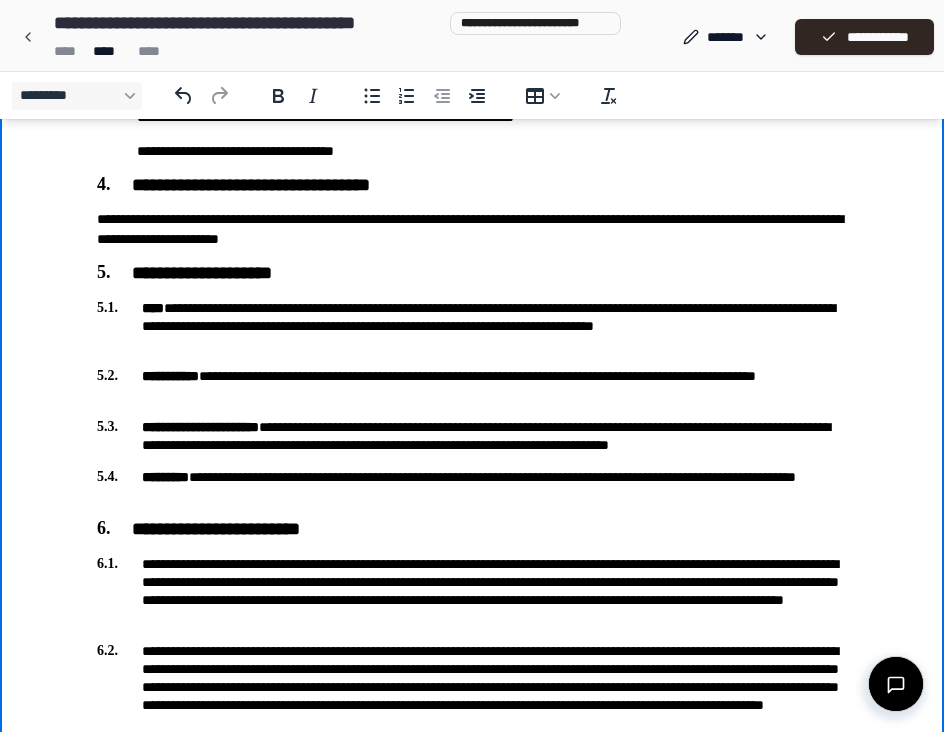 click on "**********" at bounding box center [472, 486] 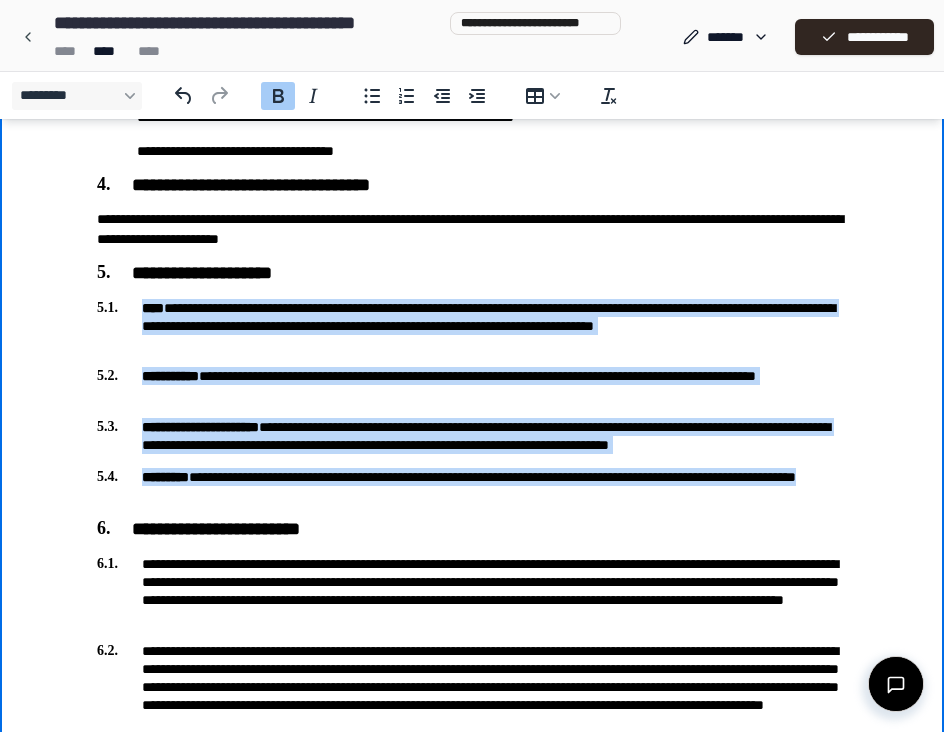 drag, startPoint x: 313, startPoint y: 496, endPoint x: 31, endPoint y: 304, distance: 341.15686 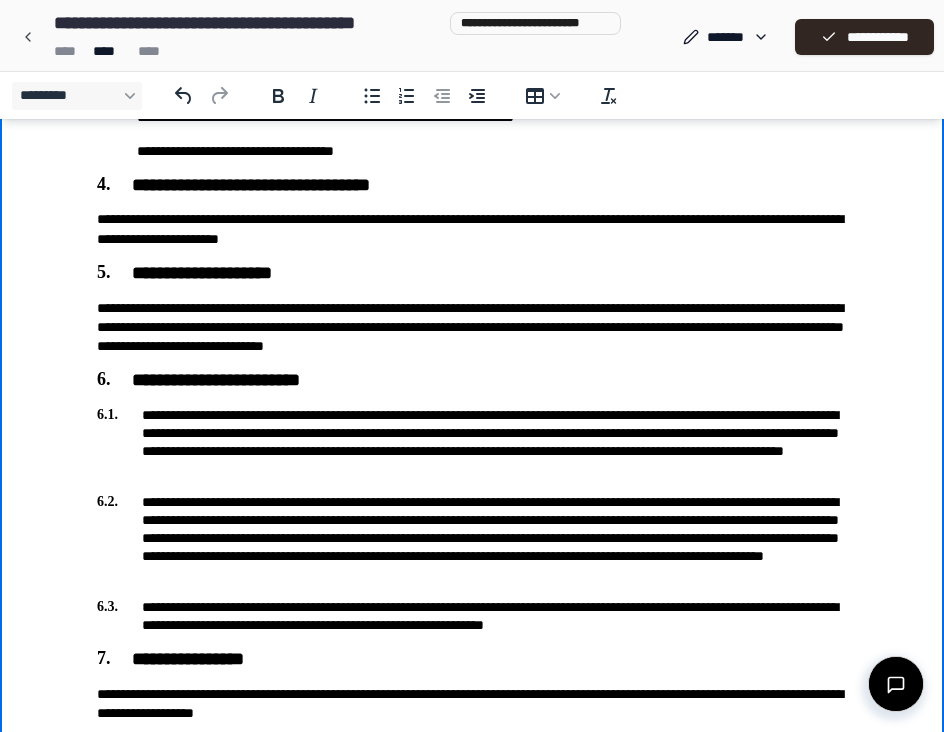 click on "**********" at bounding box center [472, 328] 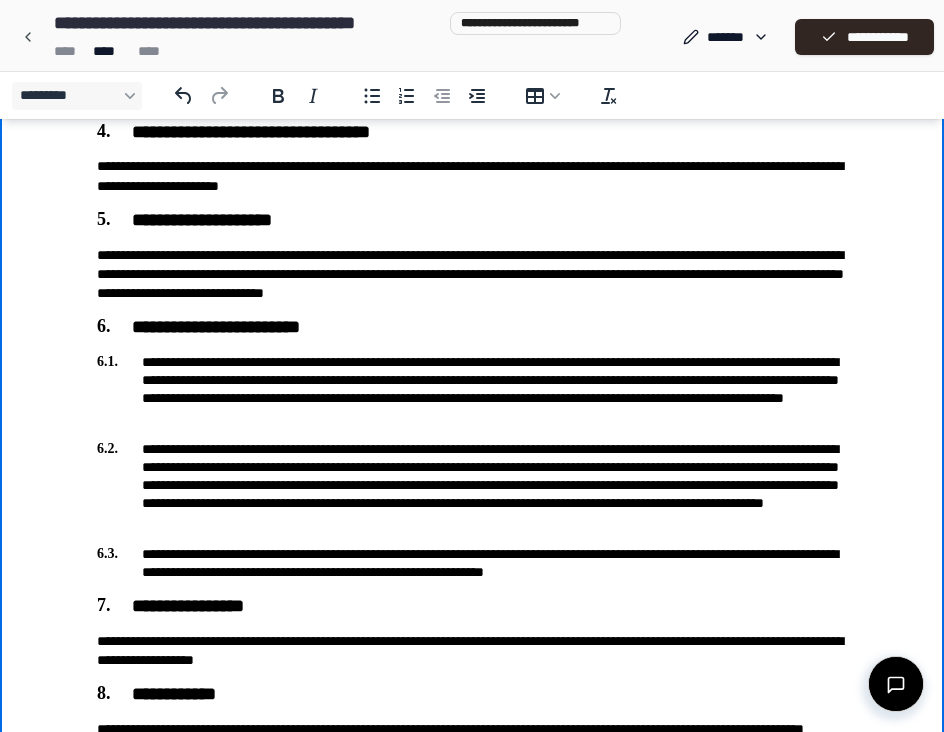 scroll, scrollTop: 914, scrollLeft: 0, axis: vertical 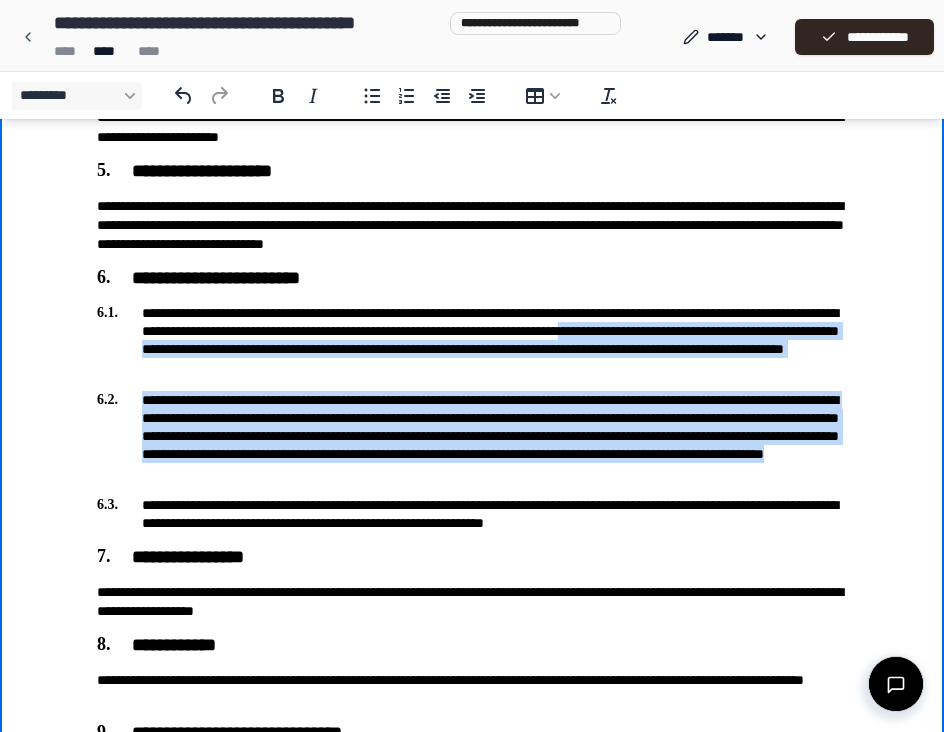 drag, startPoint x: 705, startPoint y: 479, endPoint x: 105, endPoint y: 349, distance: 613.9218 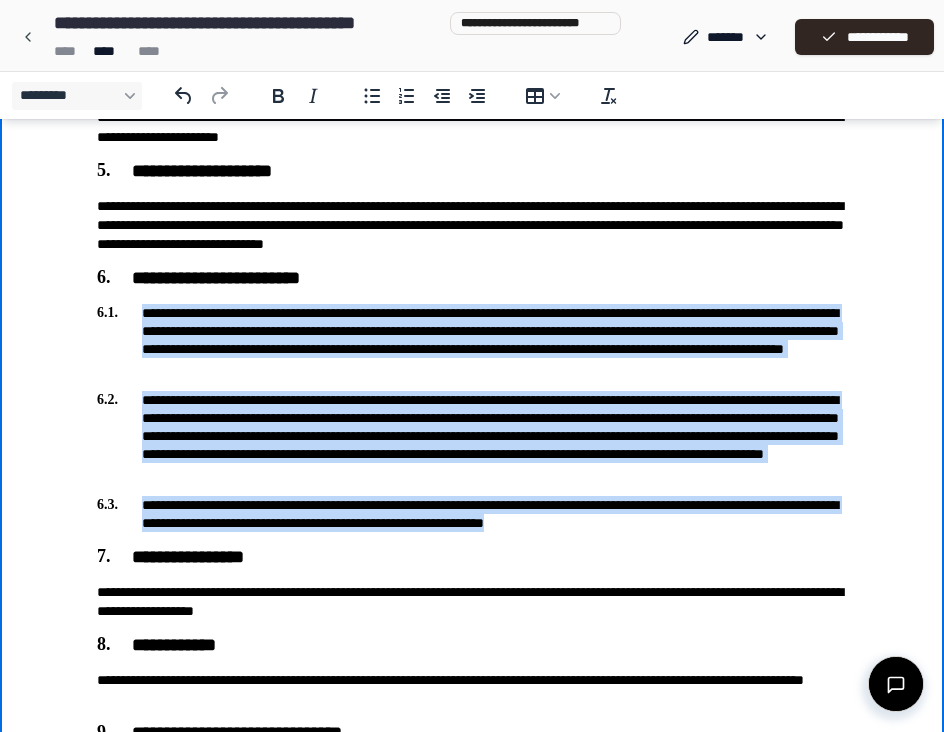 drag, startPoint x: 702, startPoint y: 528, endPoint x: 8, endPoint y: 303, distance: 729.5622 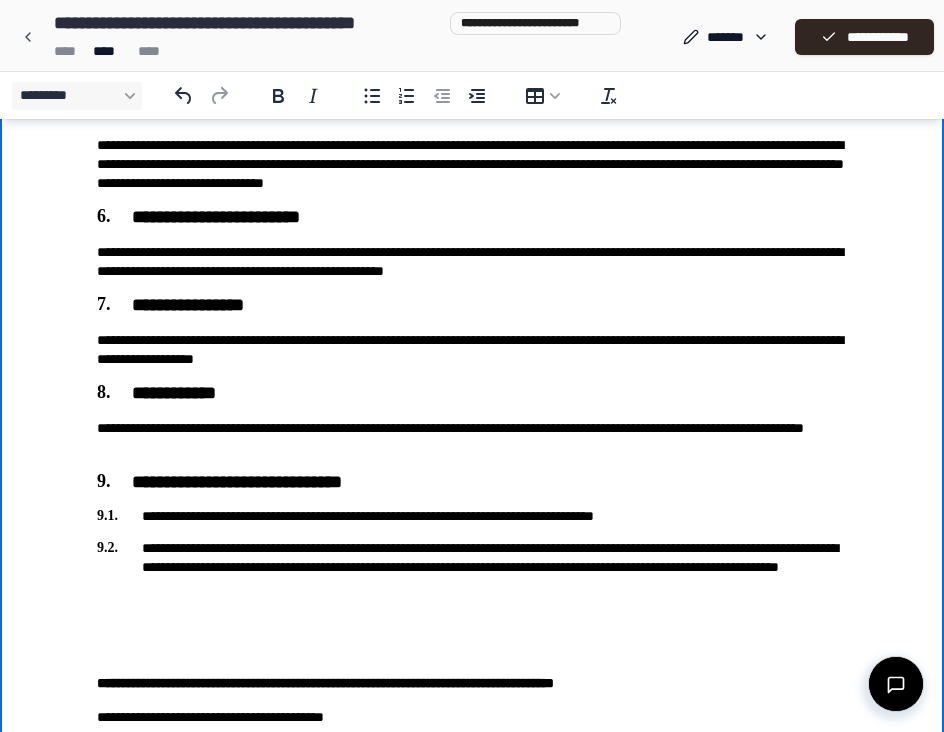 scroll, scrollTop: 976, scrollLeft: 0, axis: vertical 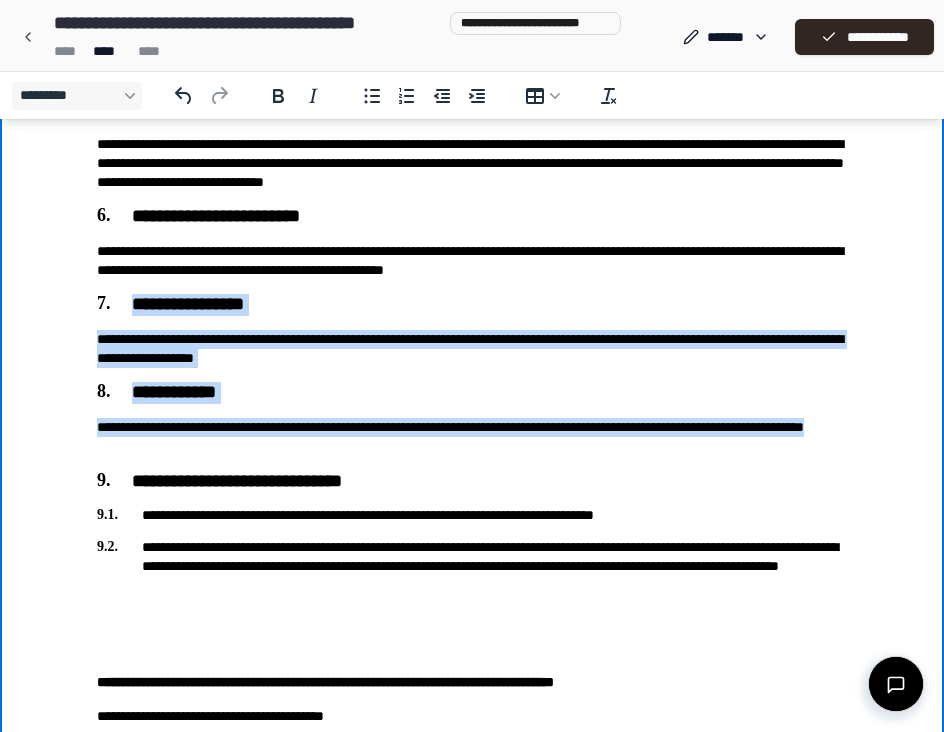 drag, startPoint x: 263, startPoint y: 447, endPoint x: 68, endPoint y: 308, distance: 239.47025 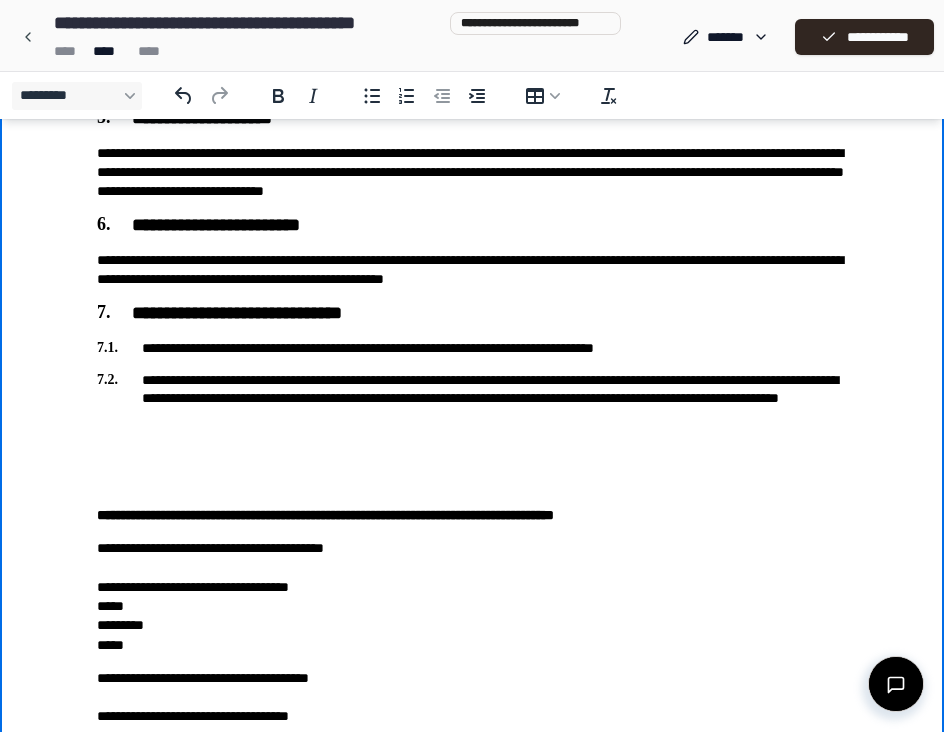 scroll, scrollTop: 965, scrollLeft: 0, axis: vertical 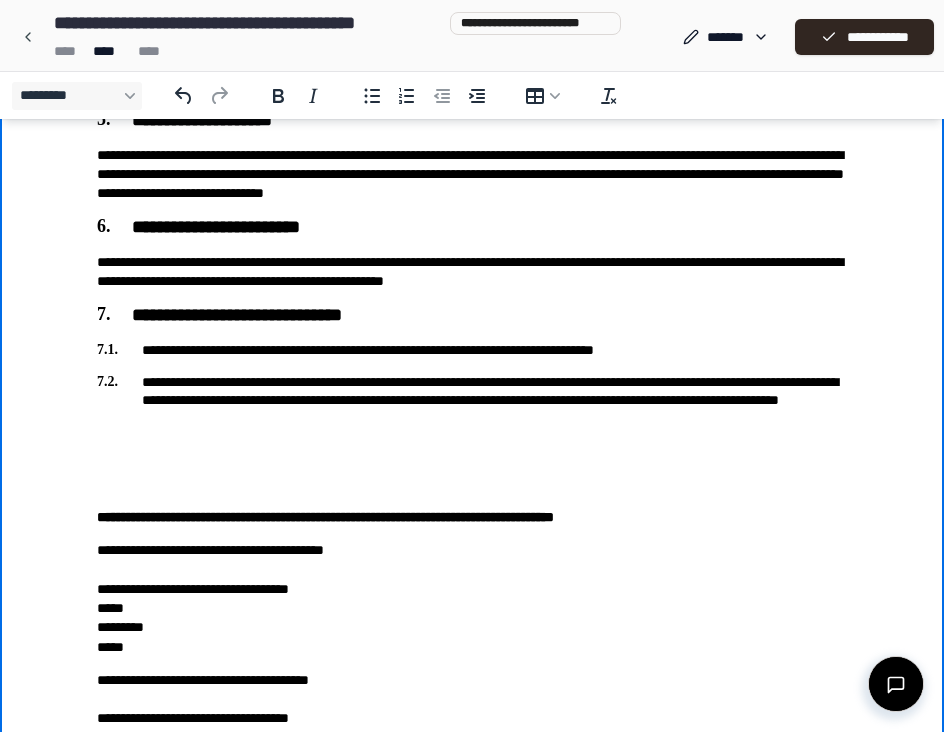 click on "**********" at bounding box center (472, 400) 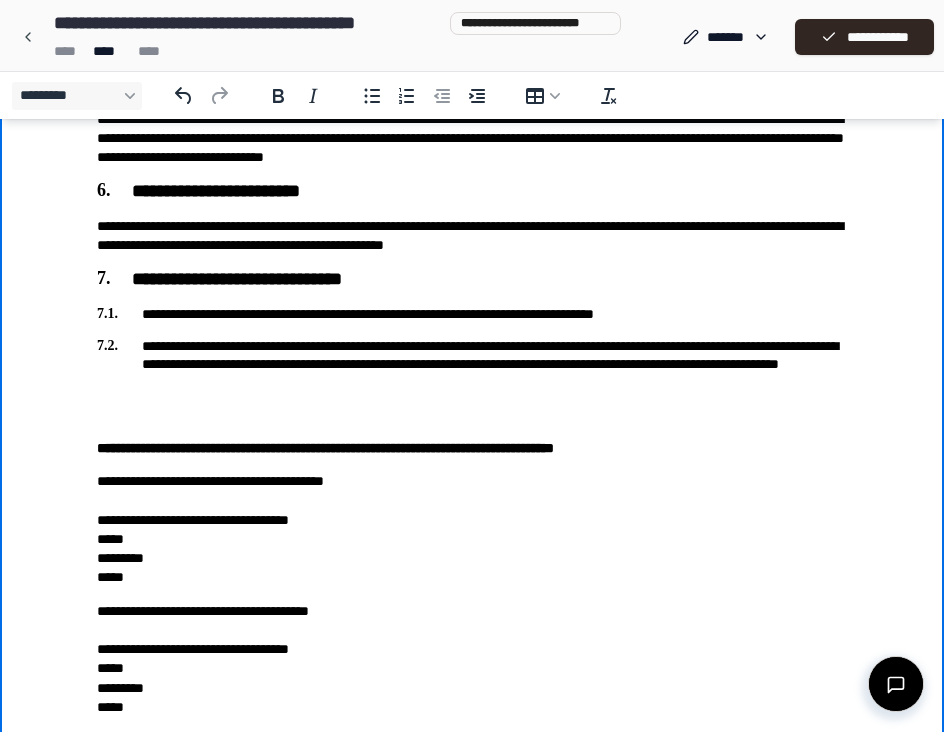 scroll, scrollTop: 1032, scrollLeft: 0, axis: vertical 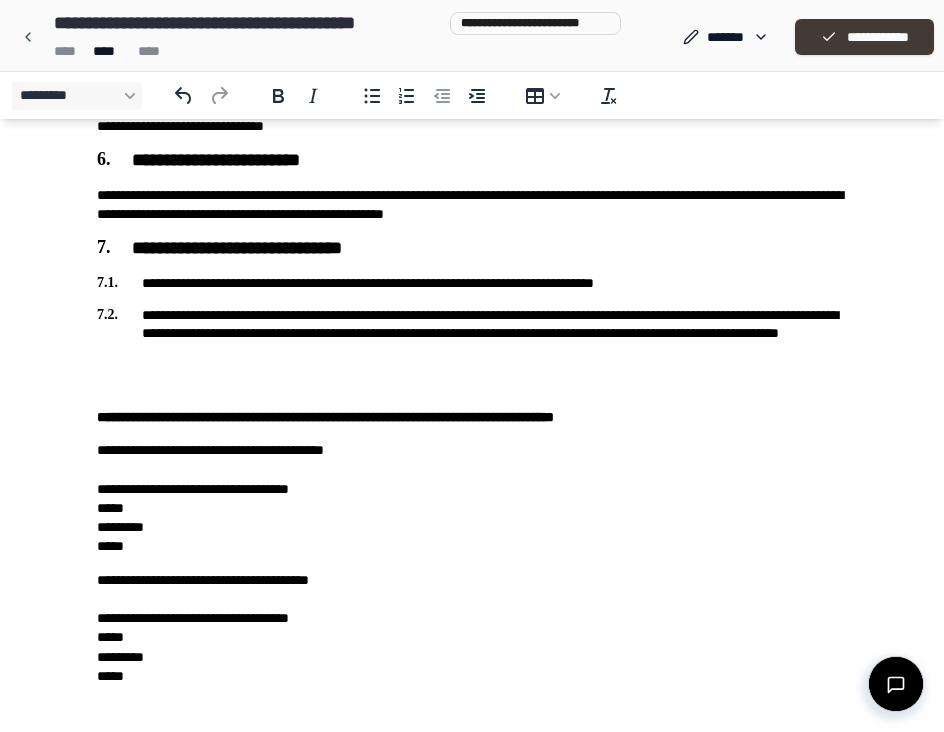 click on "**********" at bounding box center [864, 37] 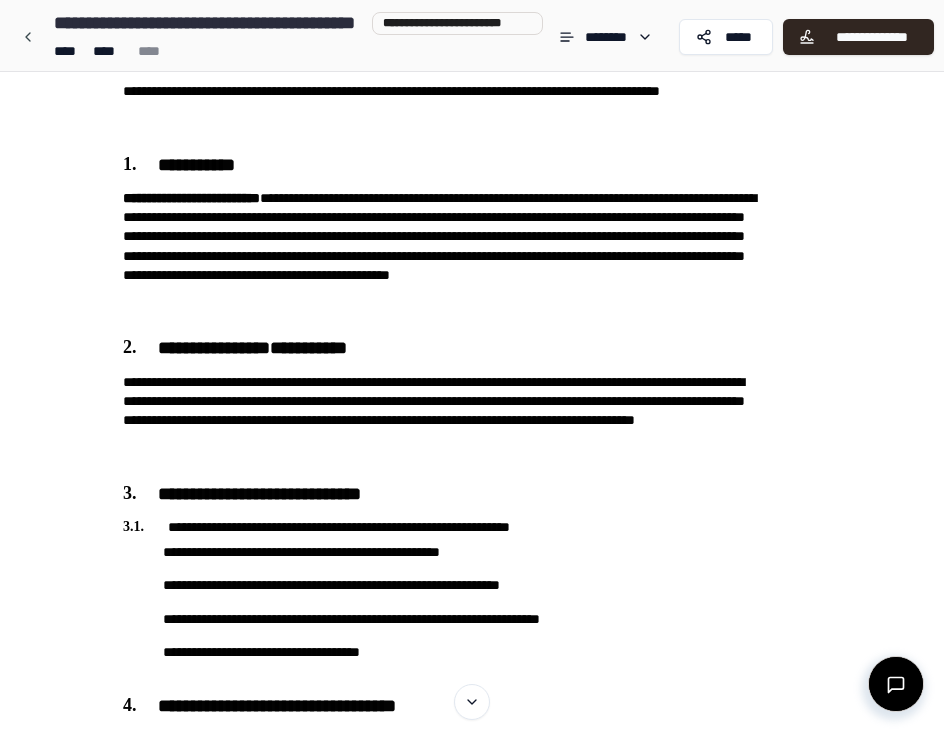 scroll, scrollTop: 0, scrollLeft: 0, axis: both 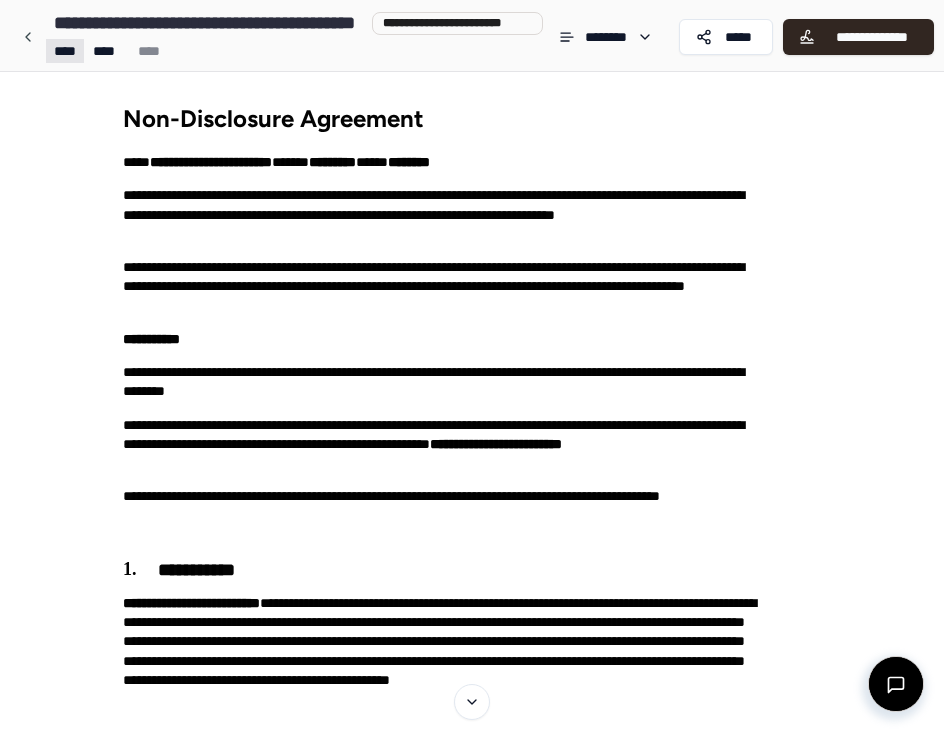 click on "**********" at bounding box center [472, 1119] 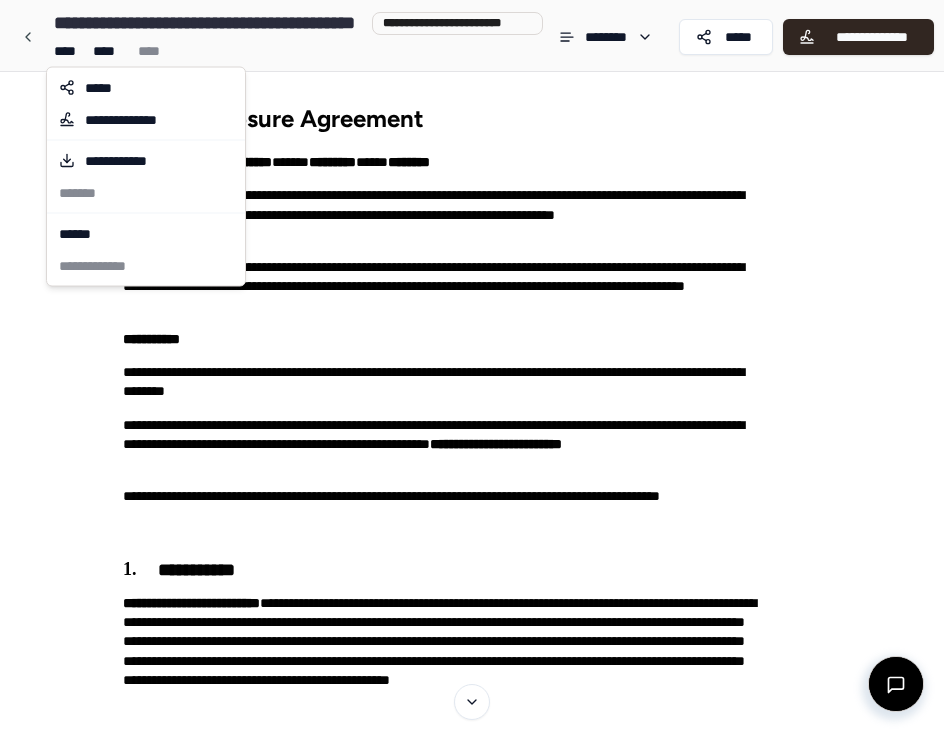 click on "**********" at bounding box center [472, 1119] 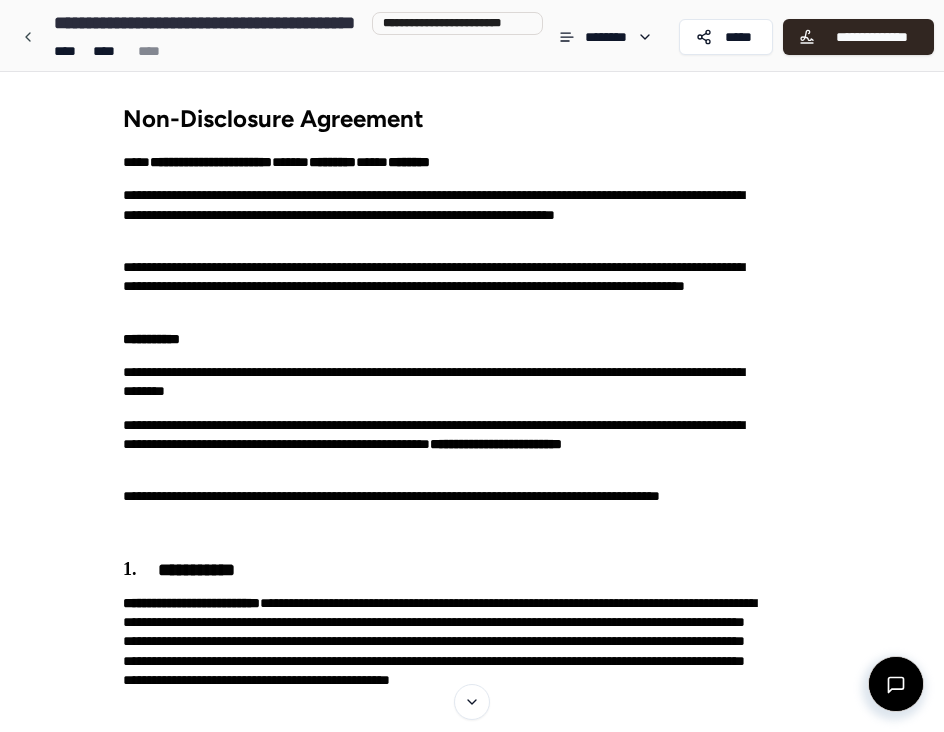 click on "**** **** ****" at bounding box center [294, 51] 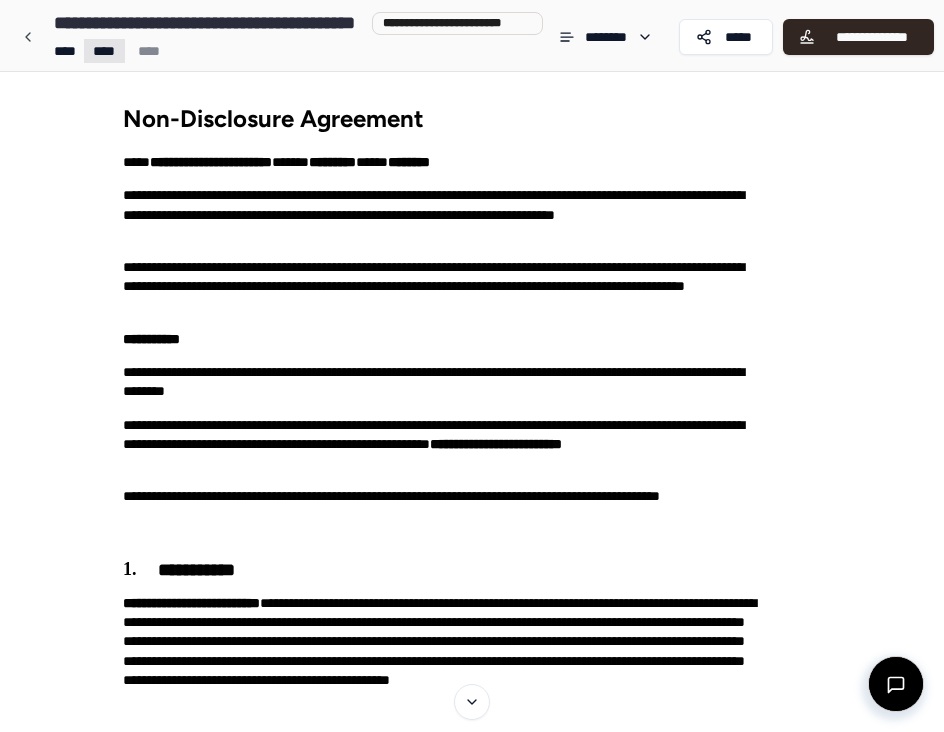 click on "**********" at bounding box center [472, 1119] 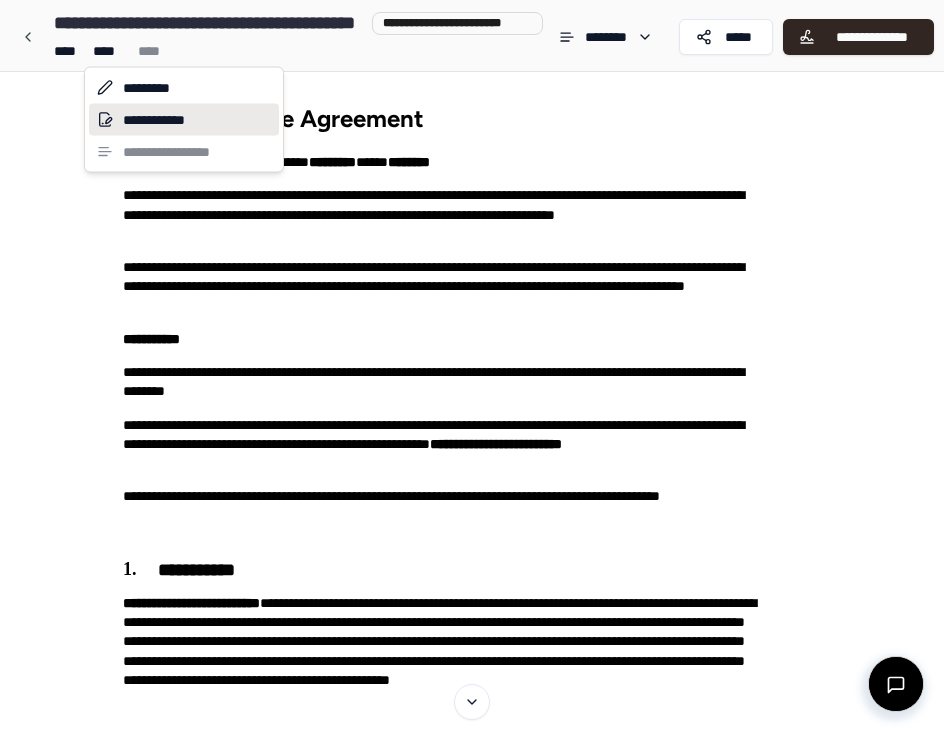 click on "**********" at bounding box center (184, 120) 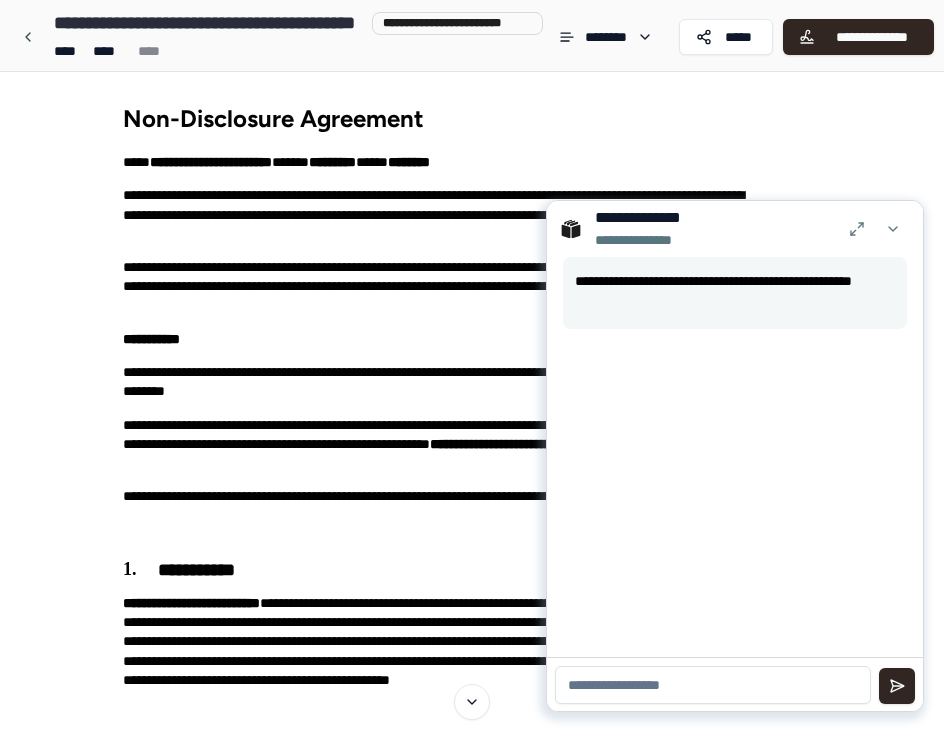 click at bounding box center (713, 685) 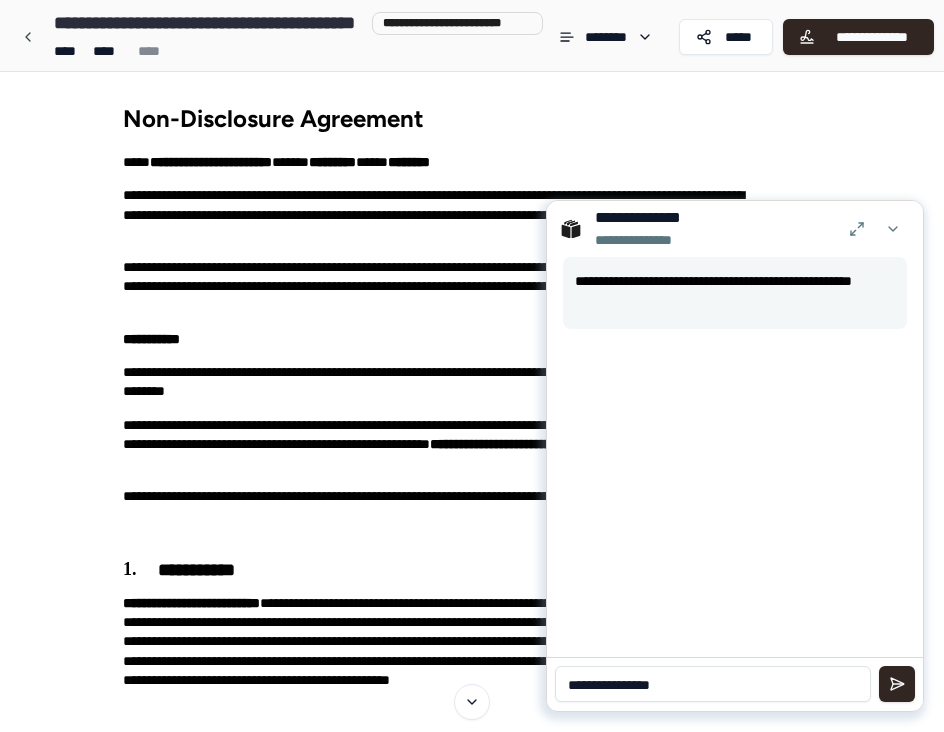 type on "**********" 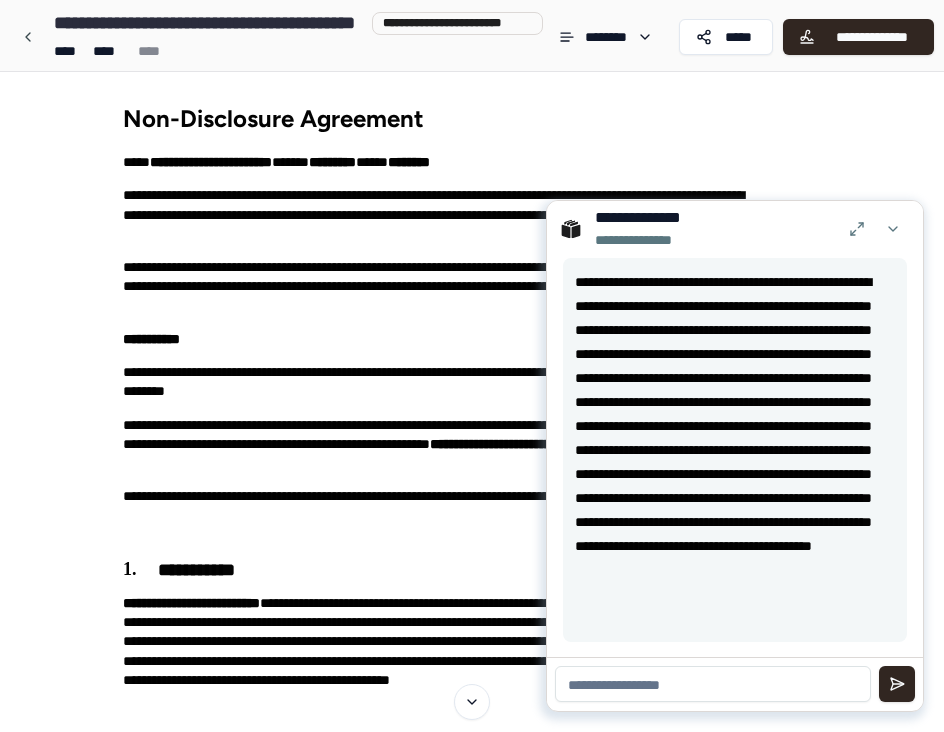 scroll, scrollTop: 148, scrollLeft: 0, axis: vertical 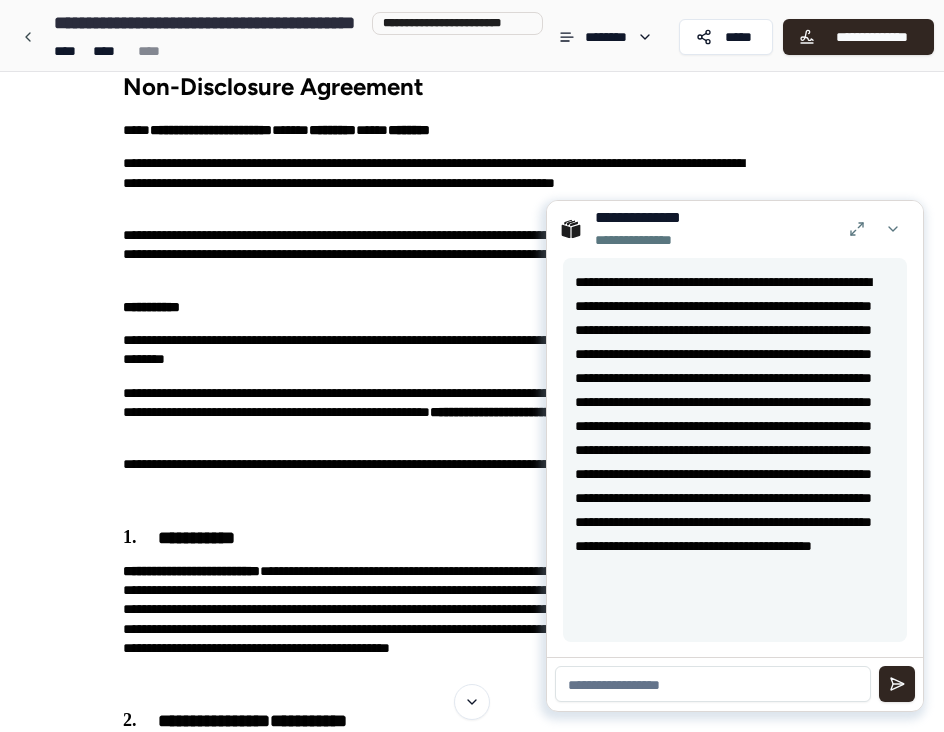 click on "**********" at bounding box center [735, 450] 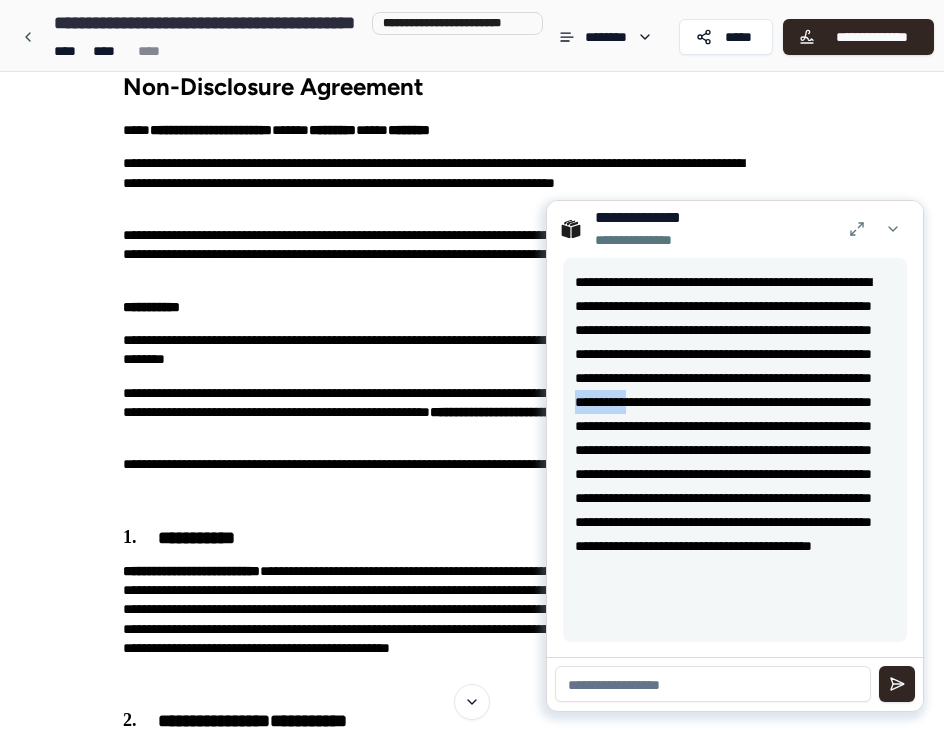 click on "**********" at bounding box center (735, 450) 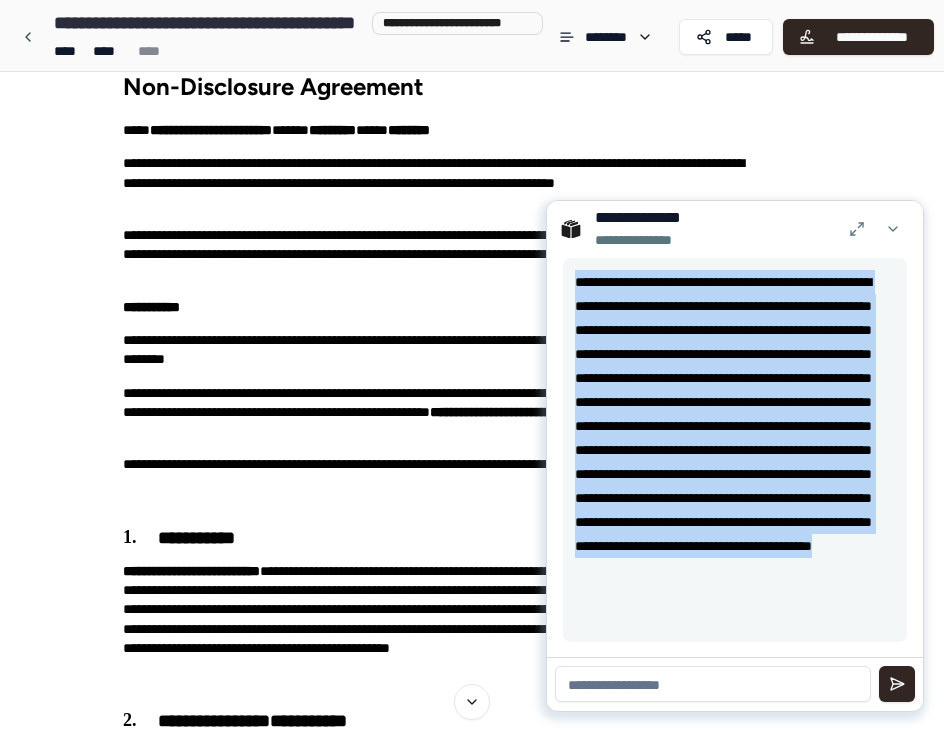 click on "**********" at bounding box center [735, 450] 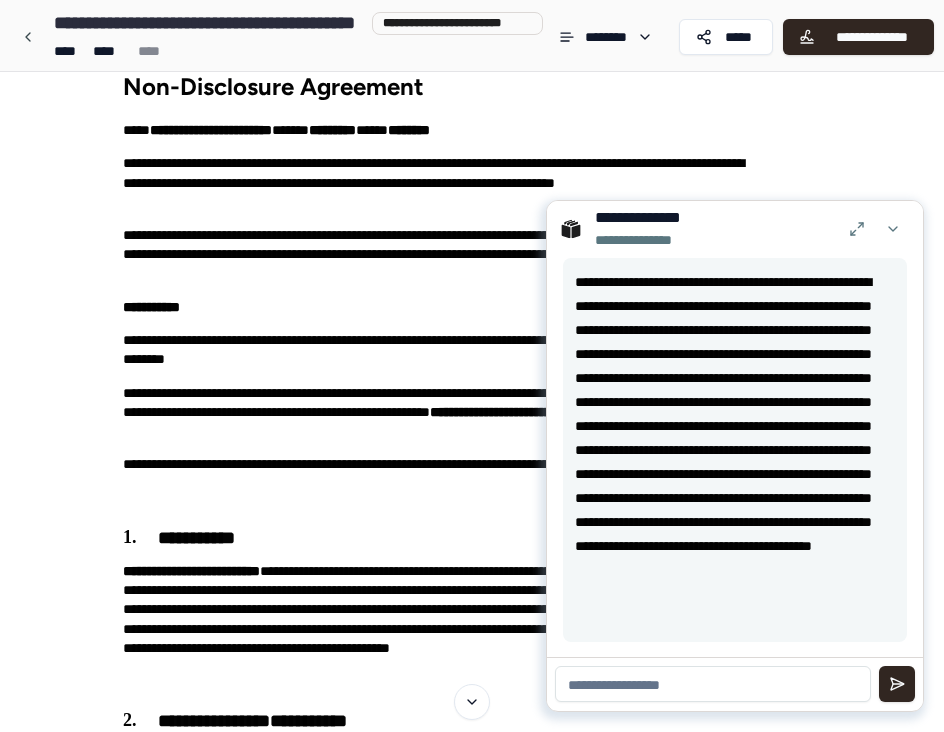 click on "**********" at bounding box center (735, 450) 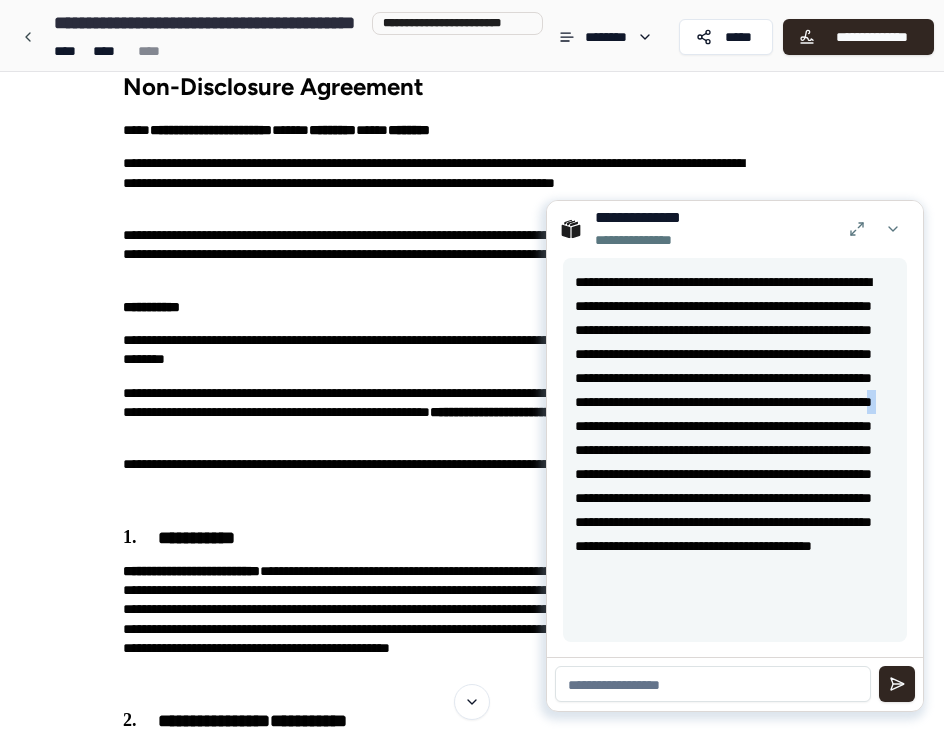 click on "**********" at bounding box center (735, 450) 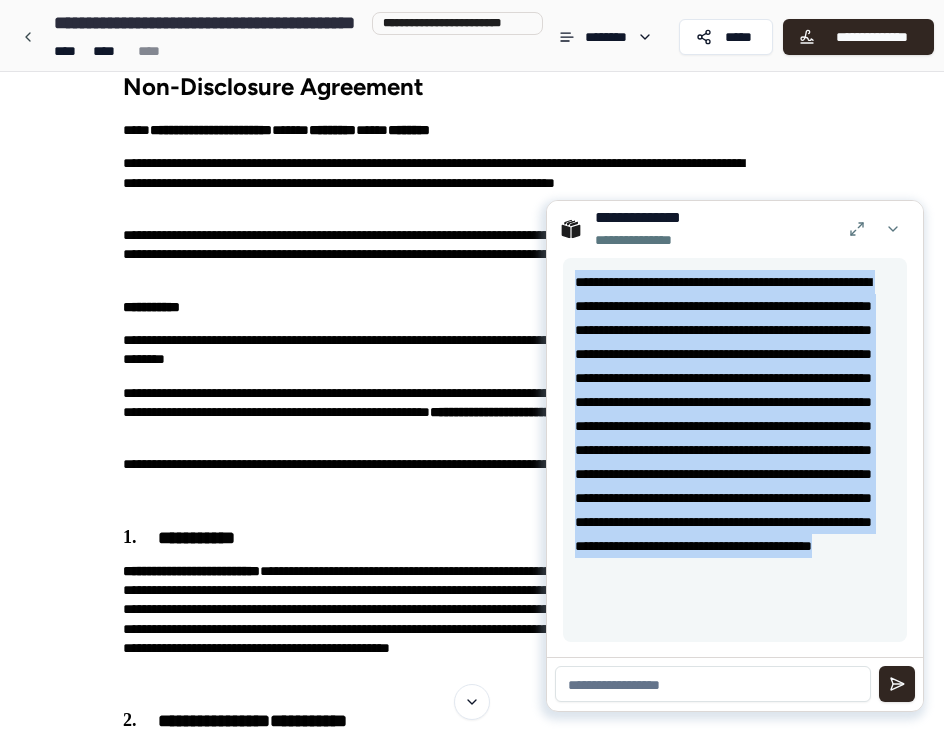click on "**********" at bounding box center [735, 450] 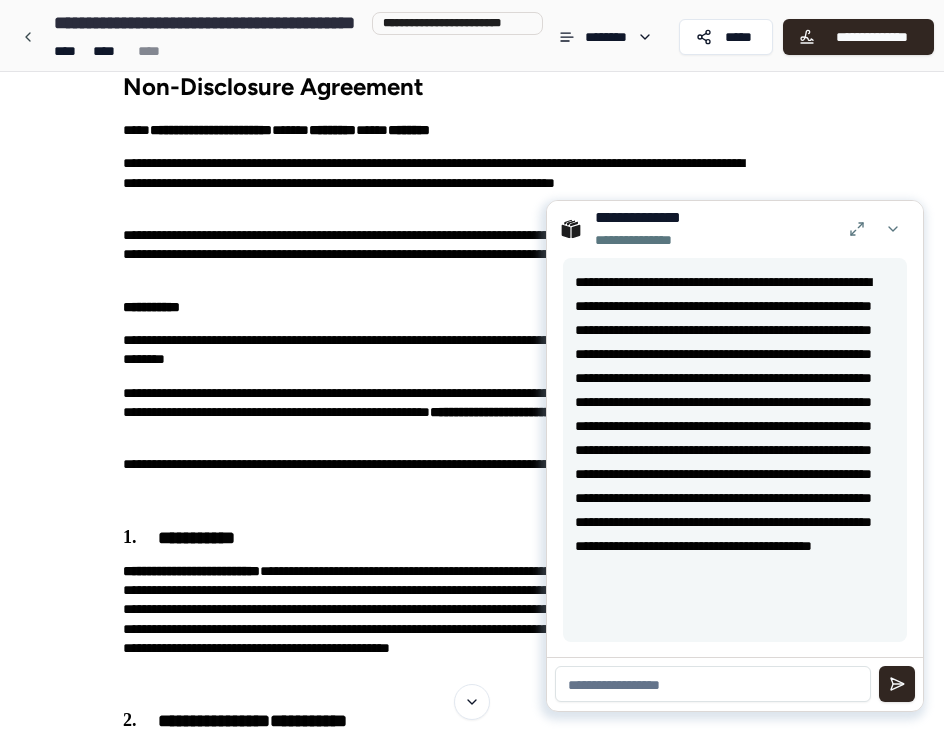 click on "**********" at bounding box center [735, 450] 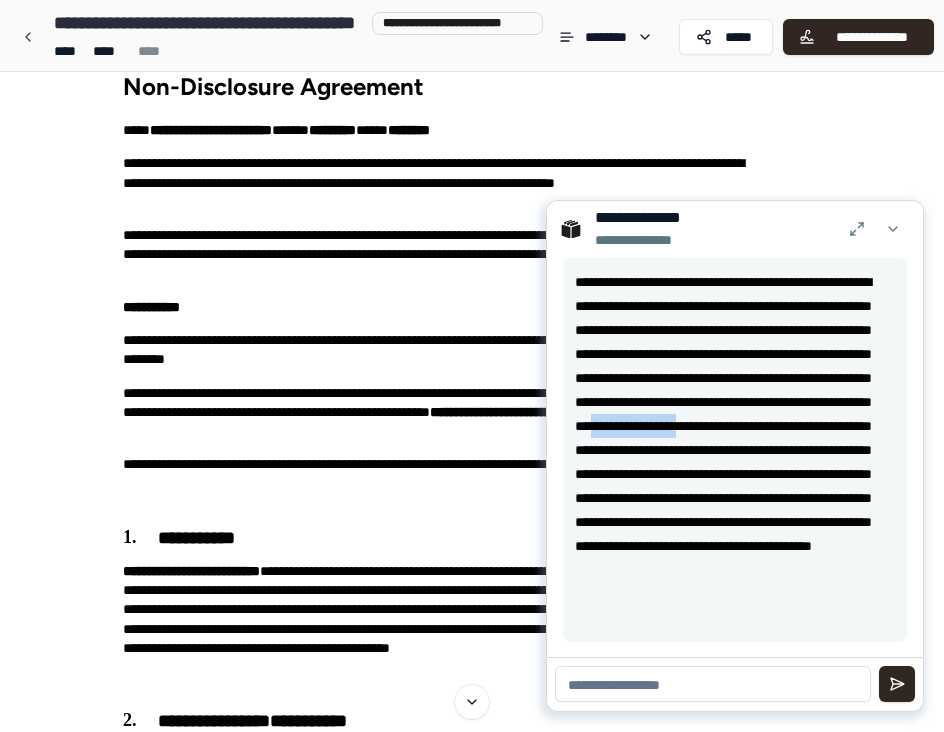 drag, startPoint x: 736, startPoint y: 453, endPoint x: 816, endPoint y: 453, distance: 80 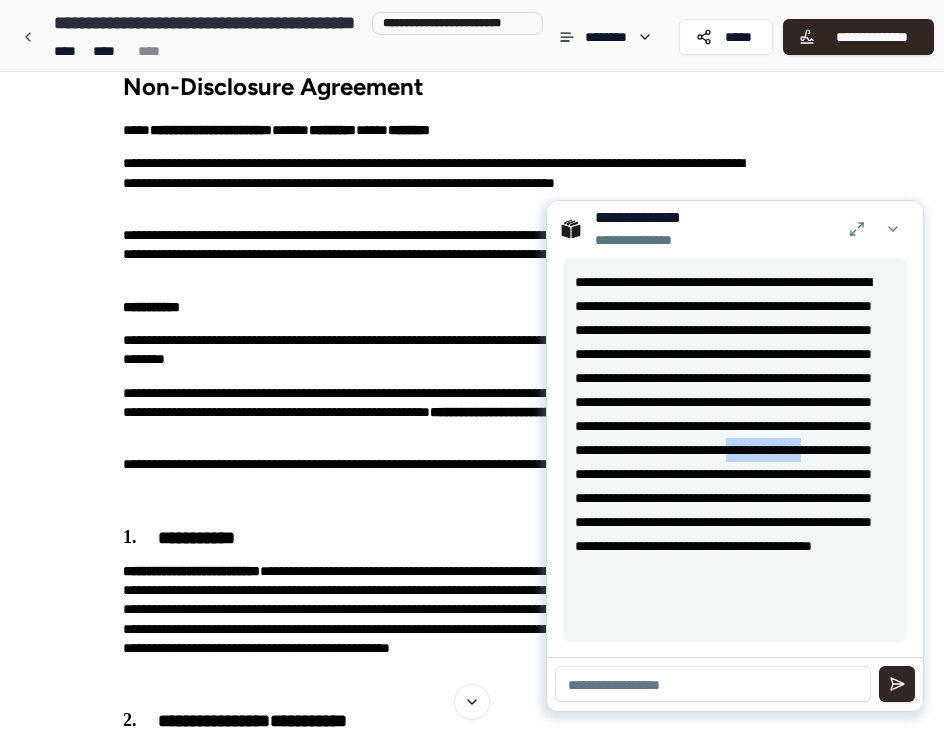 drag, startPoint x: 682, startPoint y: 485, endPoint x: 812, endPoint y: 485, distance: 130 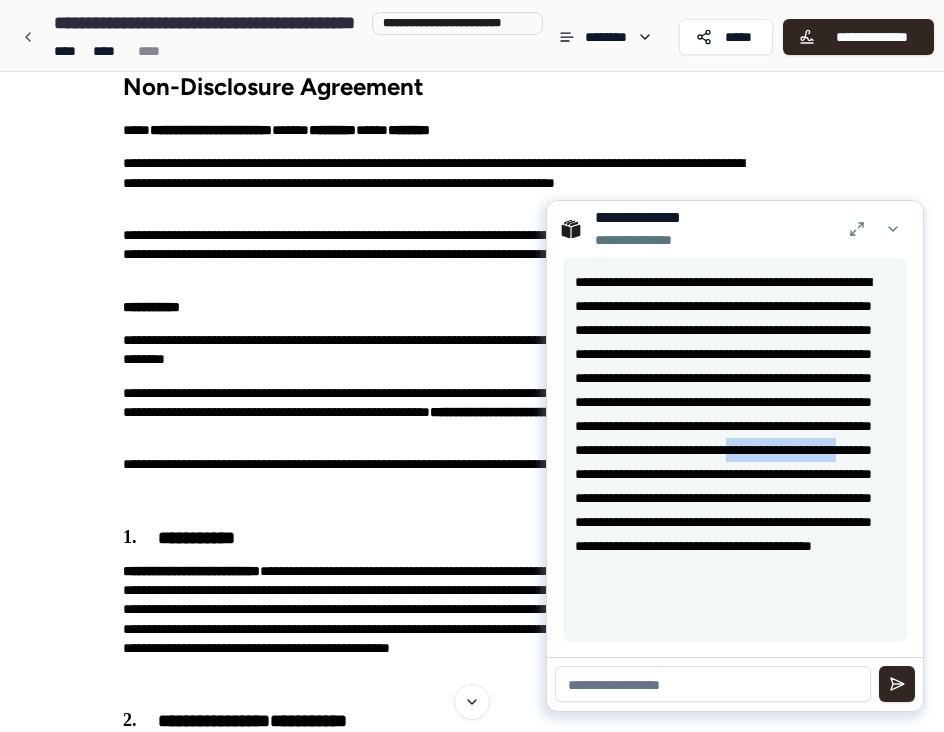 click on "**********" at bounding box center (735, 450) 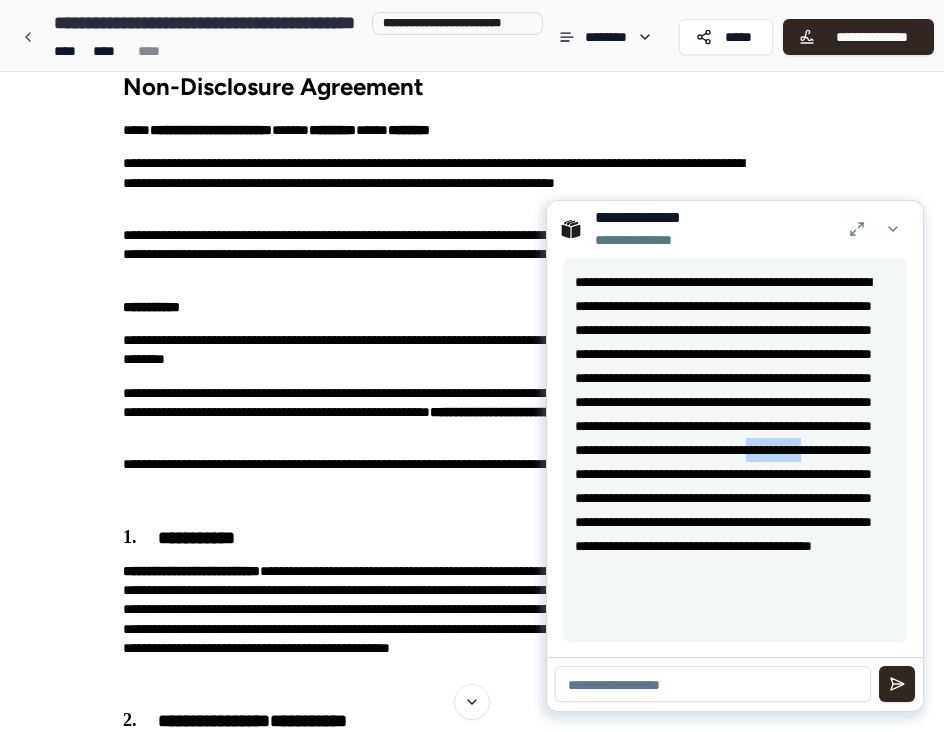 drag, startPoint x: 703, startPoint y: 502, endPoint x: 770, endPoint y: 502, distance: 67 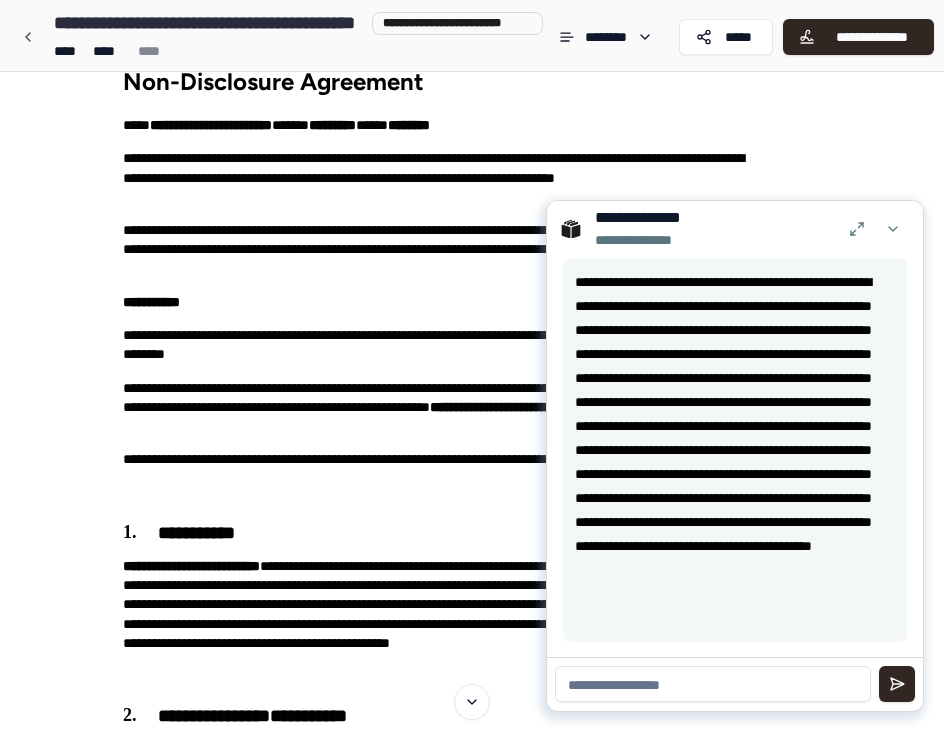 scroll, scrollTop: 36, scrollLeft: 0, axis: vertical 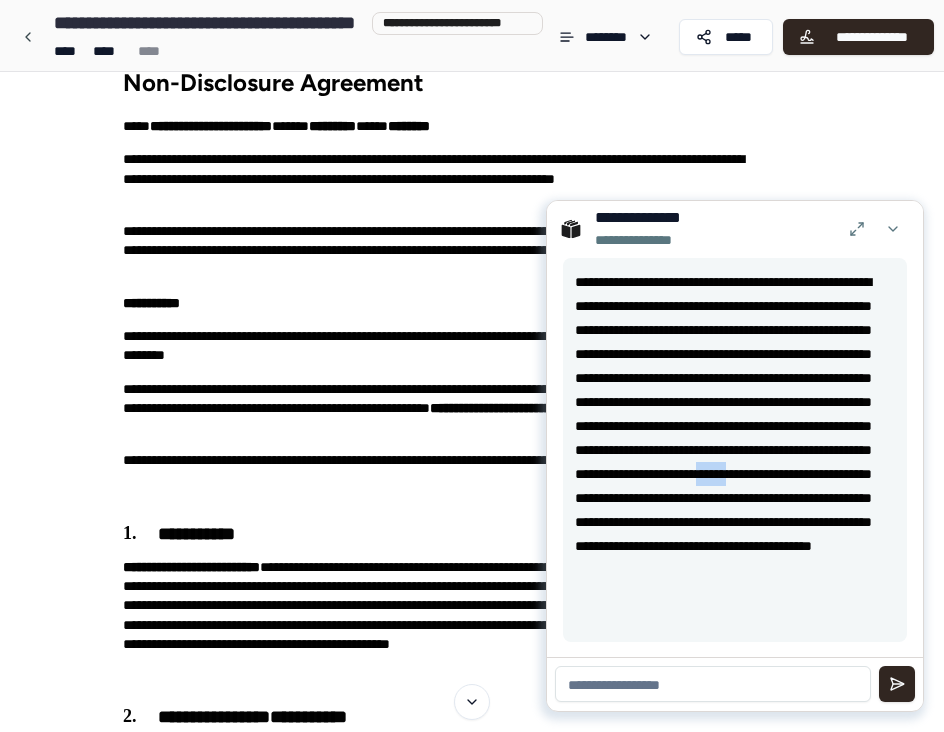 drag, startPoint x: 695, startPoint y: 529, endPoint x: 726, endPoint y: 529, distance: 31 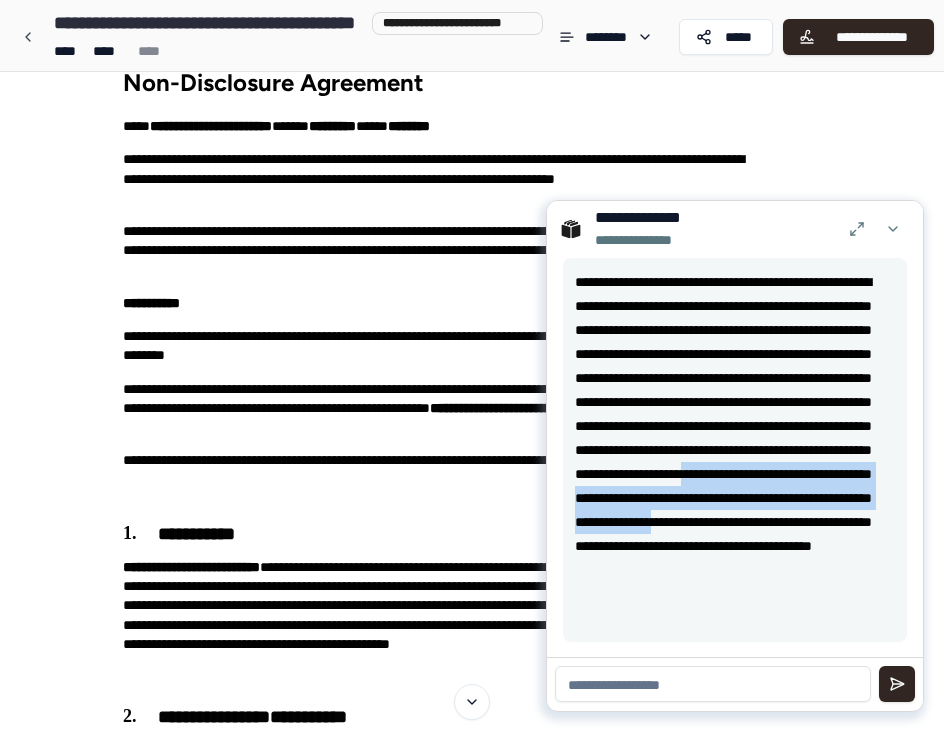 drag, startPoint x: 674, startPoint y: 529, endPoint x: 811, endPoint y: 561, distance: 140.68759 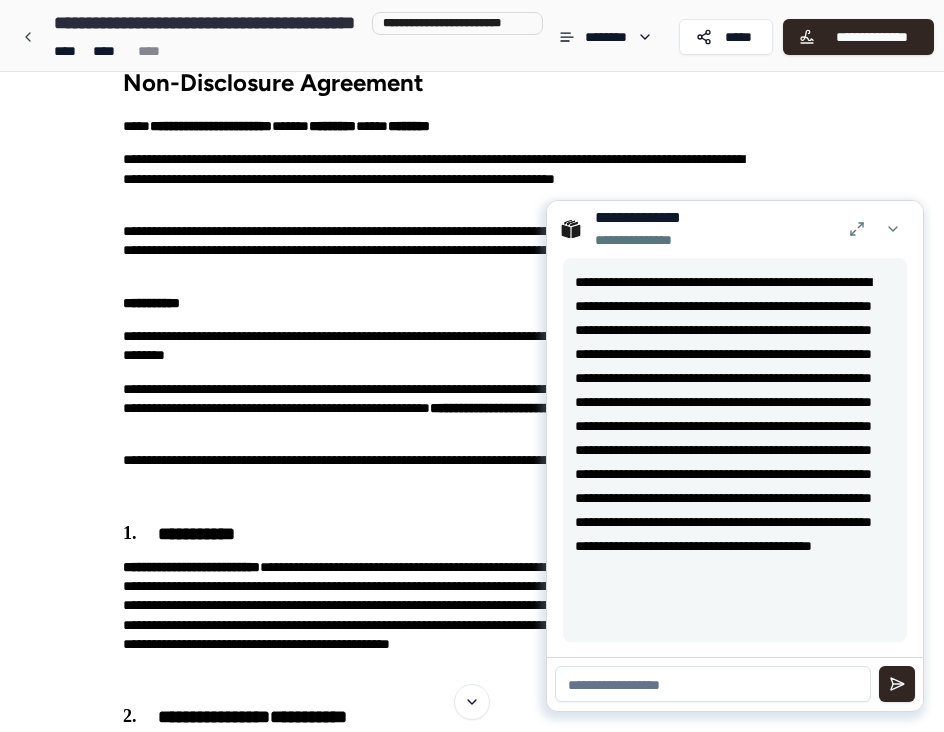 click on "**********" at bounding box center [735, 450] 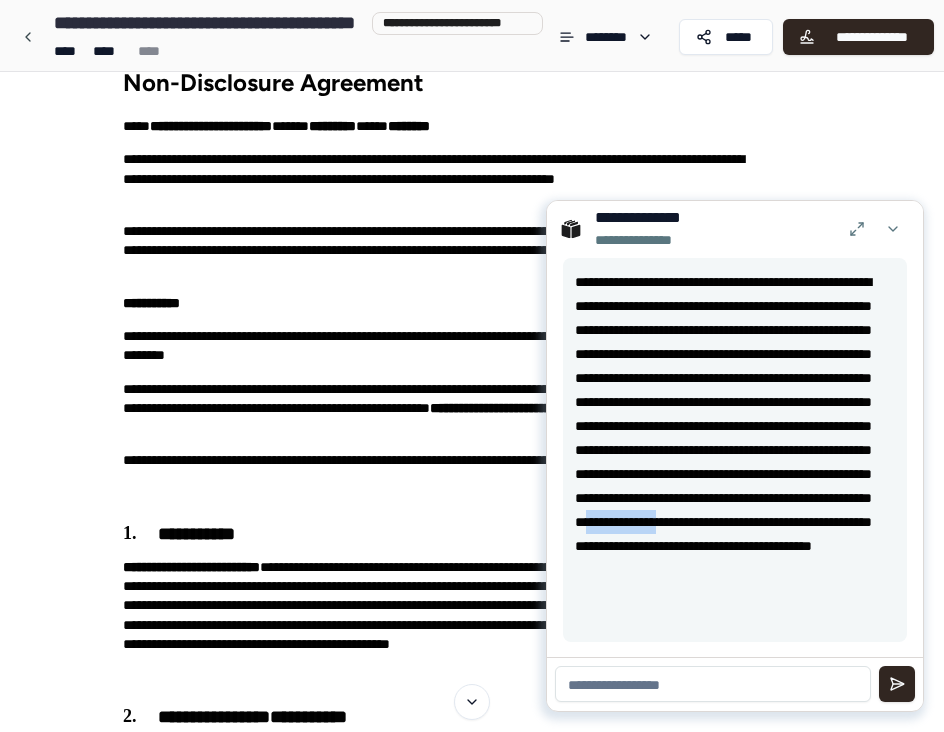 drag, startPoint x: 769, startPoint y: 557, endPoint x: 815, endPoint y: 570, distance: 47.801674 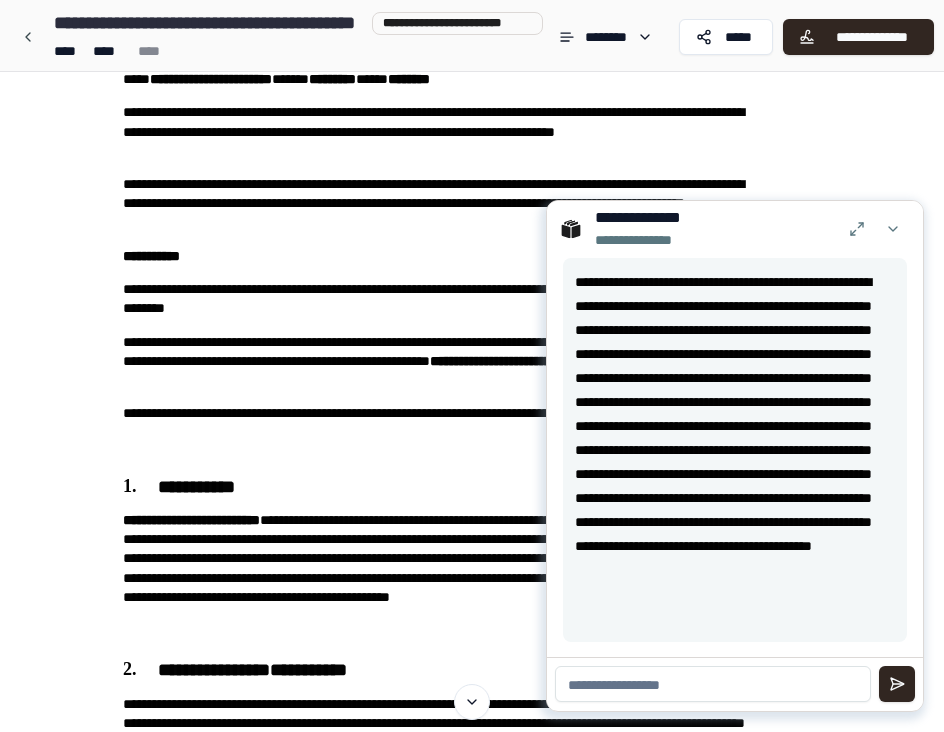 scroll, scrollTop: 138, scrollLeft: 0, axis: vertical 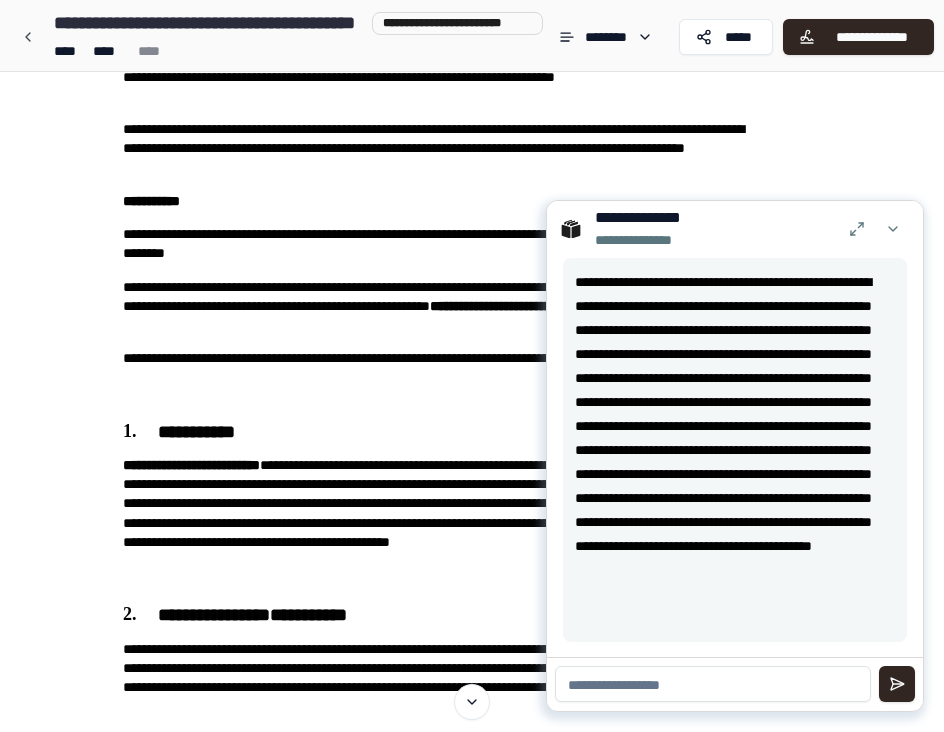 click at bounding box center (713, 684) 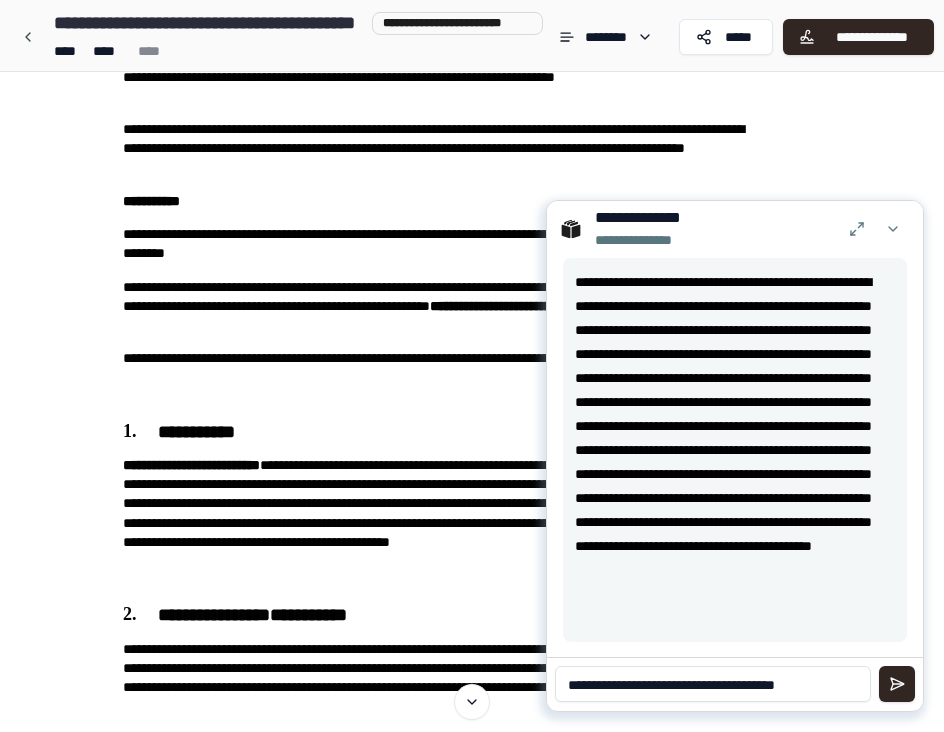 type on "**********" 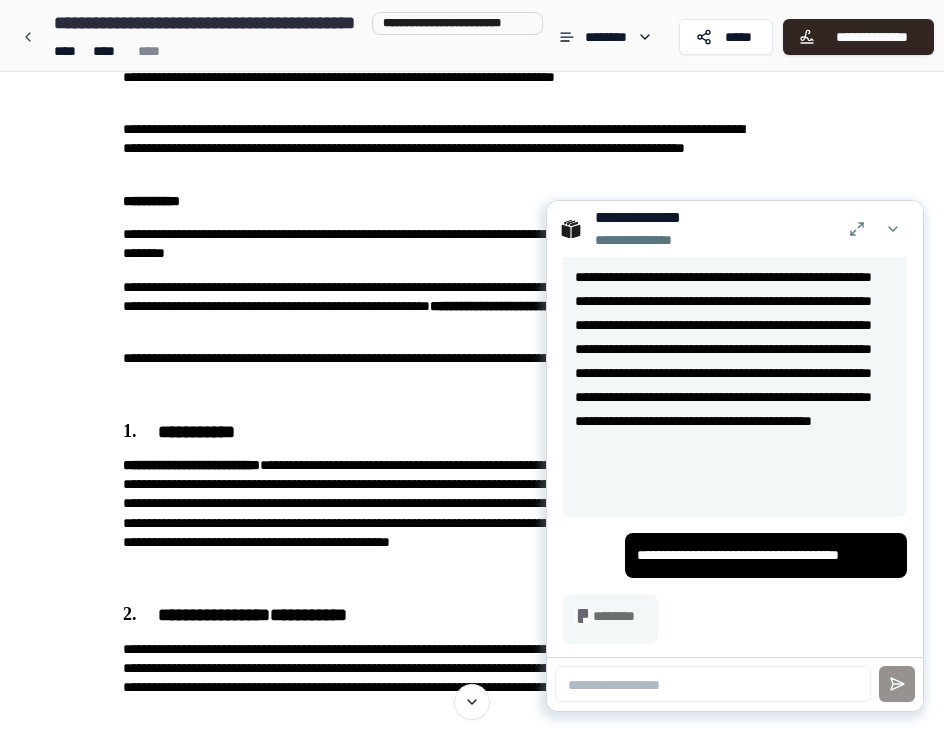 scroll, scrollTop: 274, scrollLeft: 0, axis: vertical 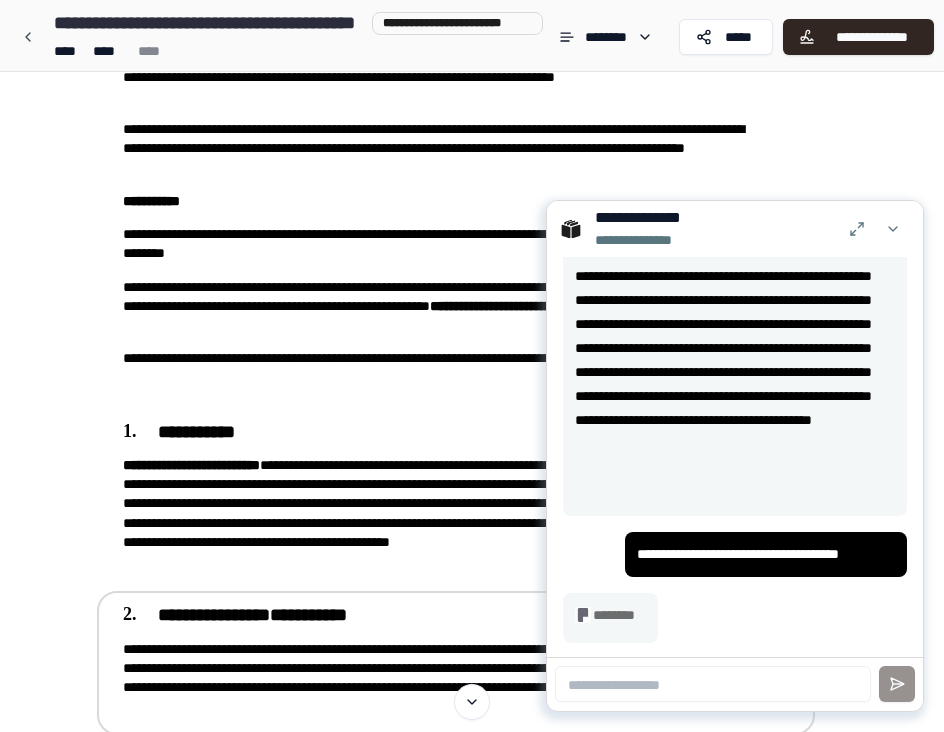 click at bounding box center (713, 684) 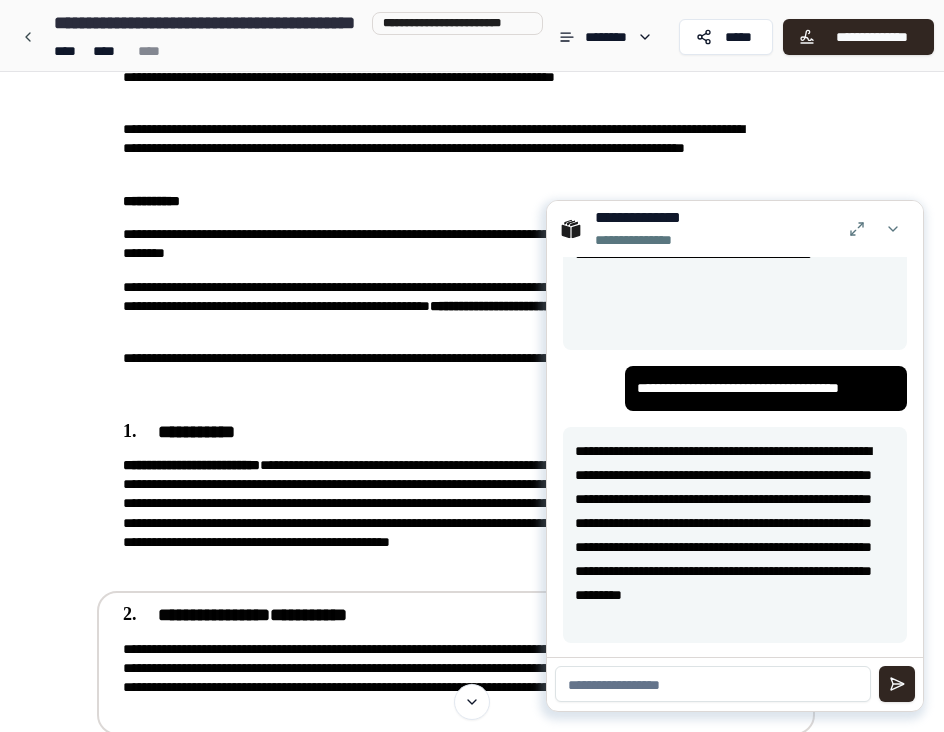 click at bounding box center (713, 684) 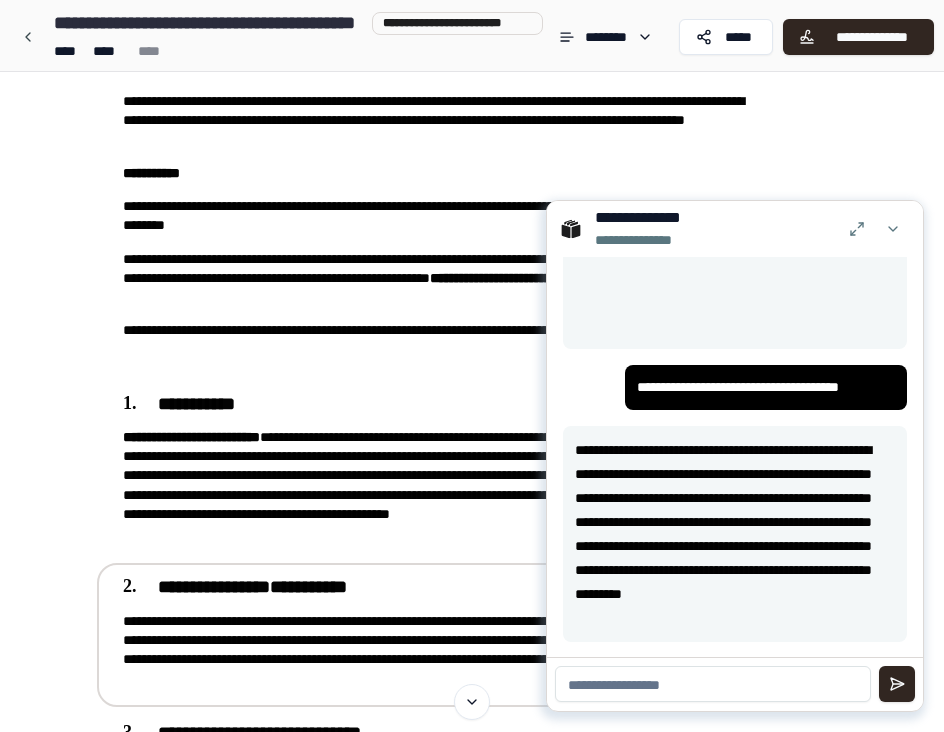 scroll, scrollTop: 163, scrollLeft: 0, axis: vertical 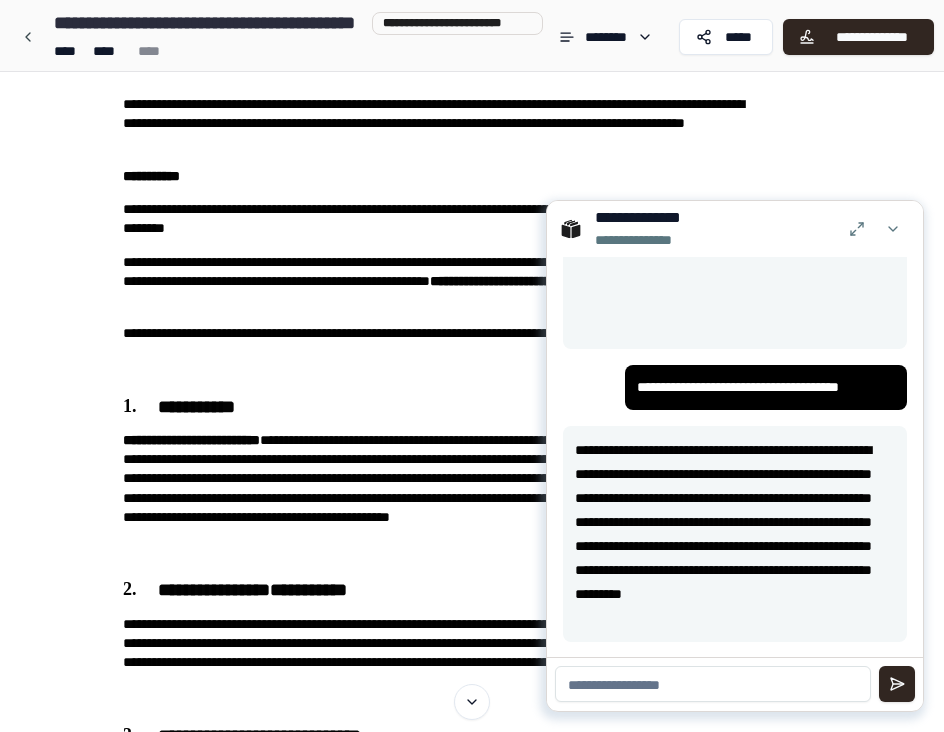 click at bounding box center (713, 684) 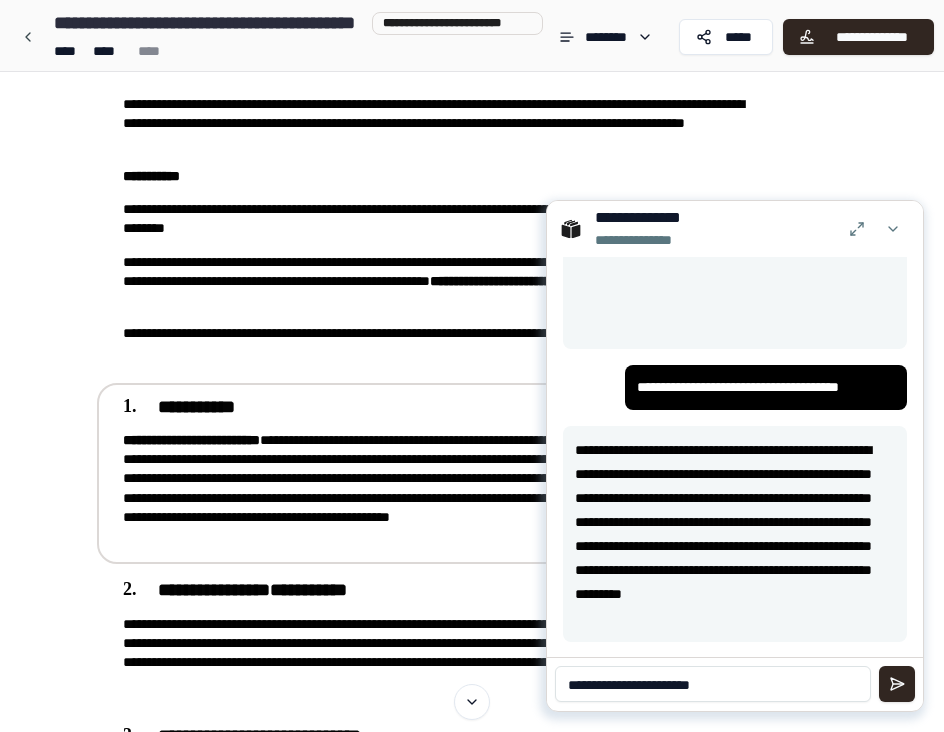 scroll, scrollTop: 0, scrollLeft: 0, axis: both 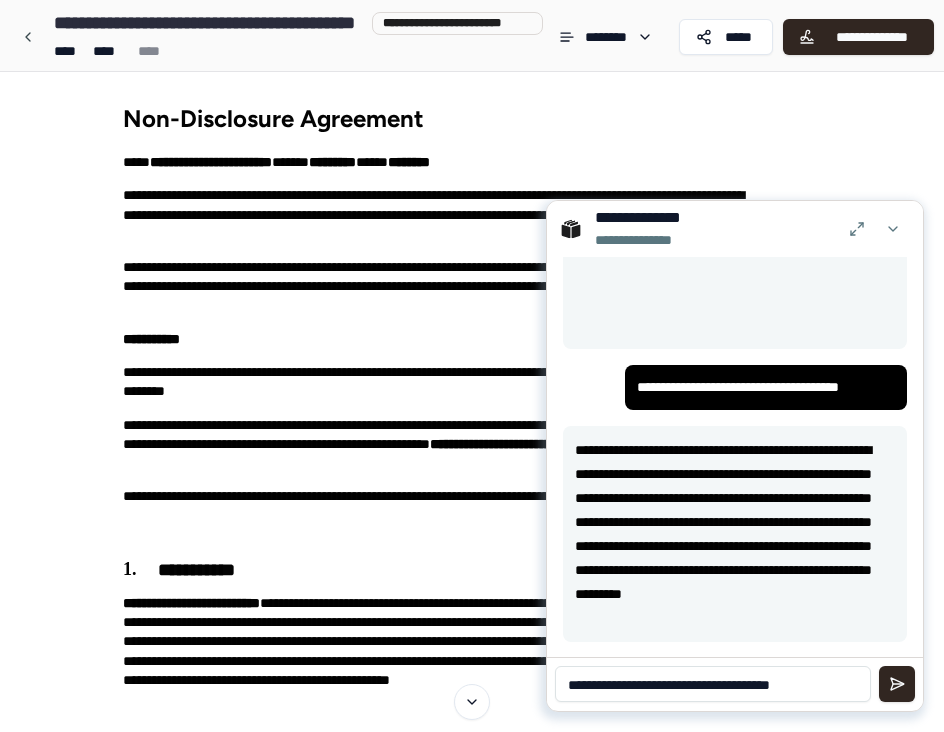 type on "**********" 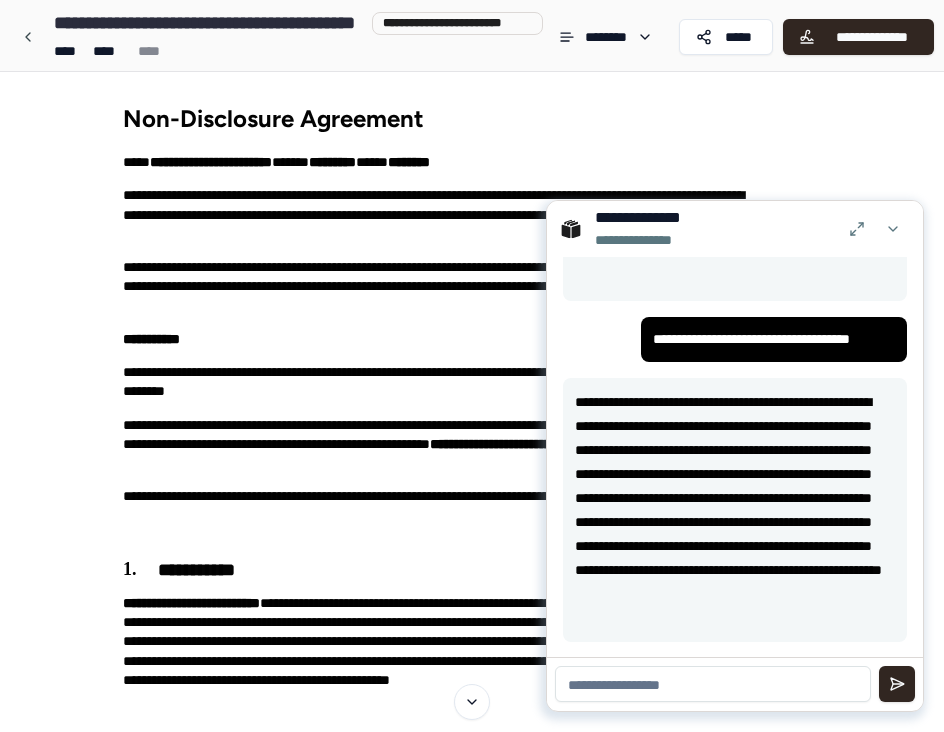 scroll, scrollTop: 782, scrollLeft: 0, axis: vertical 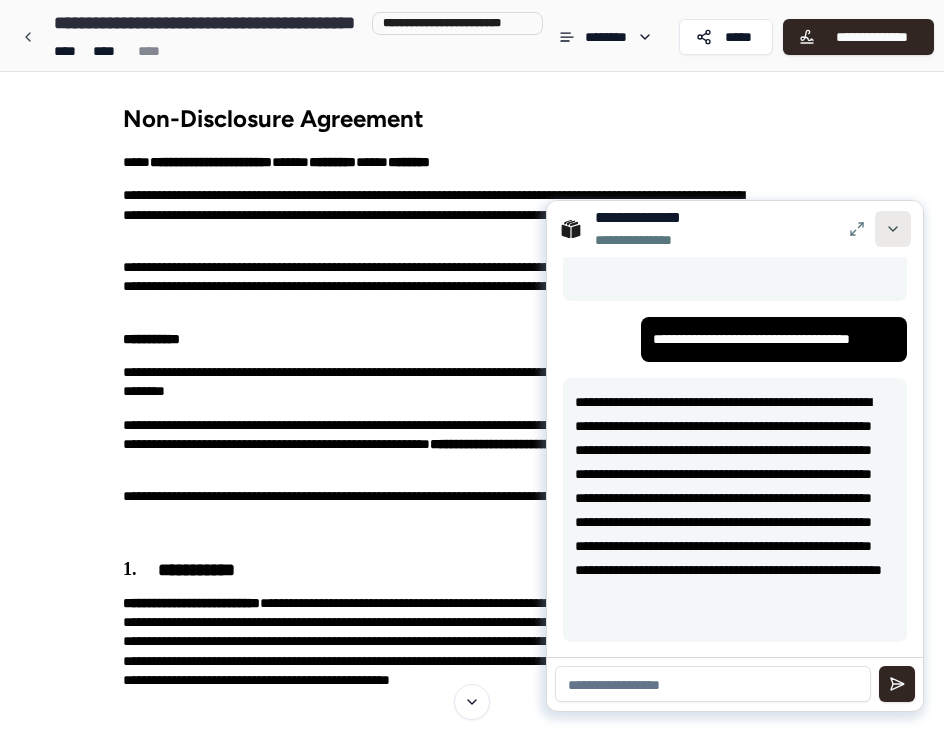 click at bounding box center (893, 229) 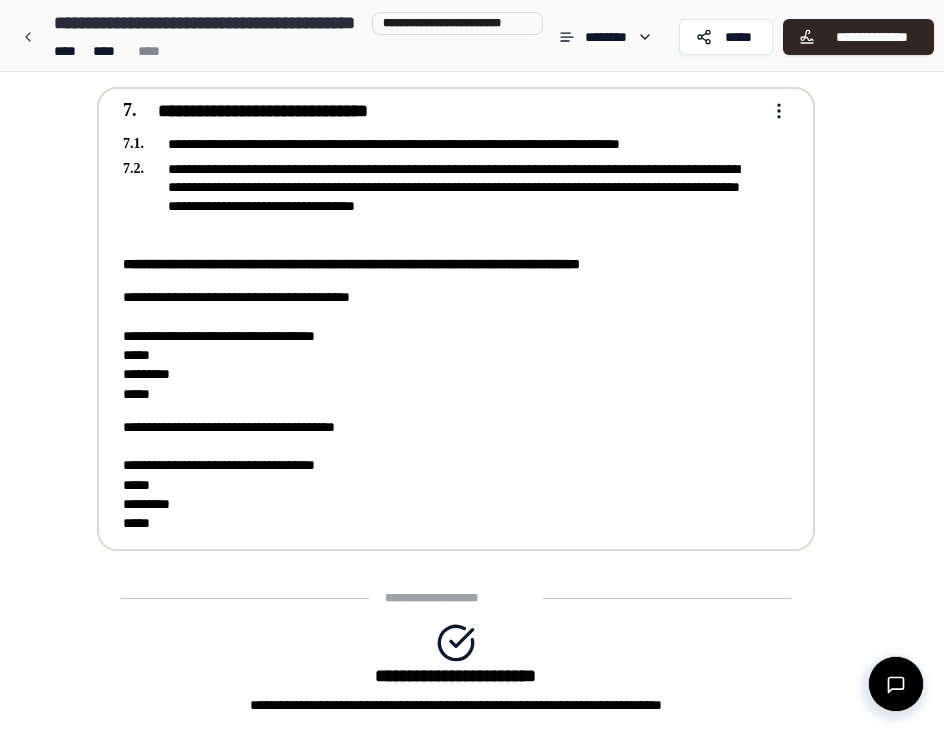 scroll, scrollTop: 1237, scrollLeft: 0, axis: vertical 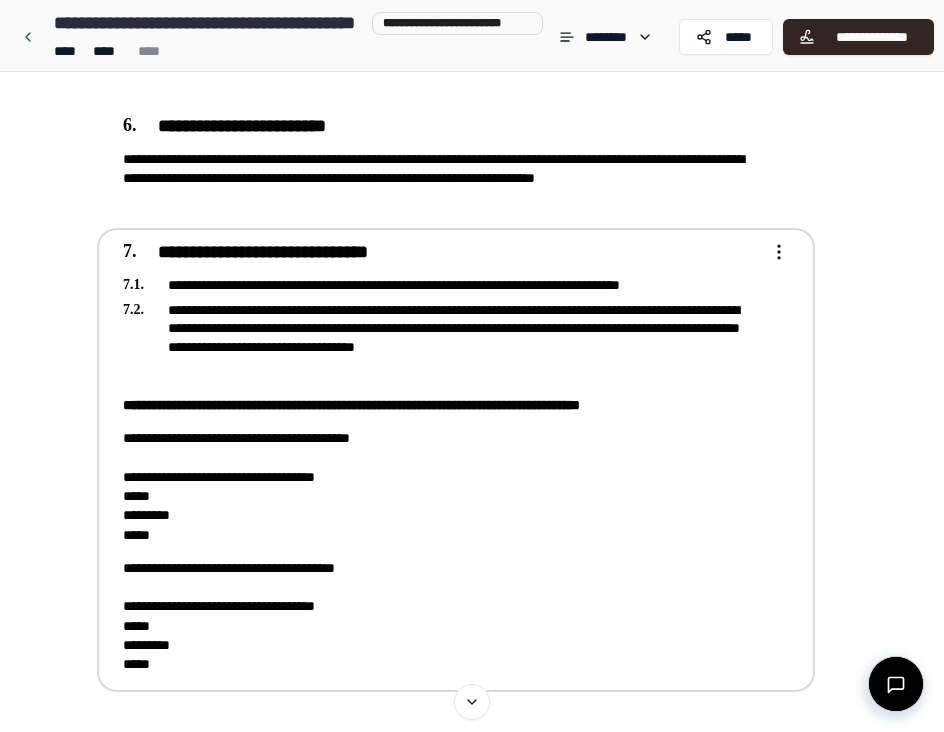 click on "**********" at bounding box center [442, 487] 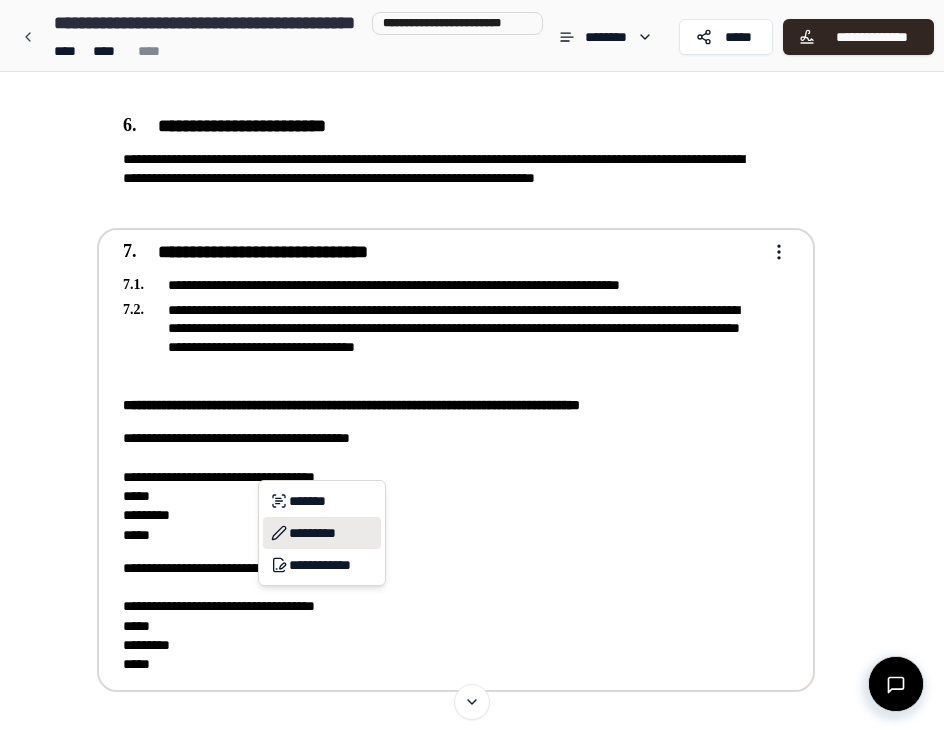 click on "*********" at bounding box center [322, 533] 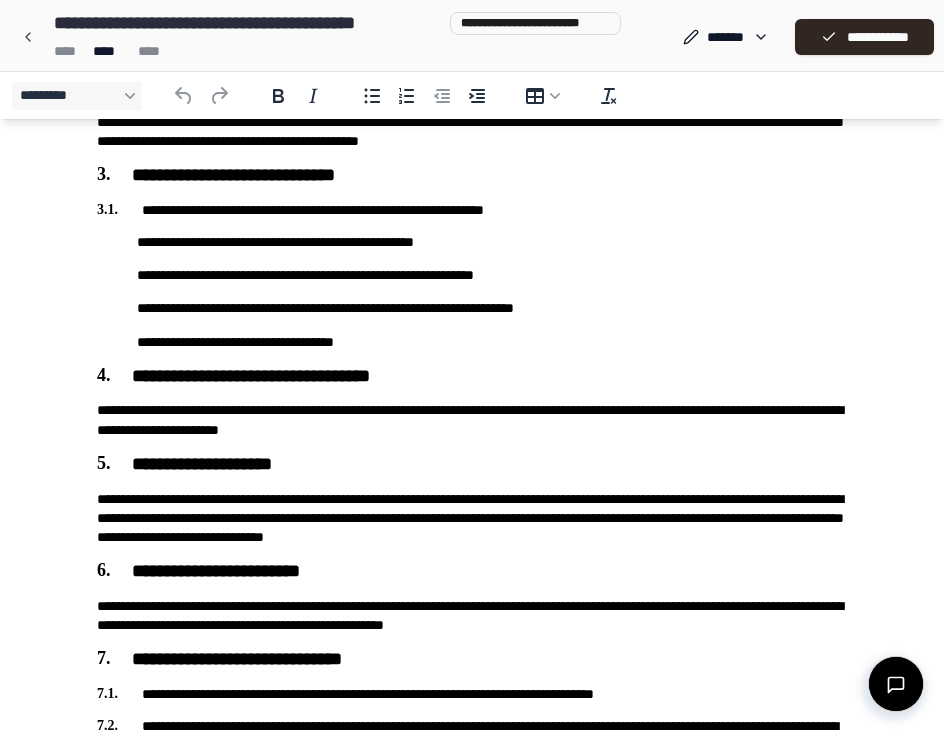 scroll, scrollTop: 1074, scrollLeft: 0, axis: vertical 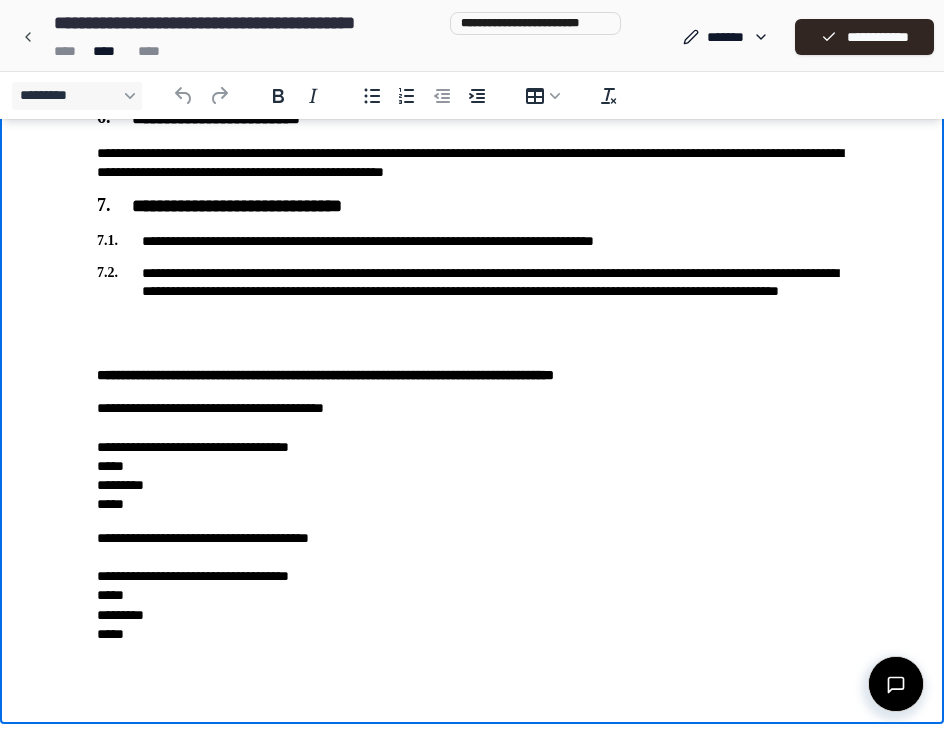 click on "**********" at bounding box center (472, 457) 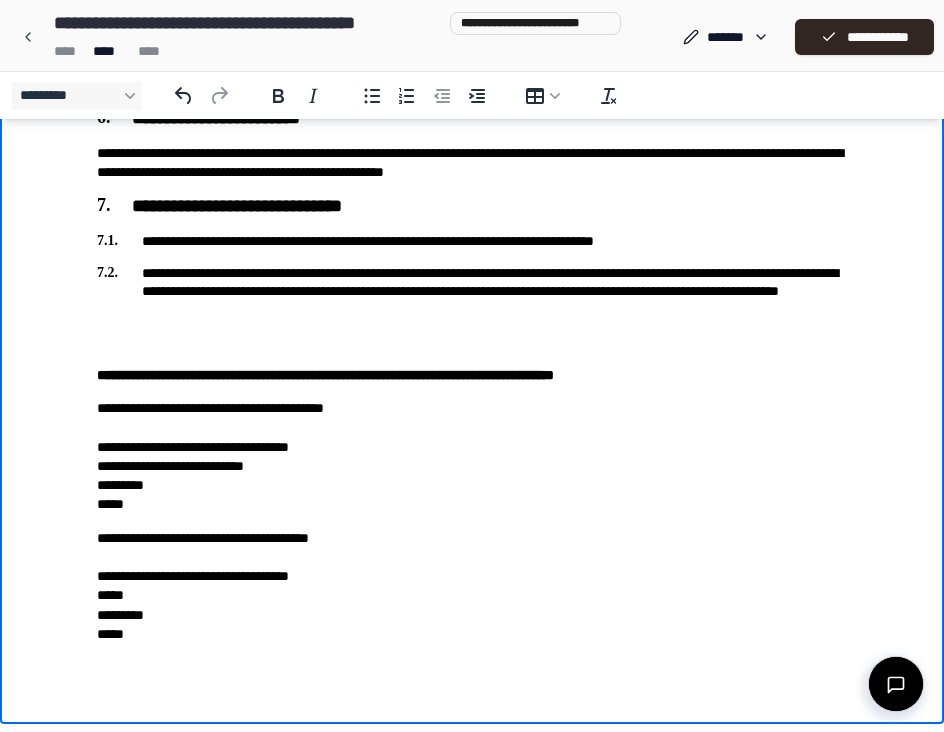 click on "**********" at bounding box center [472, 457] 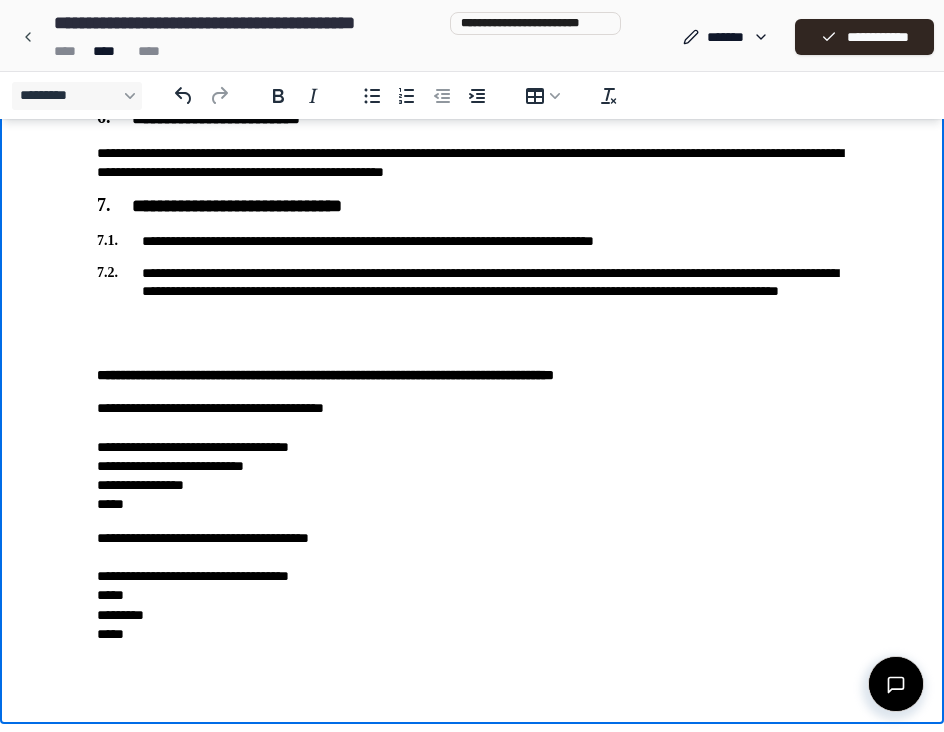click on "**********" at bounding box center [472, 457] 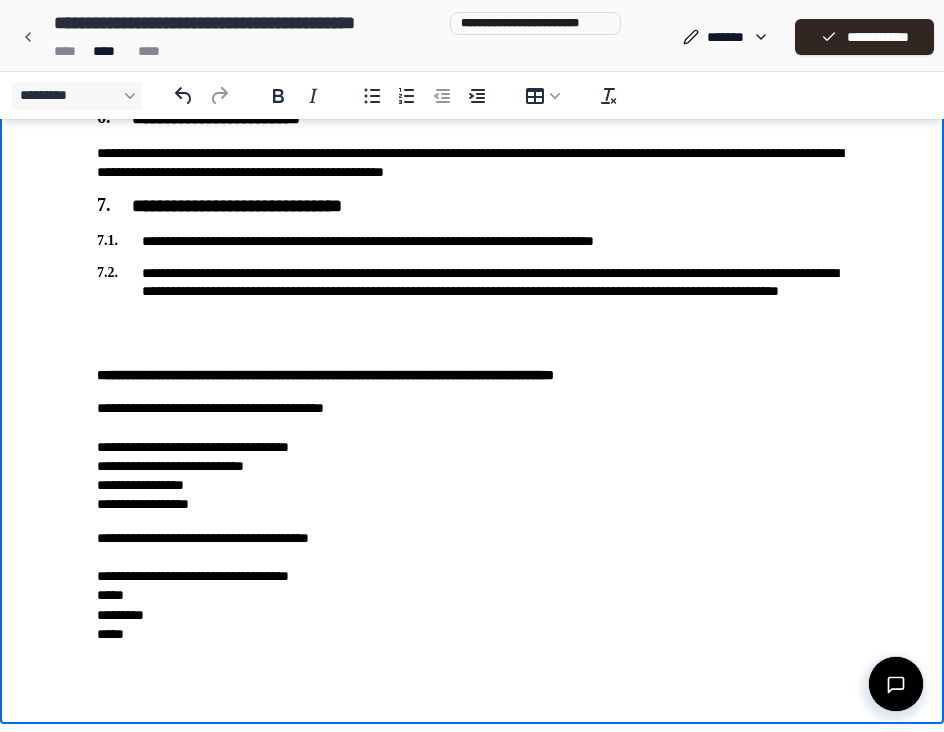 click on "**********" at bounding box center [472, 457] 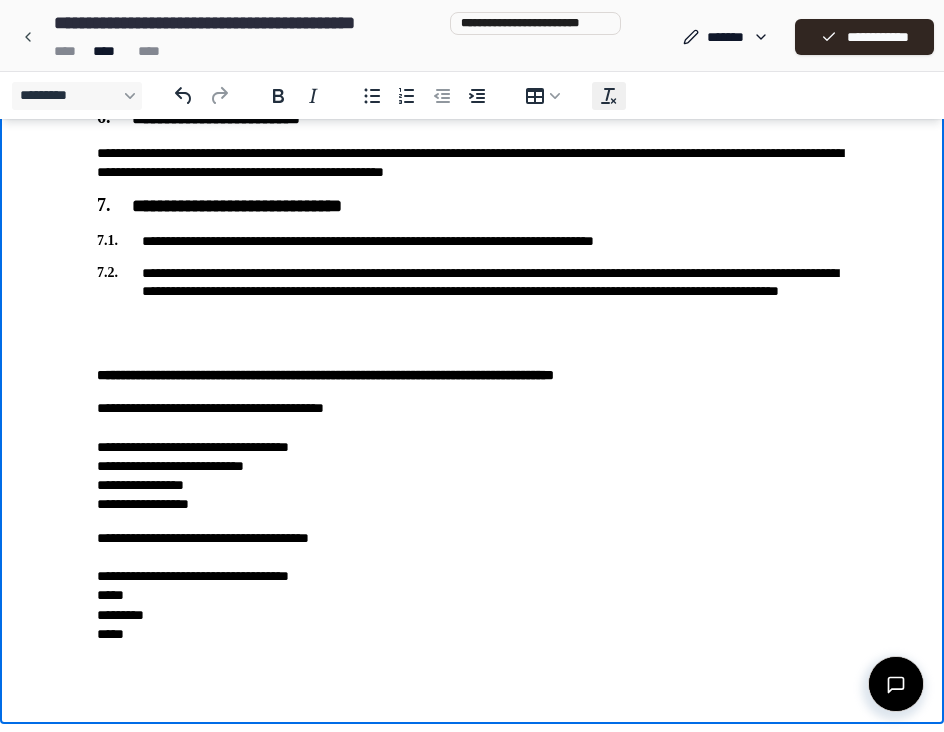 click 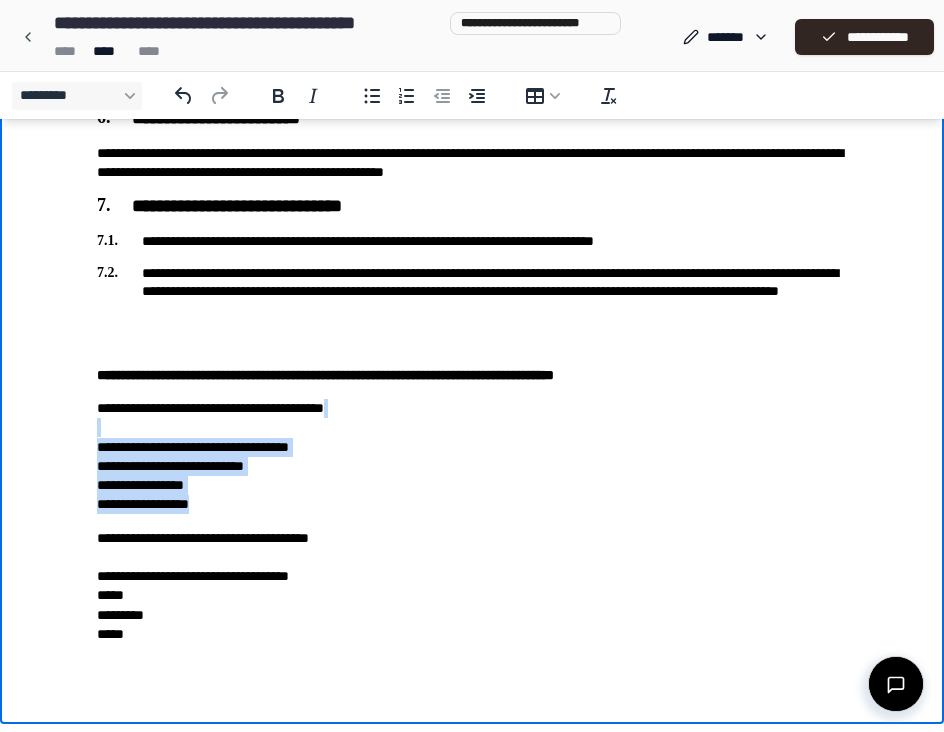 drag, startPoint x: 562, startPoint y: 429, endPoint x: 685, endPoint y: 498, distance: 141.0319 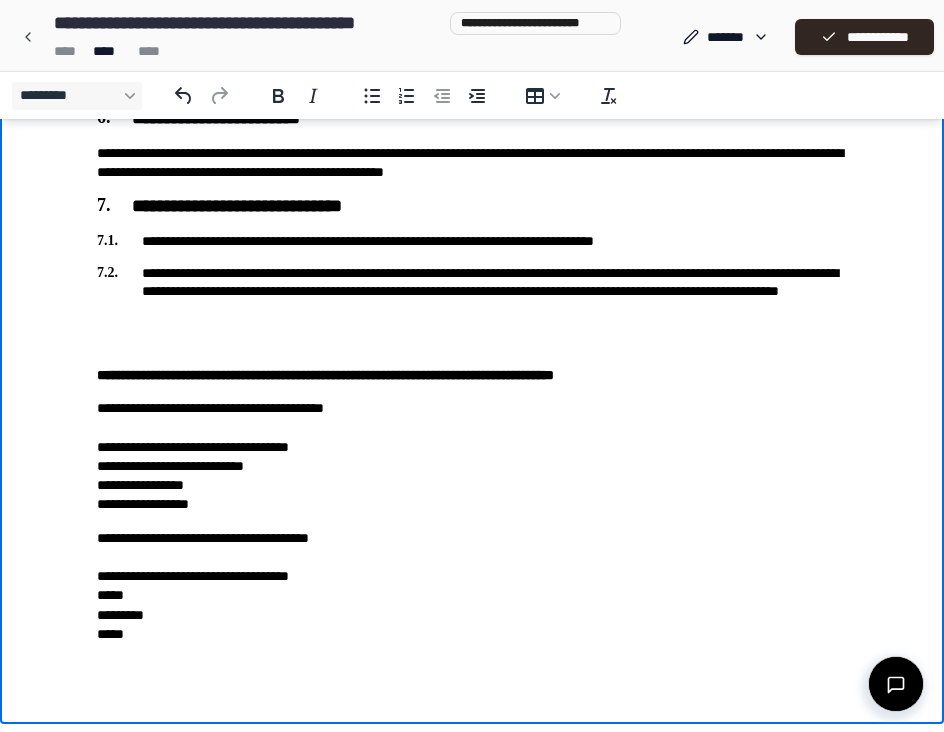 click on "**********" at bounding box center [472, 457] 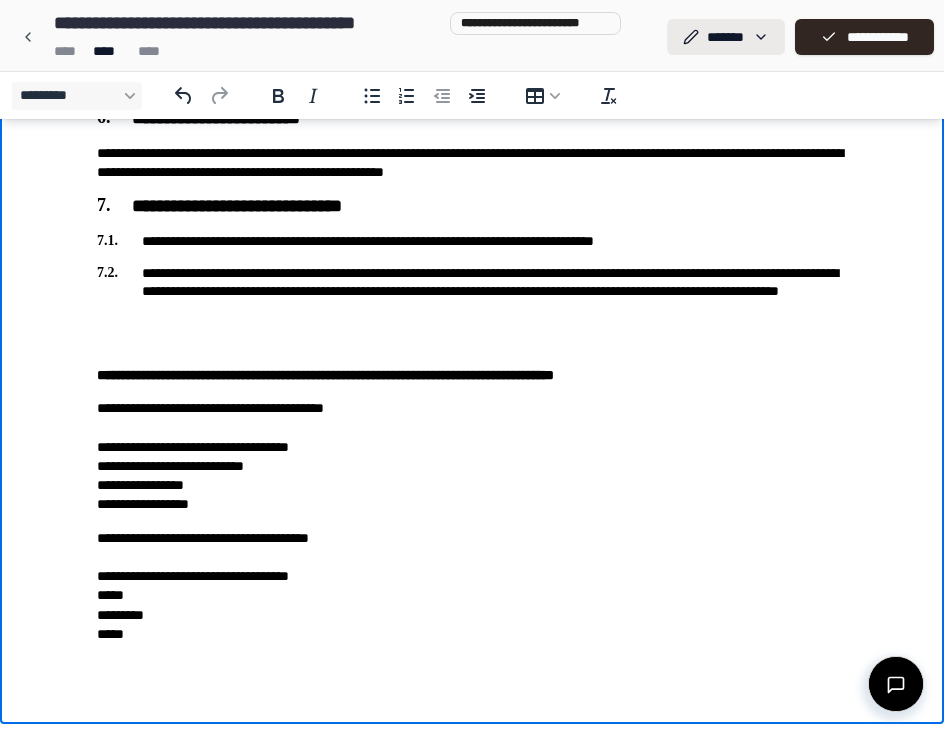 click on "**********" at bounding box center [472, -171] 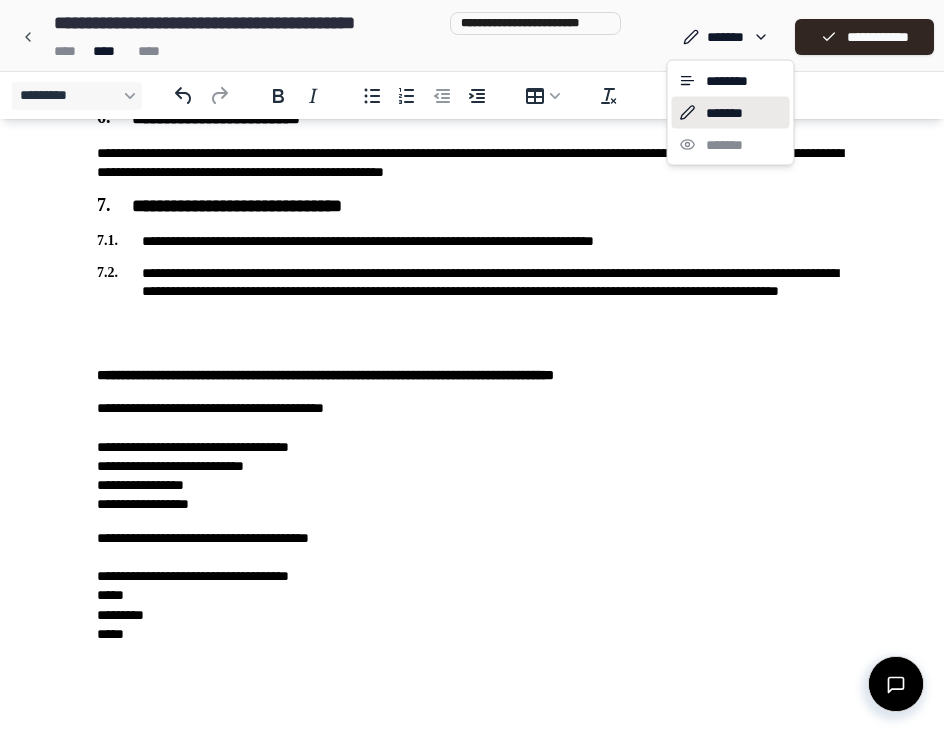 click on "**********" at bounding box center [472, -171] 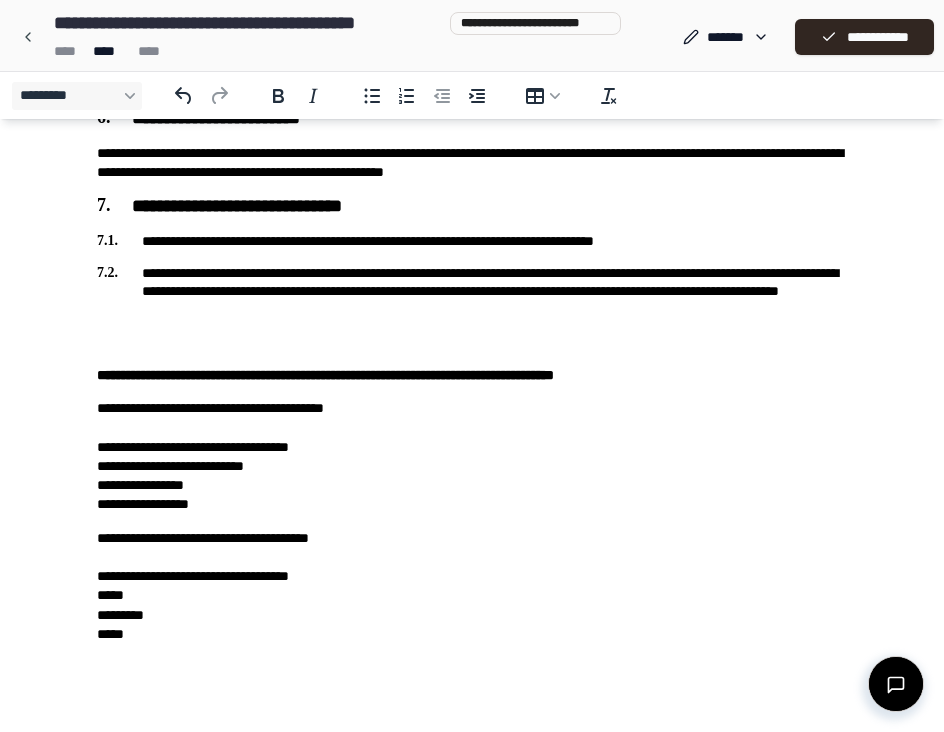 click on "**********" at bounding box center [472, 587] 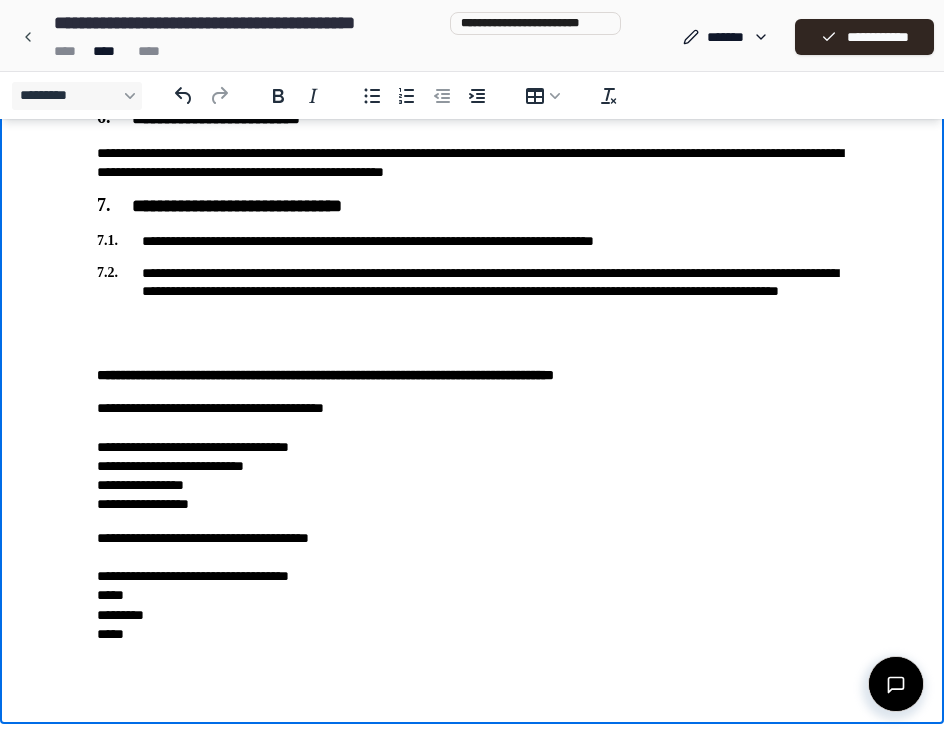 click on "**********" at bounding box center [472, 457] 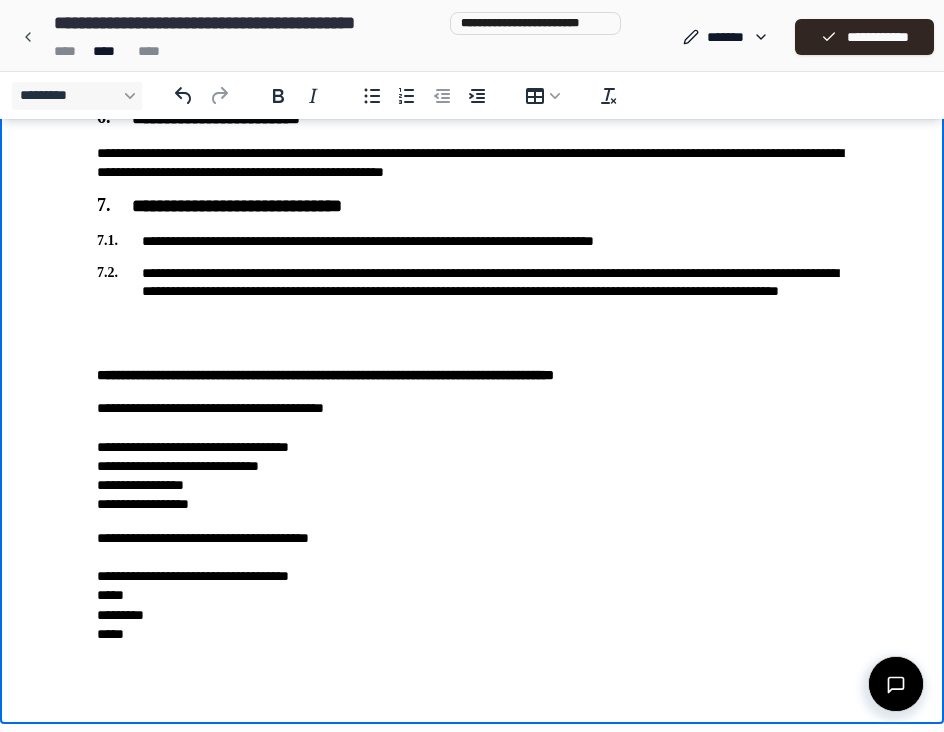 click on "**********" at bounding box center [472, 587] 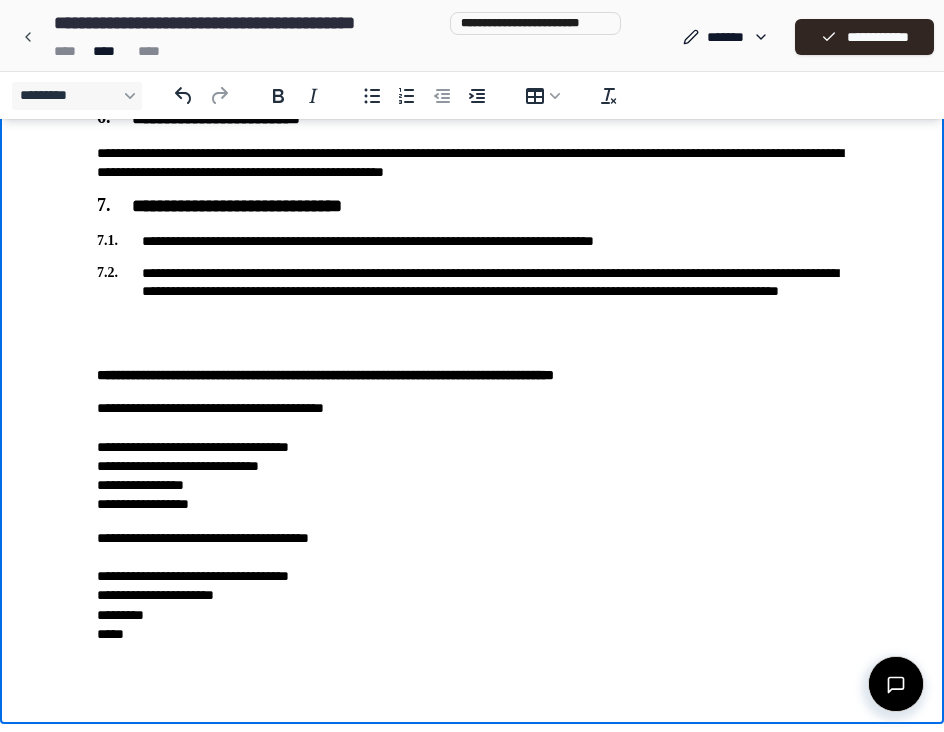 click on "**********" at bounding box center [472, 587] 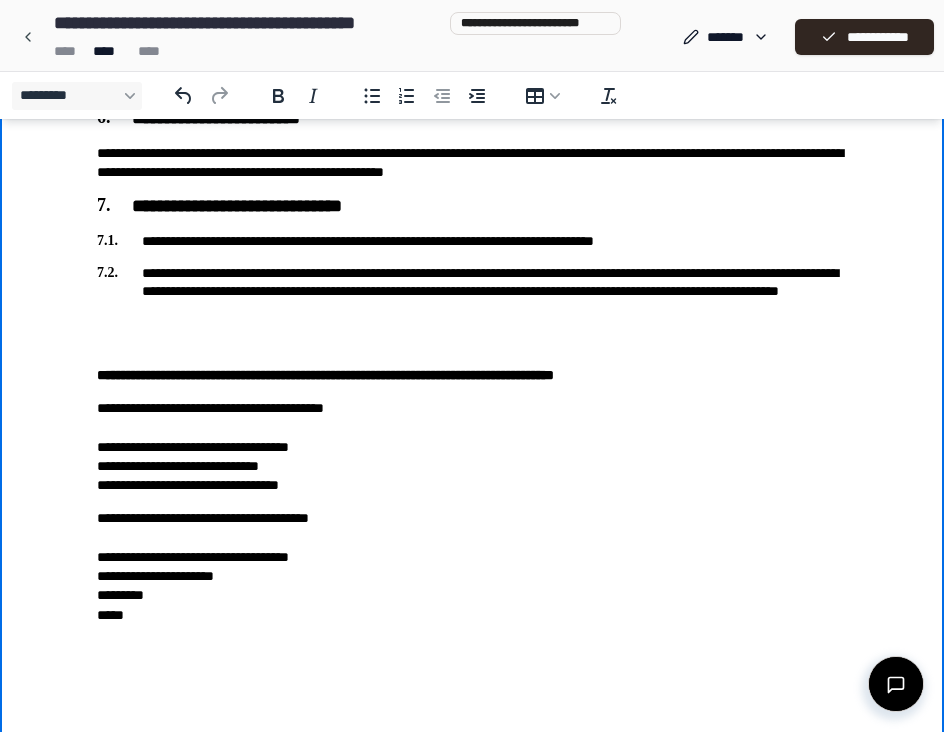 scroll, scrollTop: 1055, scrollLeft: 0, axis: vertical 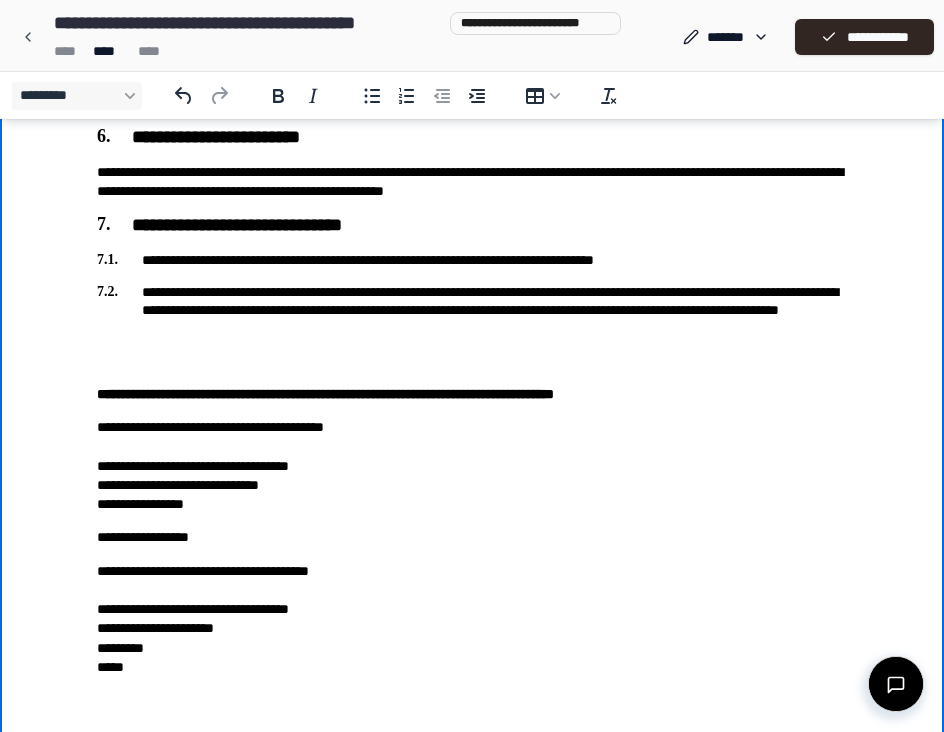 click on "**********" at bounding box center [472, -115] 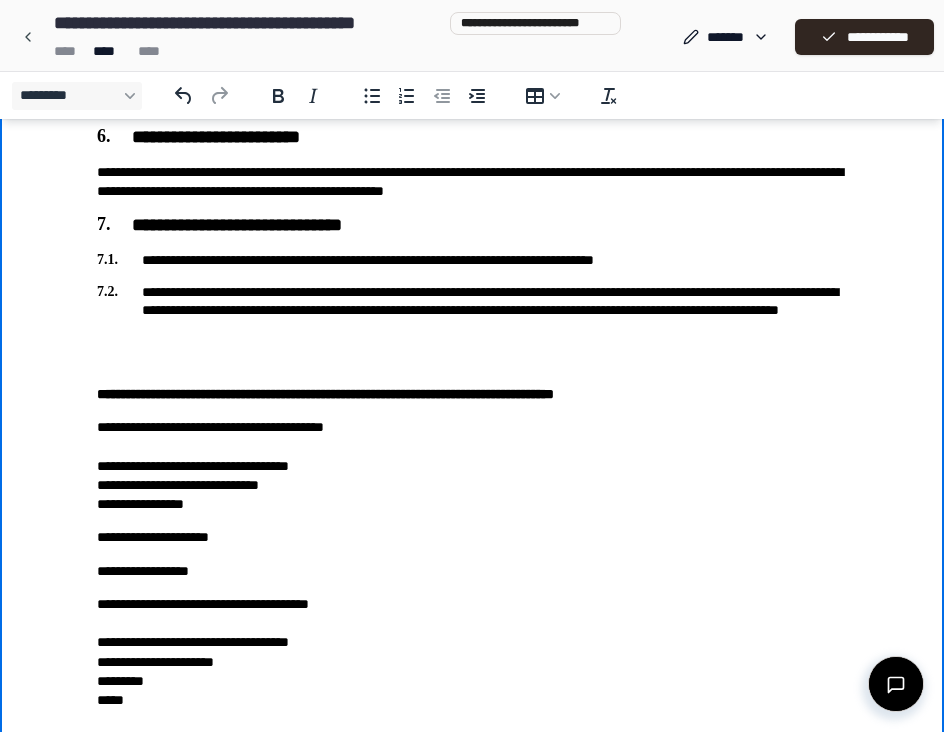 click on "**********" at bounding box center [472, 537] 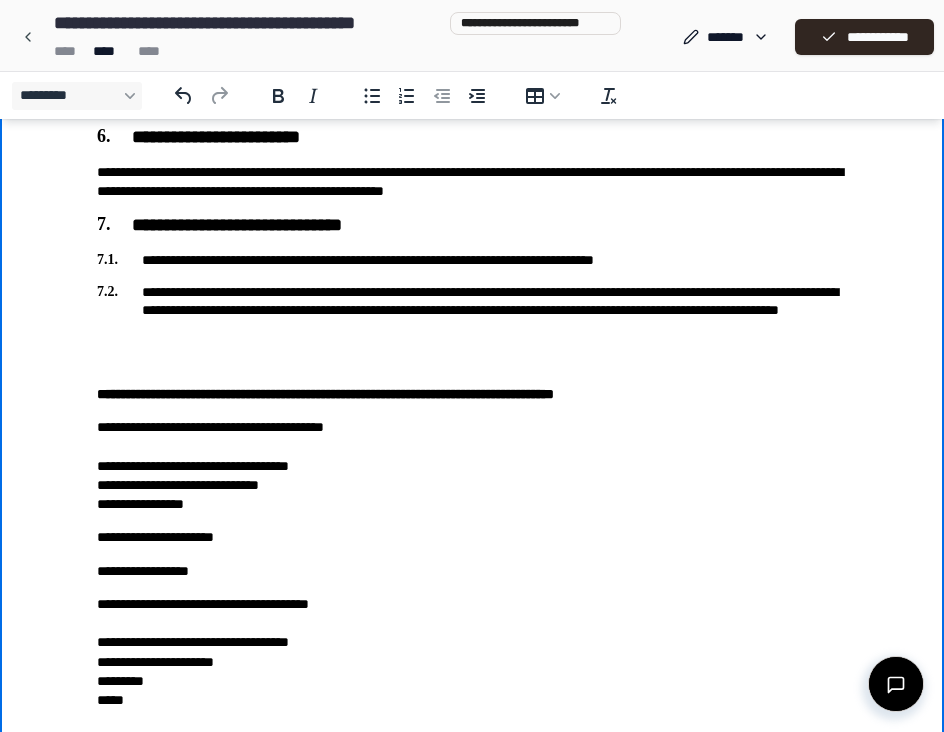 click on "**********" at bounding box center (472, 537) 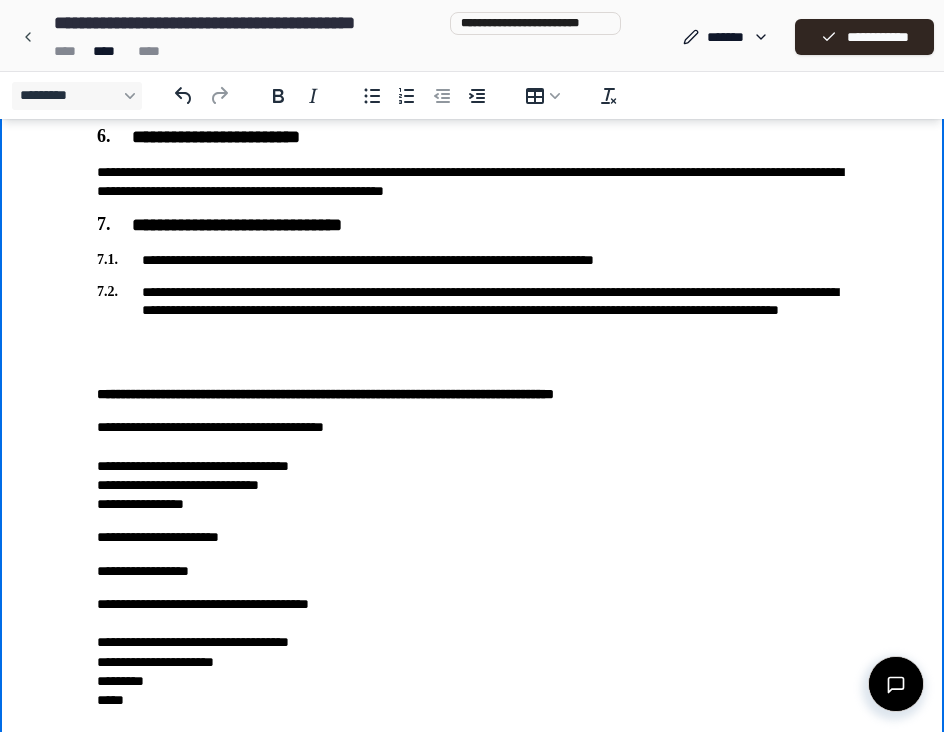 click on "**********" at bounding box center [472, 537] 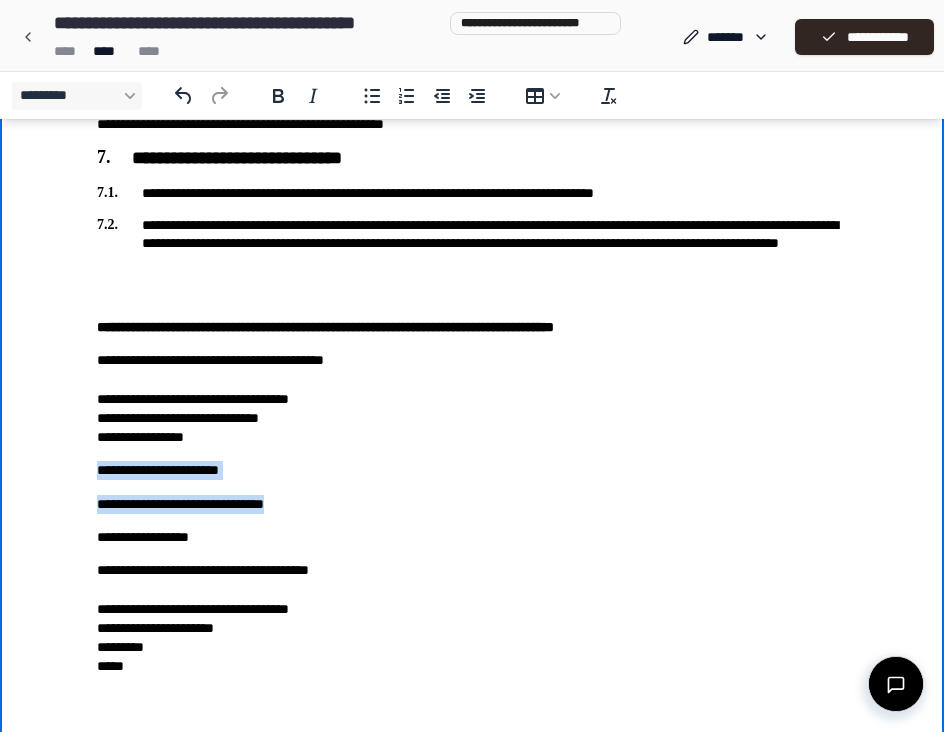 drag, startPoint x: 326, startPoint y: 512, endPoint x: 90, endPoint y: 468, distance: 240.06665 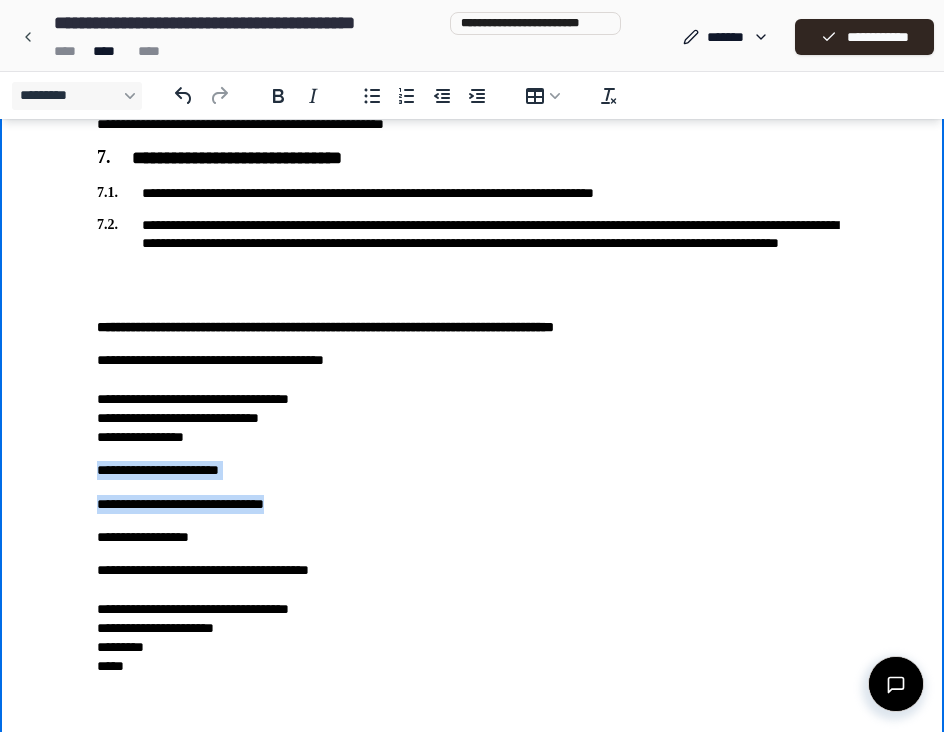 copy on "**********" 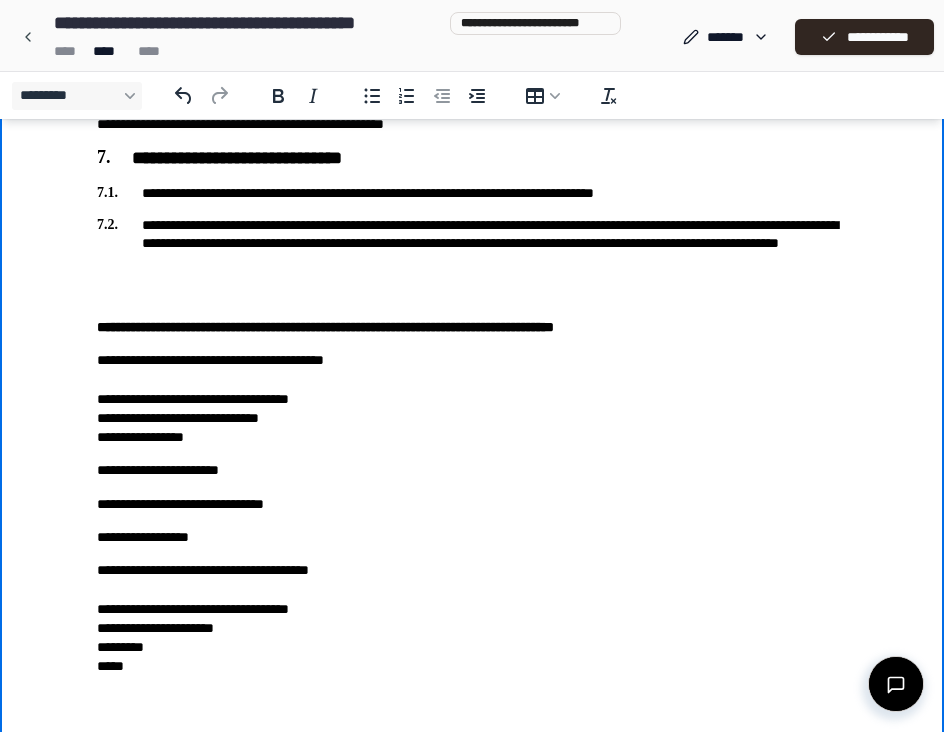 click on "**********" at bounding box center (472, 619) 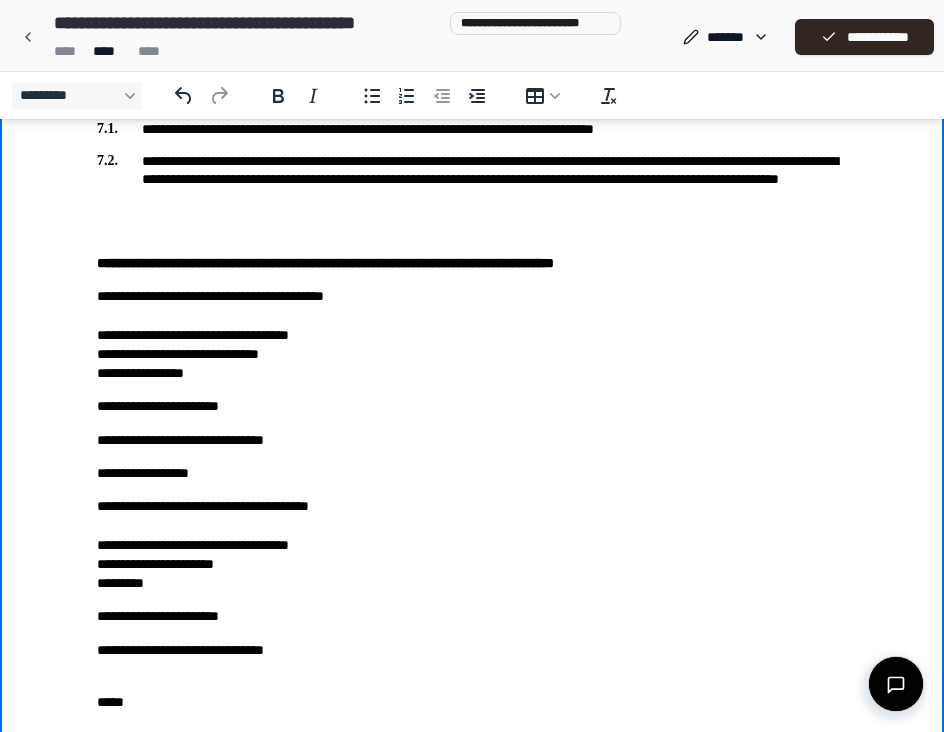 scroll, scrollTop: 1238, scrollLeft: 0, axis: vertical 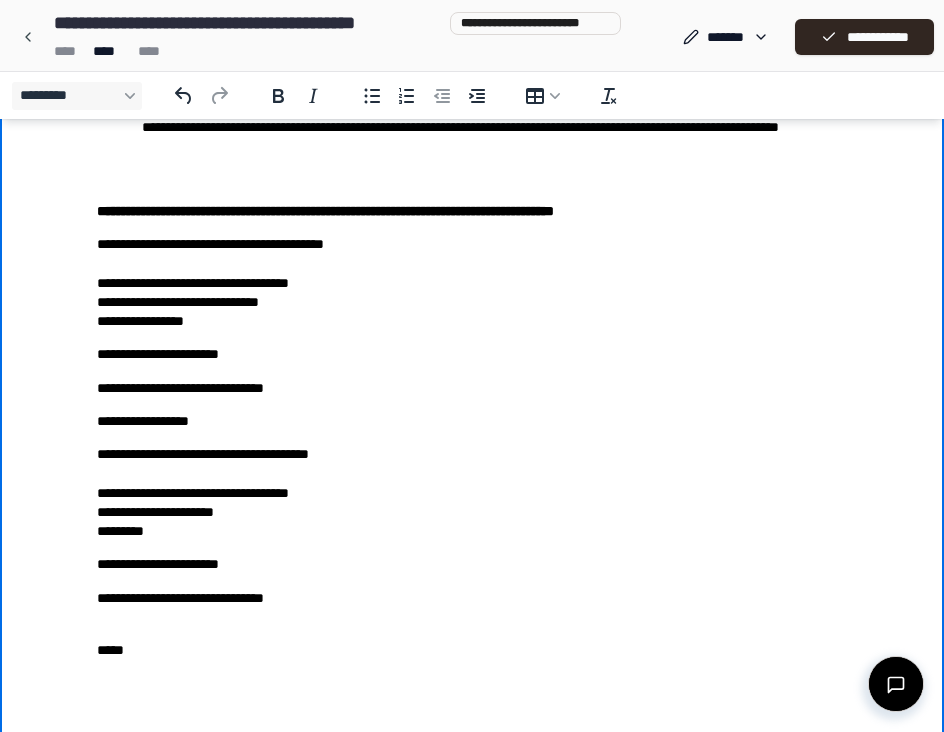 click on "**********" at bounding box center [472, 564] 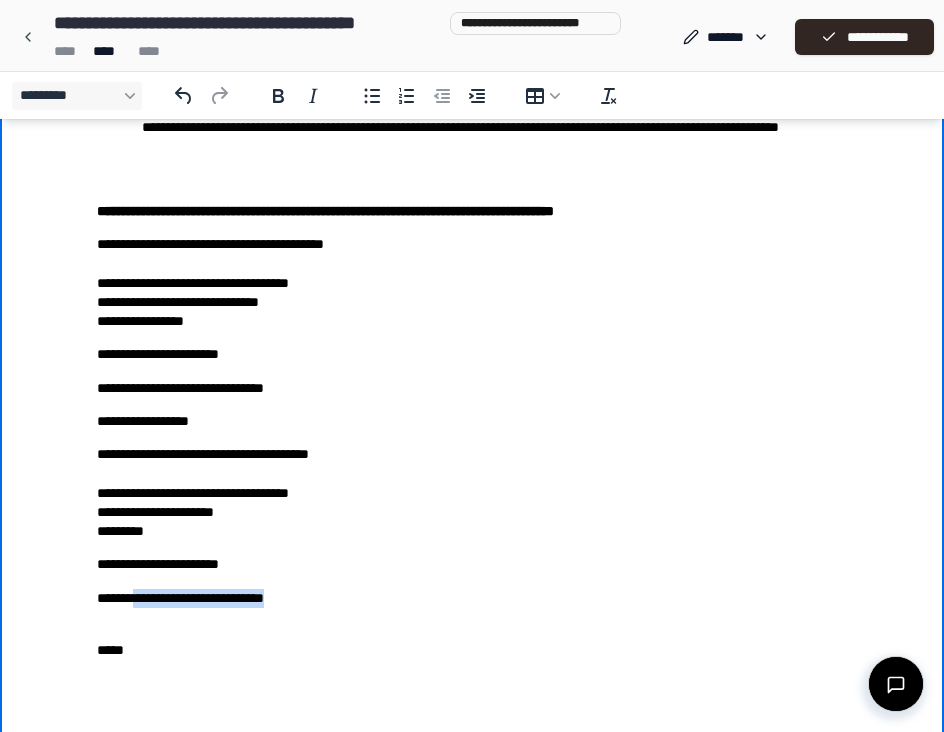 drag, startPoint x: 342, startPoint y: 599, endPoint x: 140, endPoint y: 601, distance: 202.0099 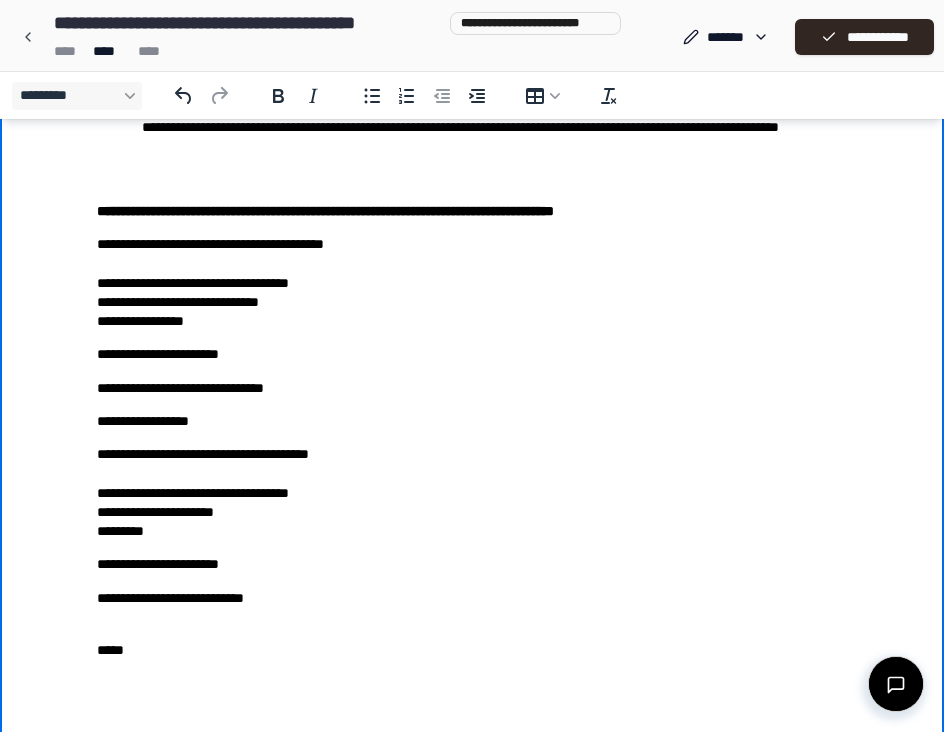 click on "*****" at bounding box center [472, 641] 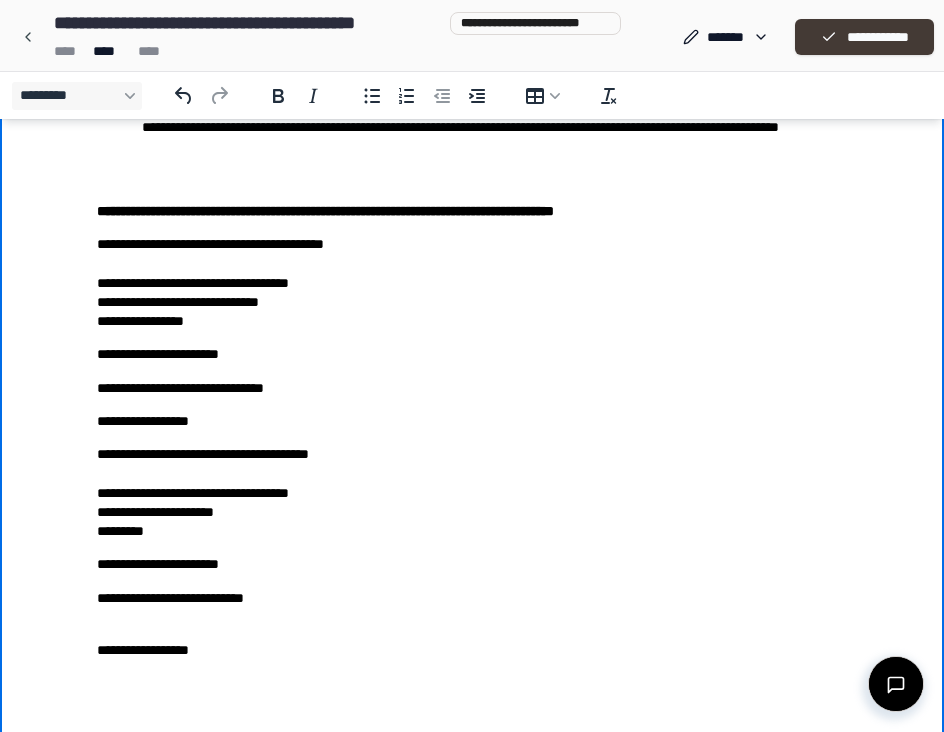 click on "**********" at bounding box center [864, 37] 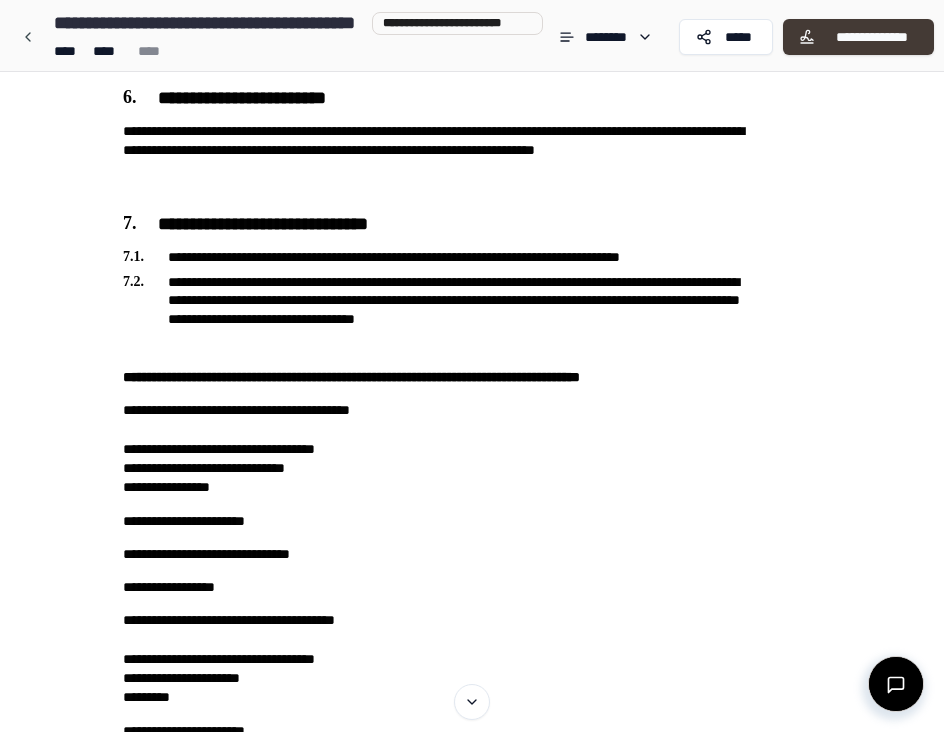scroll, scrollTop: 1300, scrollLeft: 0, axis: vertical 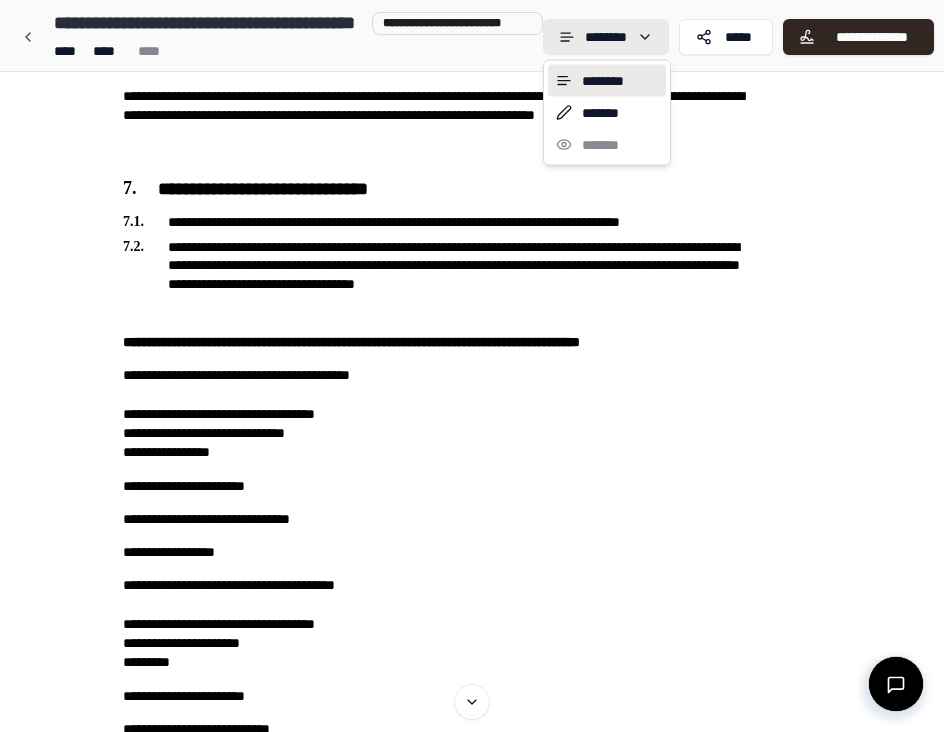 click on "**********" at bounding box center [472, -91] 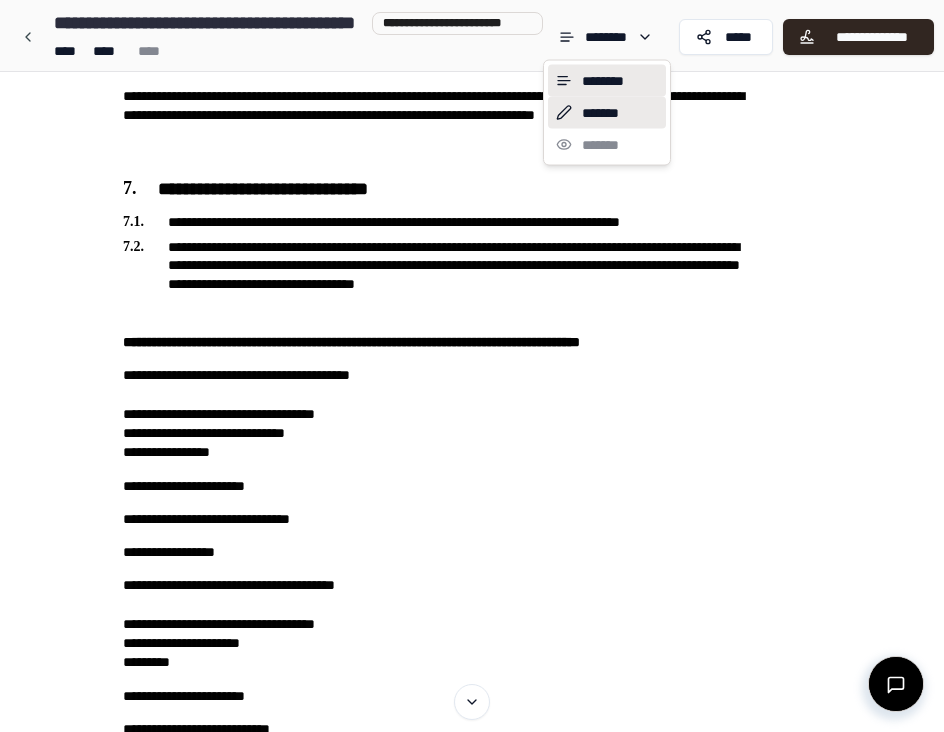 click on "*******" at bounding box center [607, 113] 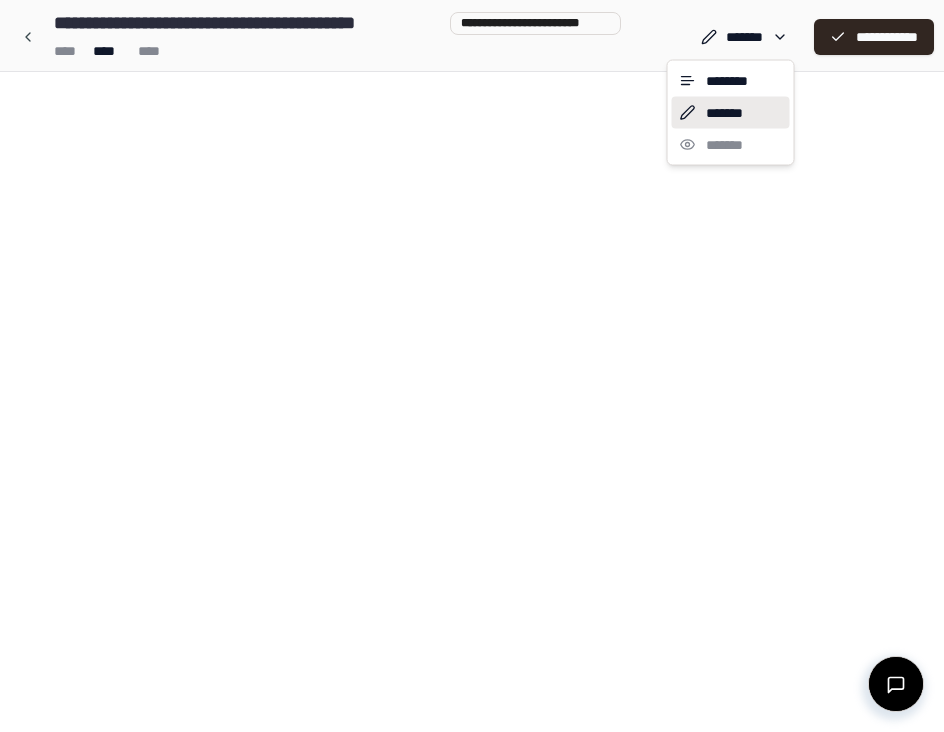 scroll, scrollTop: 0, scrollLeft: 0, axis: both 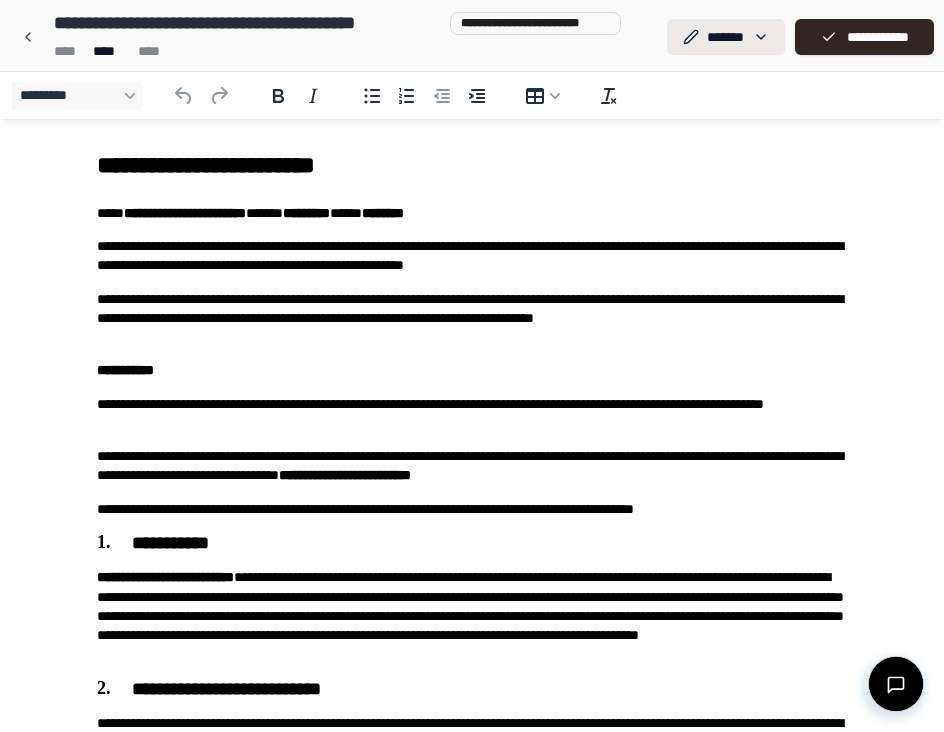 click on "**********" at bounding box center [472, 993] 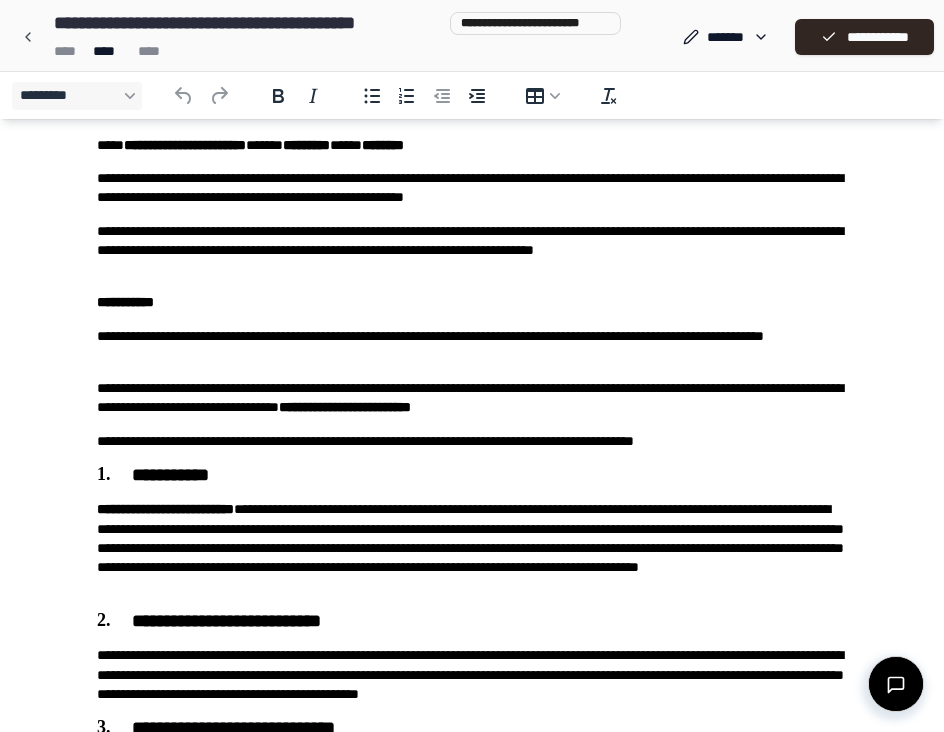 scroll, scrollTop: 109, scrollLeft: 0, axis: vertical 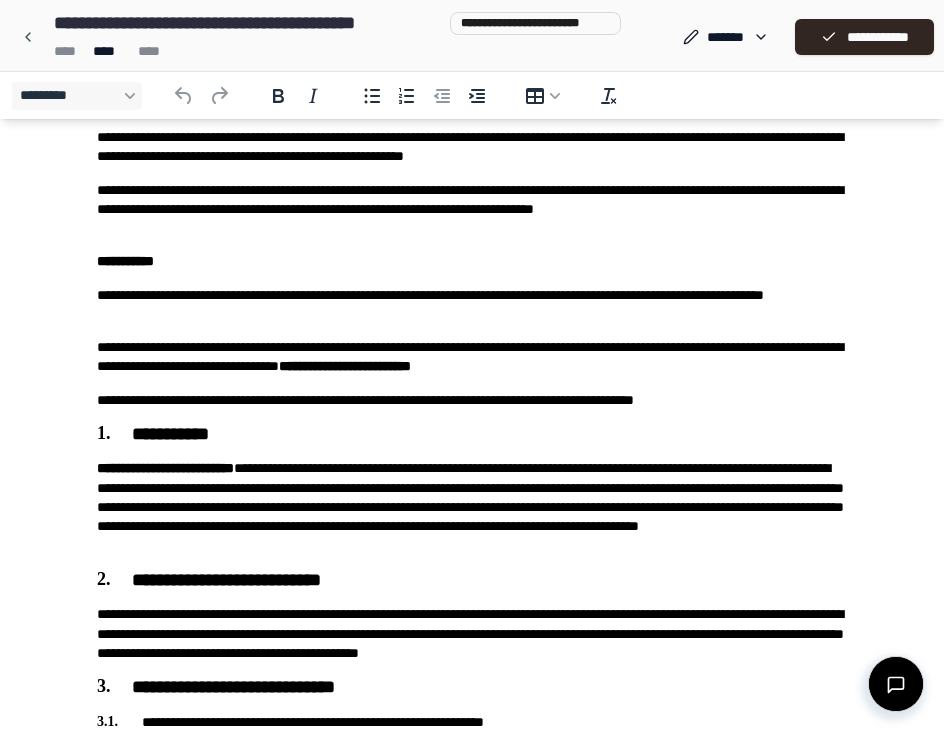 click at bounding box center (896, 684) 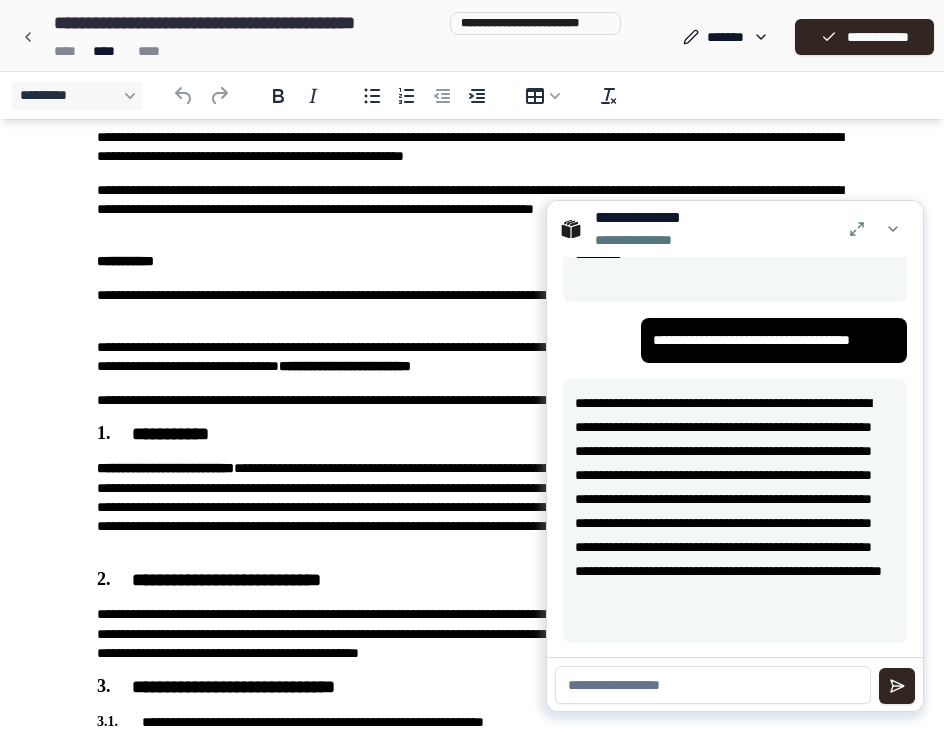 click at bounding box center (713, 685) 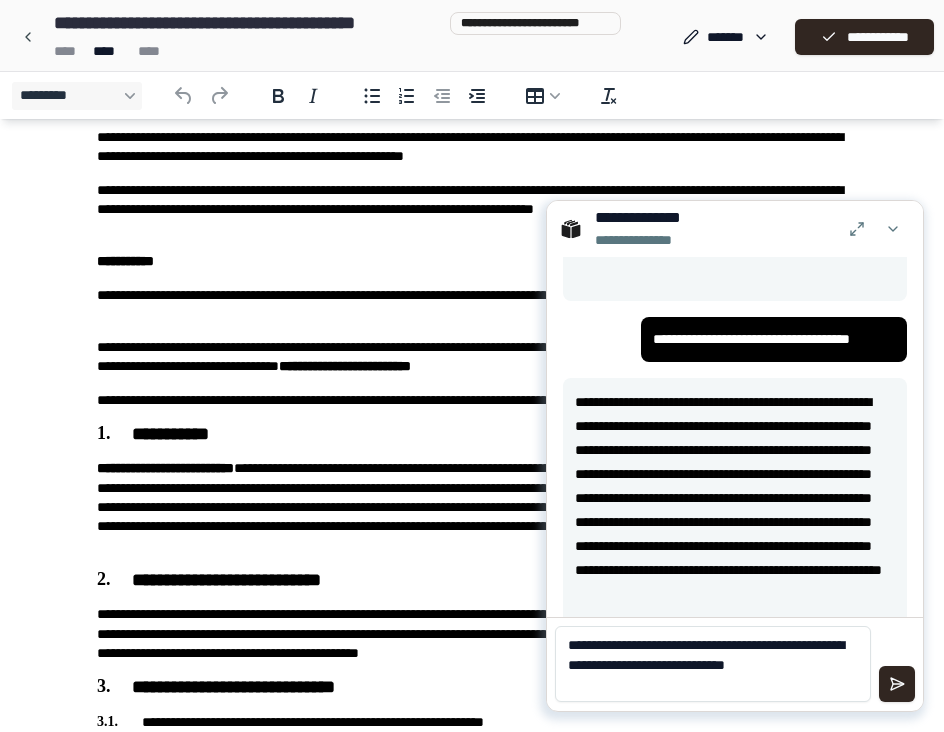 scroll, scrollTop: 0, scrollLeft: 0, axis: both 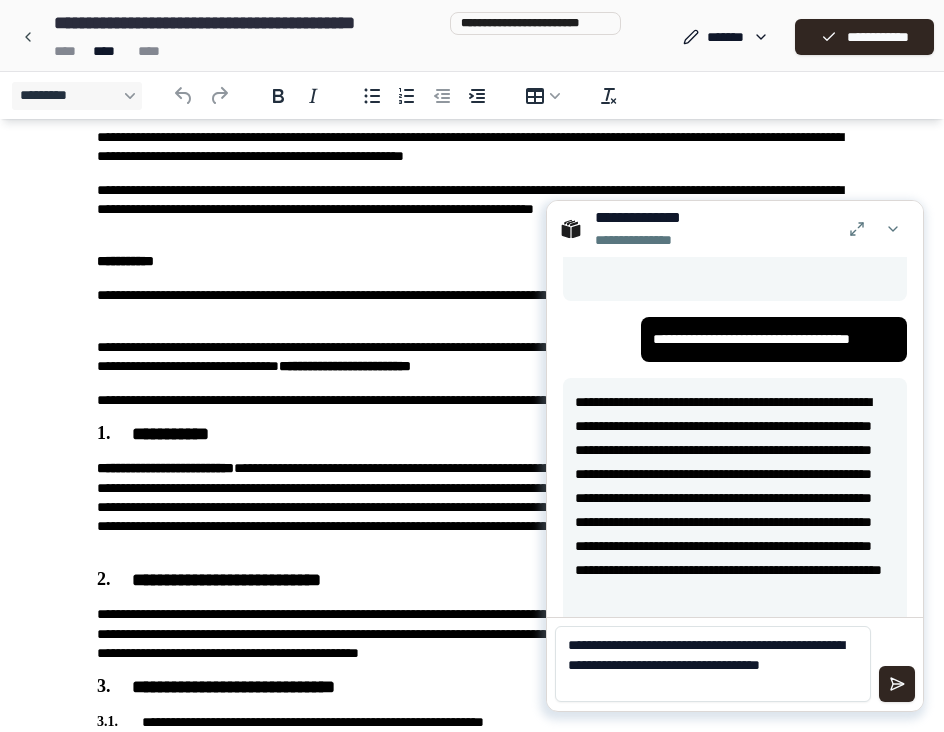 click on "**********" at bounding box center [713, 664] 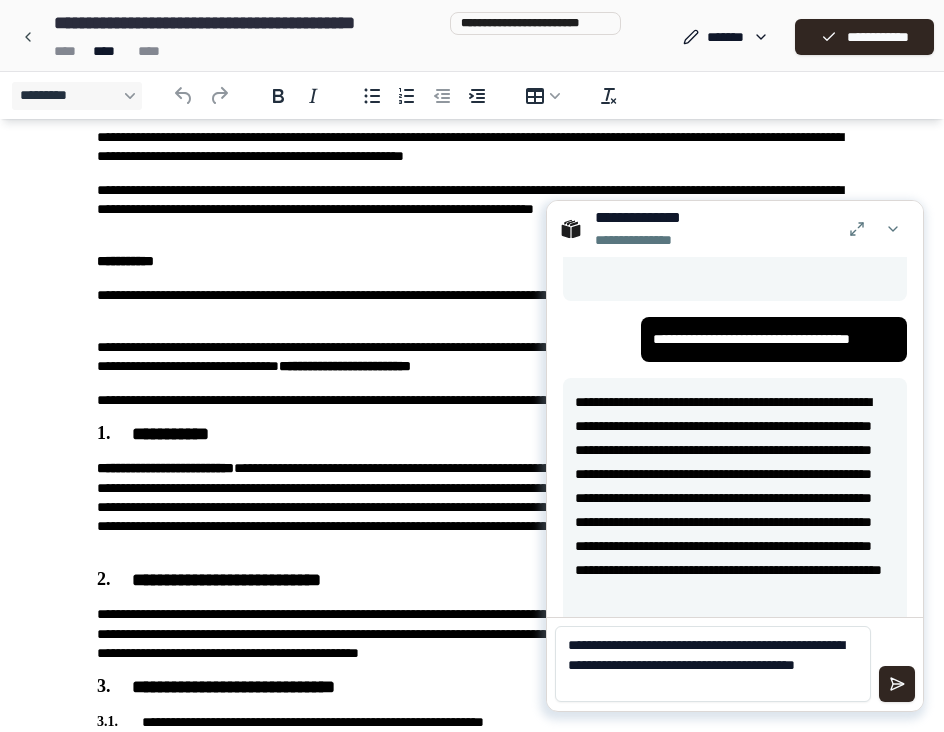 type on "**********" 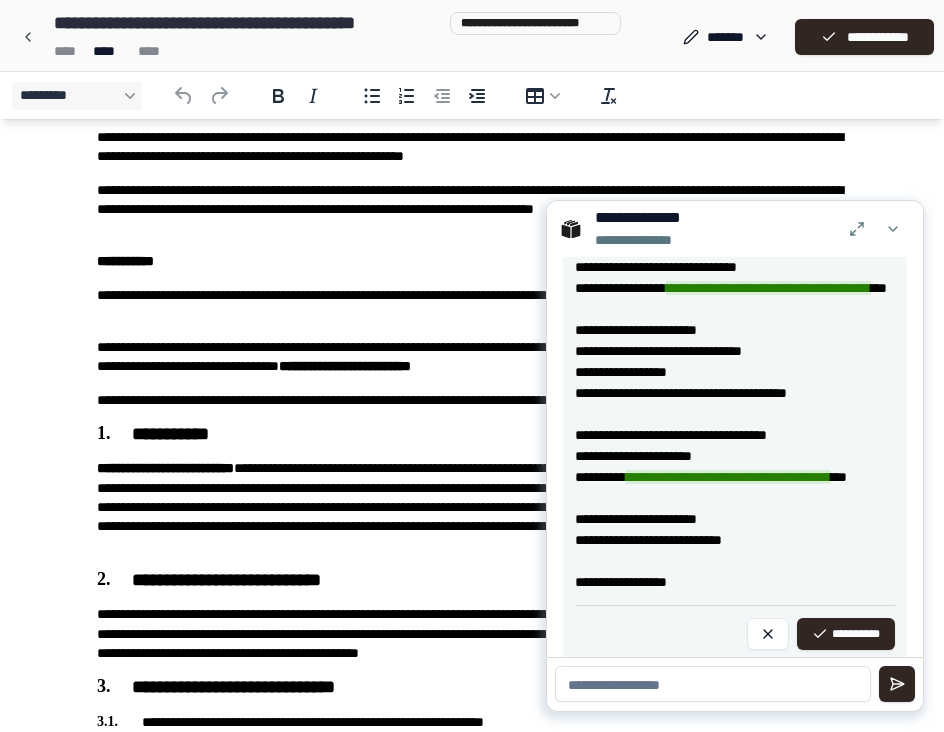 scroll, scrollTop: 2098, scrollLeft: 0, axis: vertical 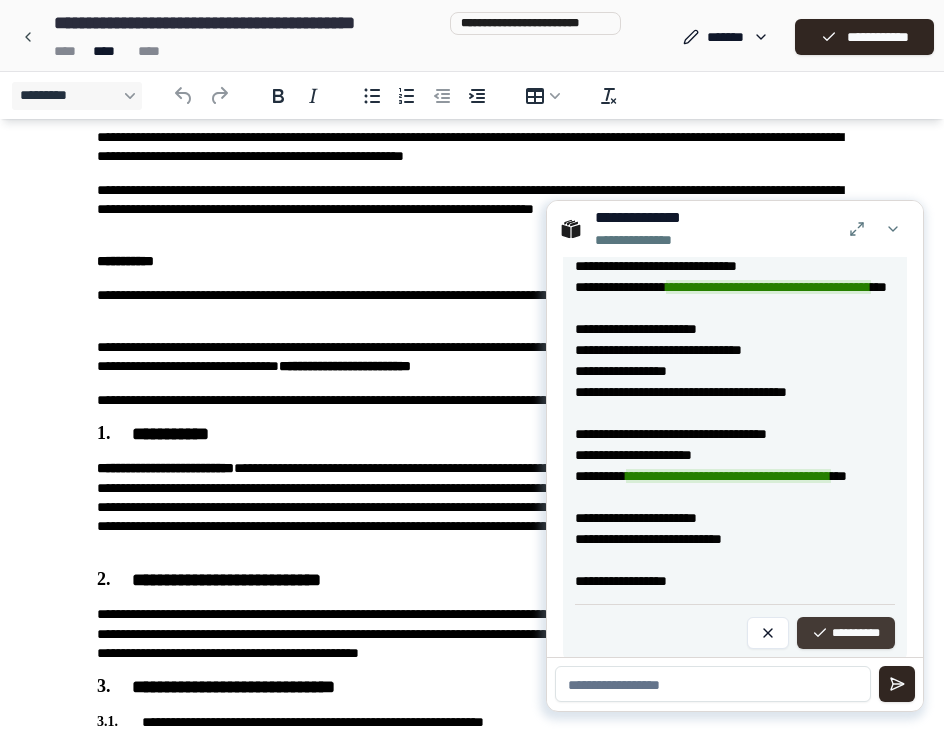 click on "**********" at bounding box center [846, 633] 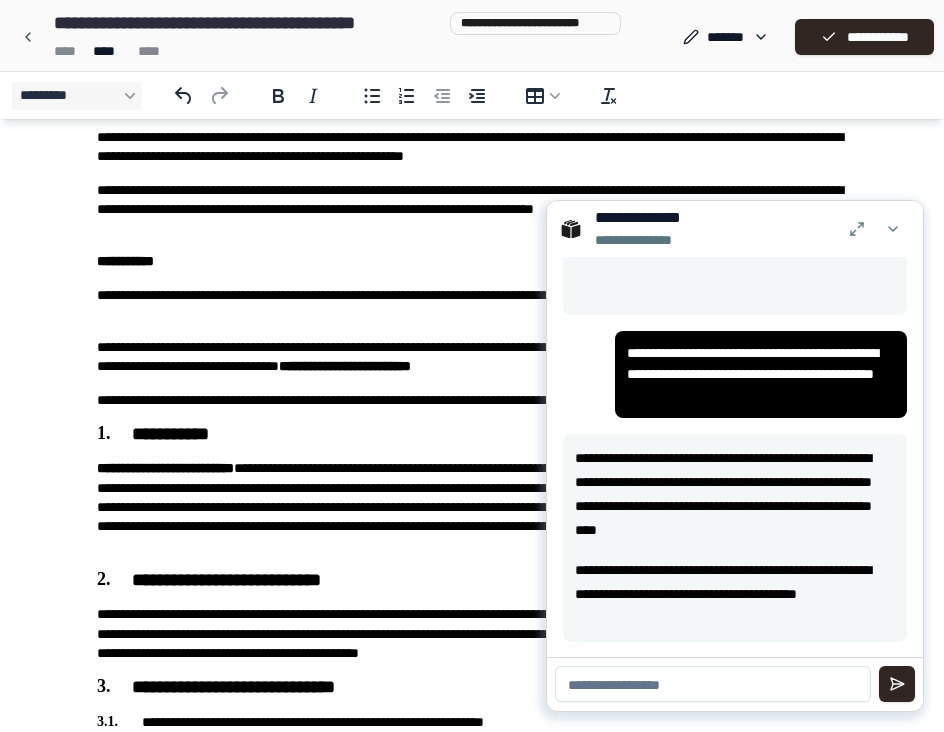 scroll, scrollTop: 1109, scrollLeft: 0, axis: vertical 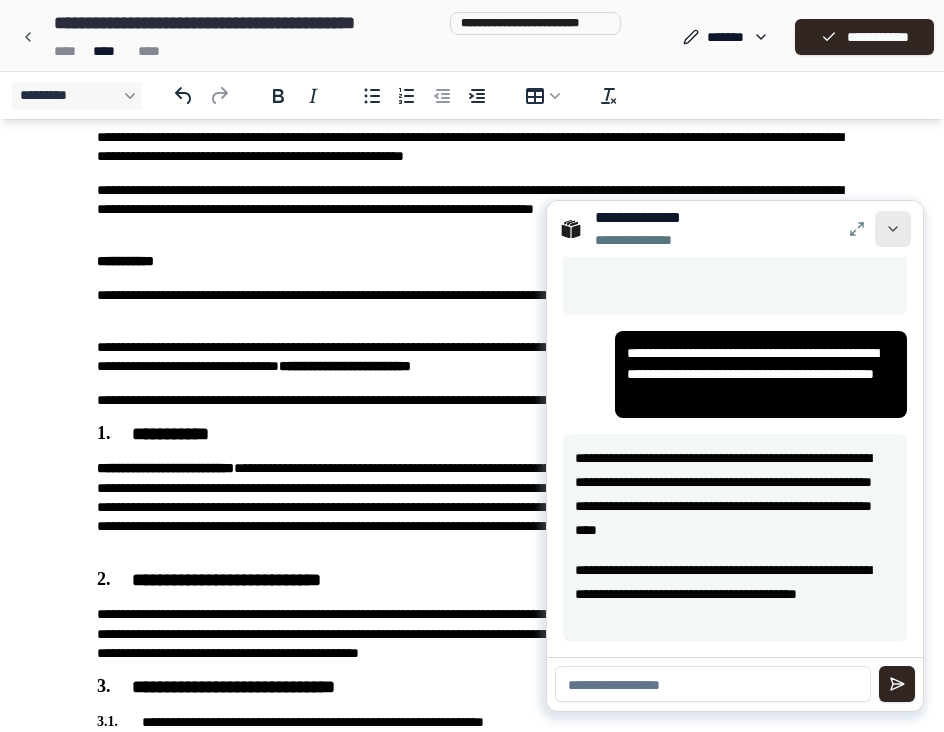 click at bounding box center [893, 229] 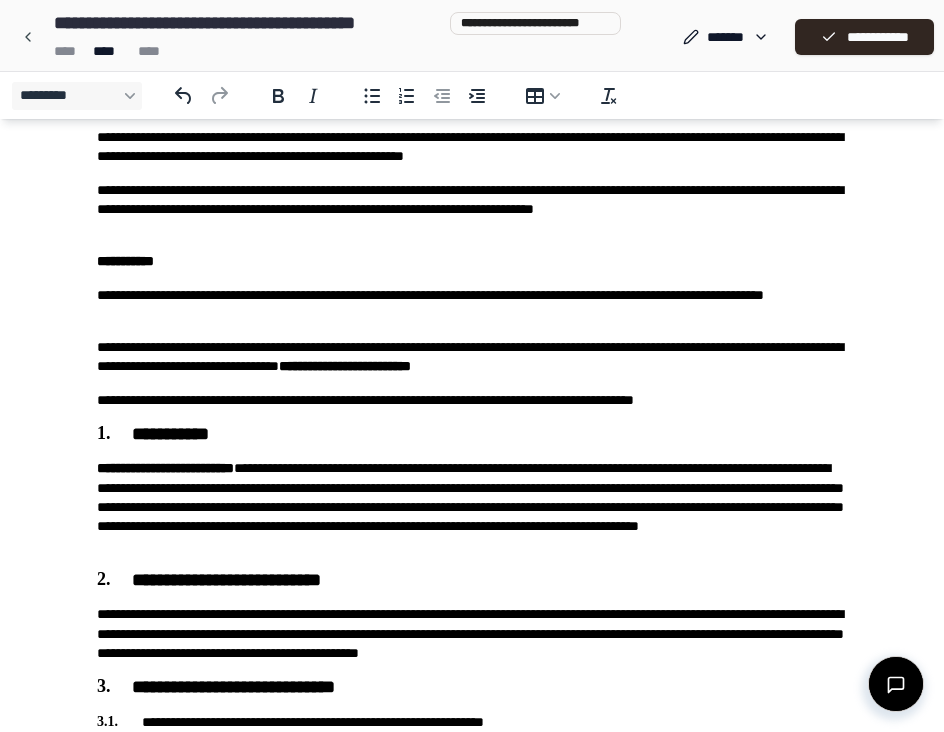 click on "**********" at bounding box center (472, 37) 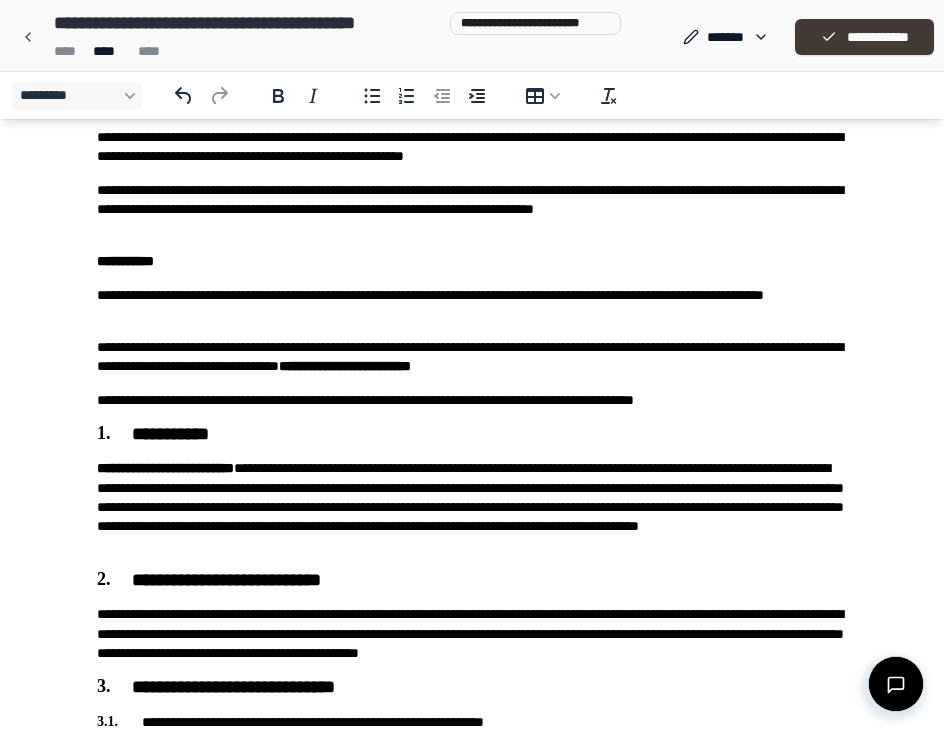 click on "**********" at bounding box center (864, 37) 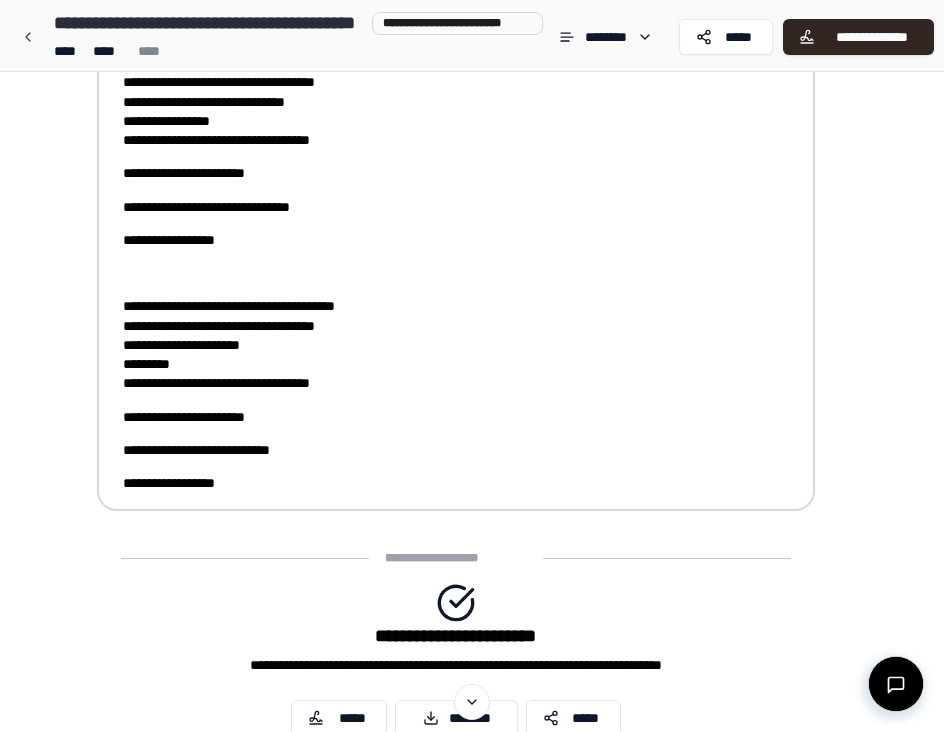 scroll, scrollTop: 1516, scrollLeft: 0, axis: vertical 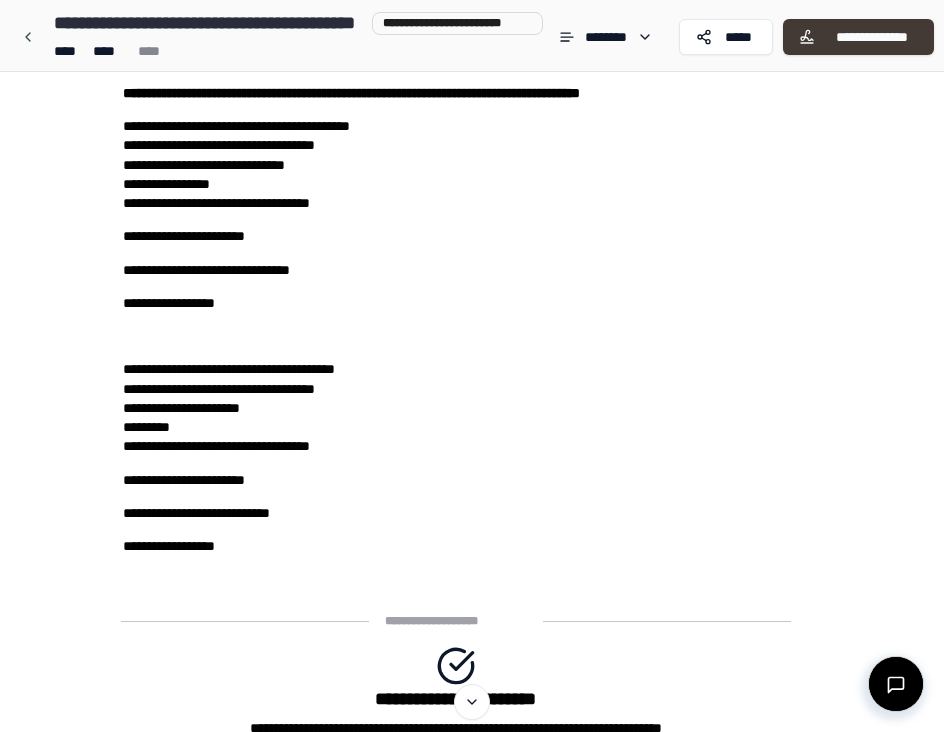 click on "**********" at bounding box center (871, 37) 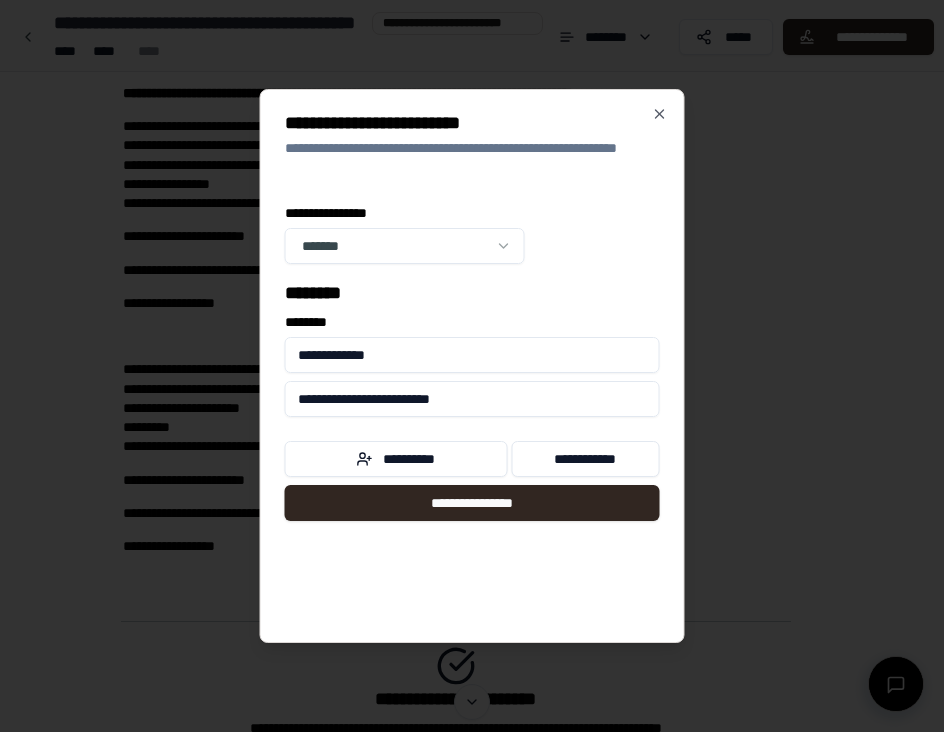 click at bounding box center [472, 366] 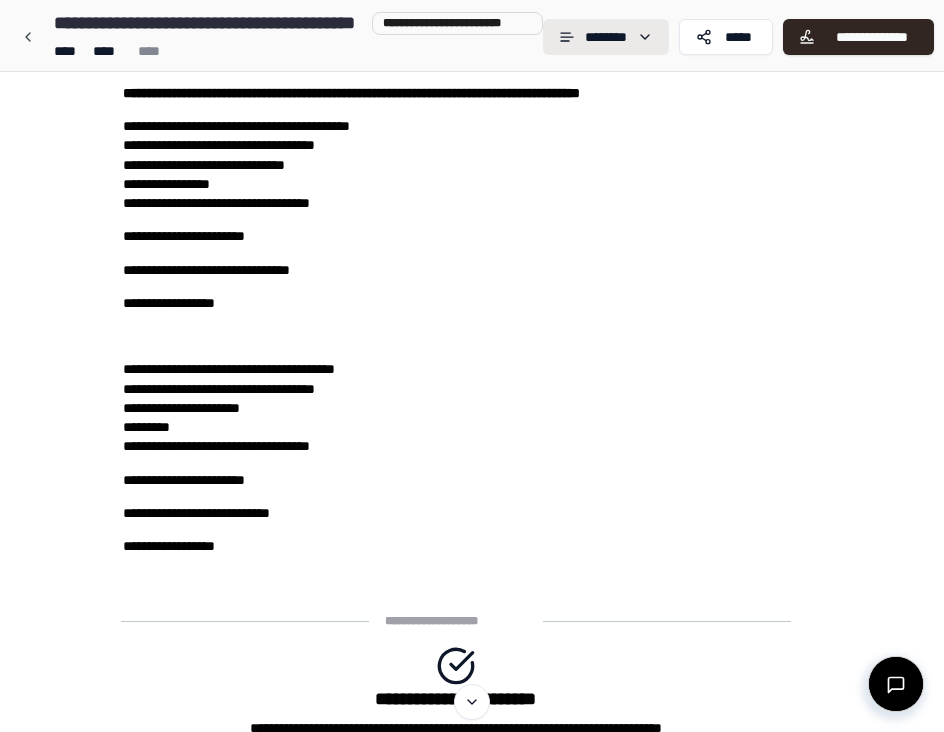 click on "**********" at bounding box center (472, -317) 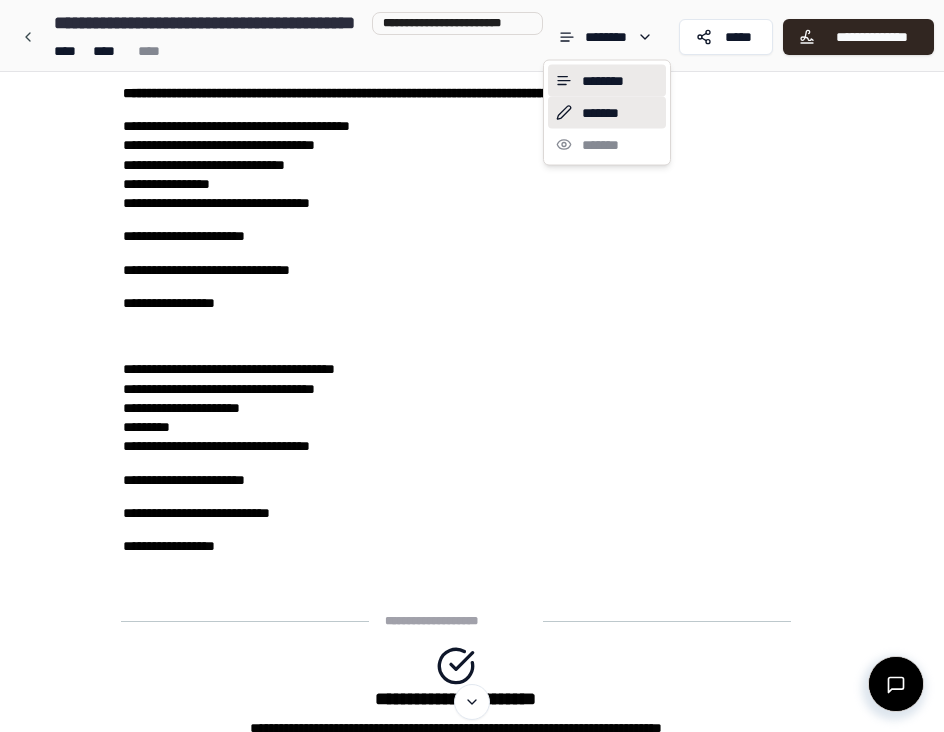 click on "*******" at bounding box center [607, 113] 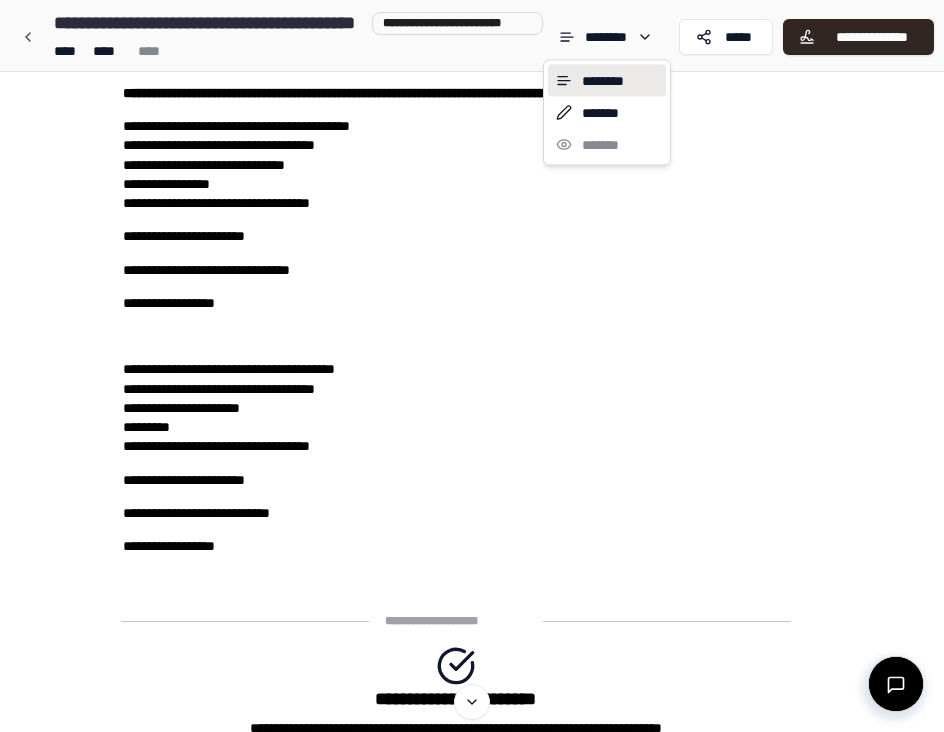 scroll, scrollTop: 0, scrollLeft: 0, axis: both 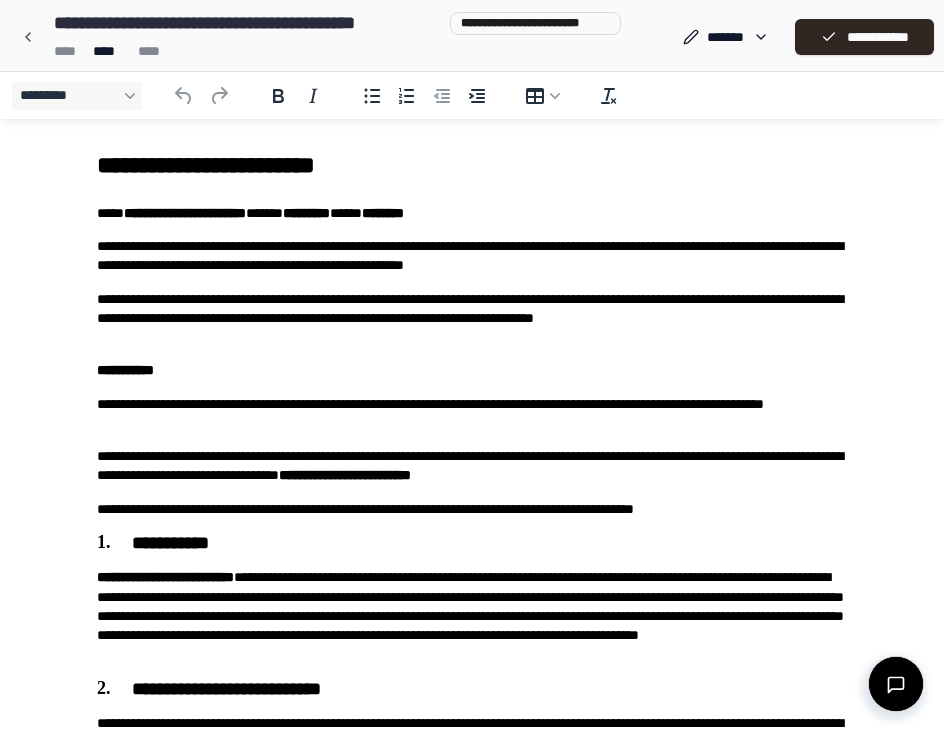 click at bounding box center [896, 684] 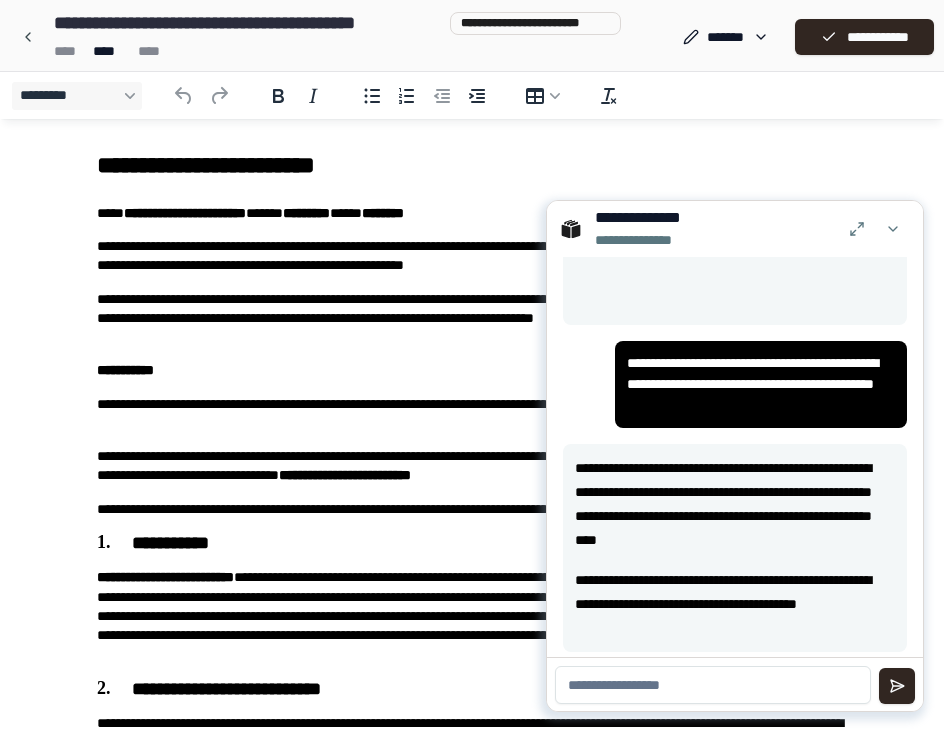 click at bounding box center (713, 685) 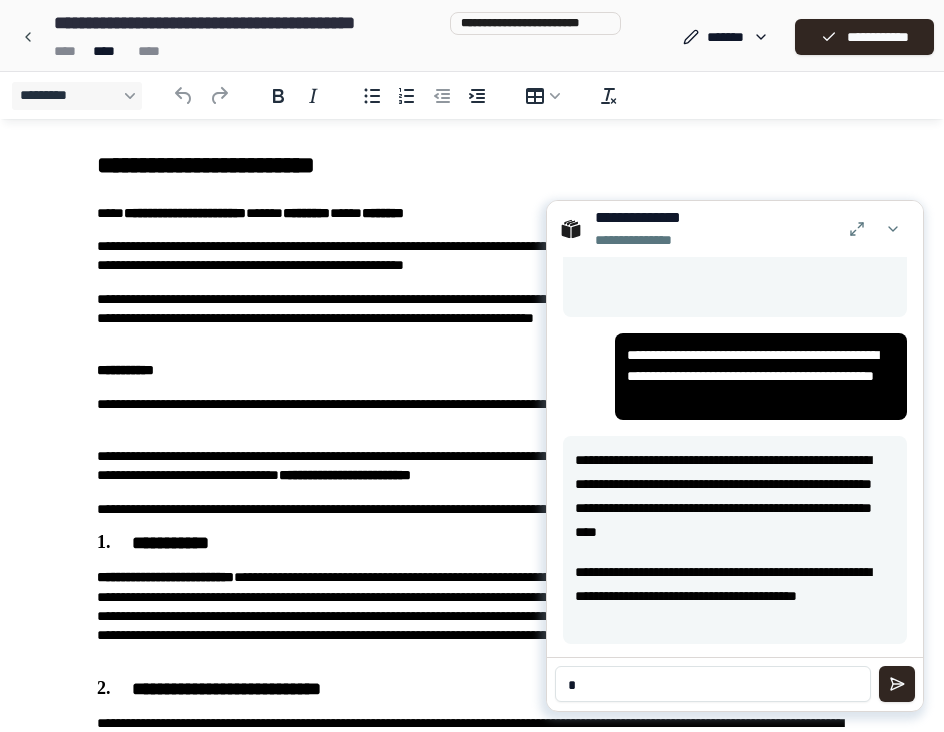 scroll, scrollTop: 1109, scrollLeft: 0, axis: vertical 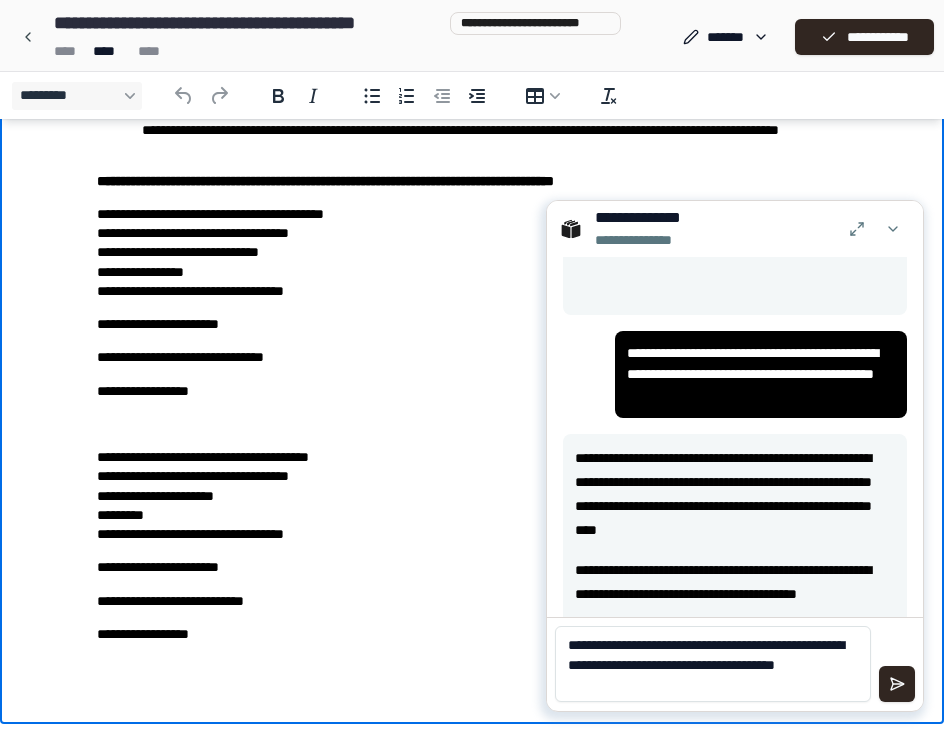 click on "**********" at bounding box center (472, 253) 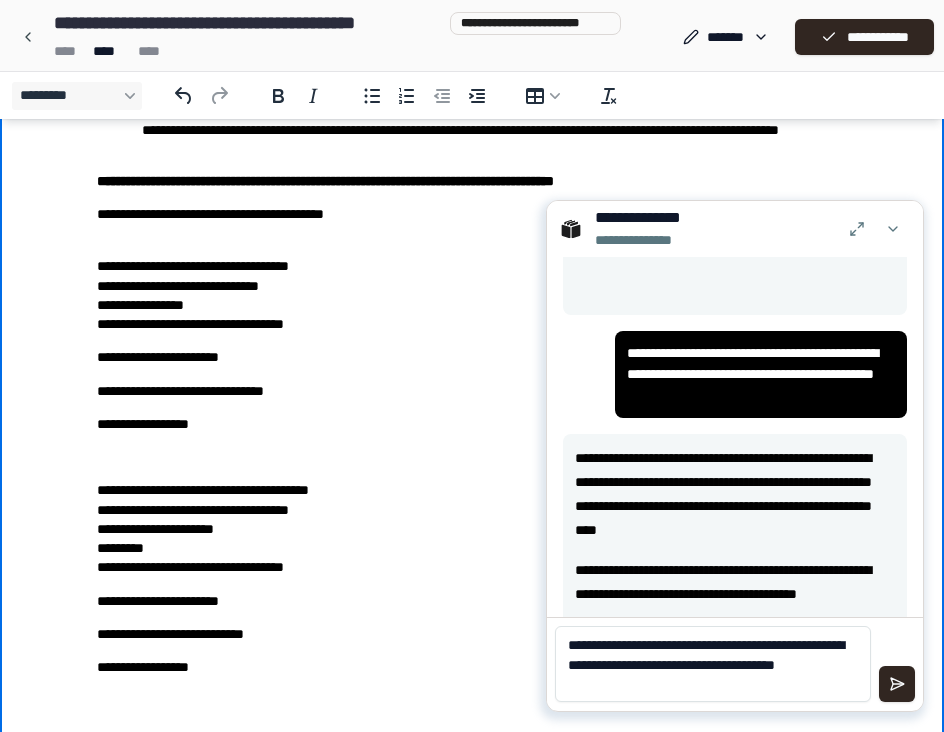click on "**********" at bounding box center (472, 529) 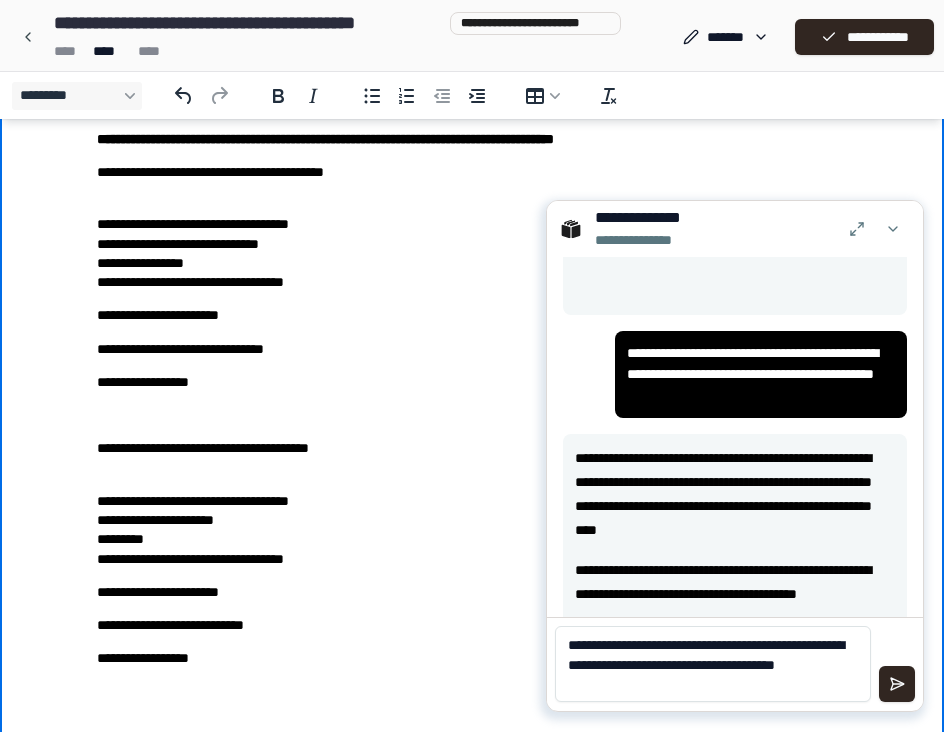 scroll, scrollTop: 1291, scrollLeft: 0, axis: vertical 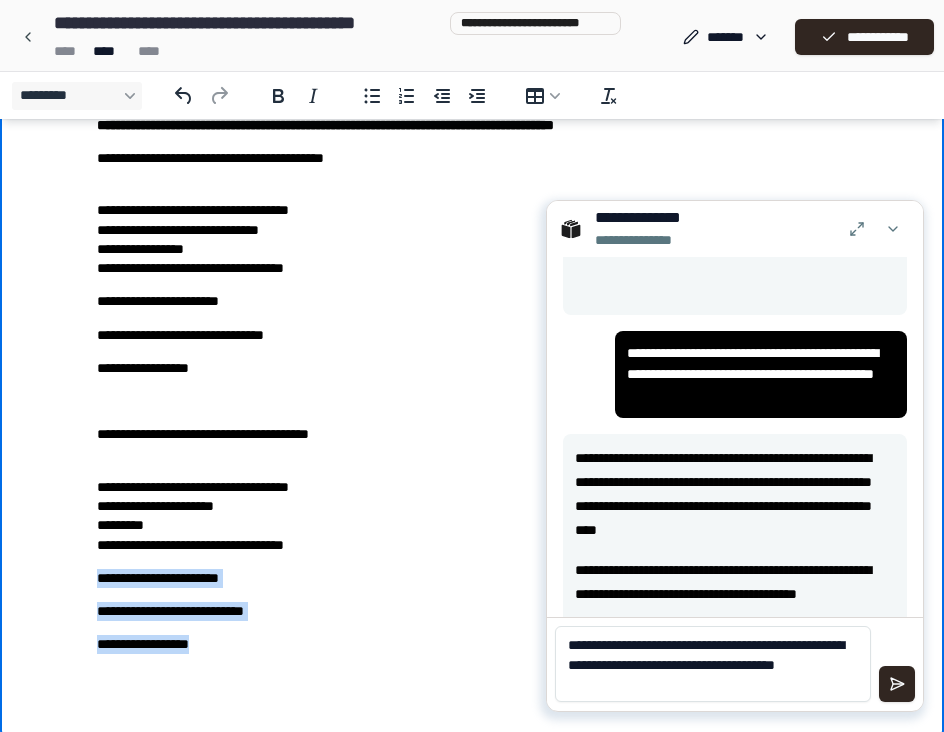drag, startPoint x: 262, startPoint y: 668, endPoint x: 83, endPoint y: 577, distance: 200.80339 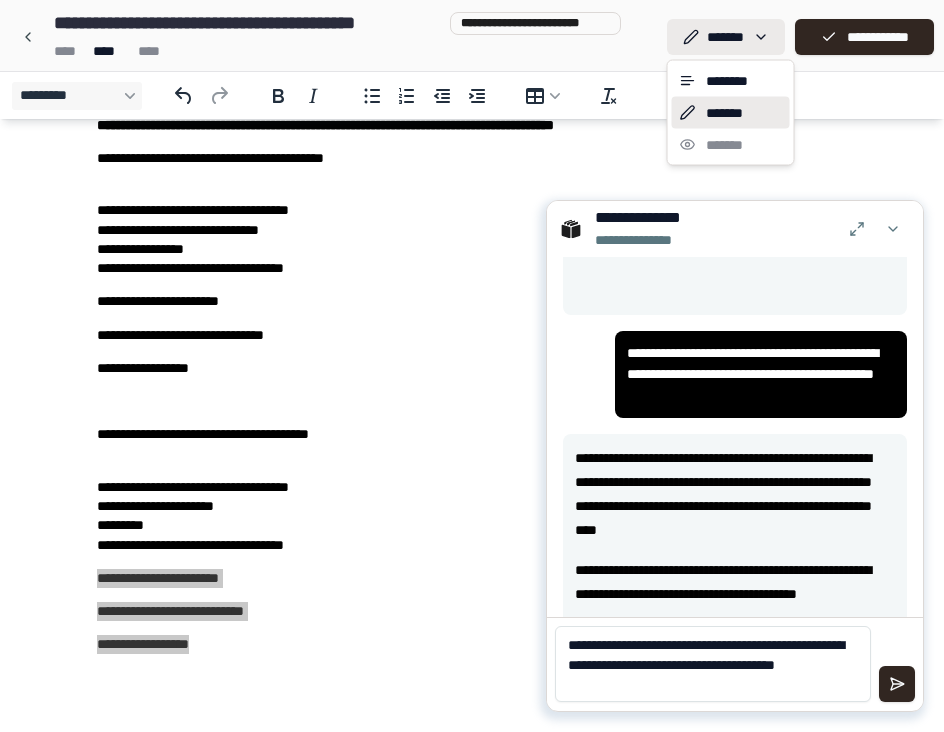 click on "**********" at bounding box center [472, -274] 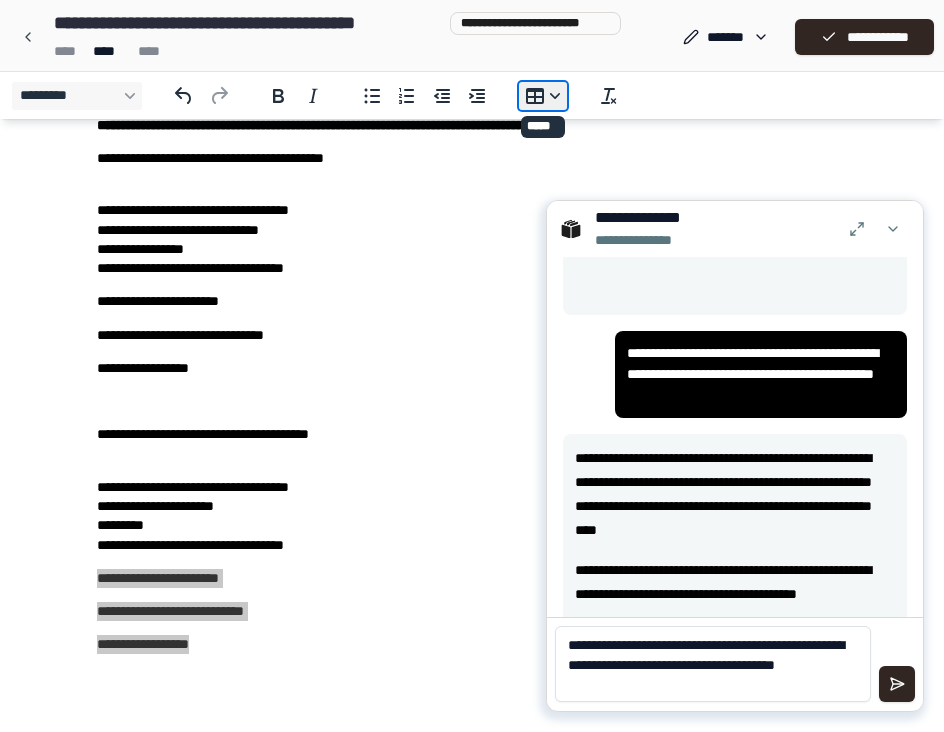 click on "*********" at bounding box center [543, 96] 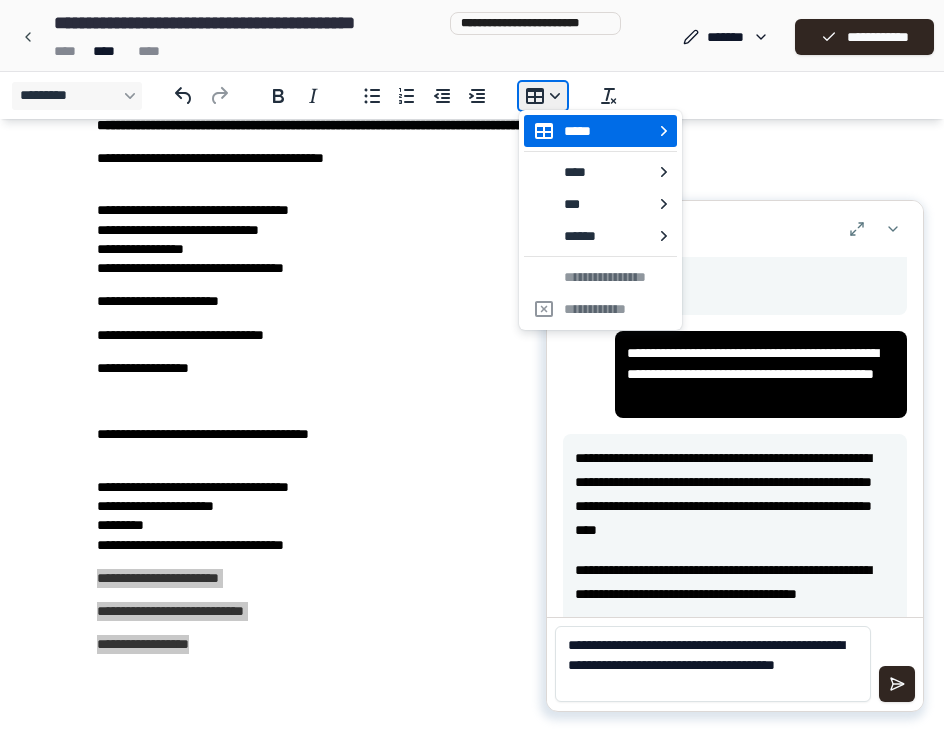 click on "*********" at bounding box center [543, 96] 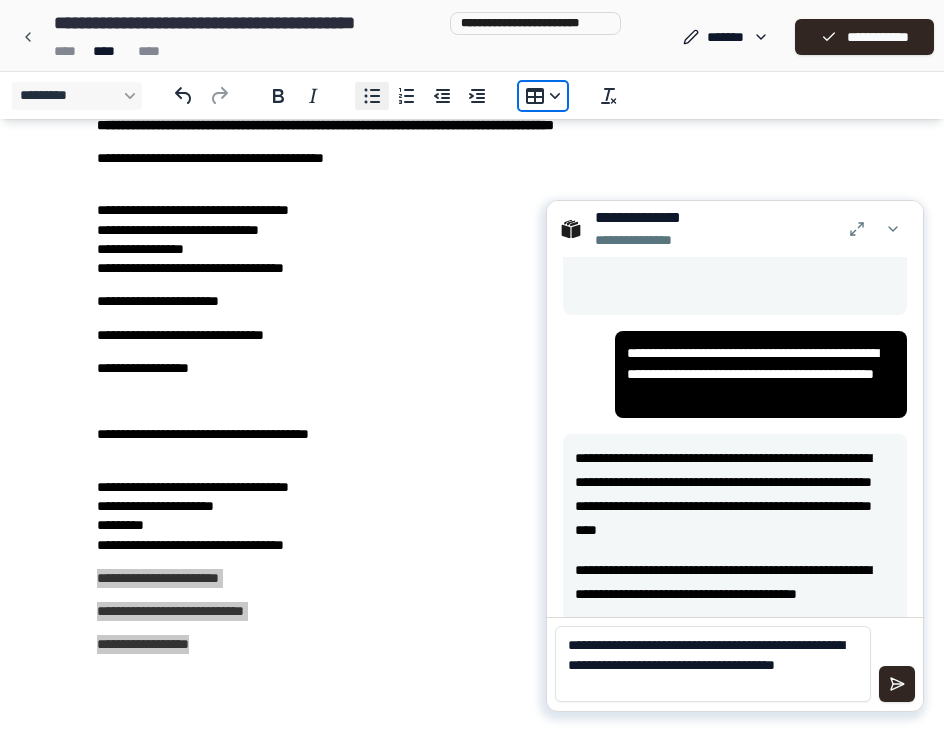 click 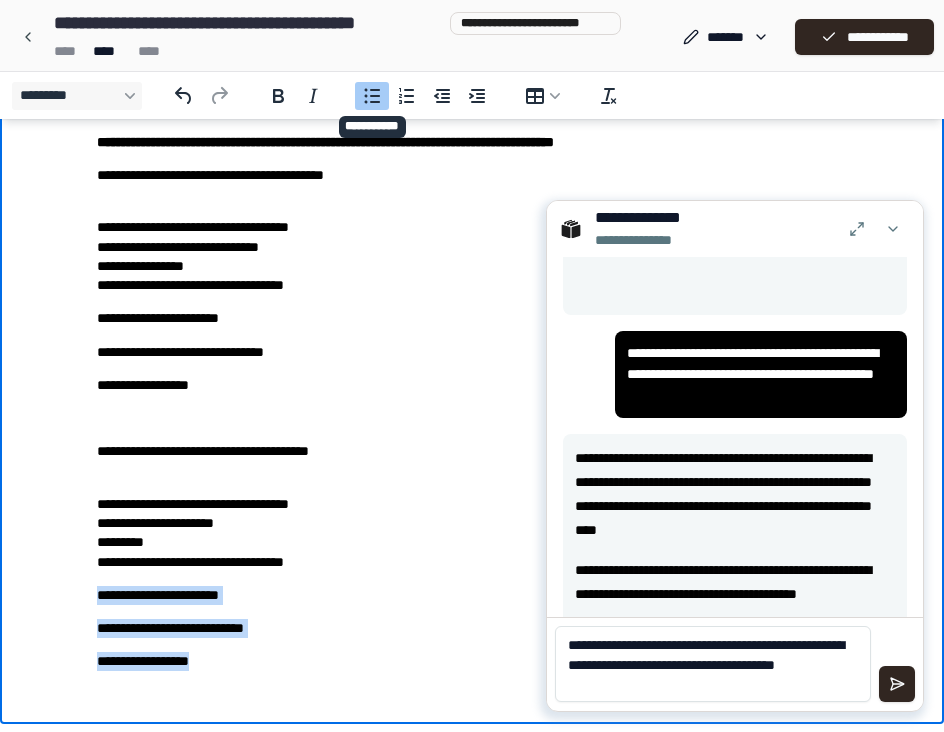 scroll, scrollTop: 1274, scrollLeft: 0, axis: vertical 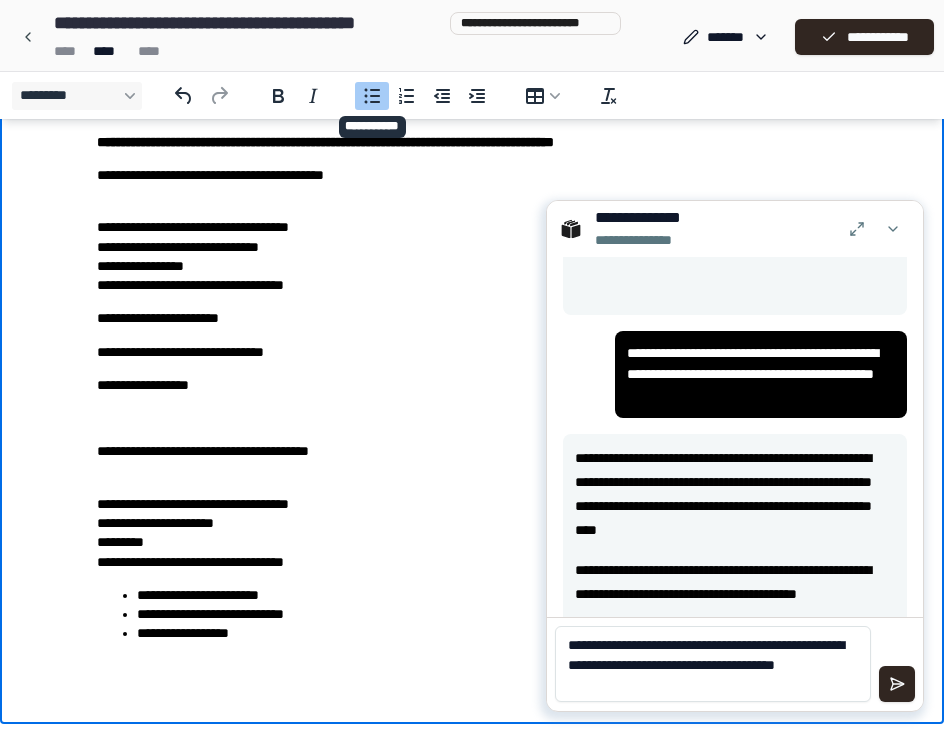 click 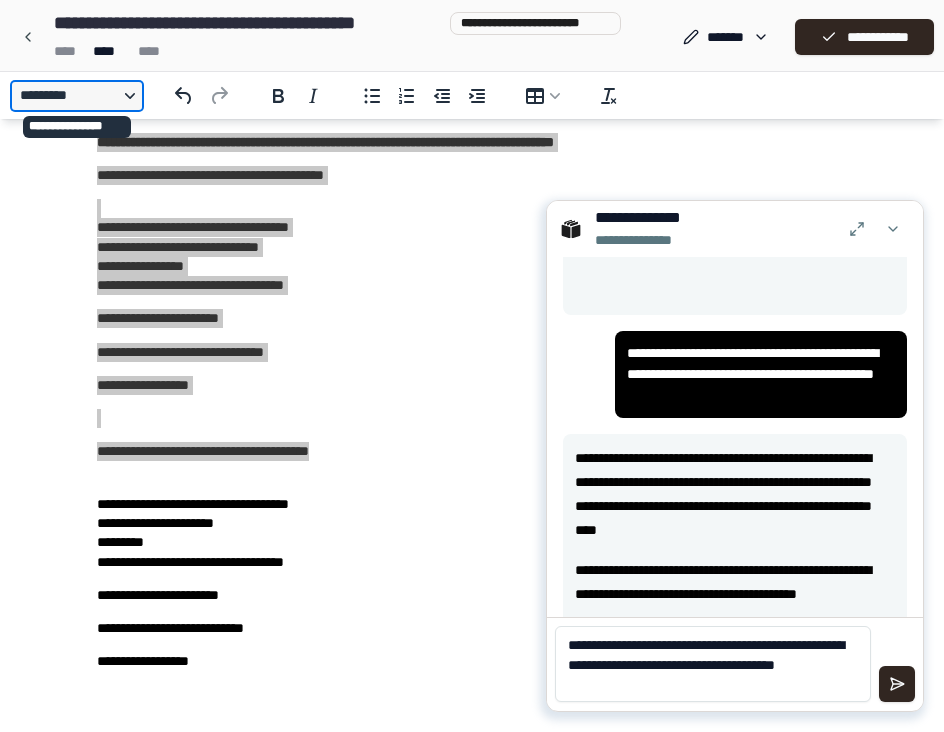 click on "*********" at bounding box center (77, 96) 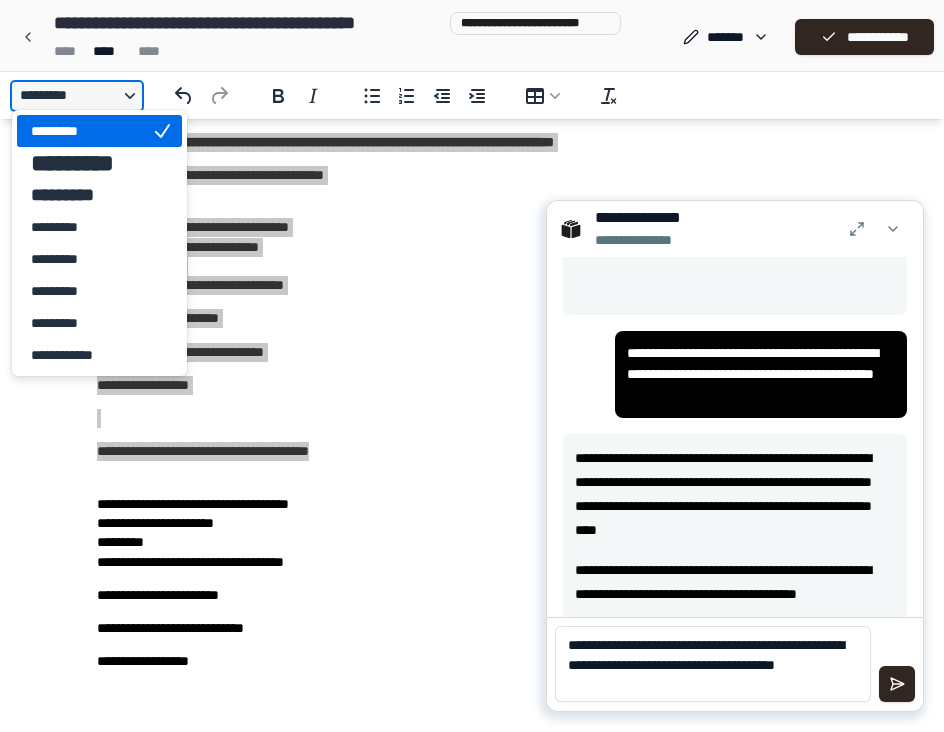 click on "*********" at bounding box center (77, 96) 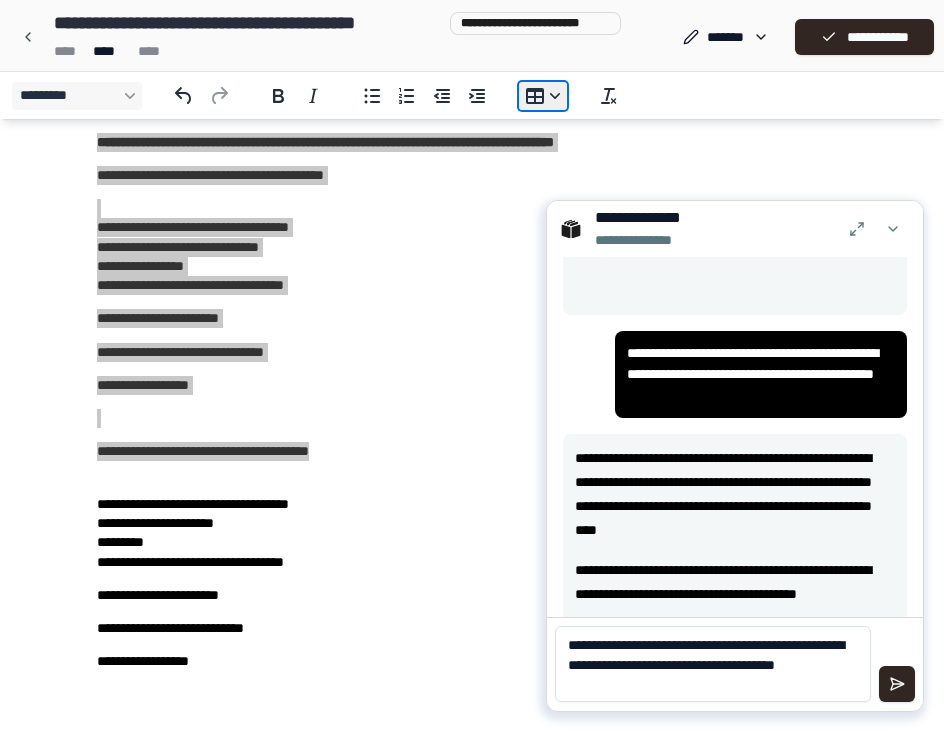 click on "*********" at bounding box center (543, 96) 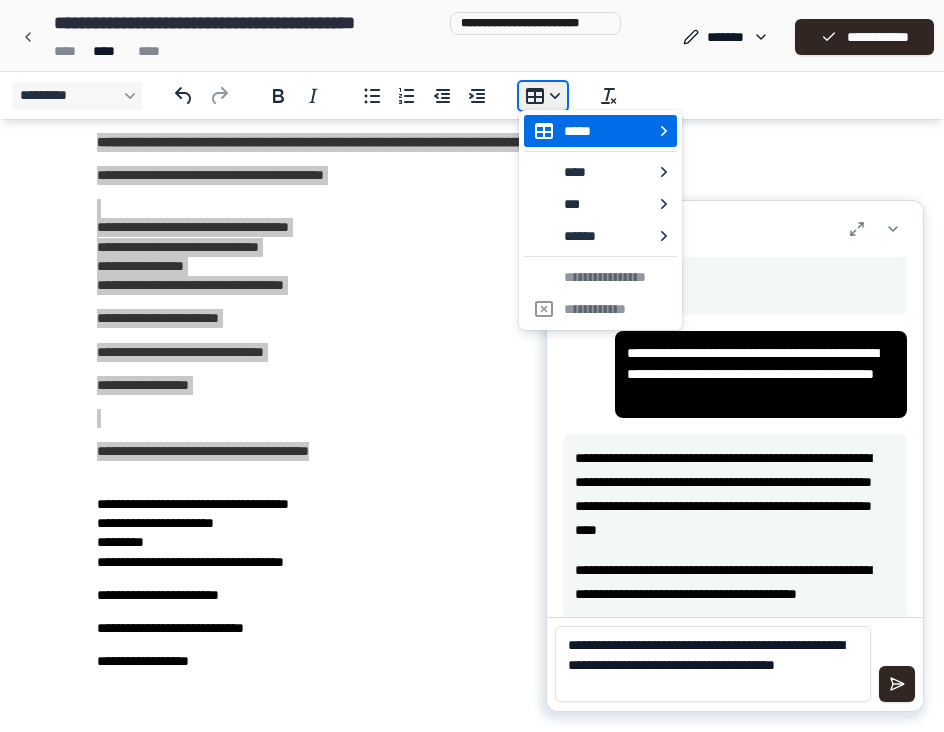 click on "*********" at bounding box center (543, 96) 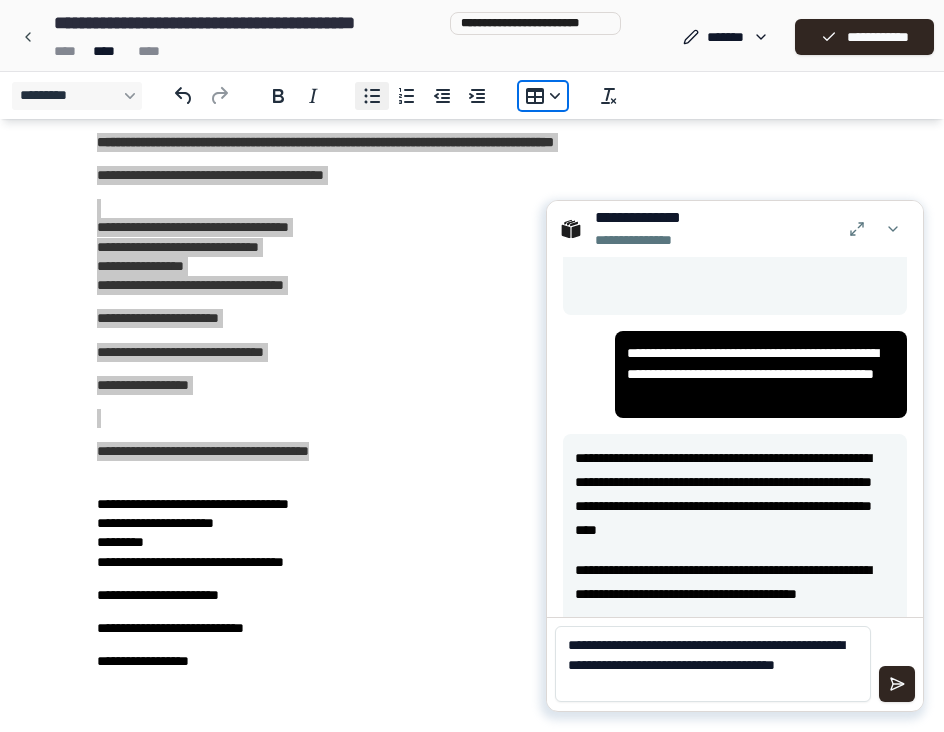 click 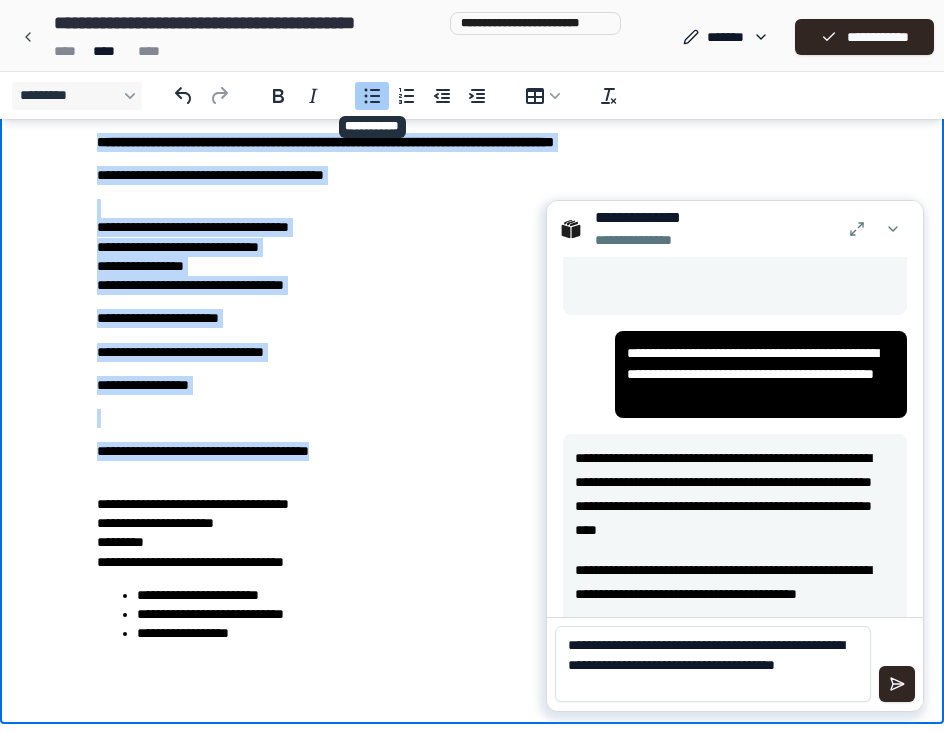 click 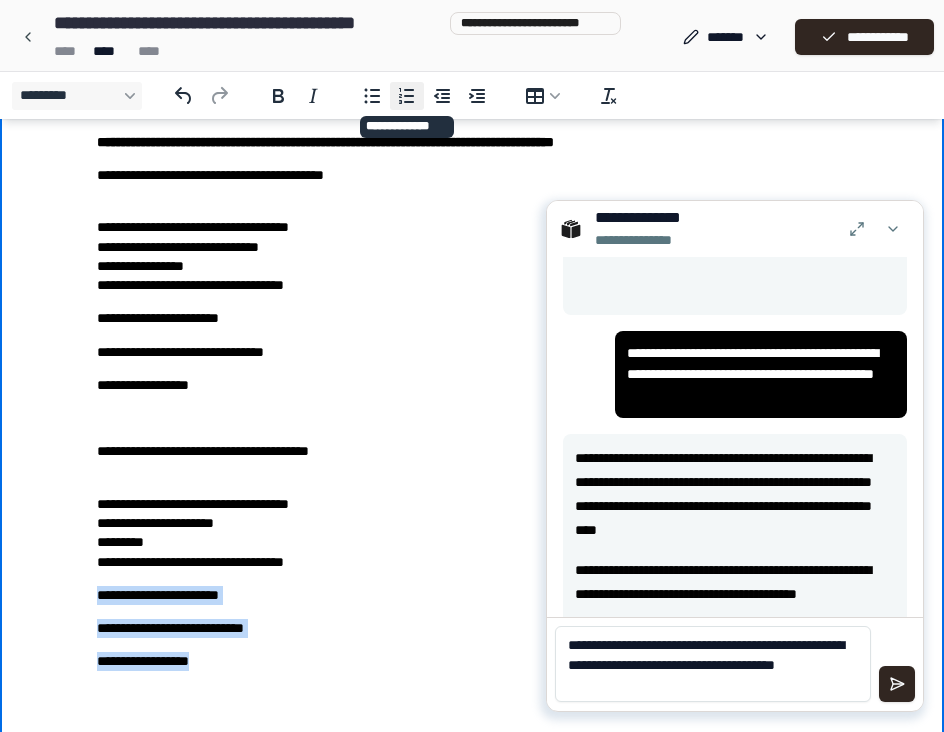 click on "*********" at bounding box center (407, 96) 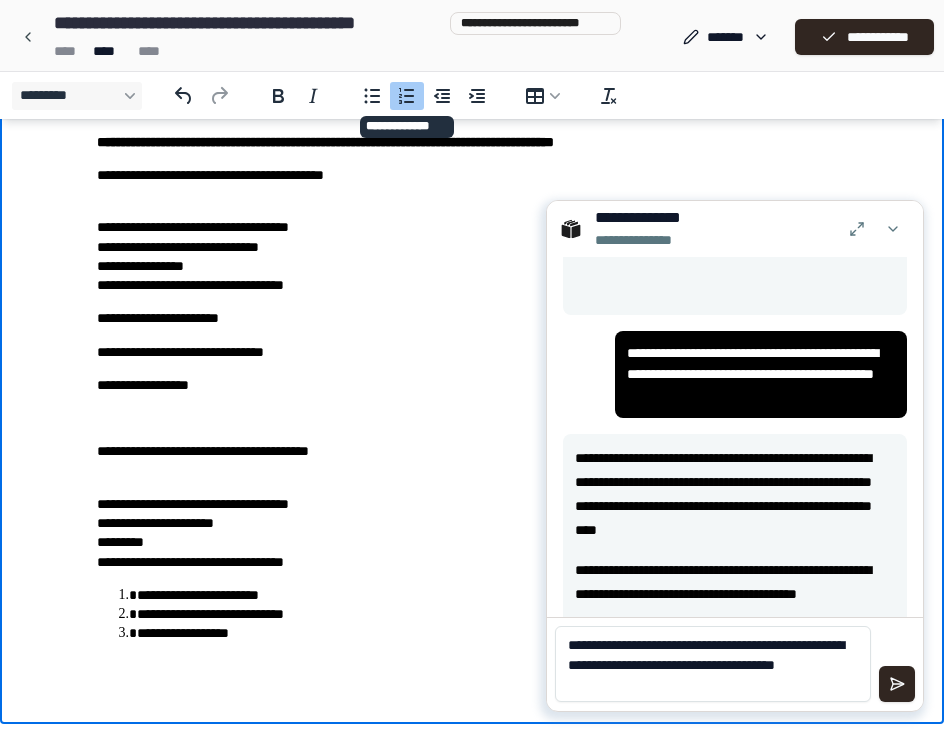 click on "*********" at bounding box center (407, 96) 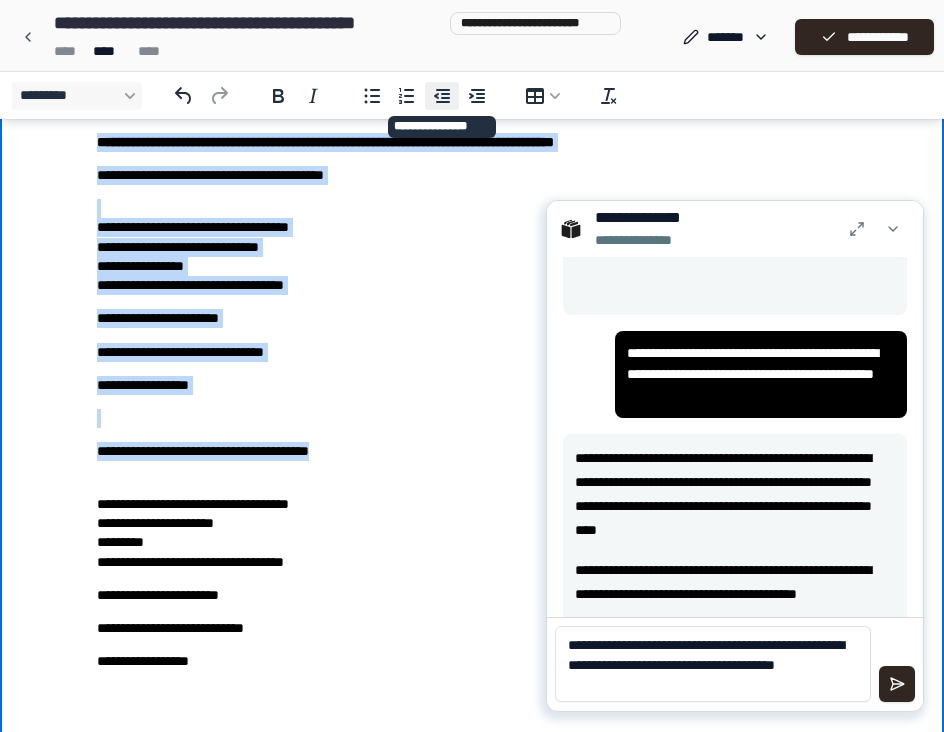 click 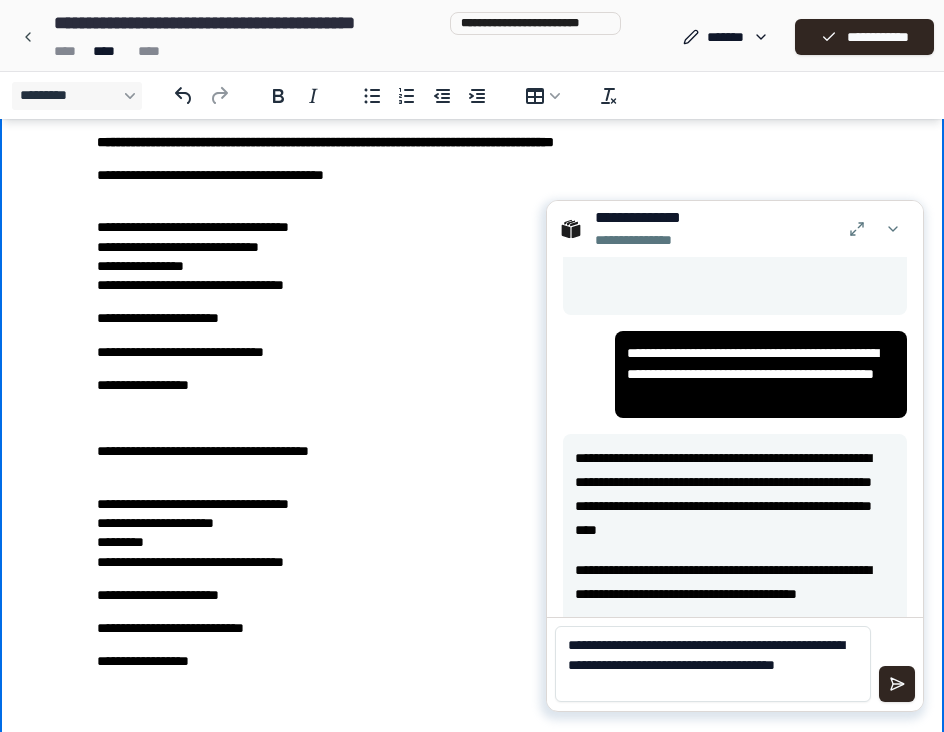 click on "**********" at bounding box center (472, 247) 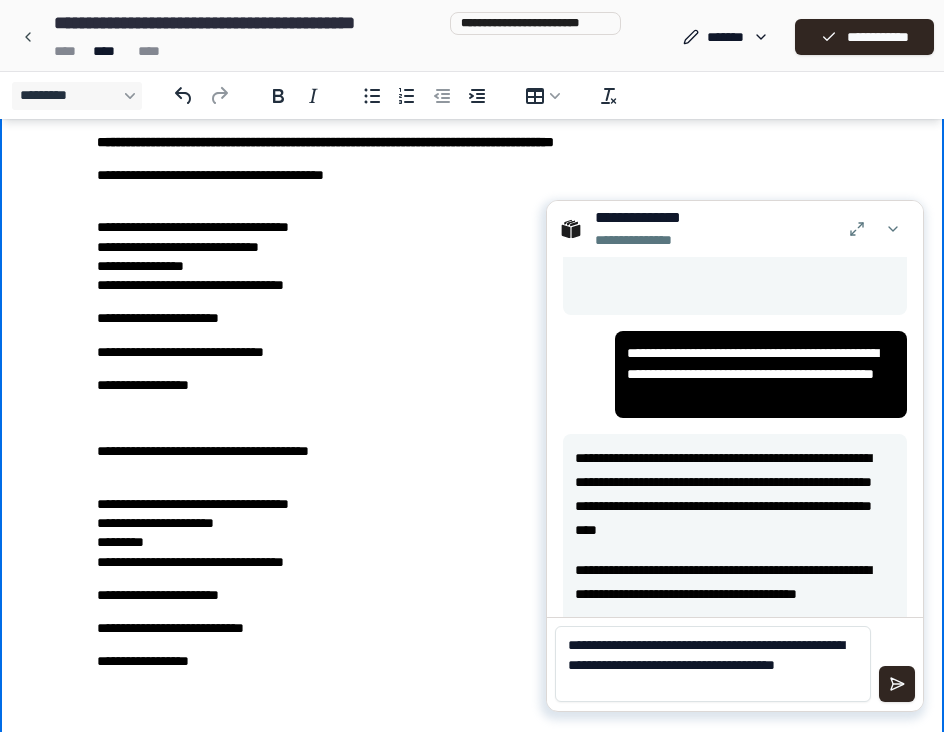 scroll, scrollTop: 1149, scrollLeft: 0, axis: vertical 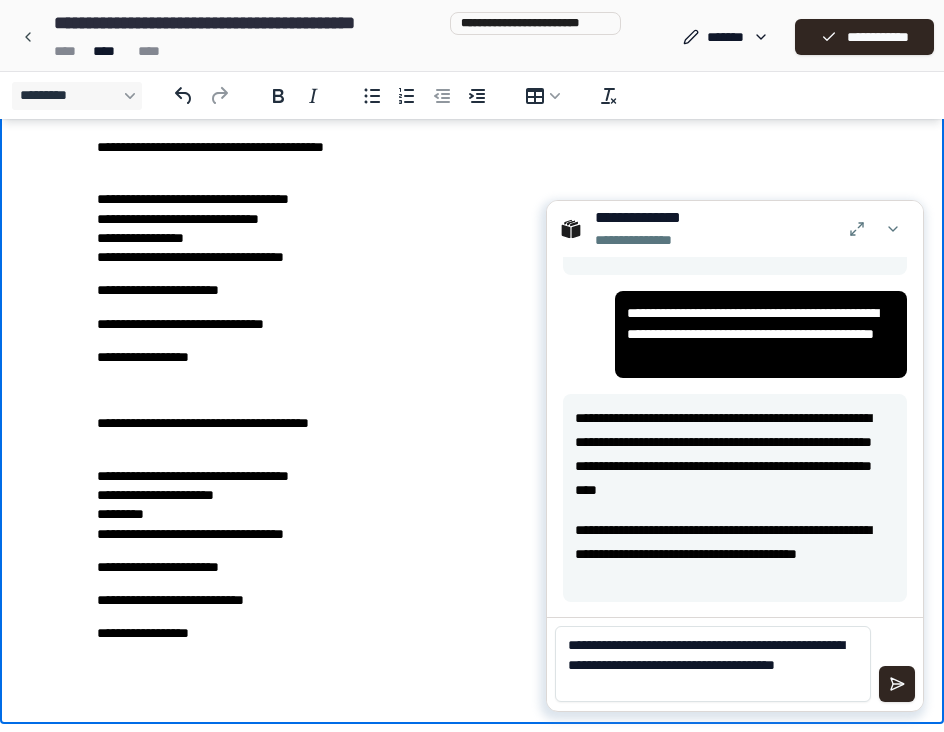 click on "**********" at bounding box center (713, 664) 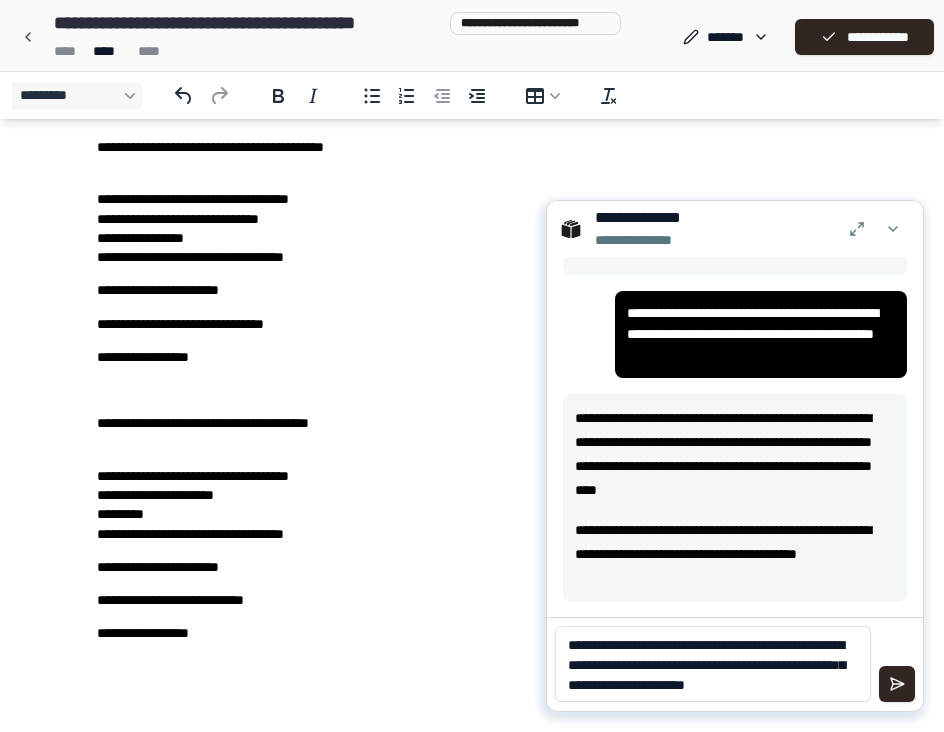 scroll, scrollTop: 0, scrollLeft: 0, axis: both 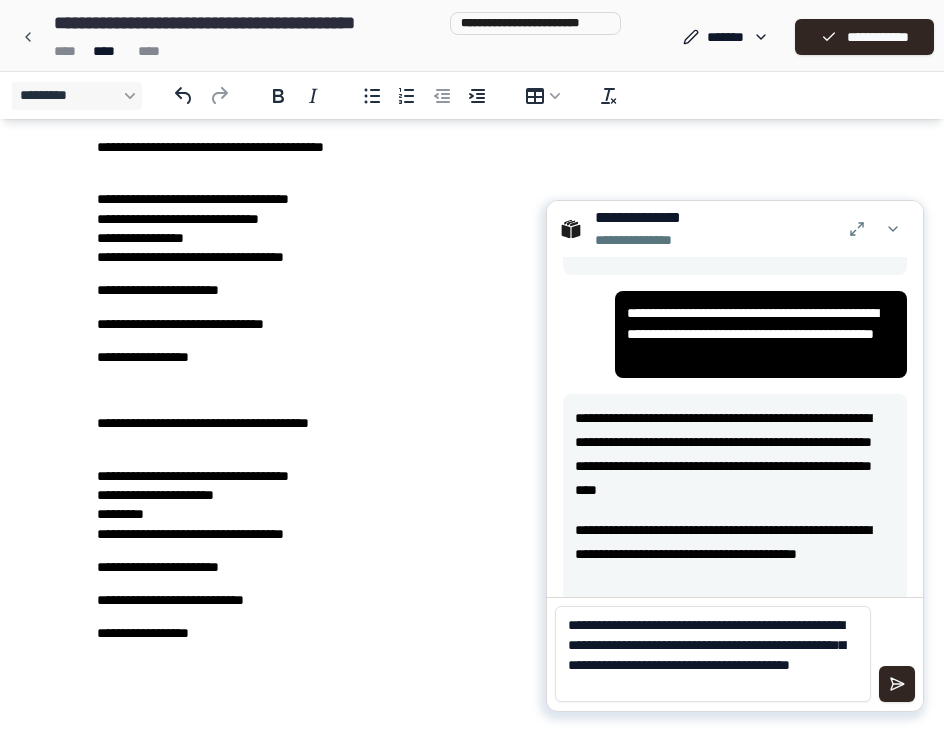 type on "**********" 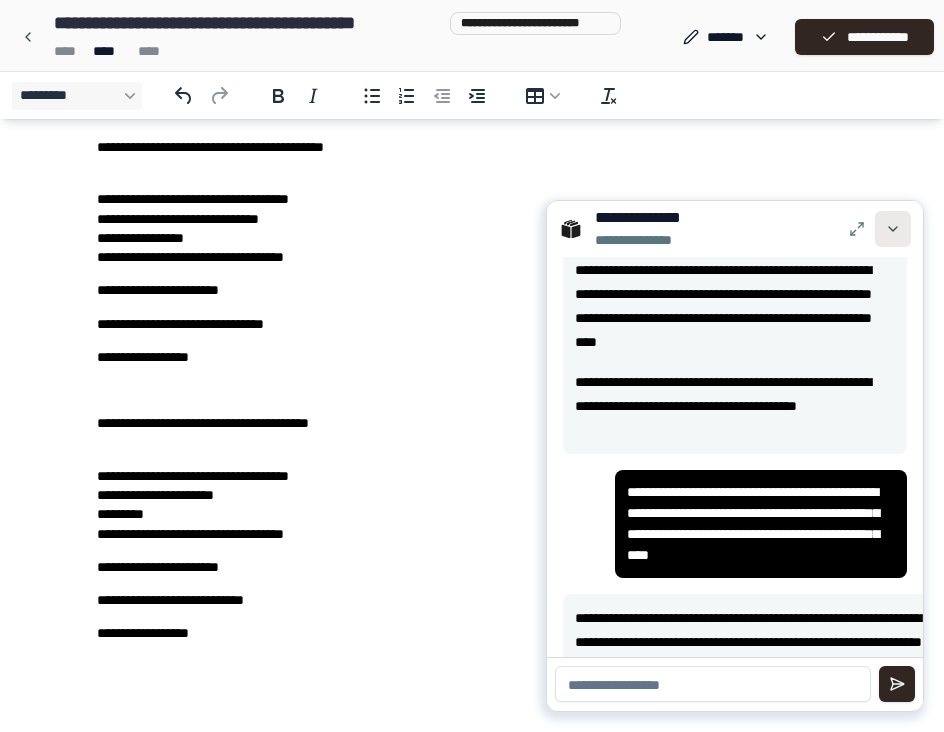 scroll, scrollTop: 1945, scrollLeft: 0, axis: vertical 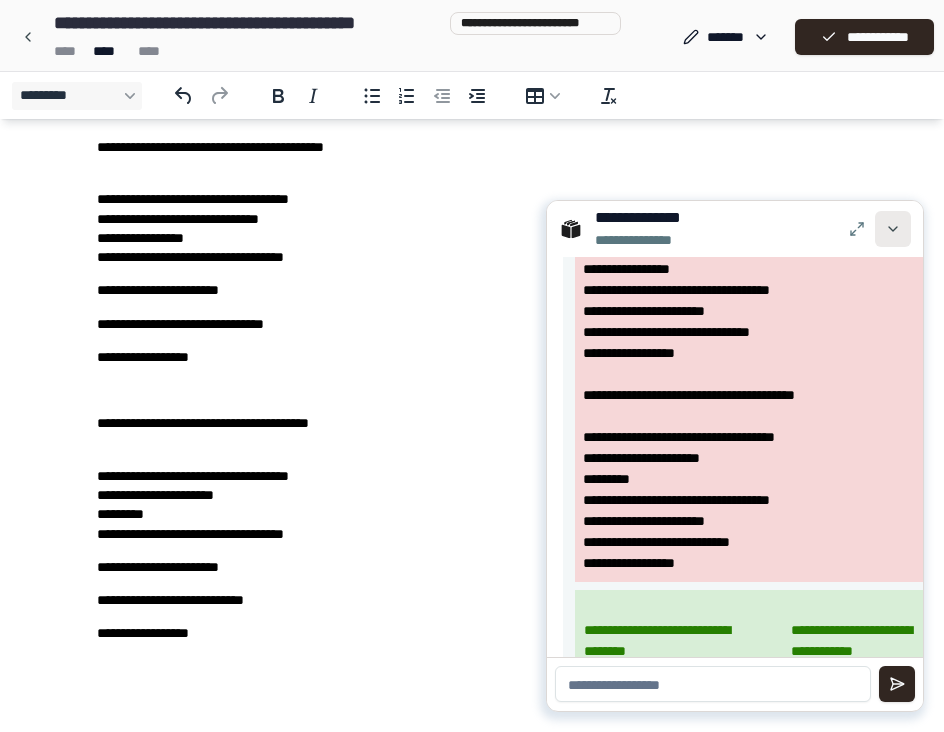 click at bounding box center (893, 229) 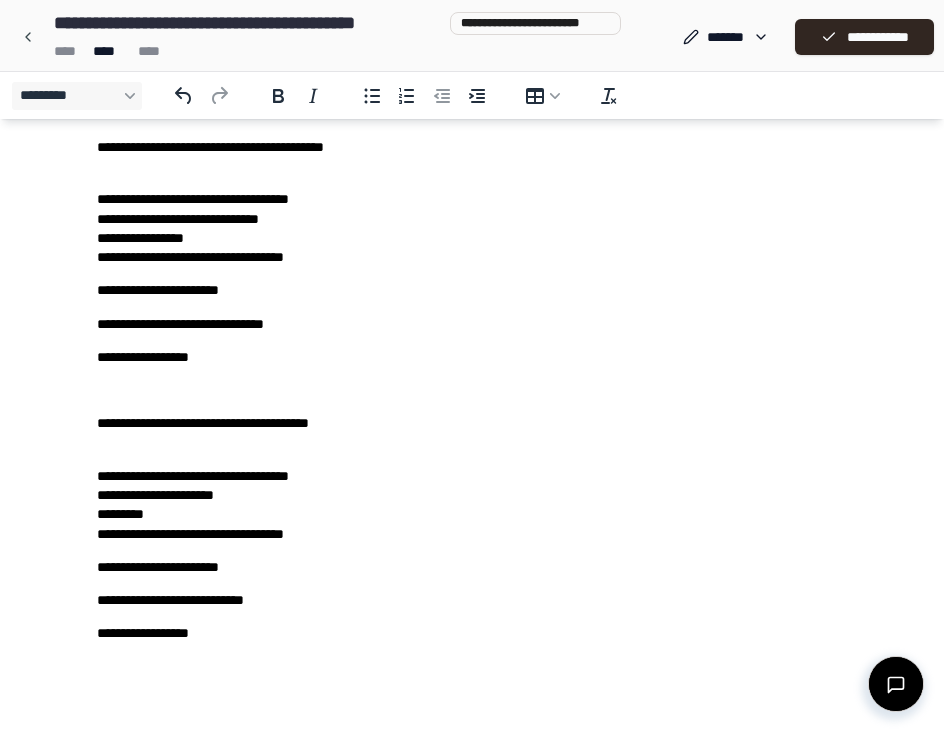click at bounding box center (896, 684) 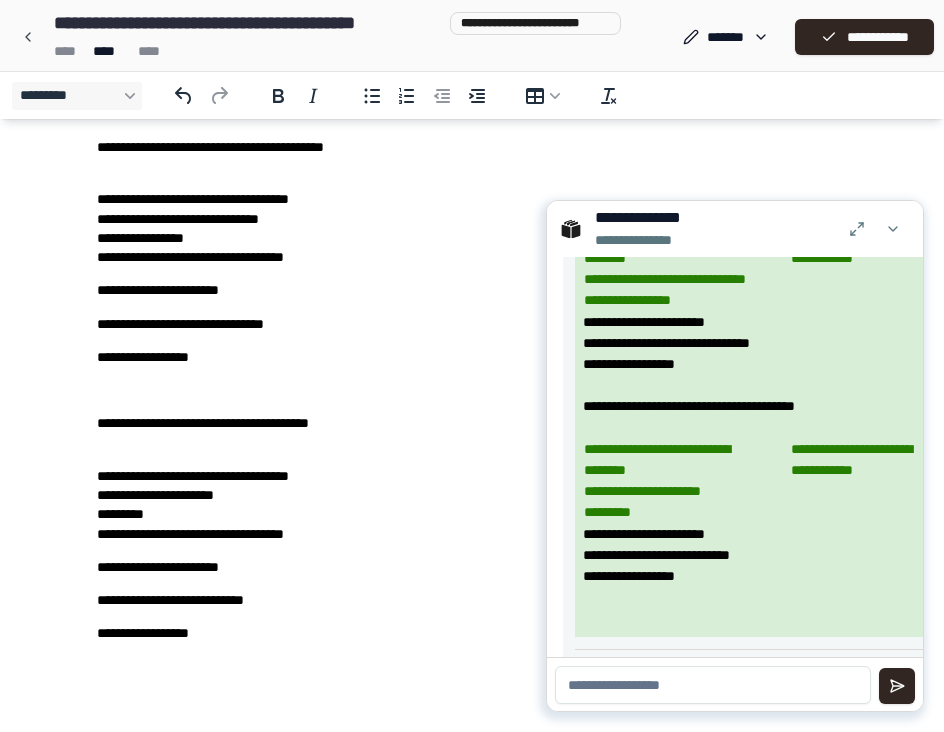 scroll, scrollTop: 2334, scrollLeft: 0, axis: vertical 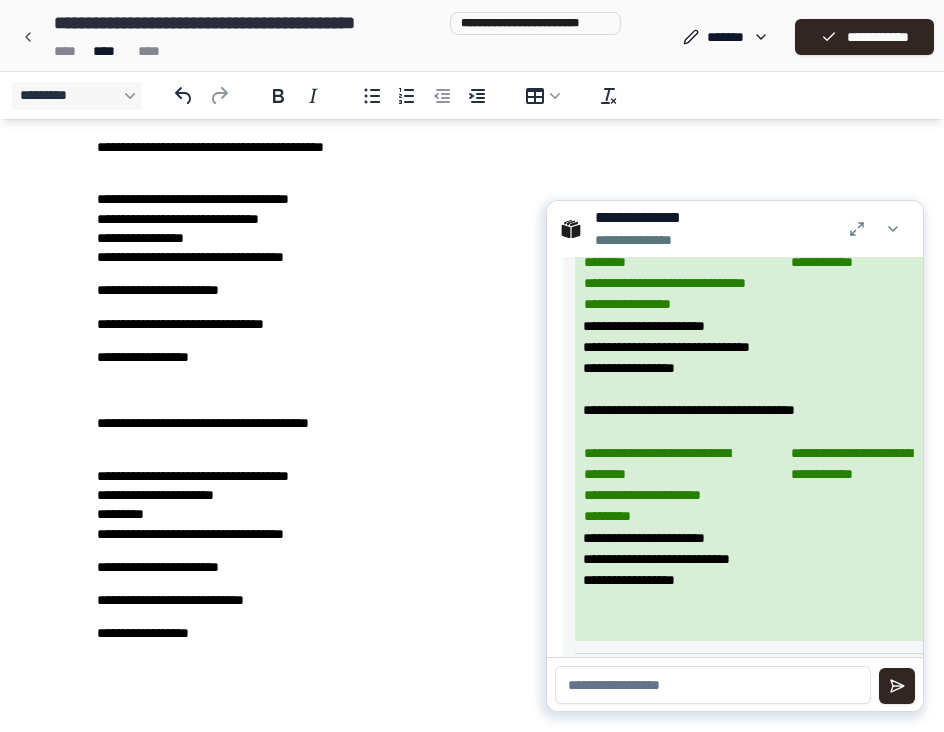 click on "**********" at bounding box center [839, 485] 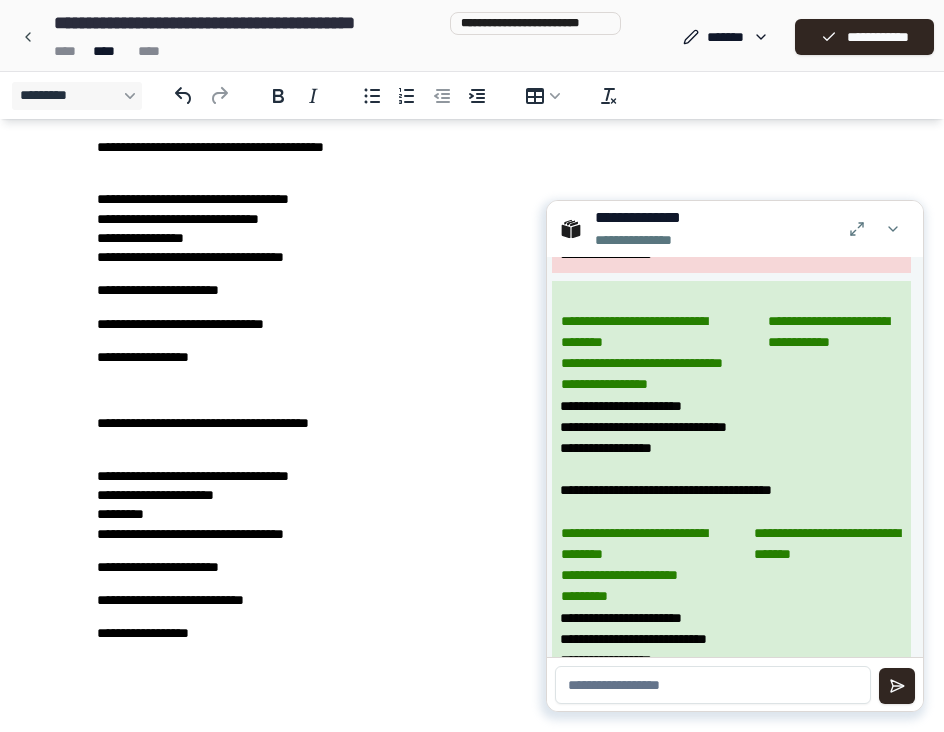 scroll, scrollTop: 2155, scrollLeft: 23, axis: both 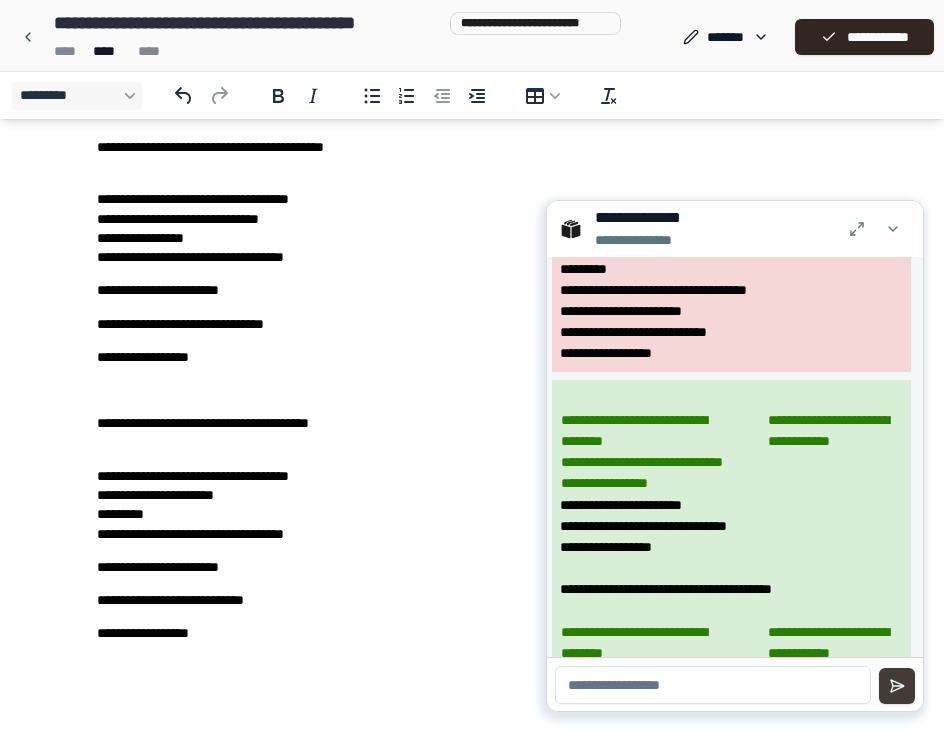 click at bounding box center [897, 686] 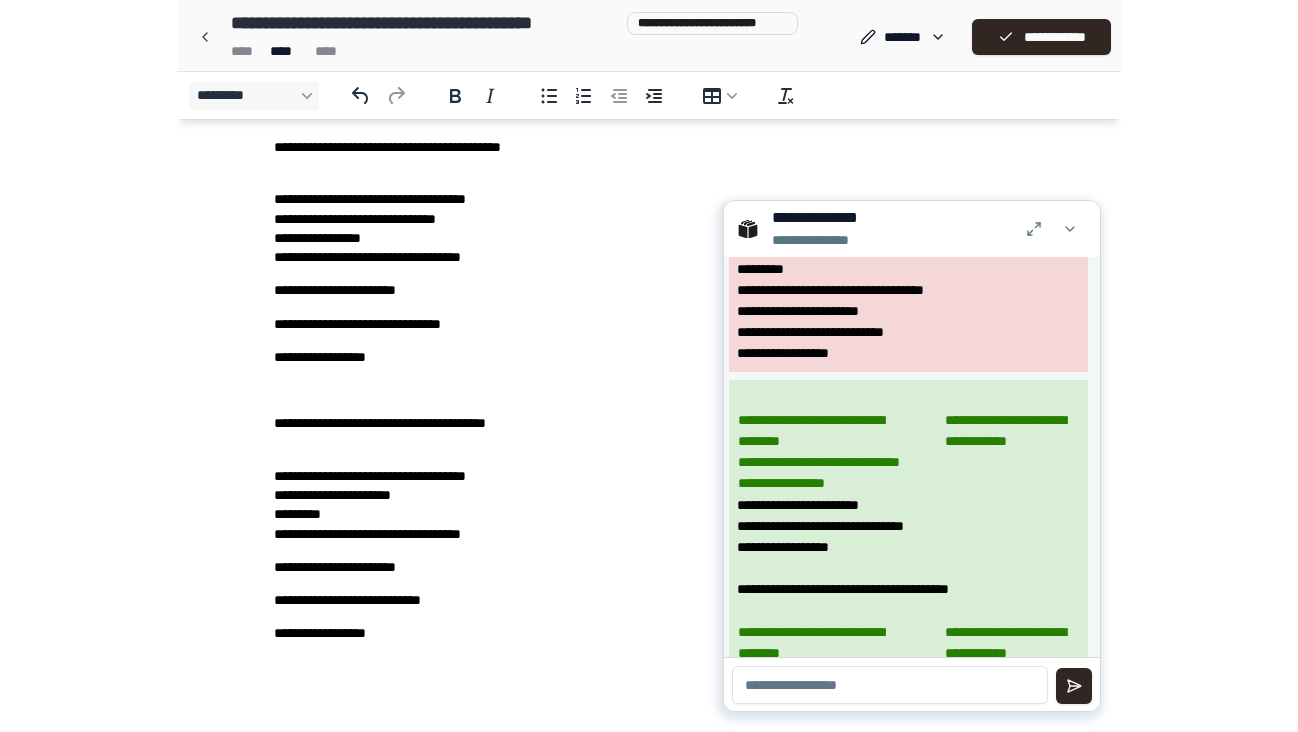 scroll, scrollTop: 2637, scrollLeft: 23, axis: both 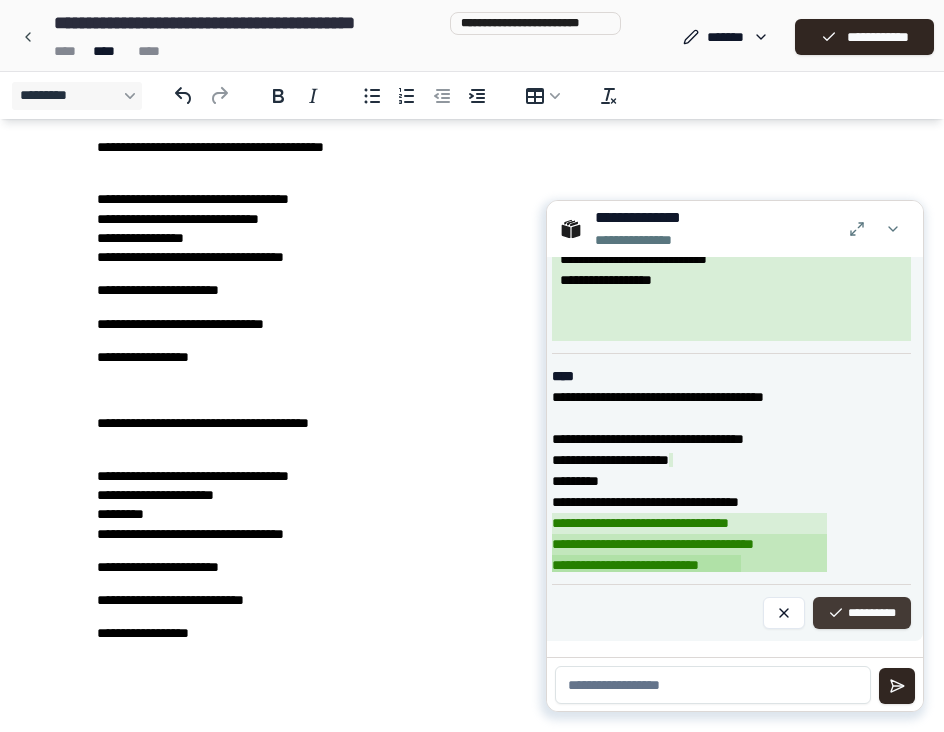 click on "**********" at bounding box center (862, 613) 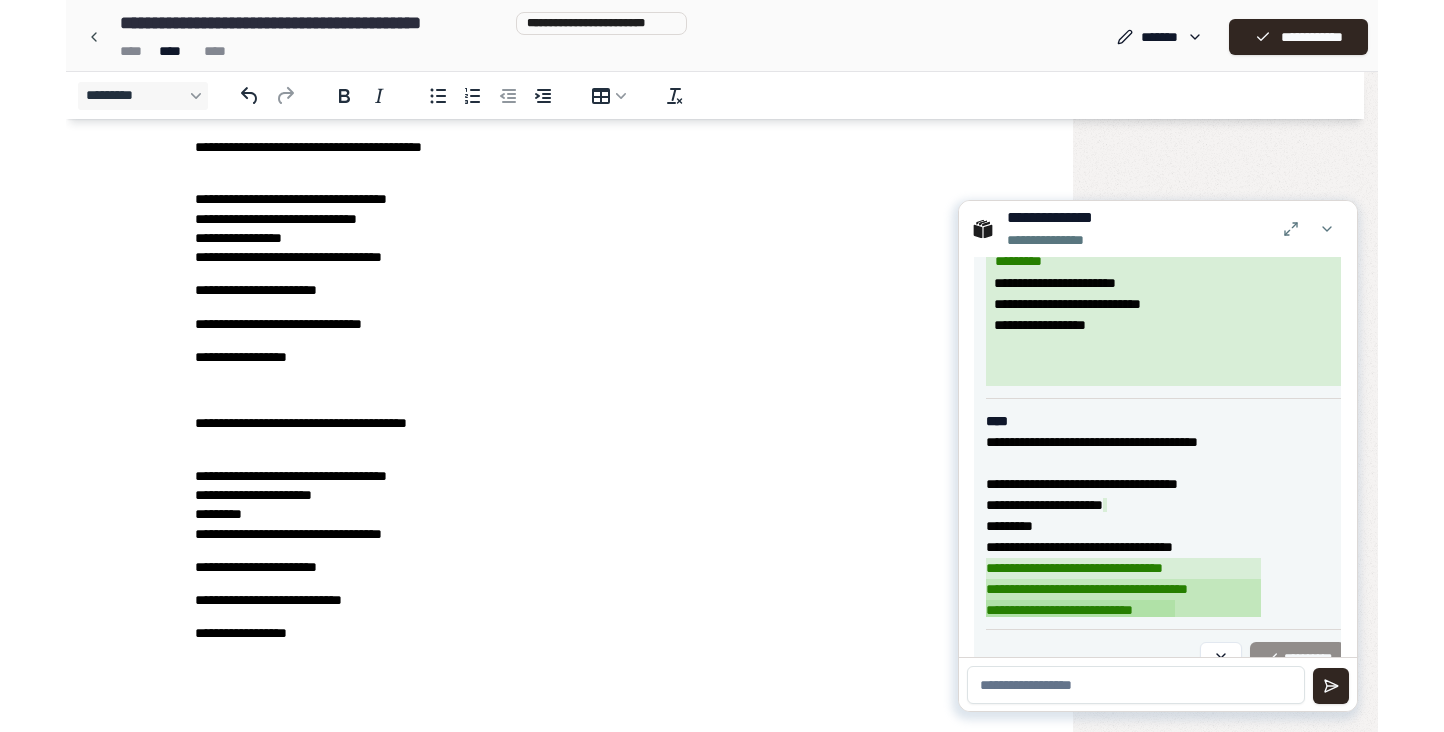 scroll, scrollTop: 2565, scrollLeft: 1, axis: both 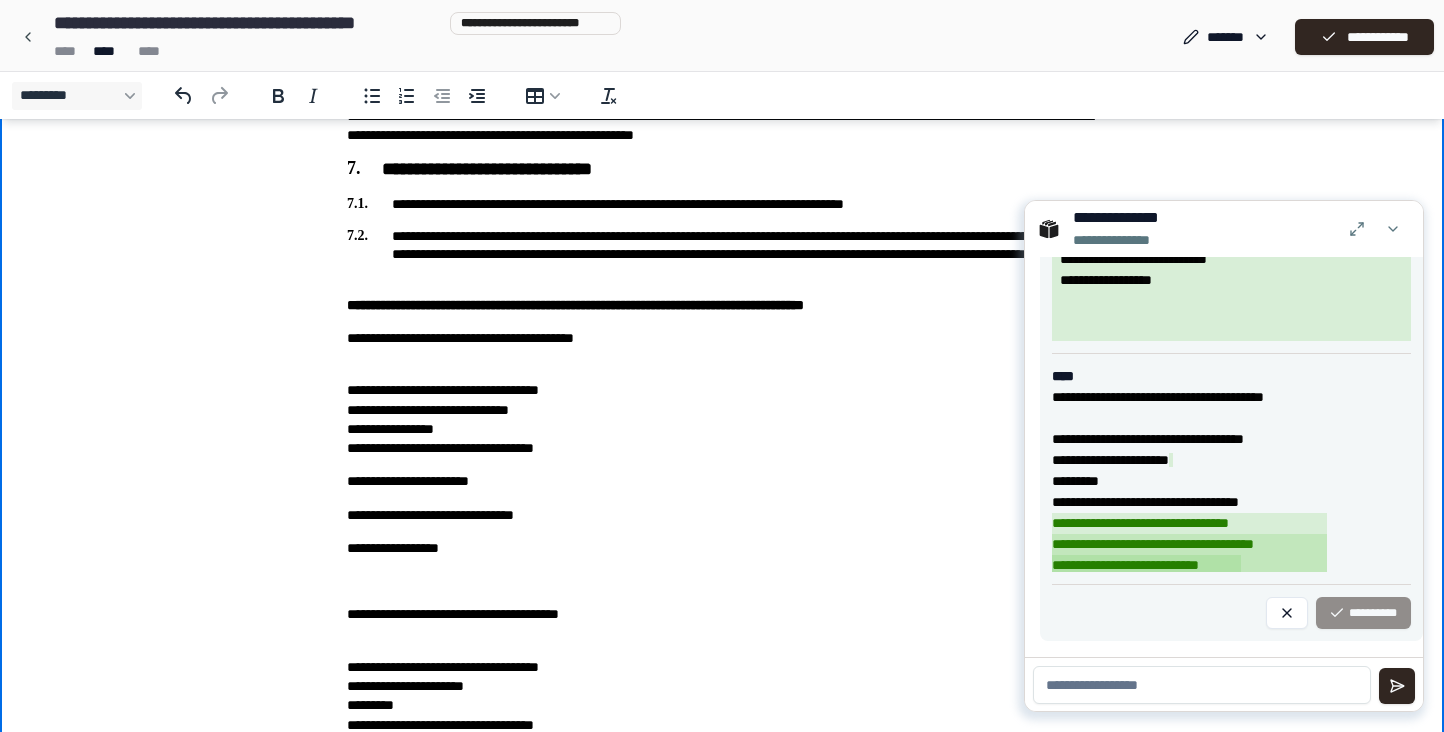 click on "**********" at bounding box center [722, -64] 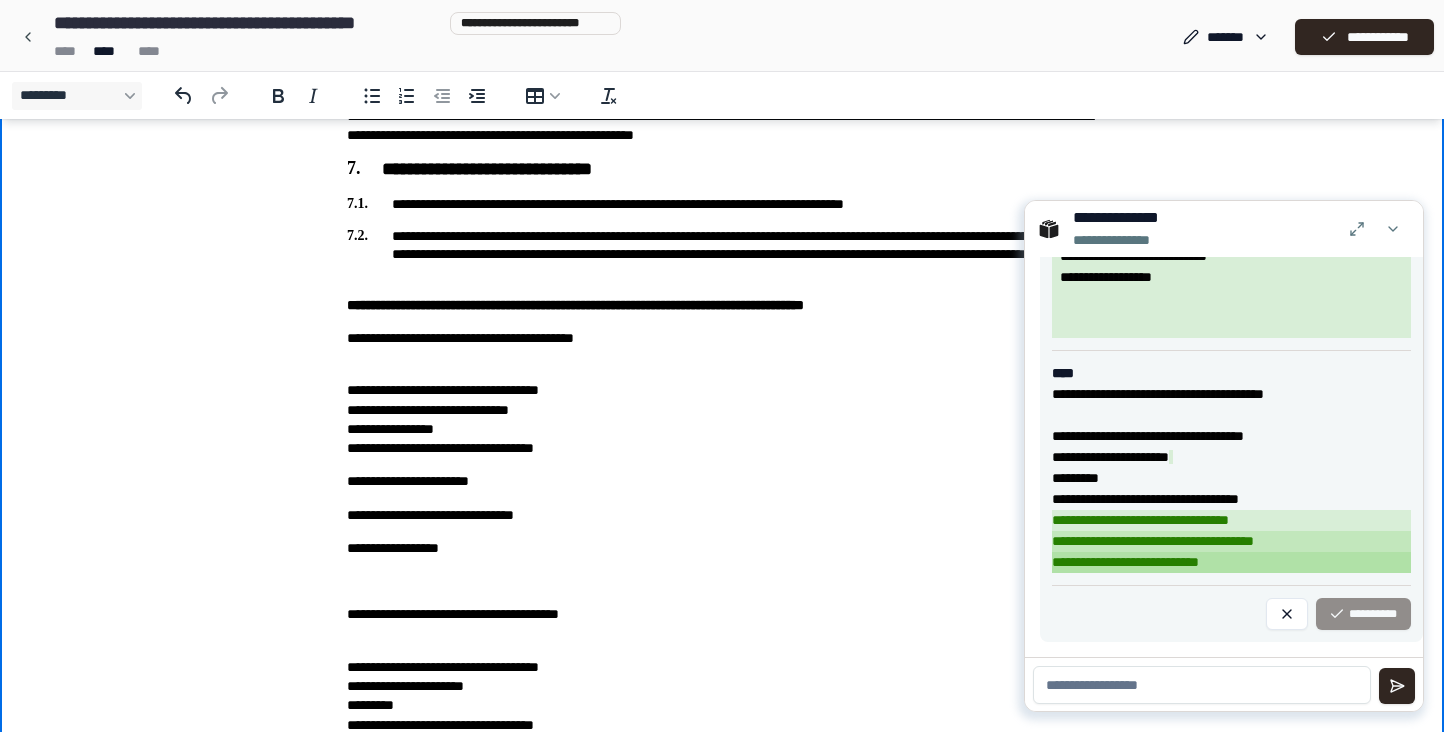 scroll, scrollTop: 2565, scrollLeft: 1, axis: both 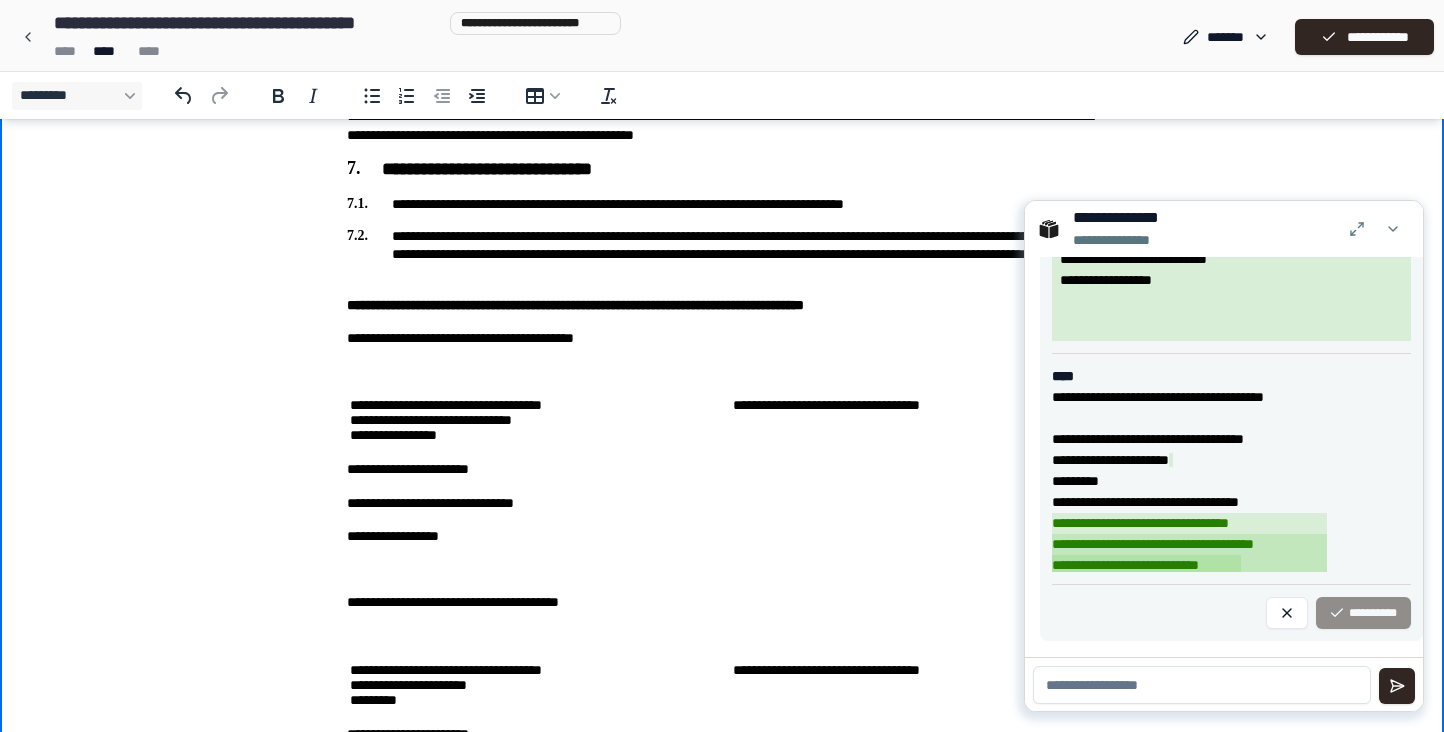 click at bounding box center (722, 371) 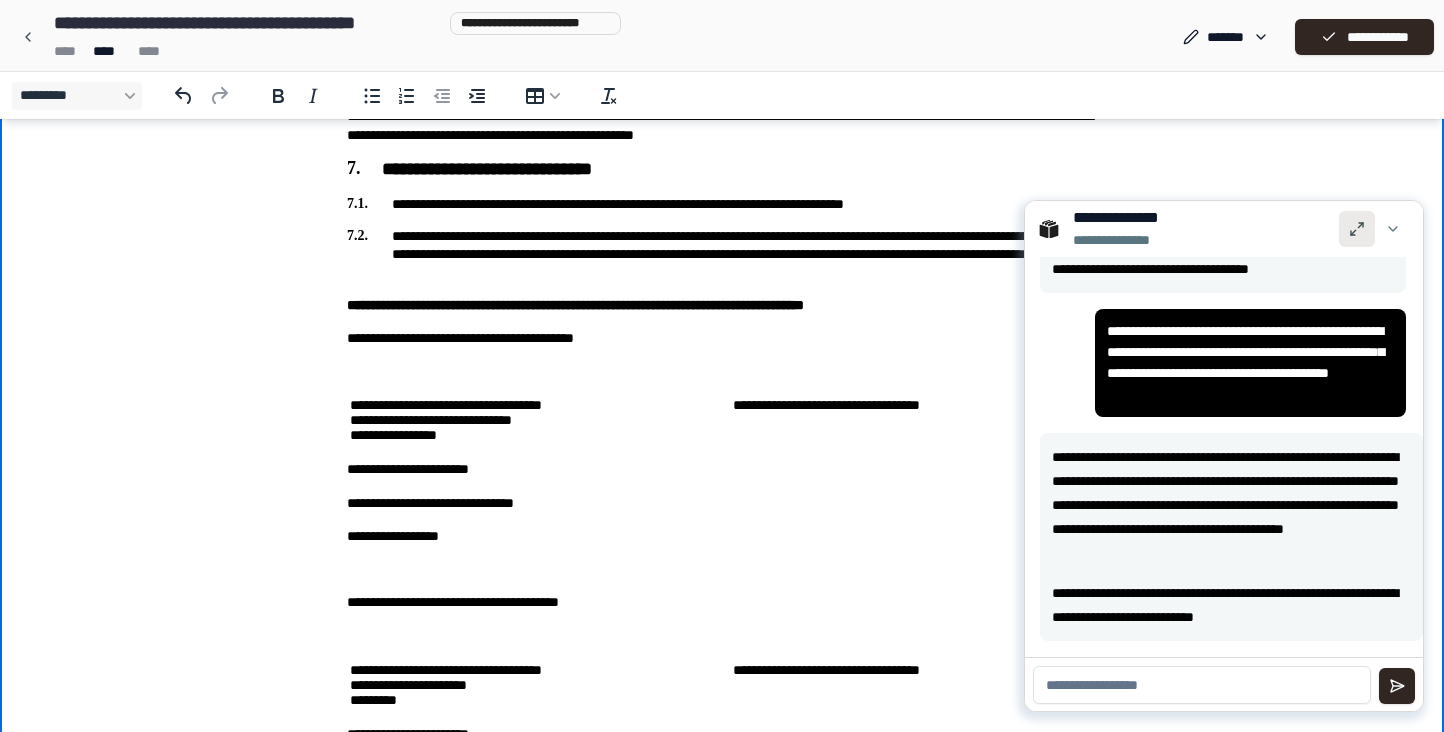 scroll, scrollTop: 1385, scrollLeft: 0, axis: vertical 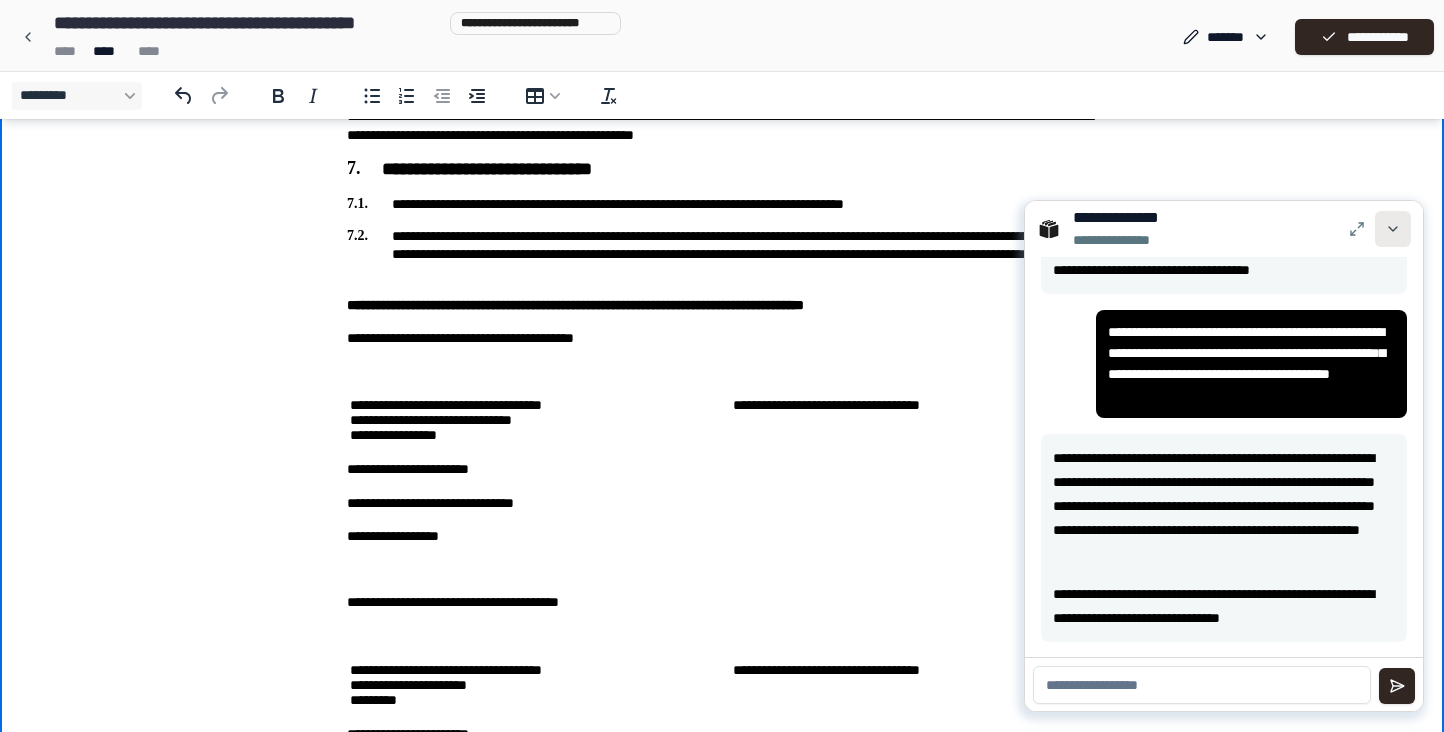 click at bounding box center (1393, 229) 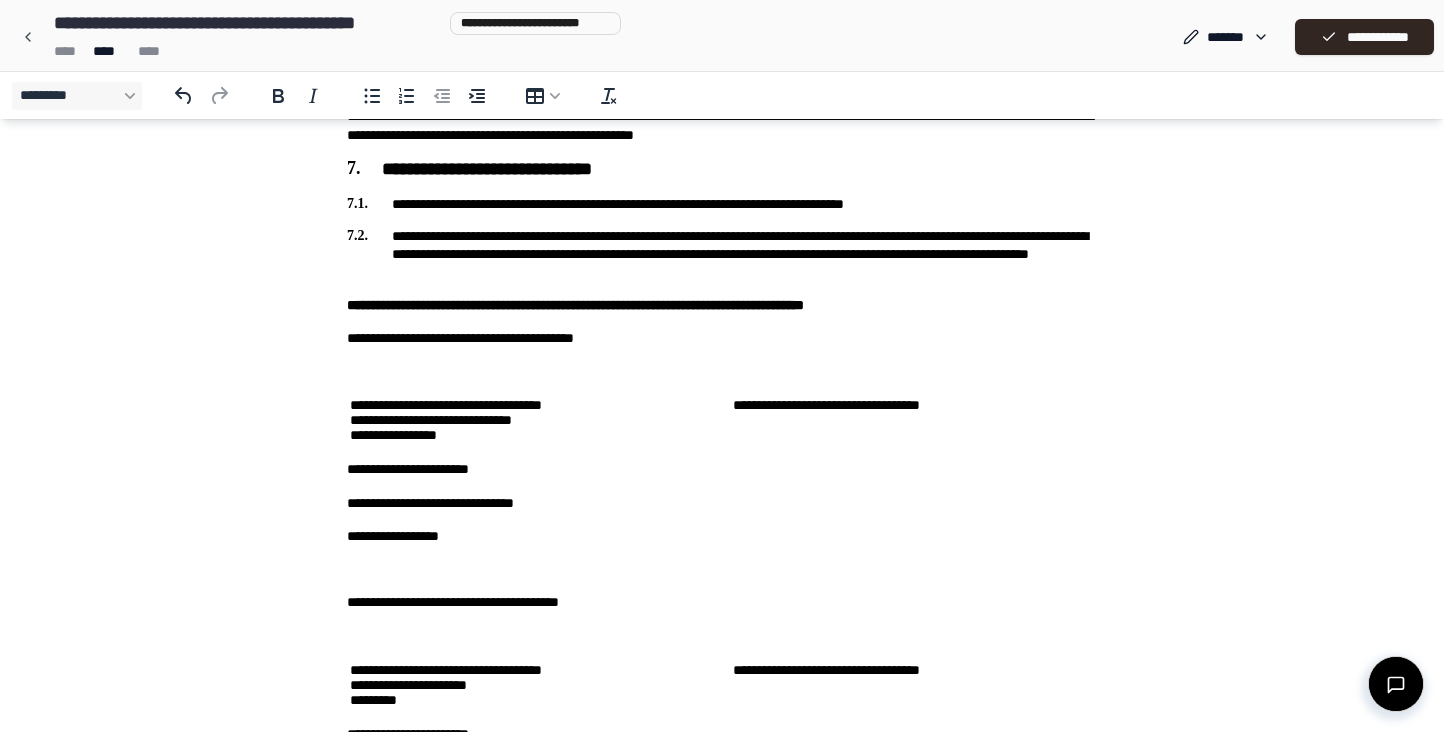 click on "**********" at bounding box center (722, 536) 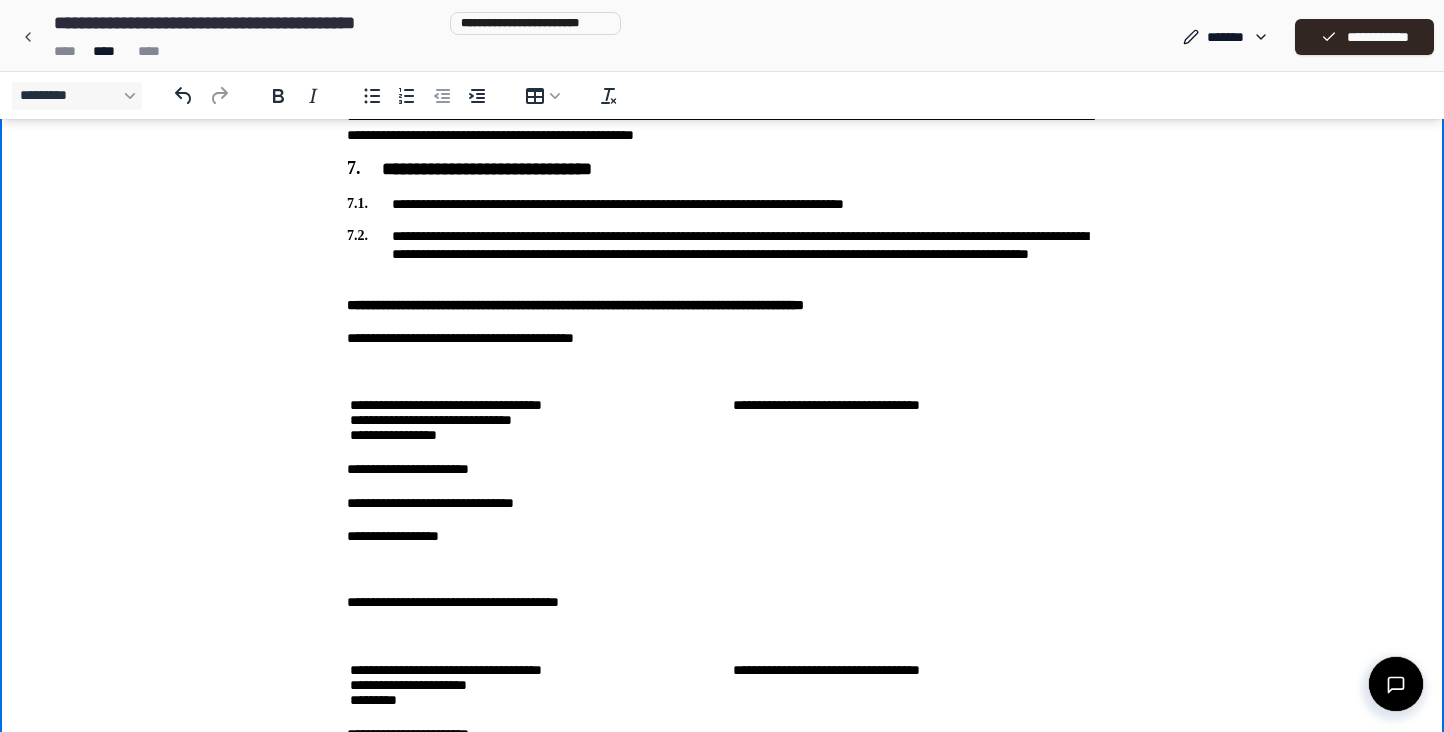 click on "**********" at bounding box center [894, 420] 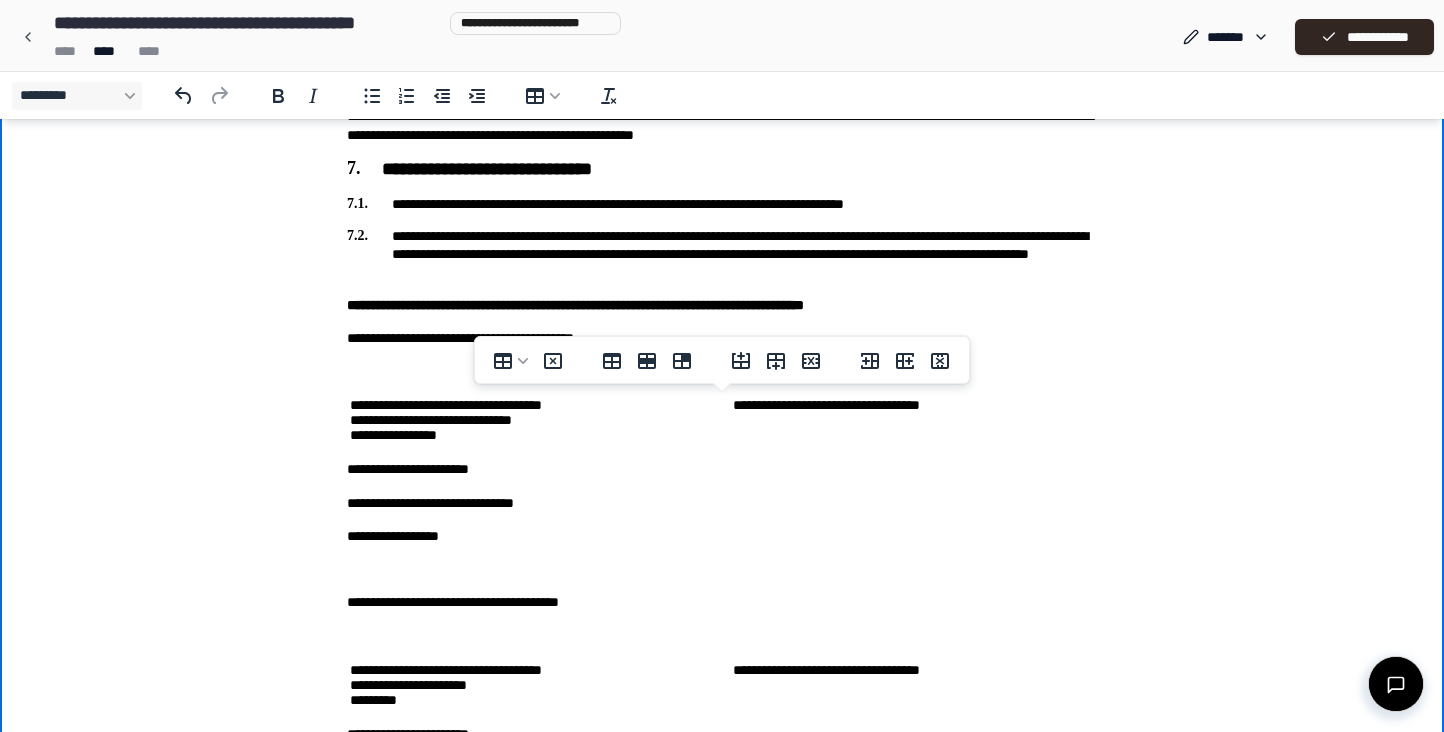 click on "**********" at bounding box center [894, 420] 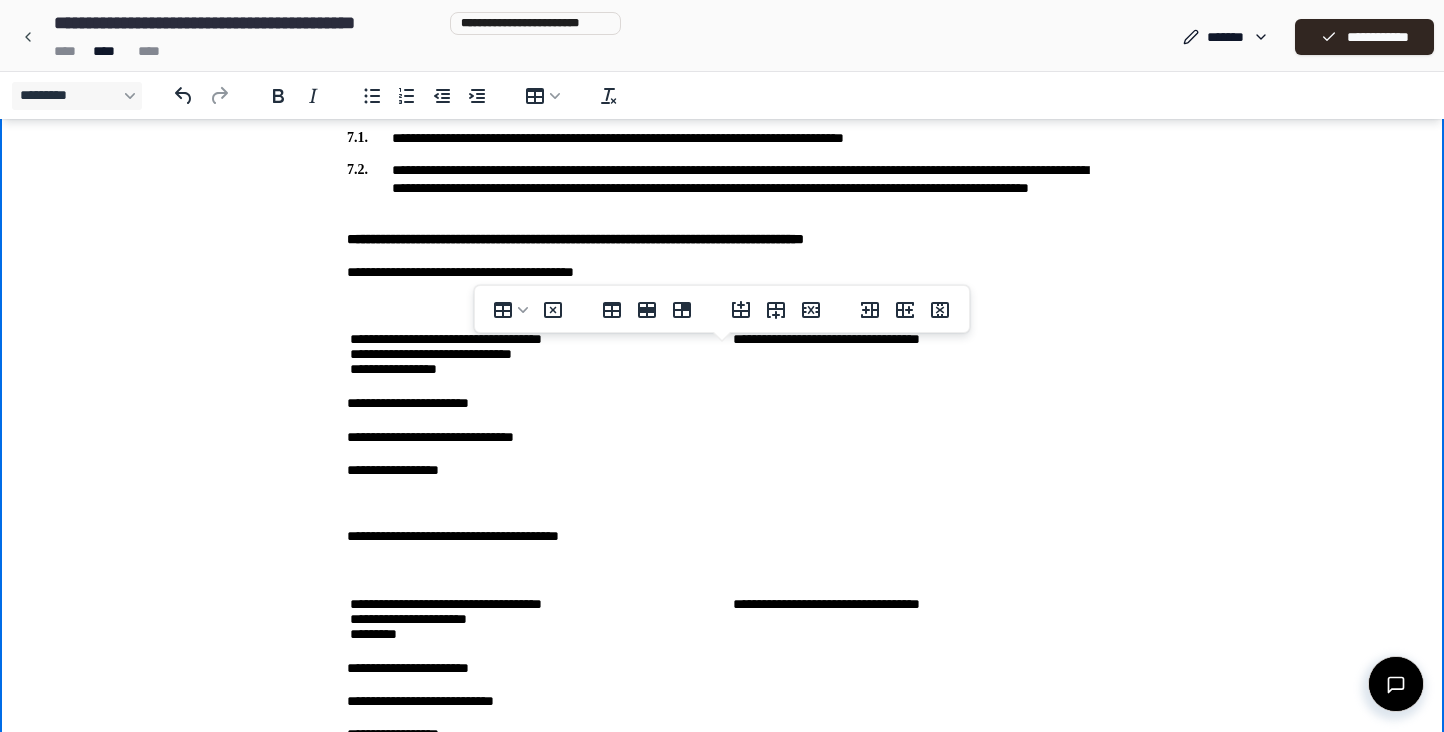 click on "**********" at bounding box center (722, 536) 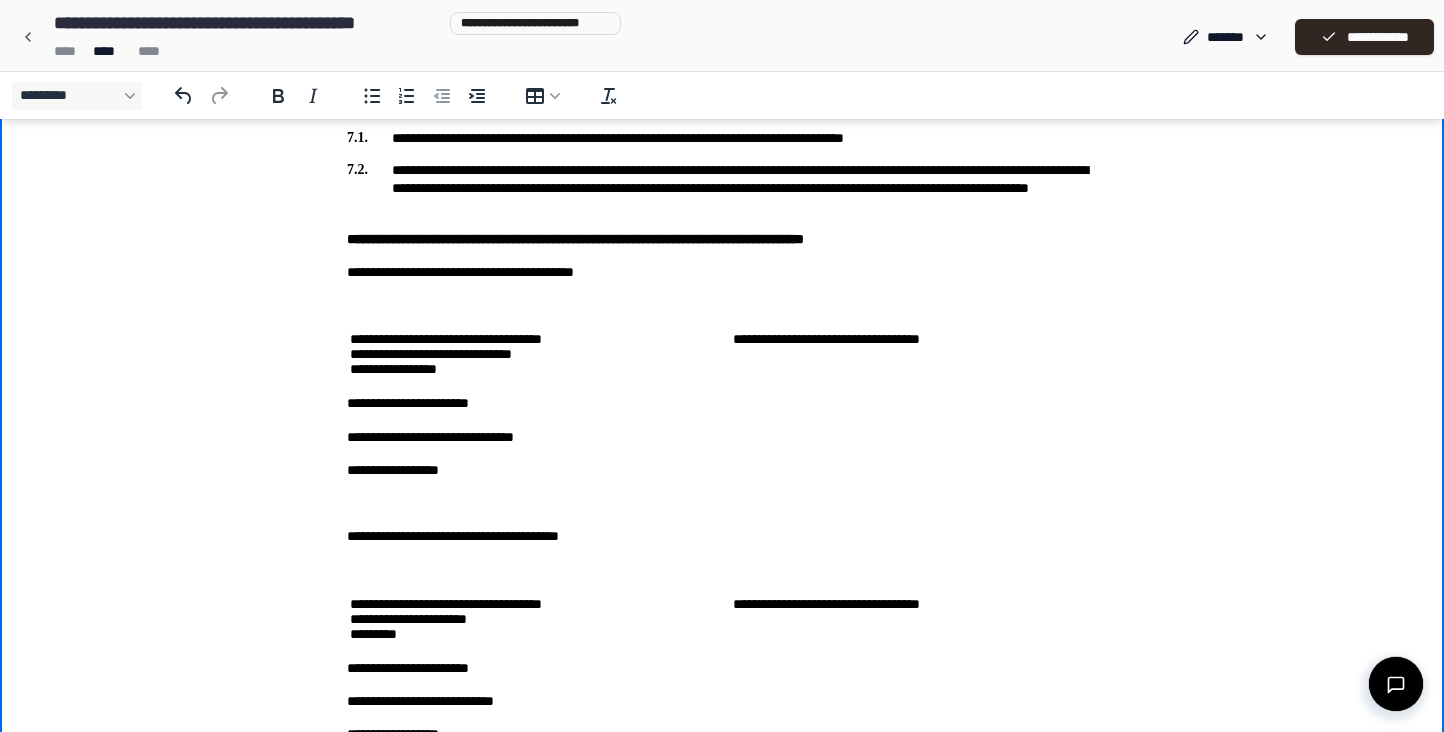 click on "**********" at bounding box center [722, -142] 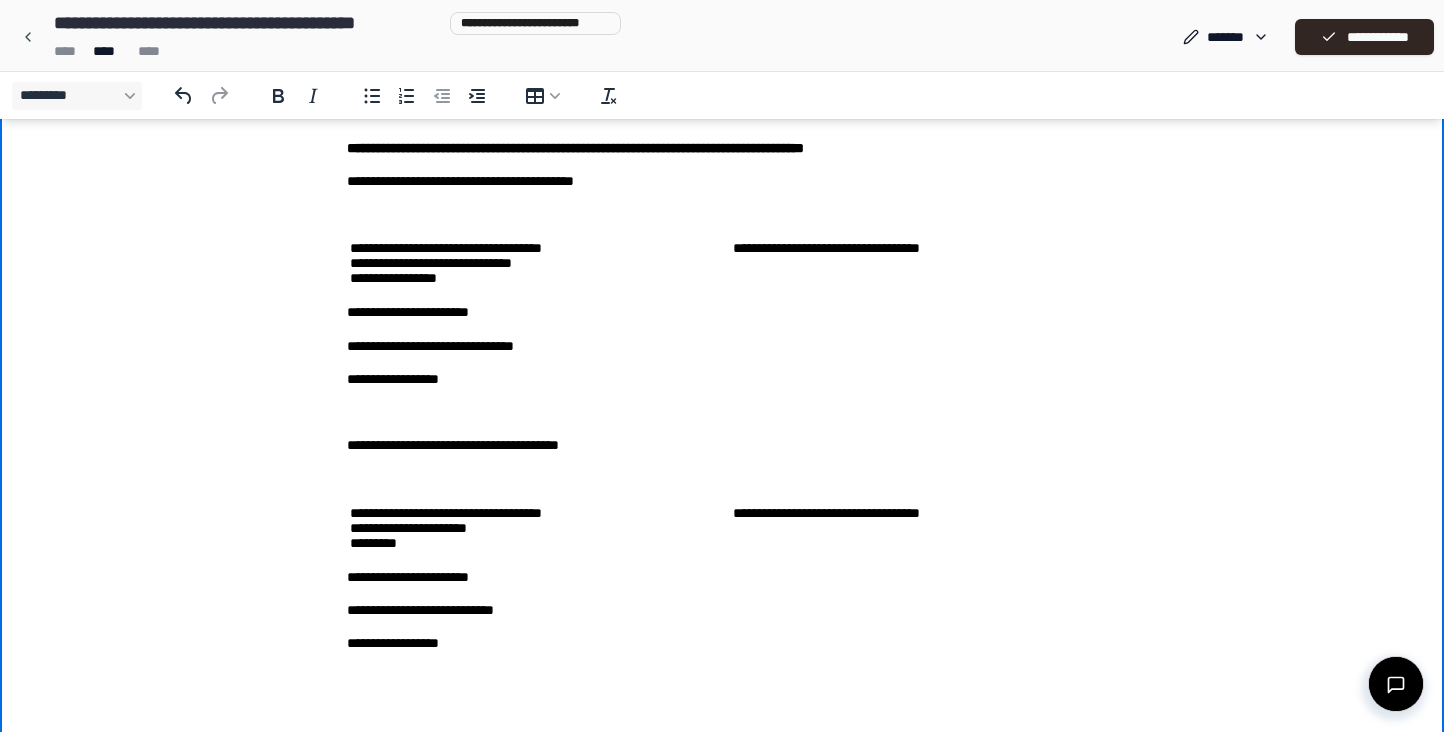 scroll, scrollTop: 1284, scrollLeft: 0, axis: vertical 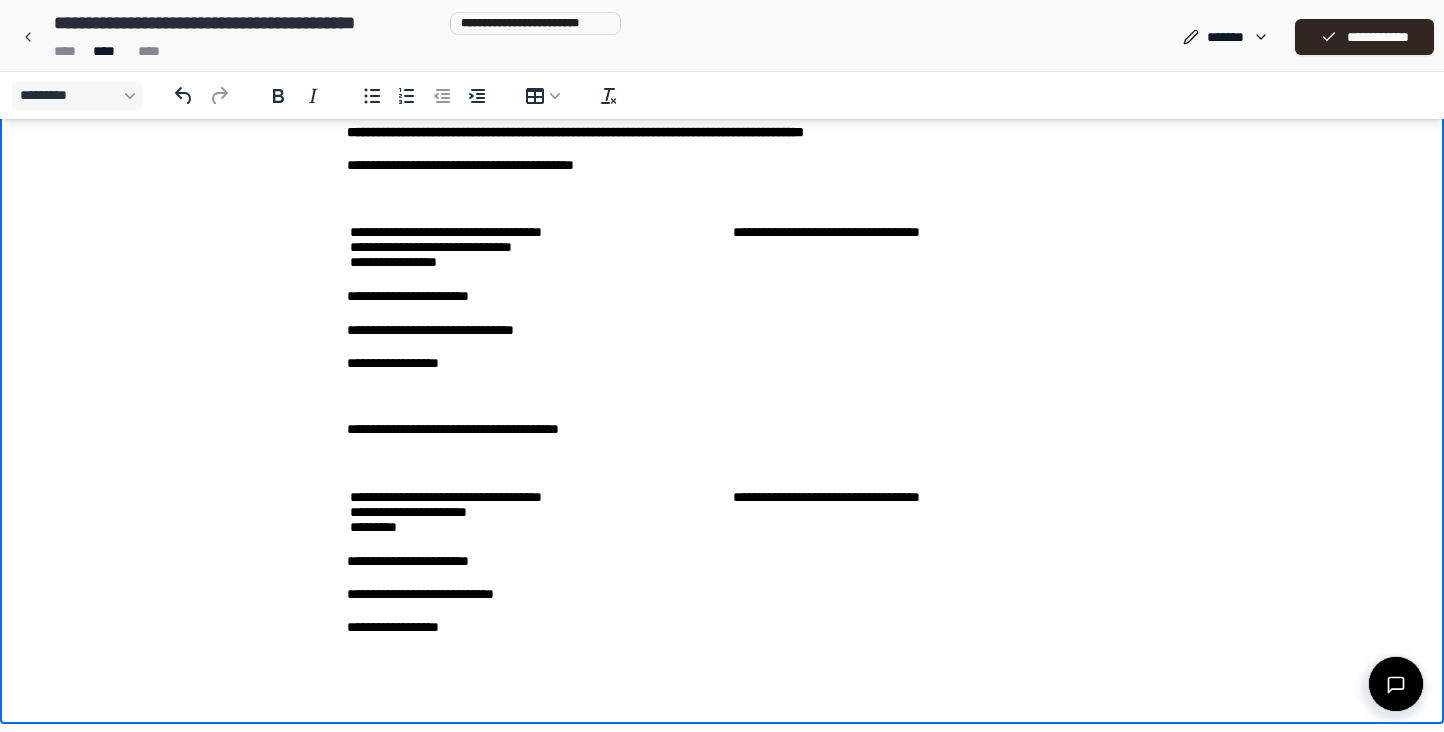 click on "**********" at bounding box center [722, -249] 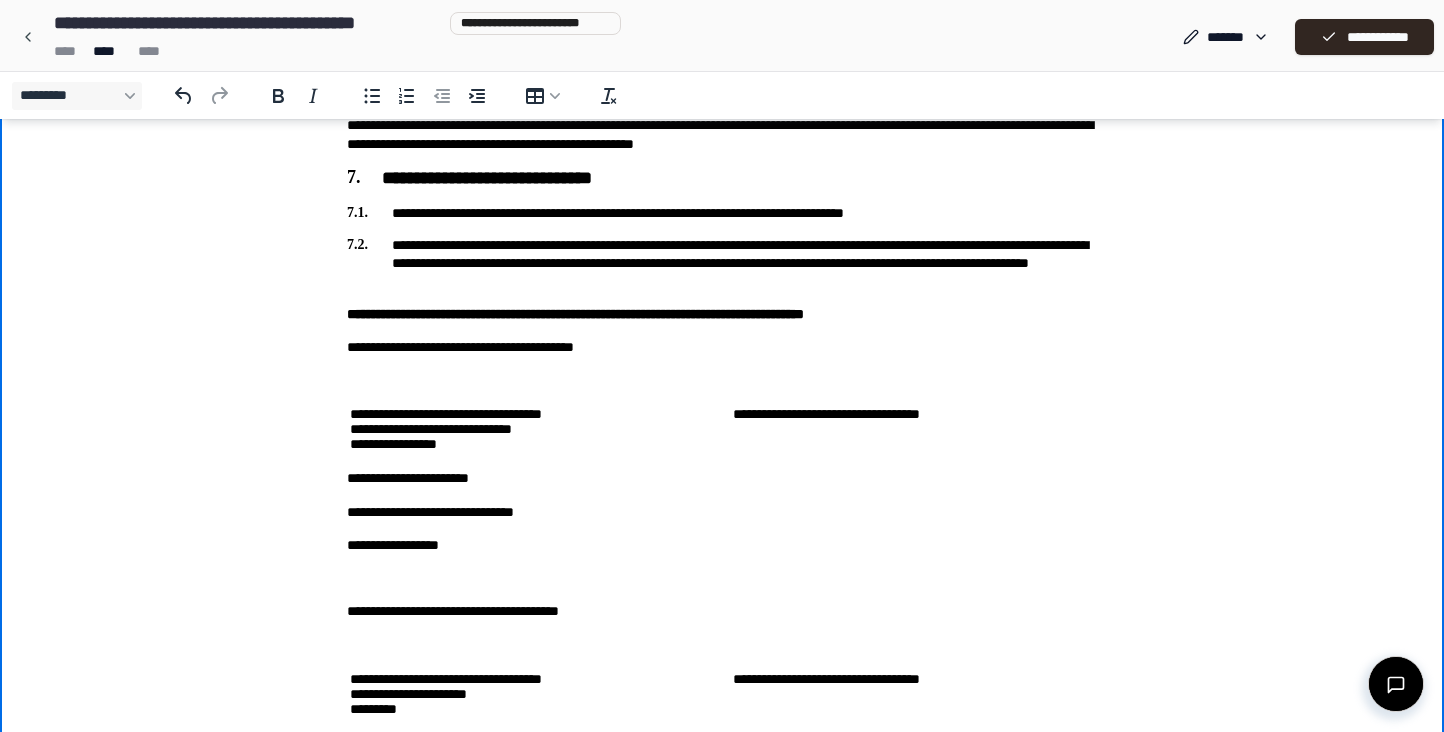 scroll, scrollTop: 1103, scrollLeft: 0, axis: vertical 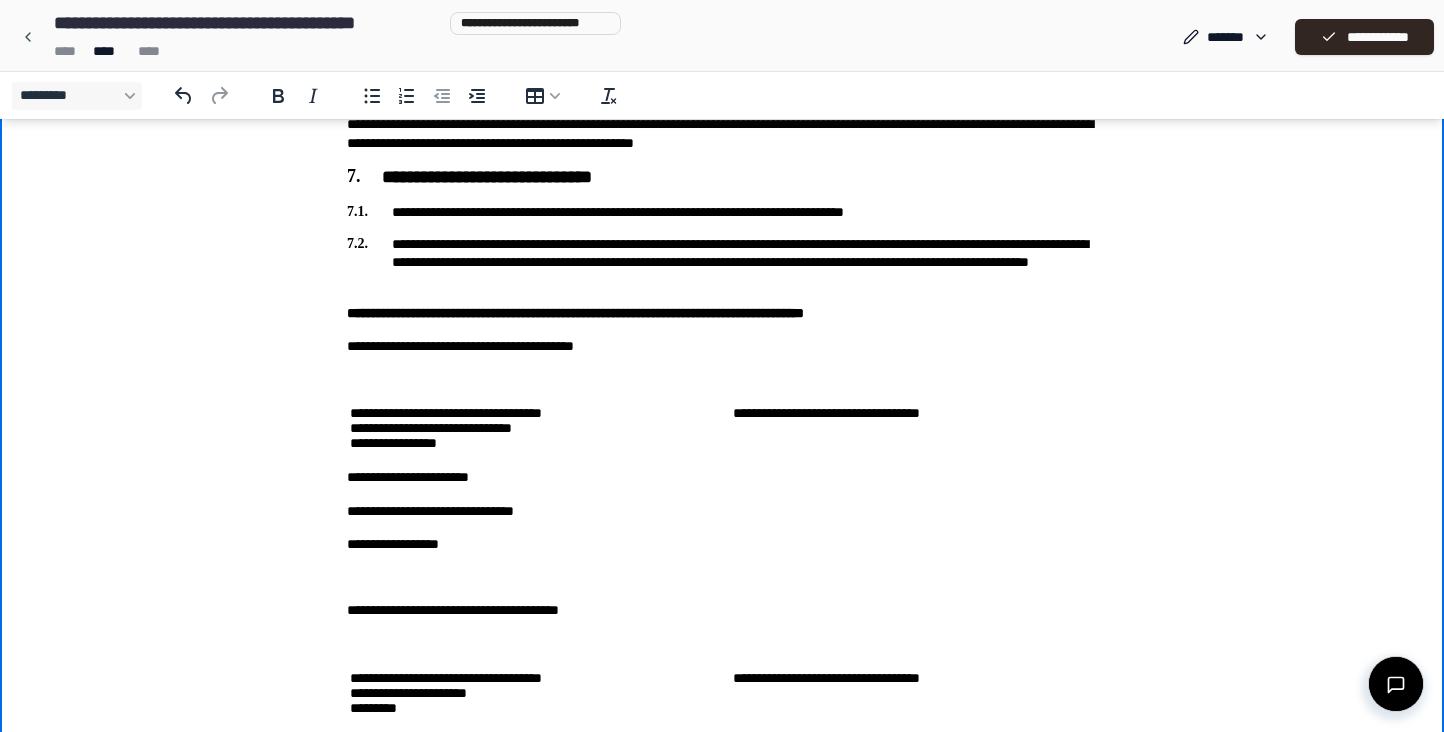 click at bounding box center (722, 379) 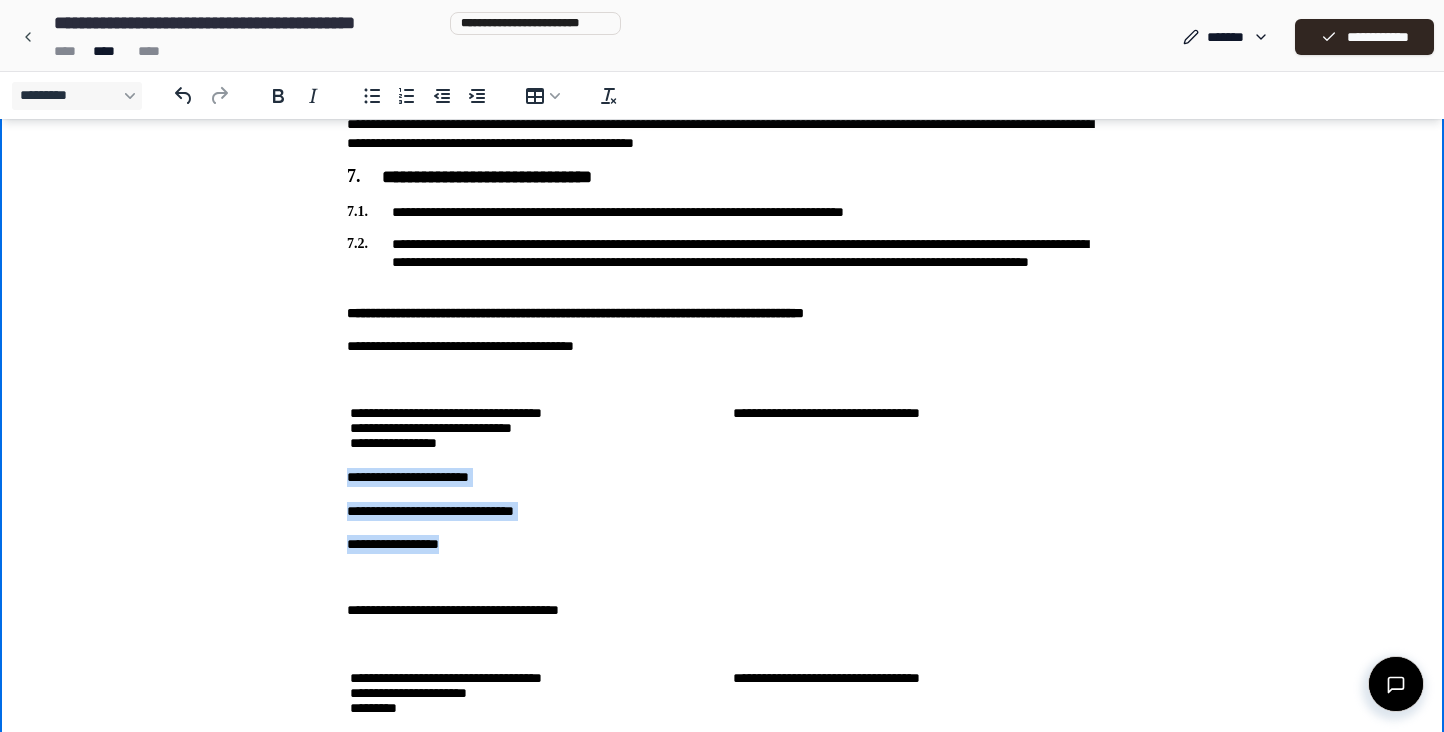 drag, startPoint x: 476, startPoint y: 554, endPoint x: 317, endPoint y: 477, distance: 176.66353 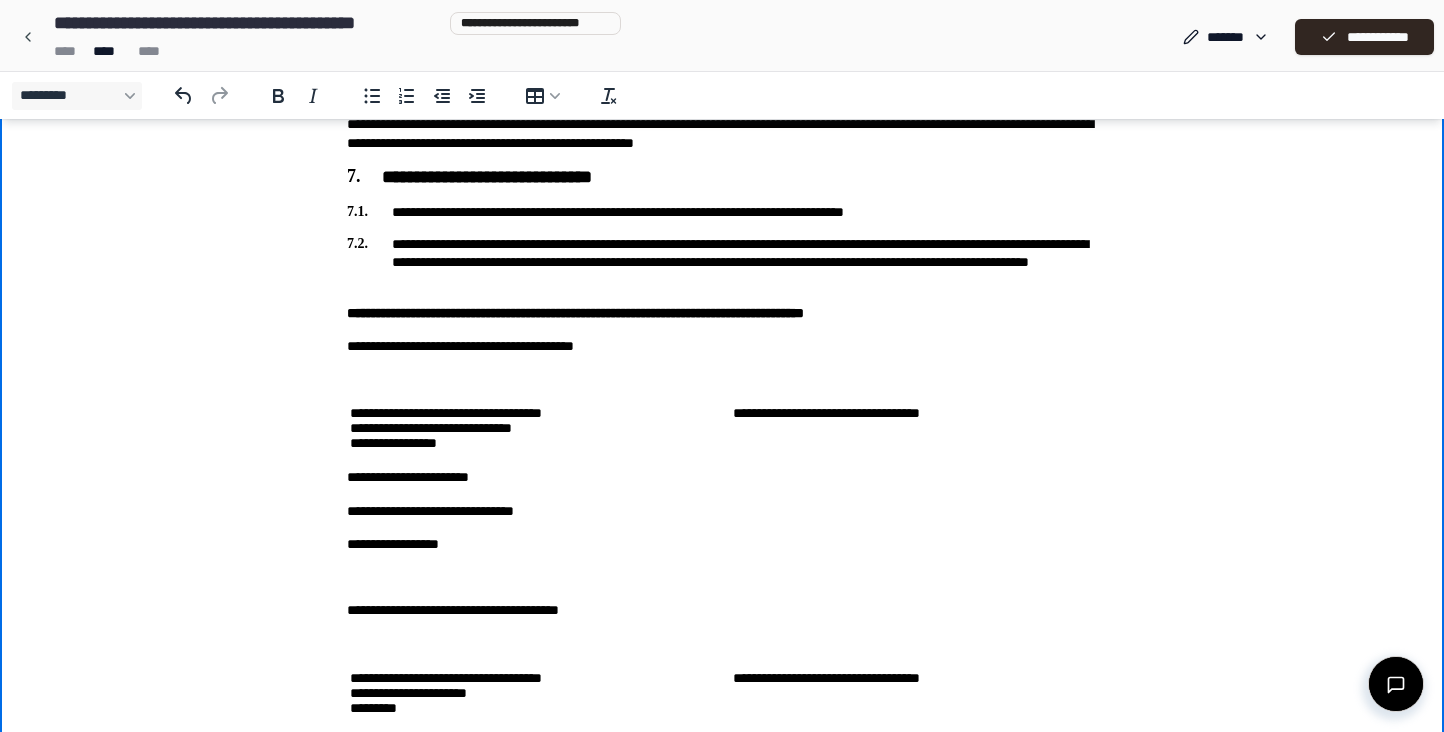 click on "**********" at bounding box center (722, -68) 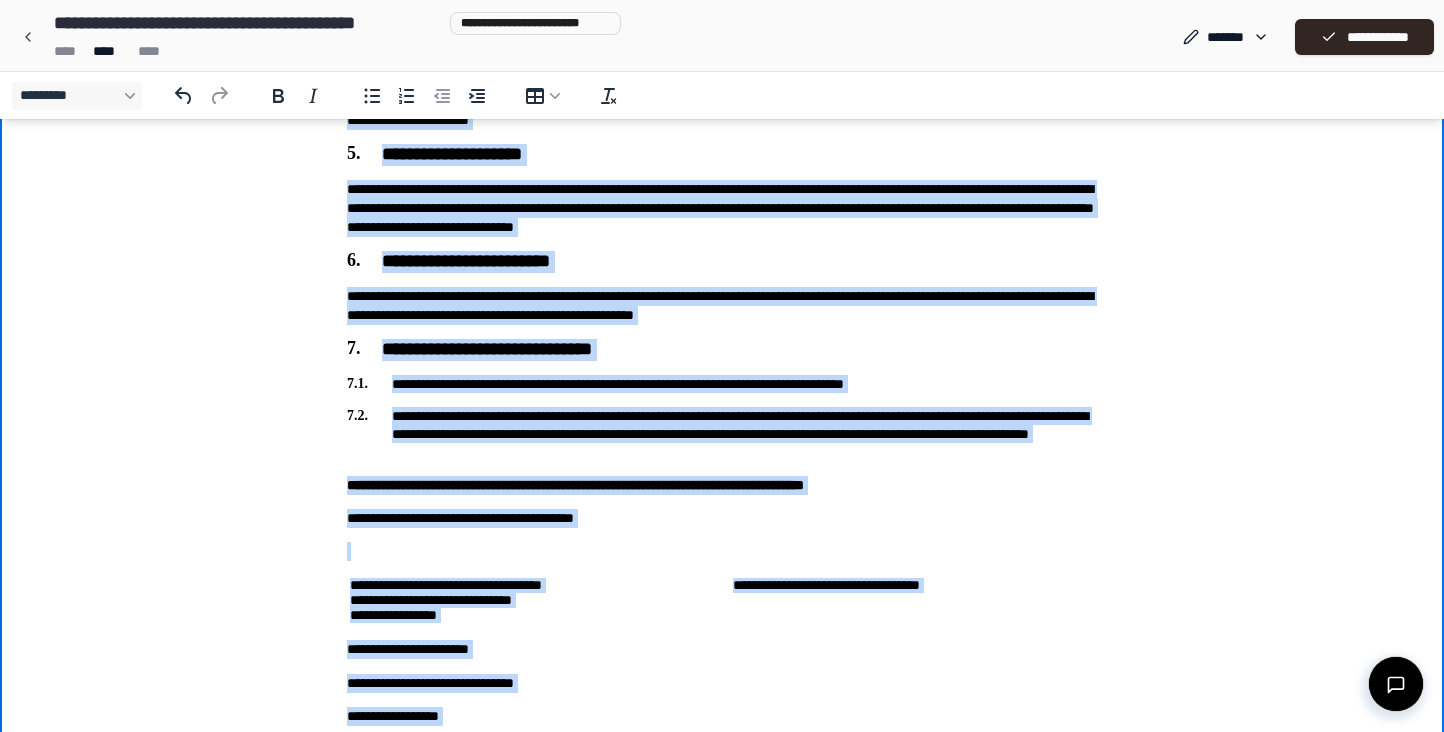 scroll, scrollTop: 1284, scrollLeft: 0, axis: vertical 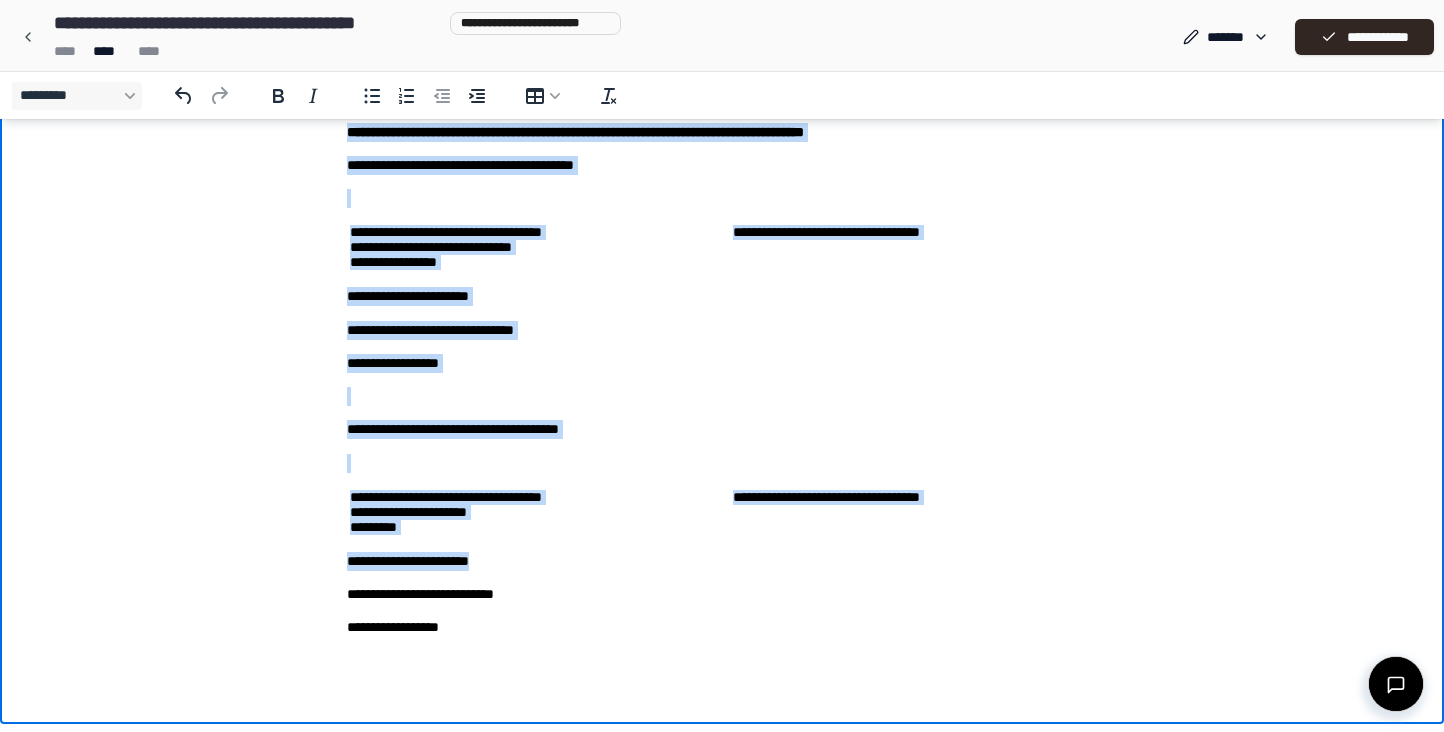 drag, startPoint x: 342, startPoint y: -1128, endPoint x: 679, endPoint y: 567, distance: 1728.1765 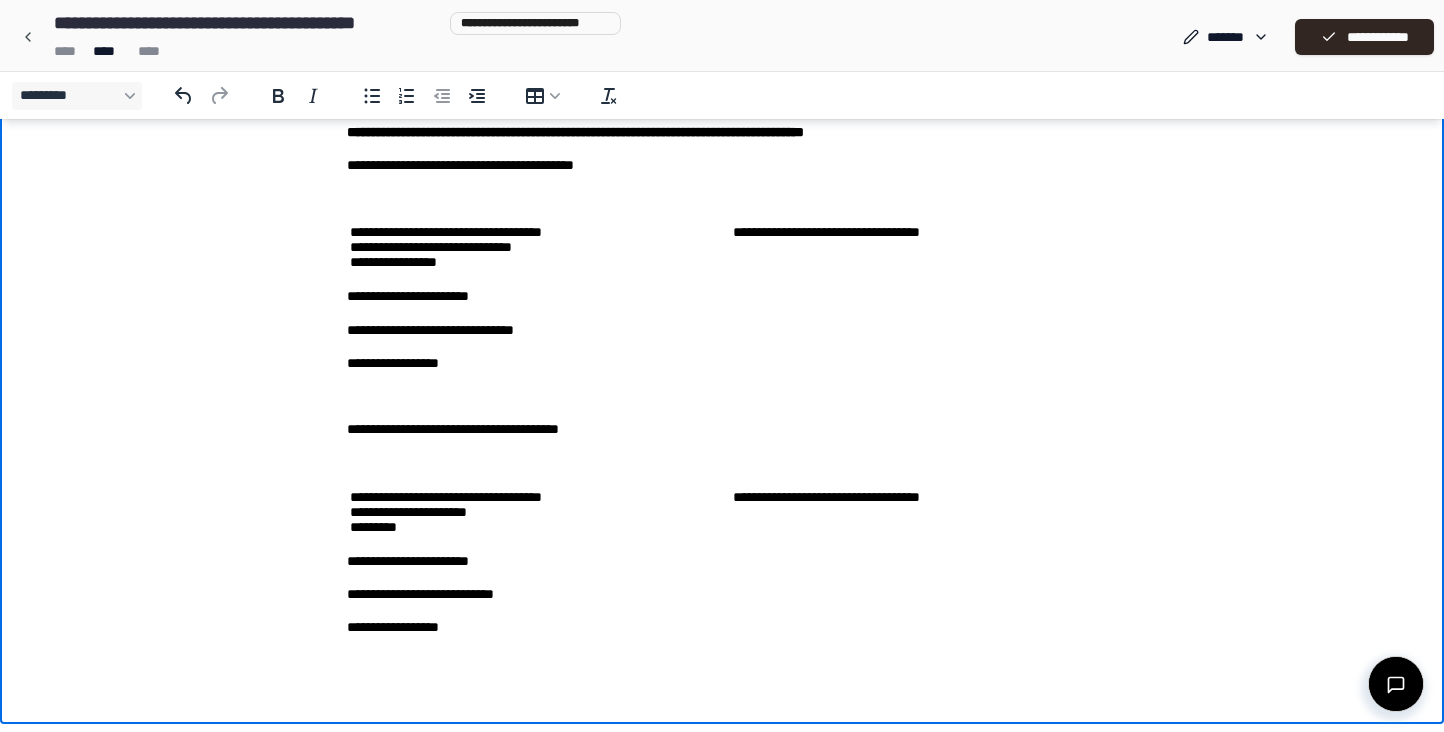 click on "**********" at bounding box center [722, -249] 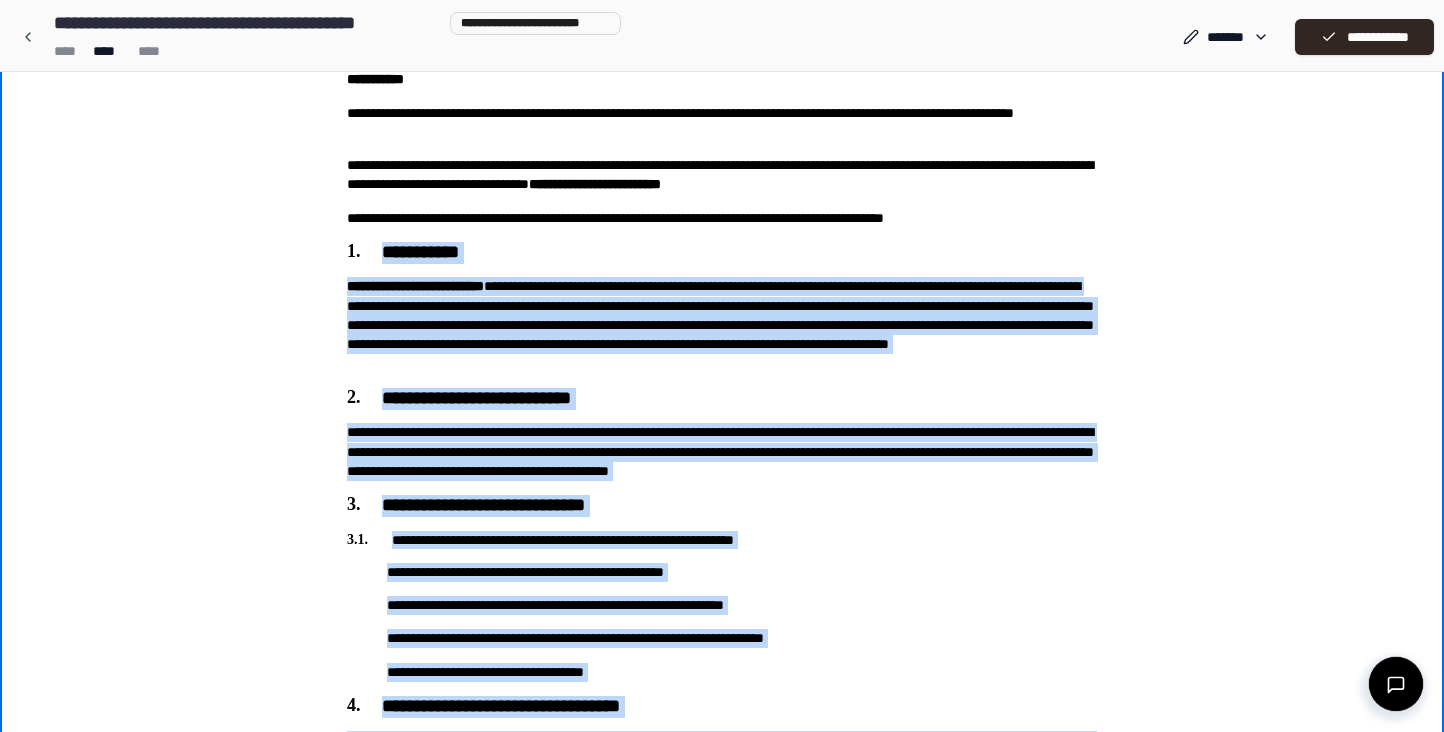 scroll, scrollTop: 0, scrollLeft: 0, axis: both 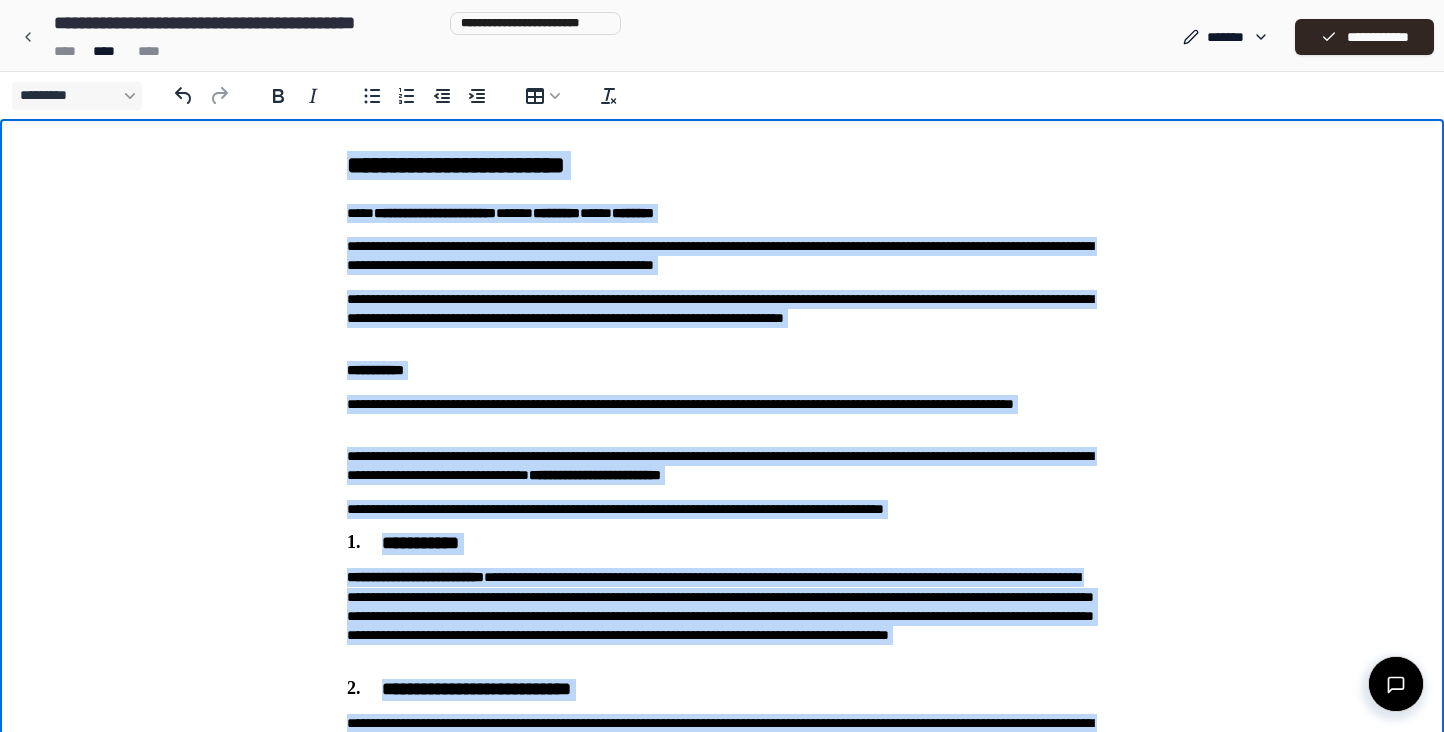 drag, startPoint x: 582, startPoint y: 1942, endPoint x: 164, endPoint y: 103, distance: 1885.907 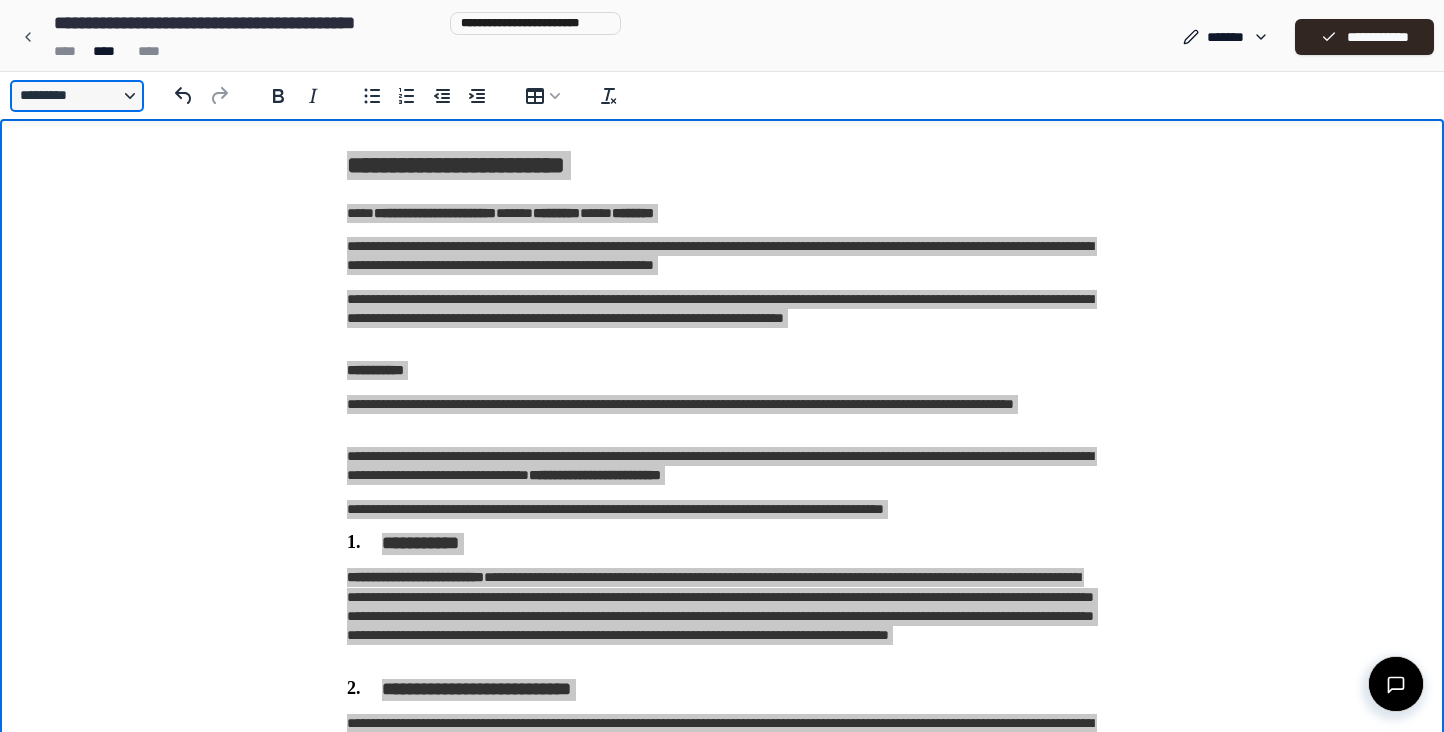 click on "*********" at bounding box center [77, 96] 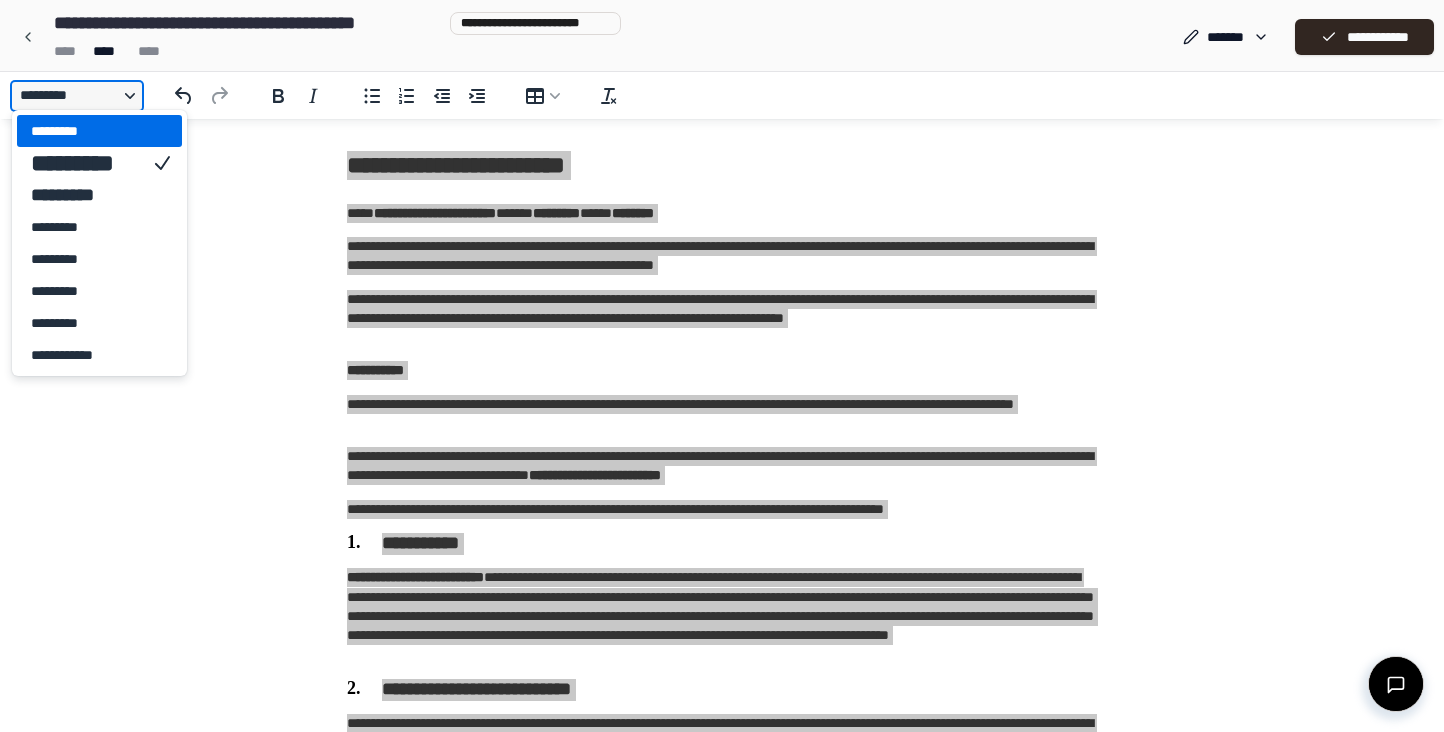 click on "*********" at bounding box center (77, 96) 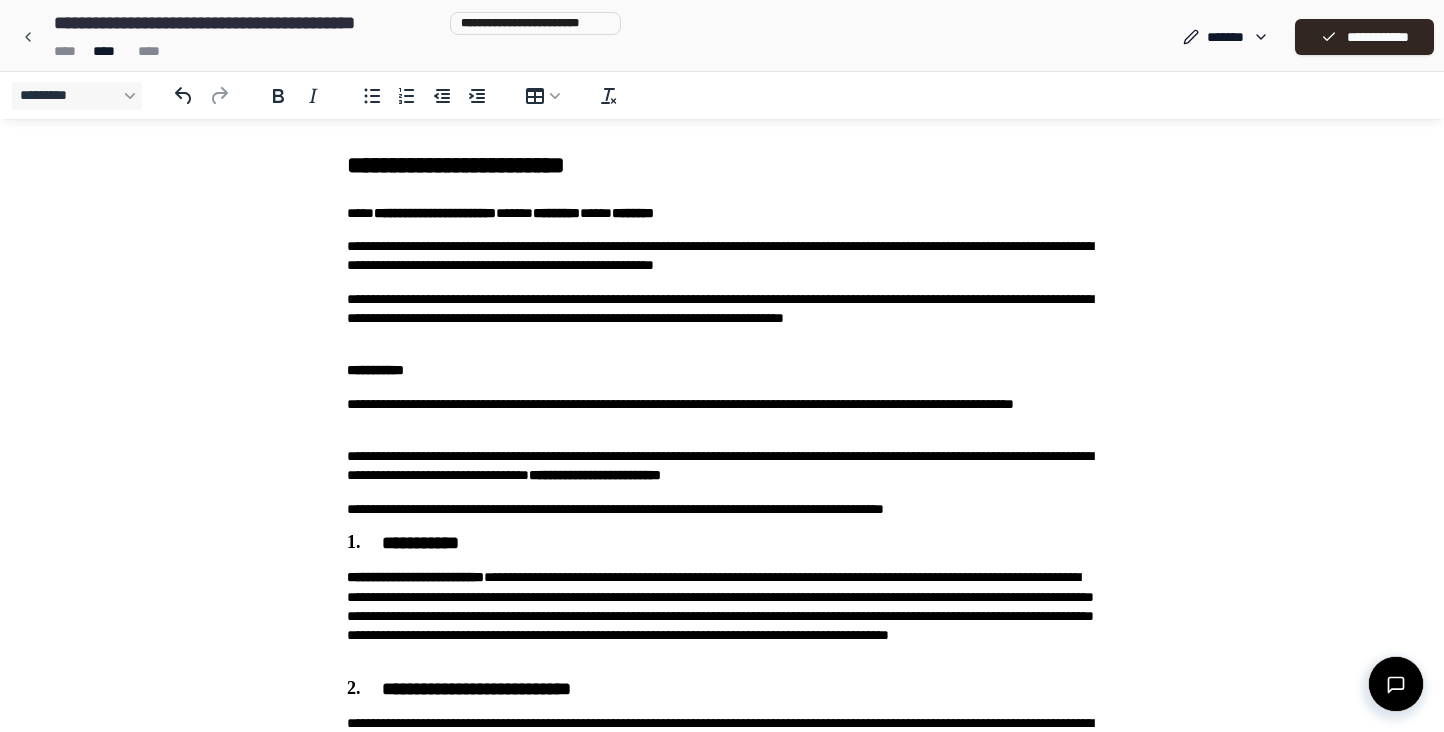 click on "**********" at bounding box center (722, 1035) 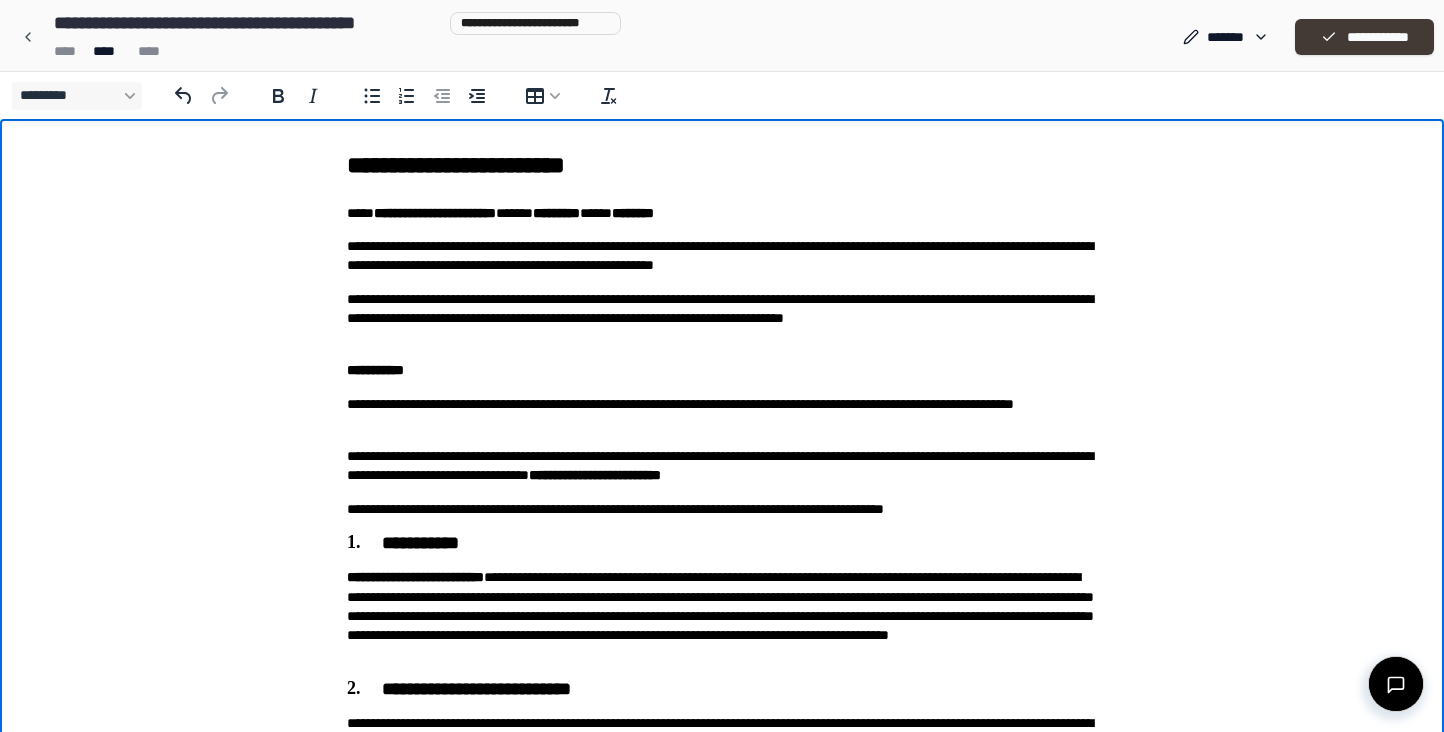 click on "**********" at bounding box center [1364, 37] 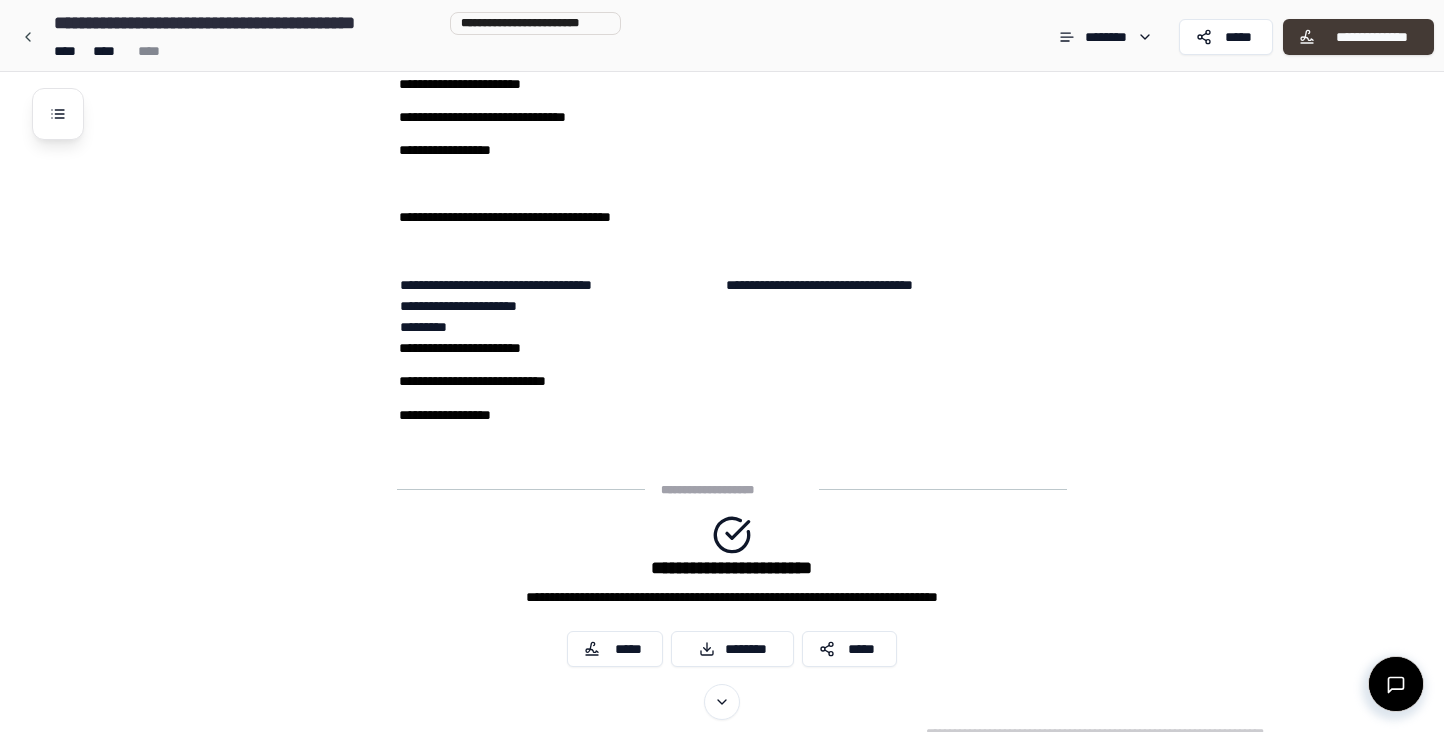 scroll, scrollTop: 1696, scrollLeft: 0, axis: vertical 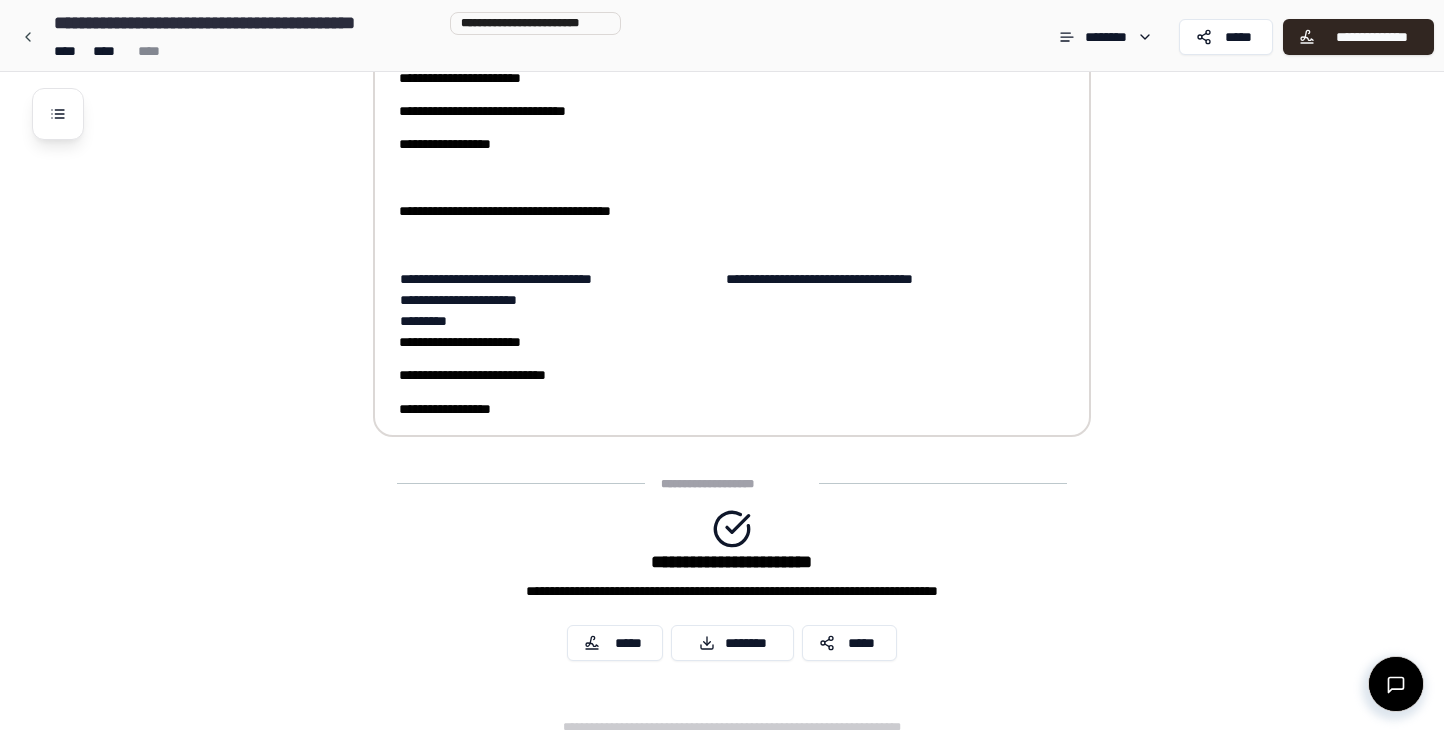 click on "**********" at bounding box center (718, 101) 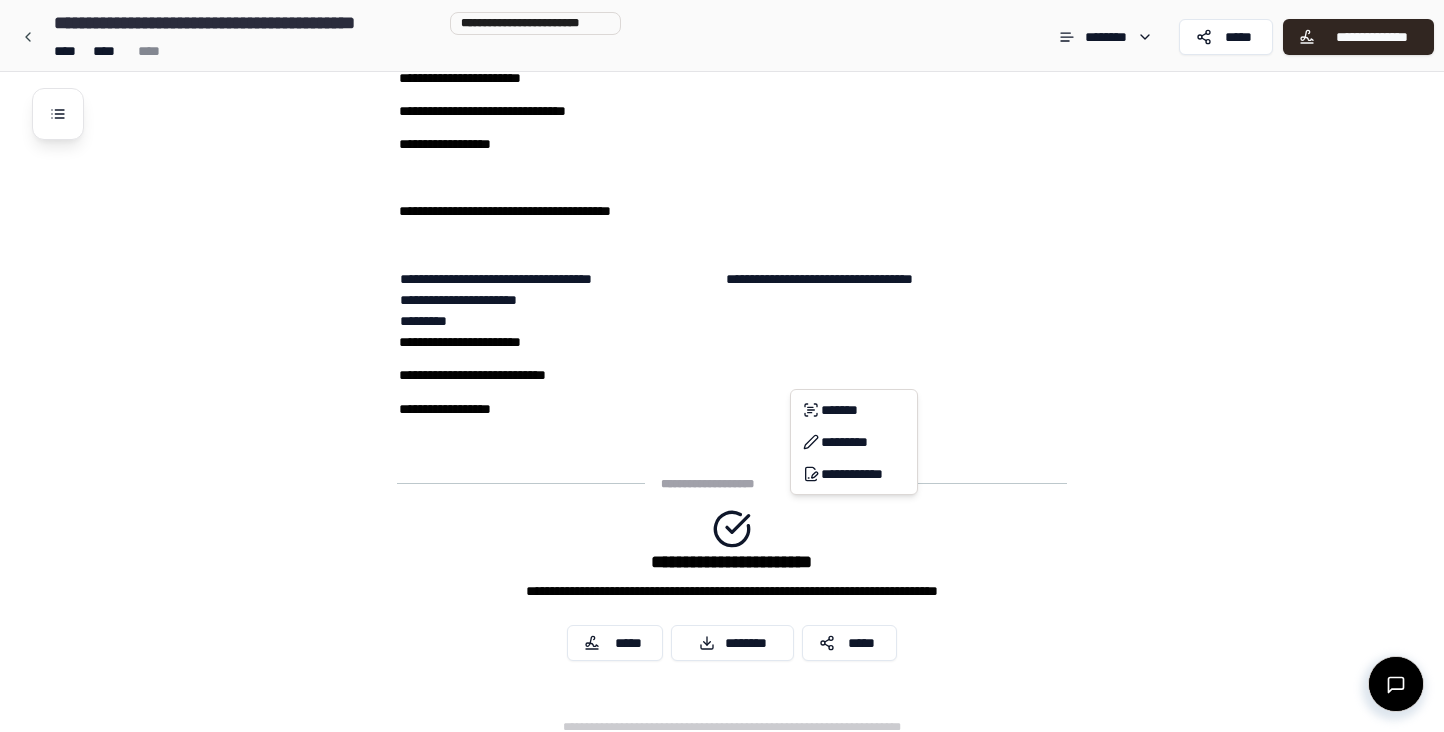 click on "**********" at bounding box center (722, -476) 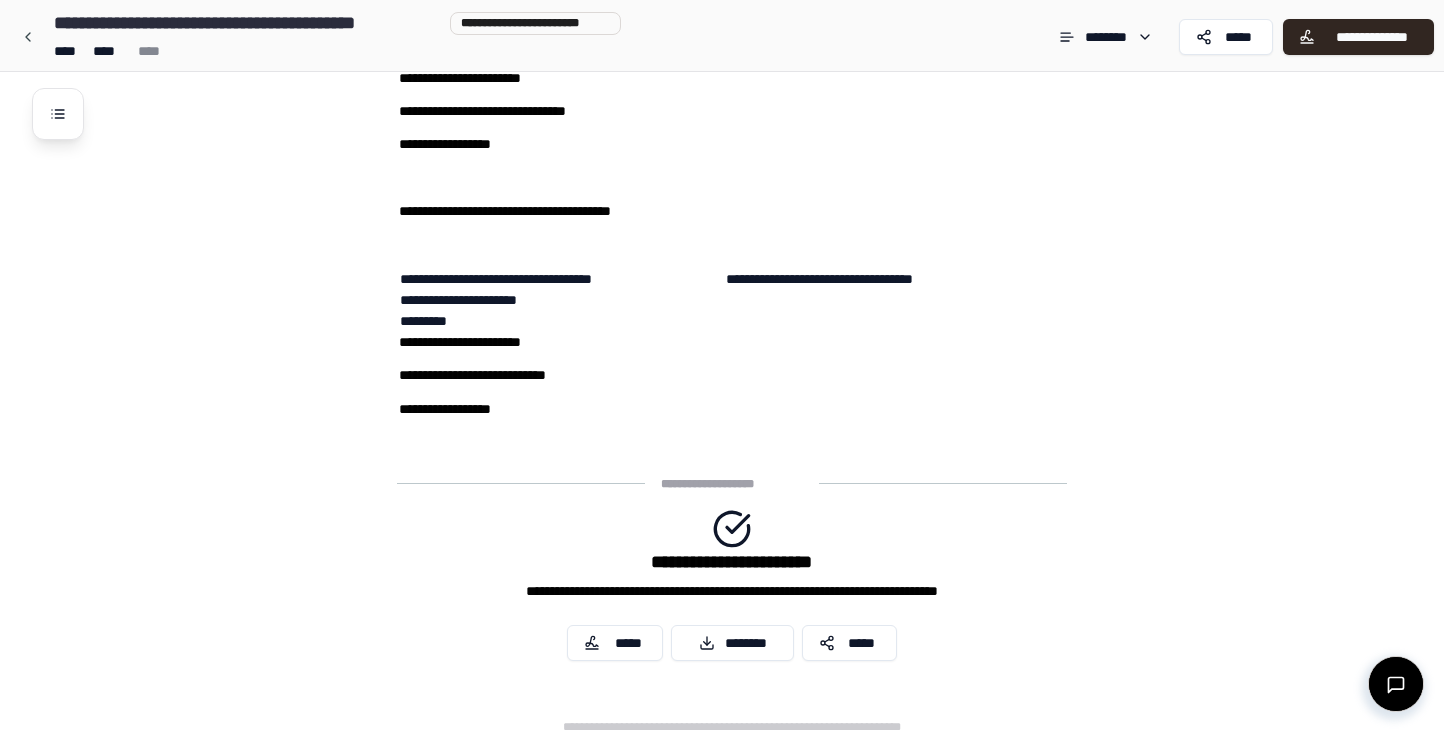click on "**********" at bounding box center [748, -440] 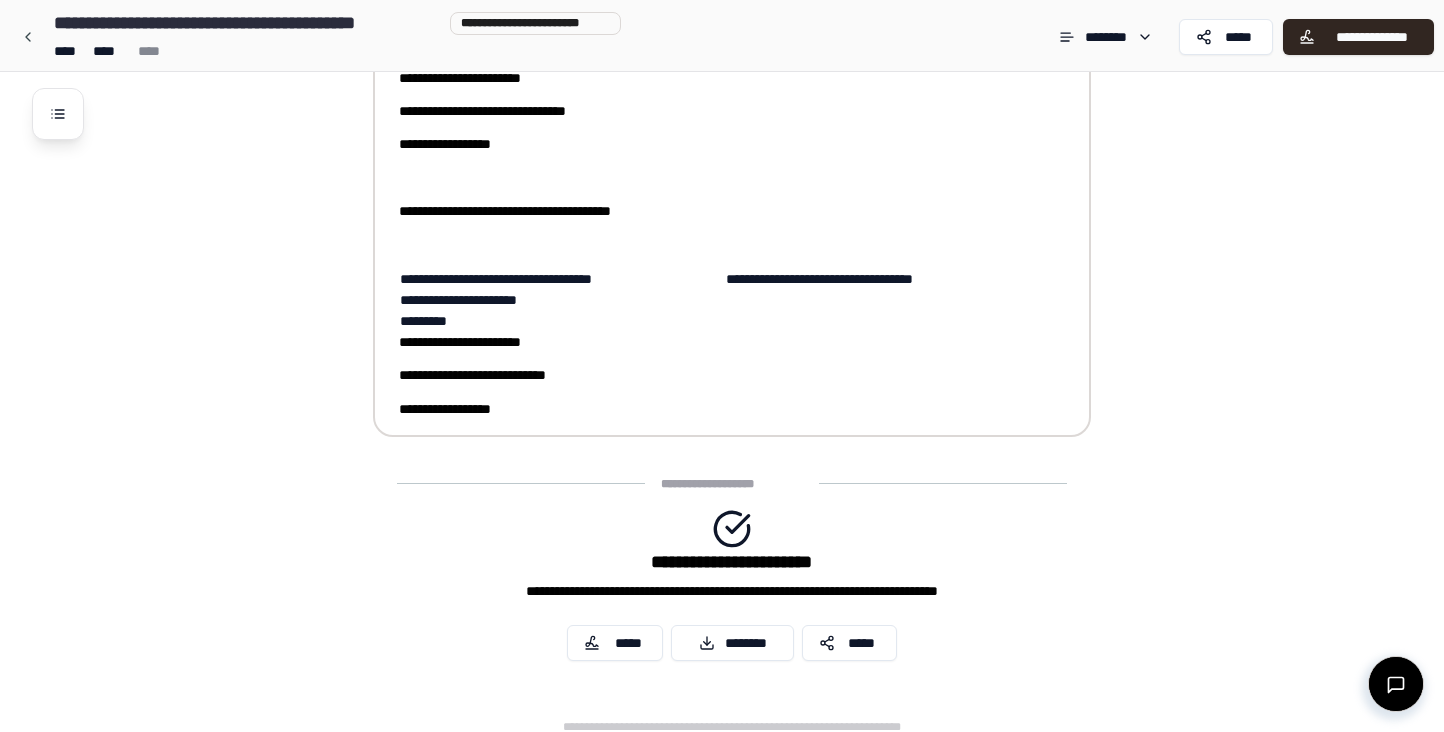 click on "**********" at bounding box center [718, 101] 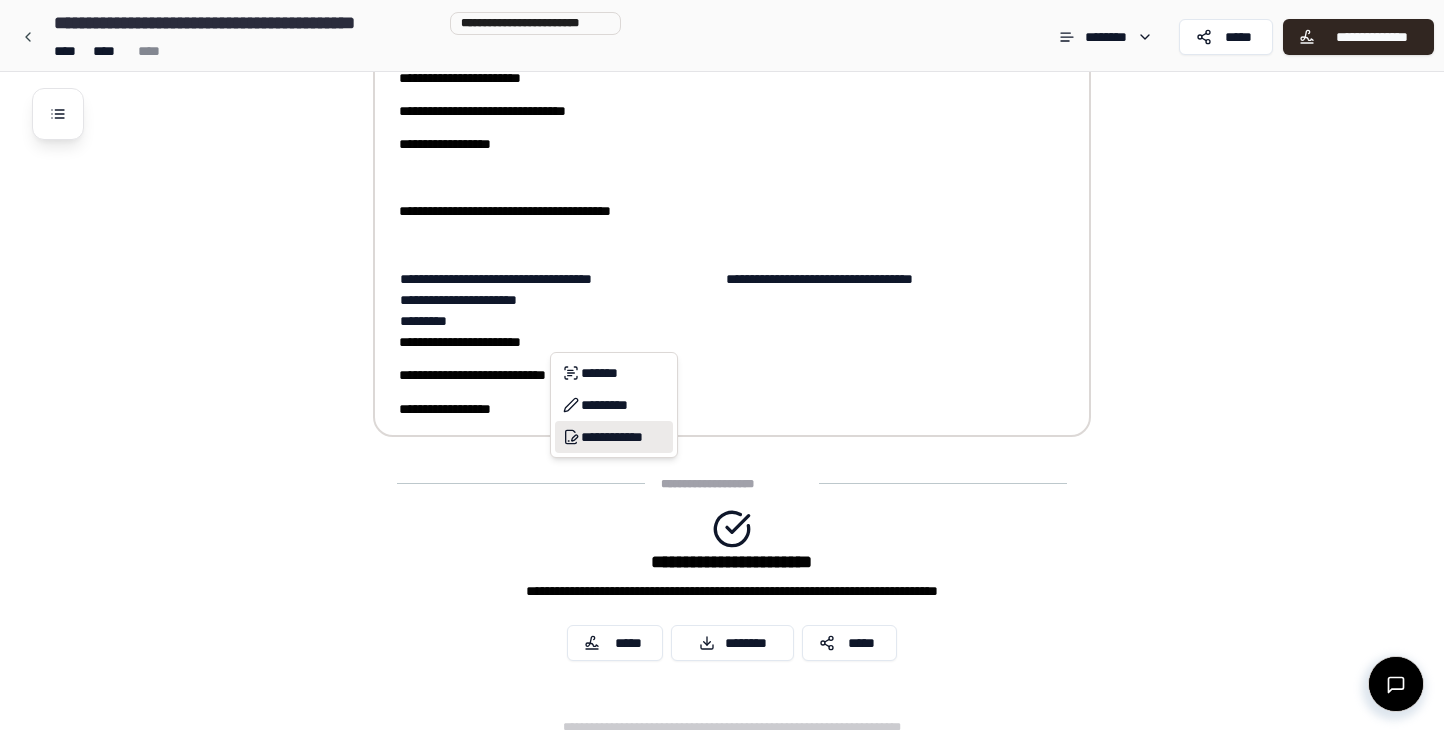 click on "**********" at bounding box center (614, 437) 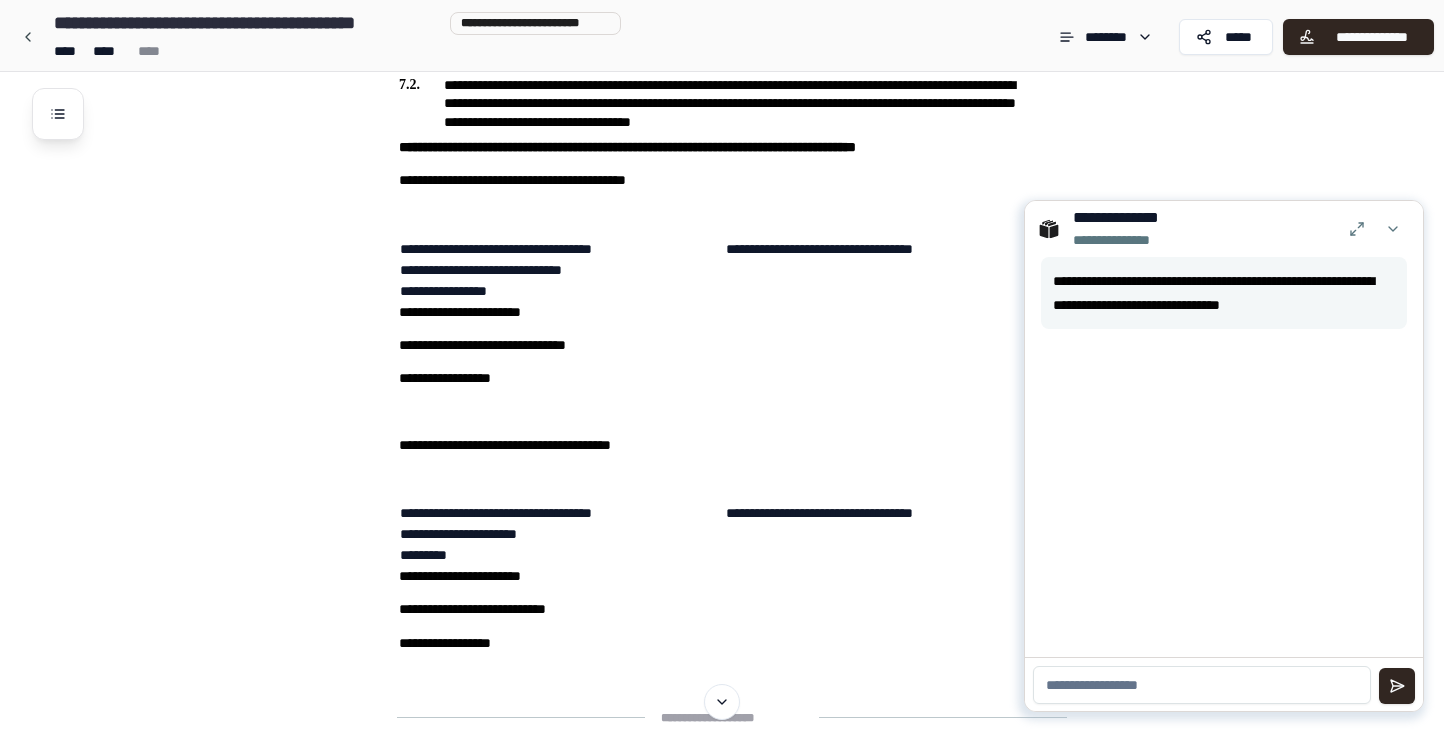 scroll, scrollTop: 1463, scrollLeft: 0, axis: vertical 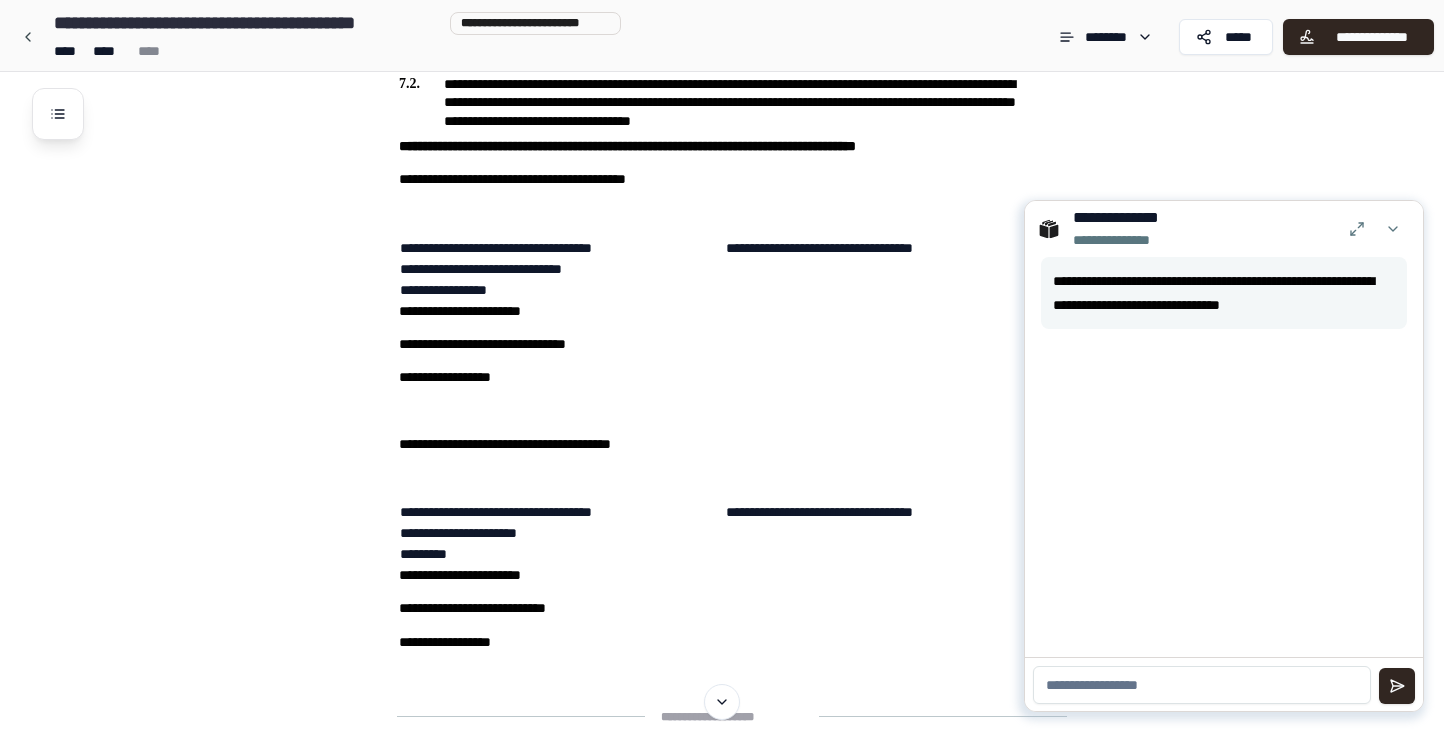 click at bounding box center (1202, 685) 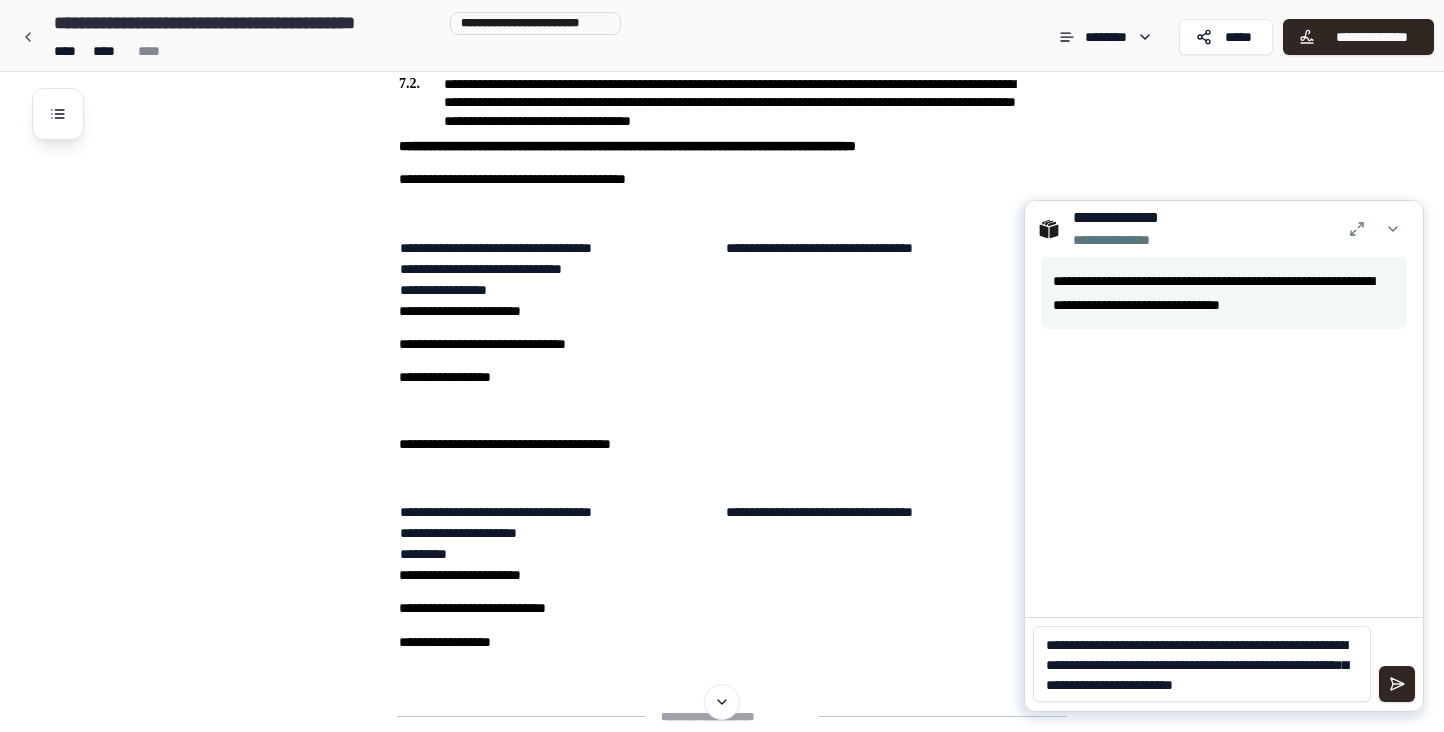 scroll, scrollTop: 0, scrollLeft: 0, axis: both 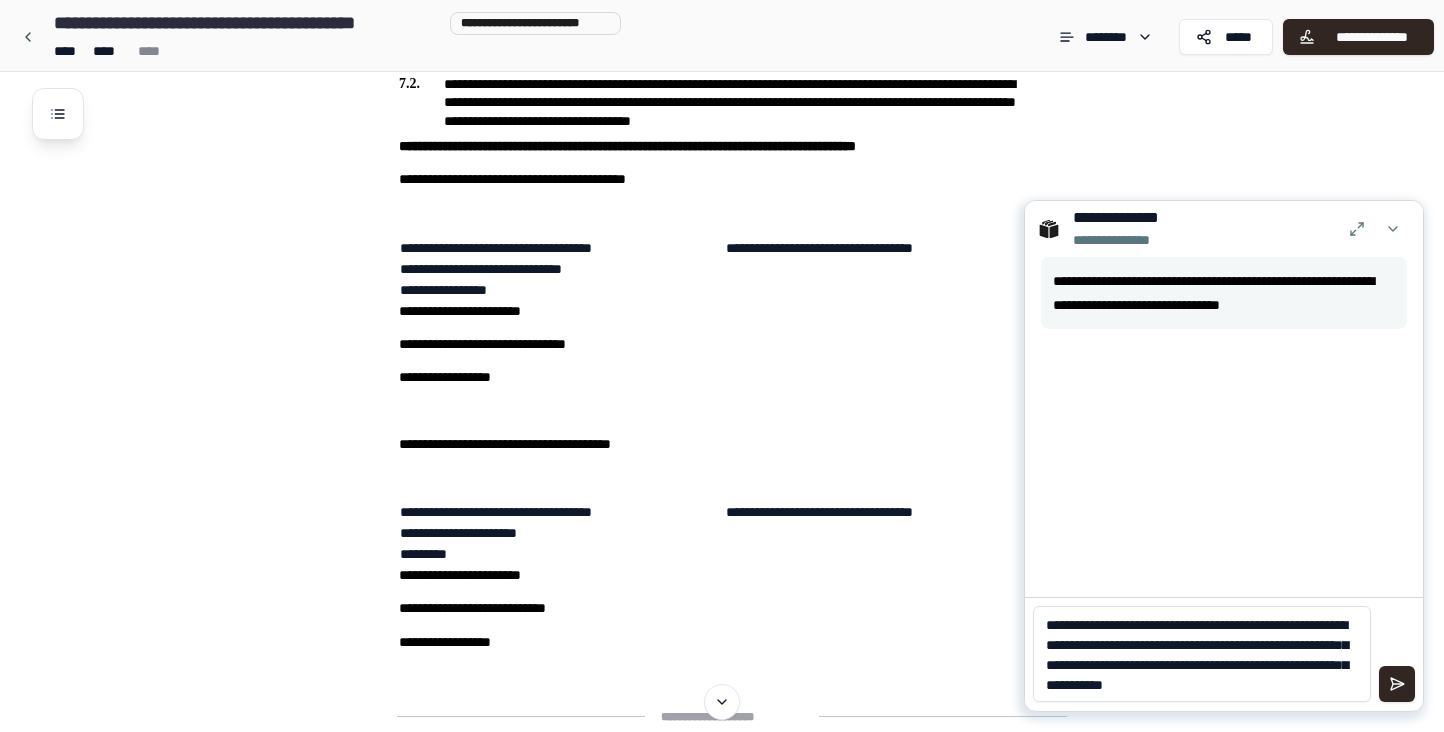 type on "**********" 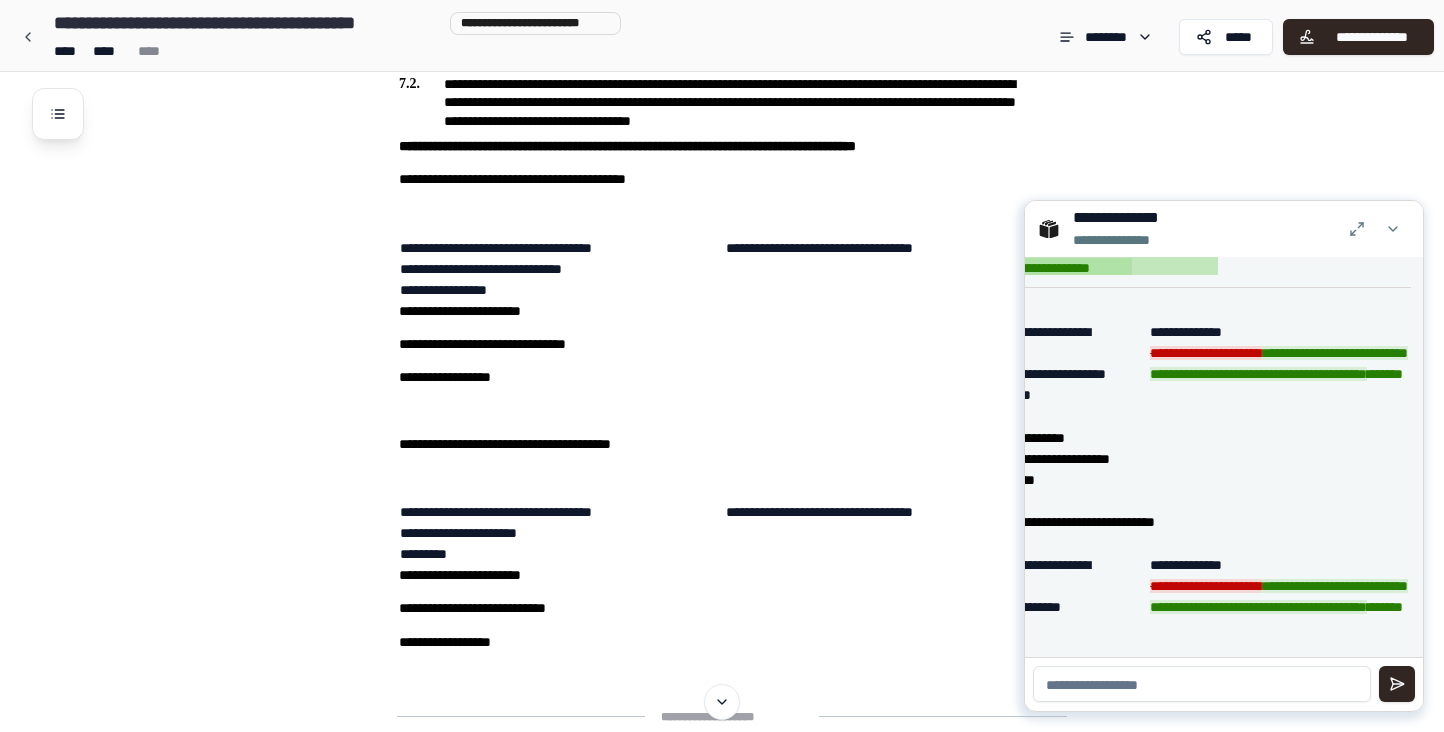 scroll, scrollTop: 883, scrollLeft: 110, axis: both 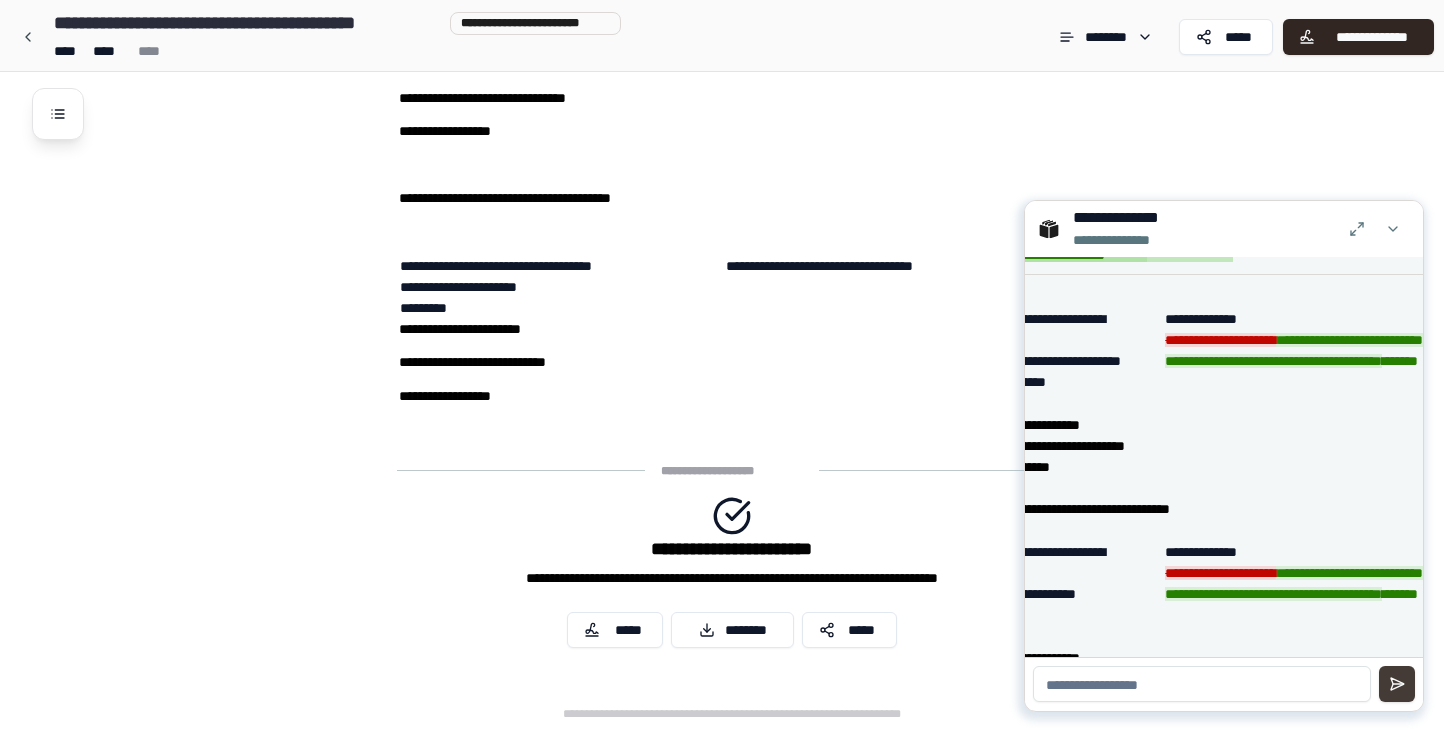 click at bounding box center (1397, 684) 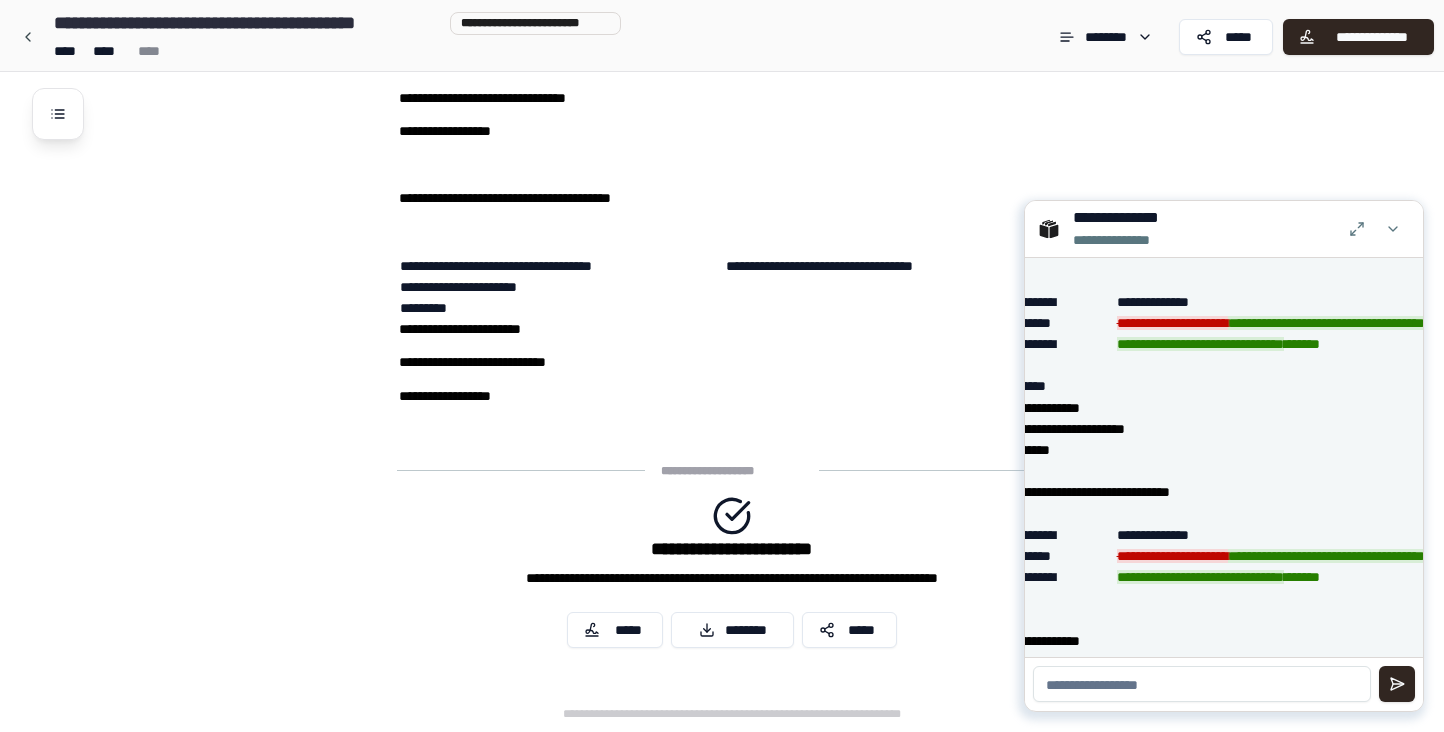 scroll, scrollTop: 883, scrollLeft: 95, axis: both 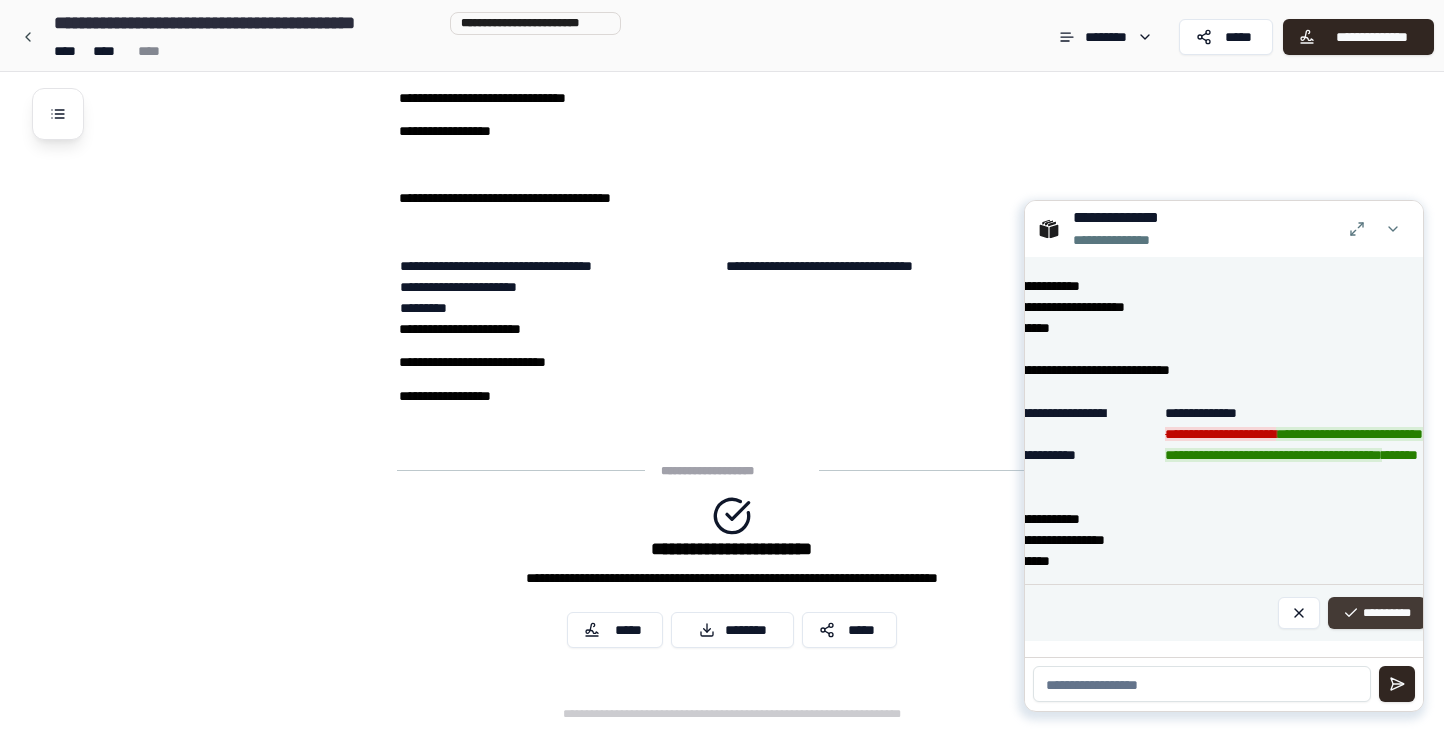 click on "**********" at bounding box center (1377, 613) 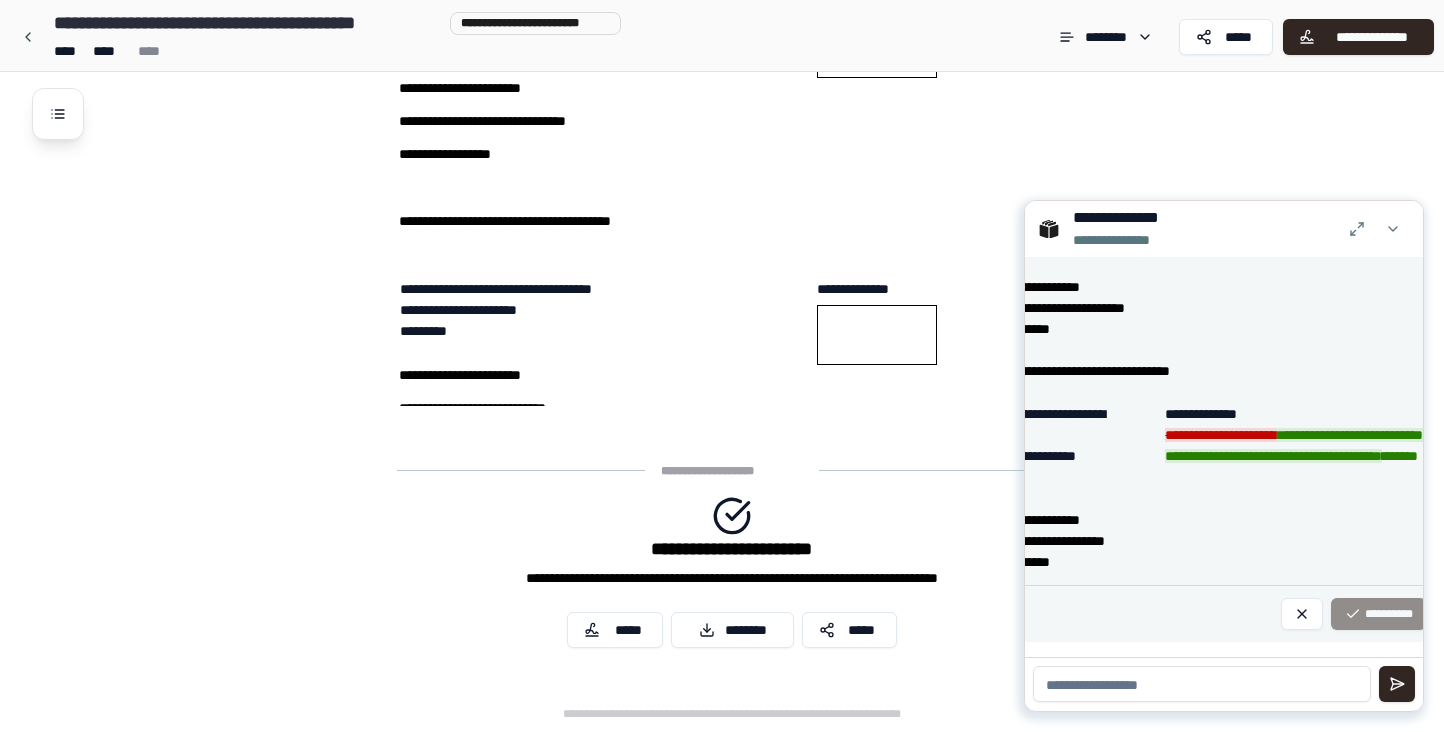scroll, scrollTop: 1755, scrollLeft: 0, axis: vertical 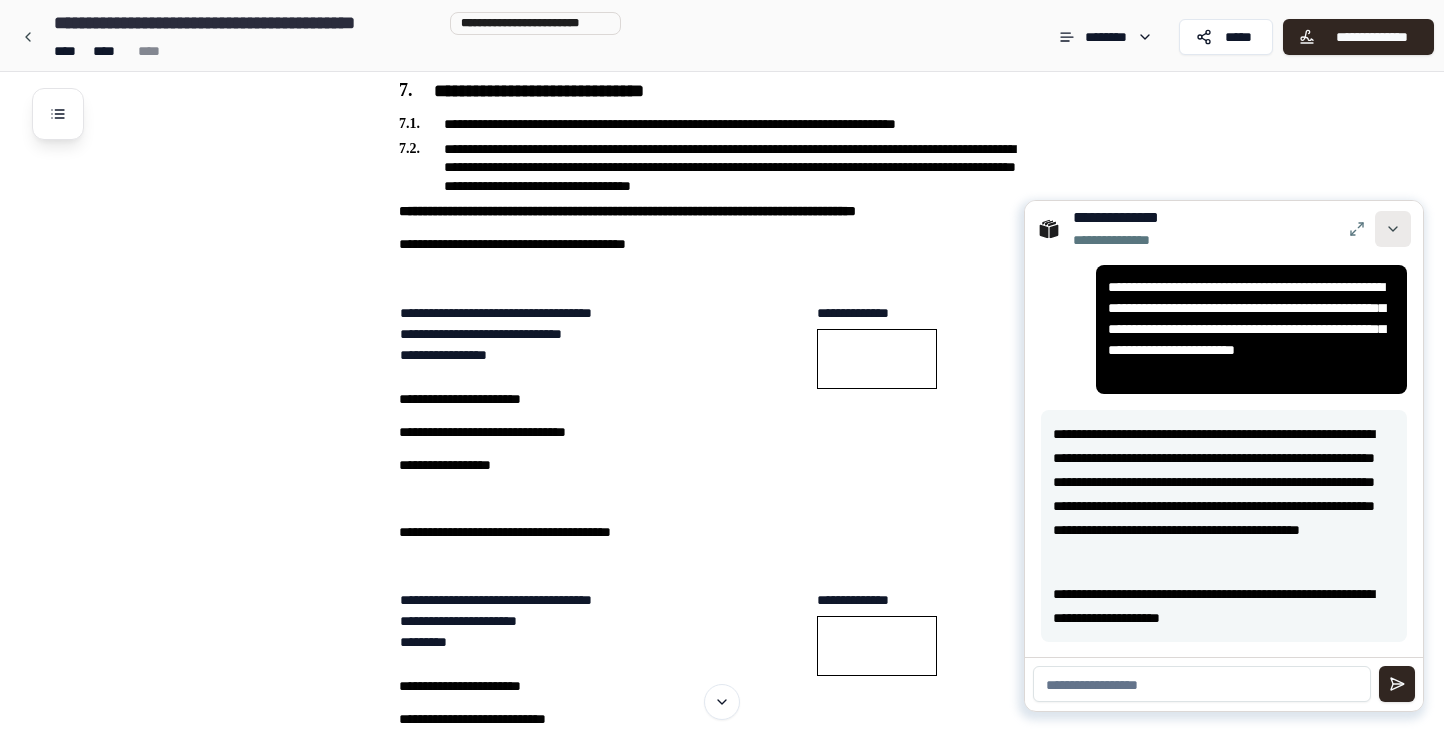 click at bounding box center (1393, 229) 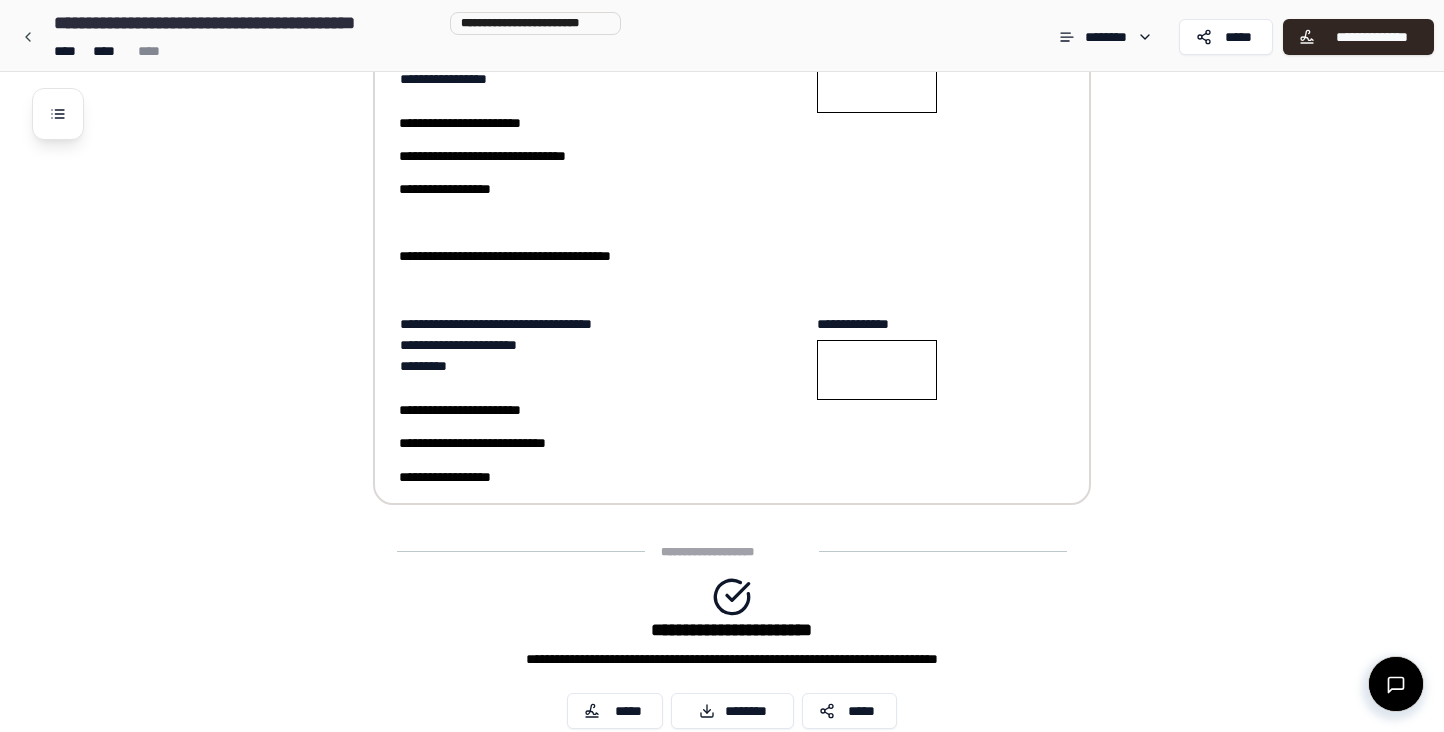 scroll, scrollTop: 1620, scrollLeft: 0, axis: vertical 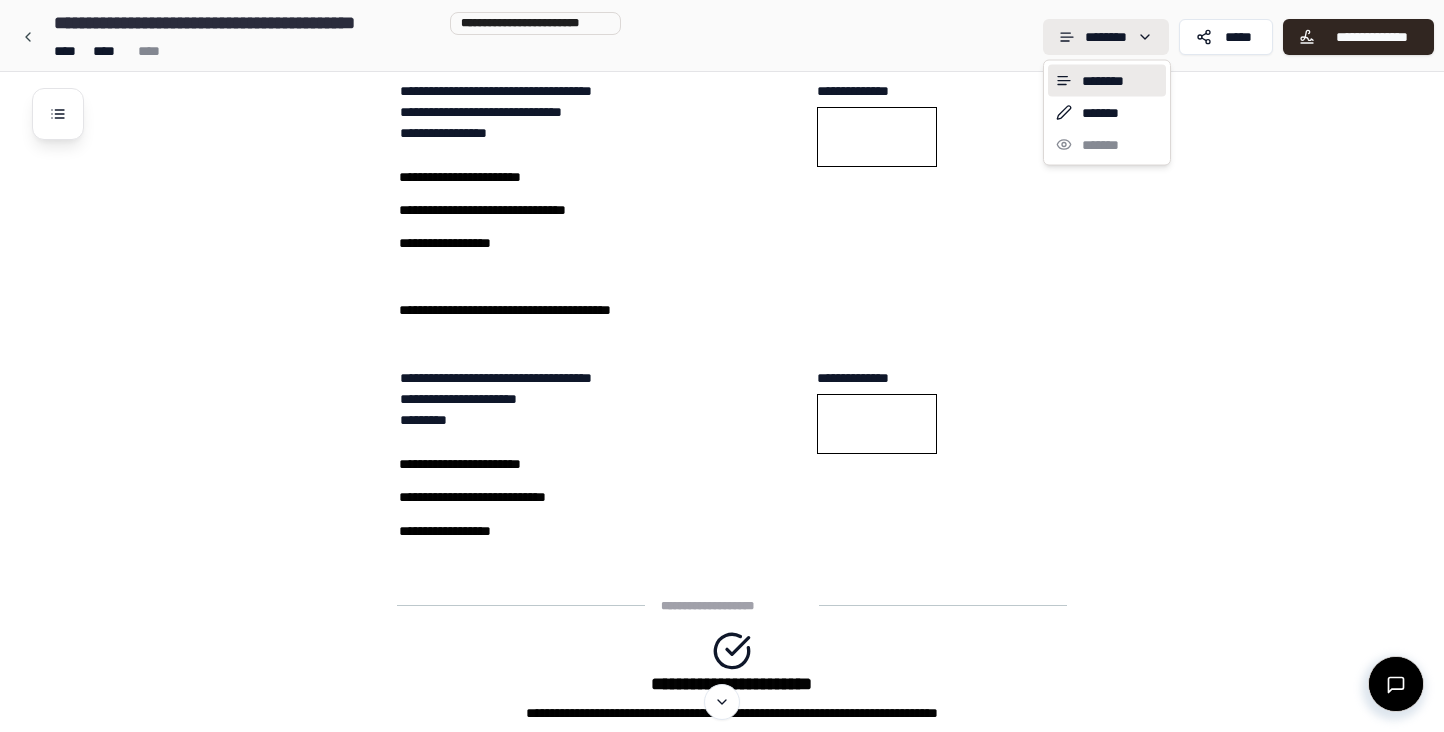 click on "**********" at bounding box center [722, -377] 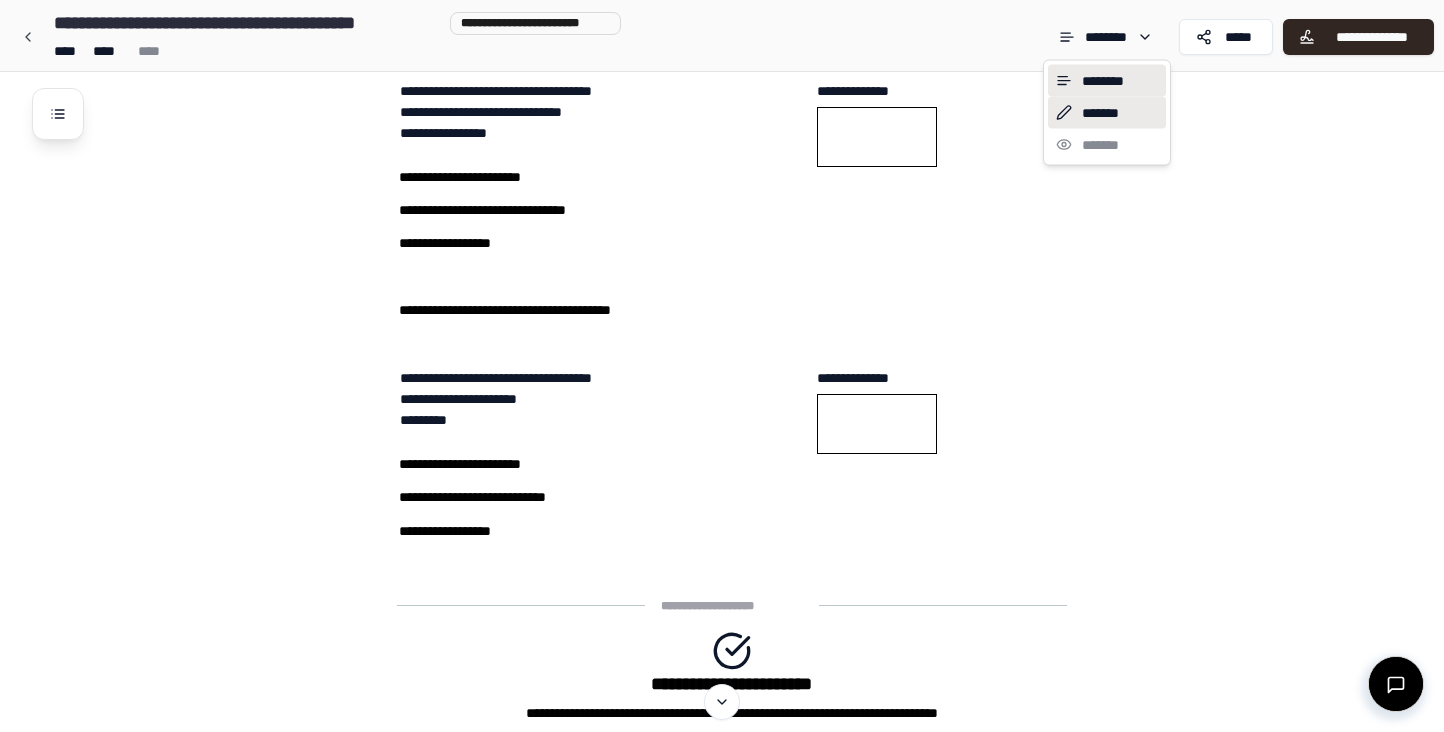 click on "*******" at bounding box center [1107, 113] 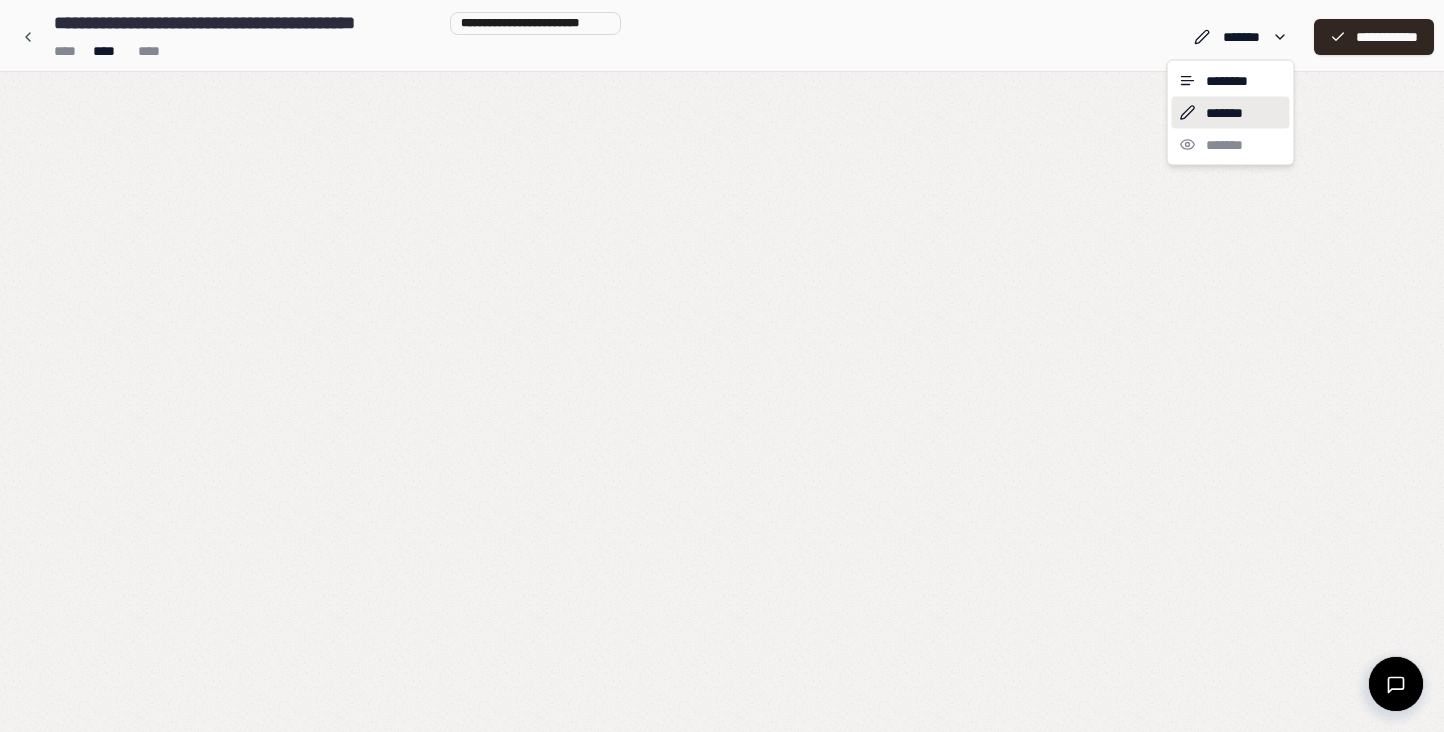 scroll, scrollTop: 0, scrollLeft: 0, axis: both 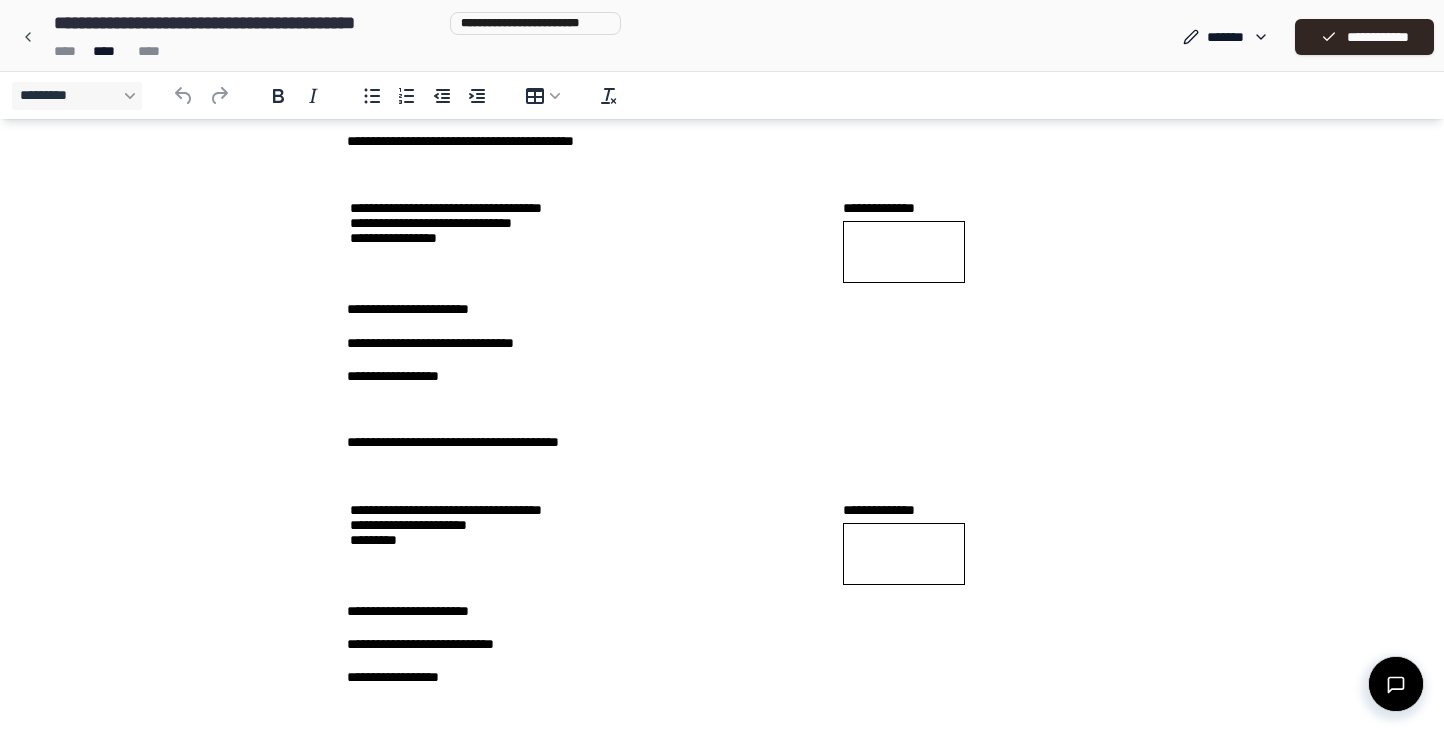 click at bounding box center [722, 409] 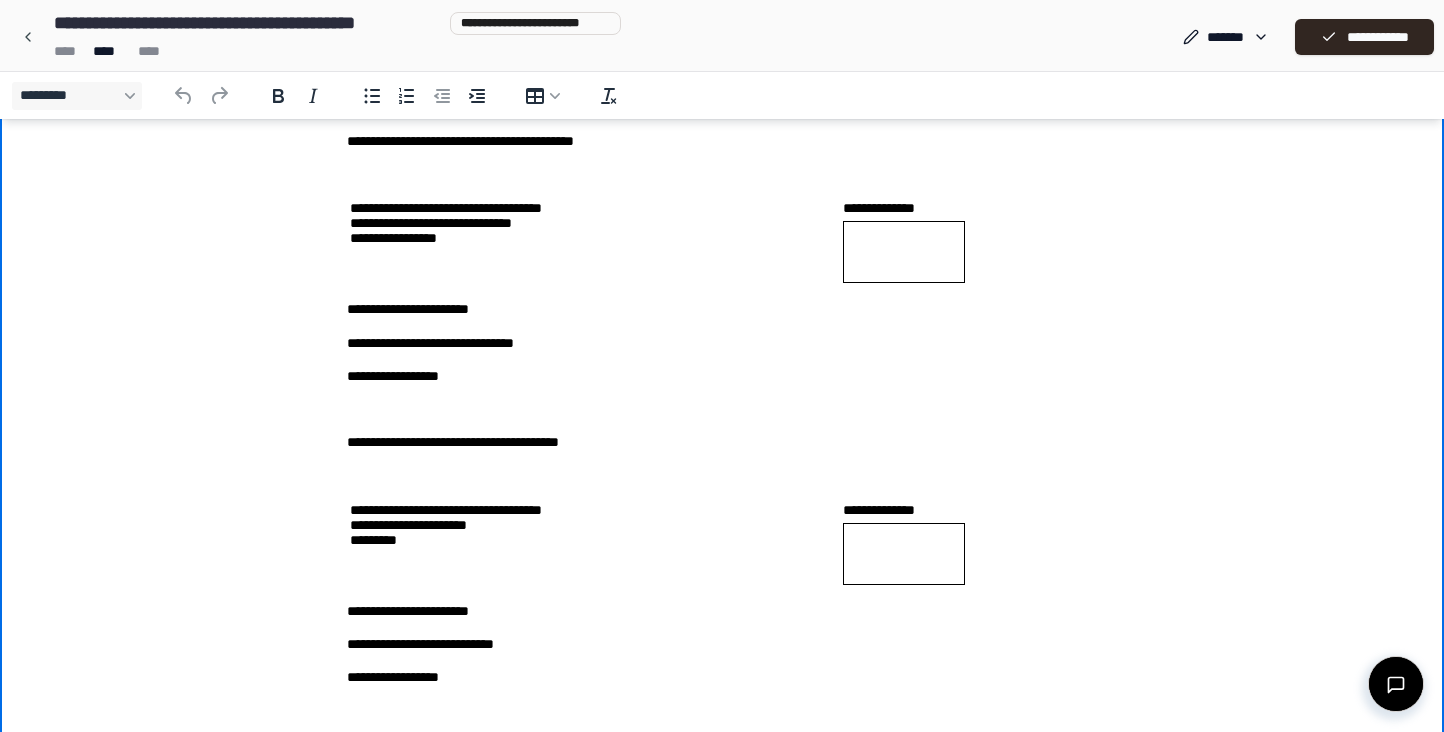 click on "**********" at bounding box center [722, 376] 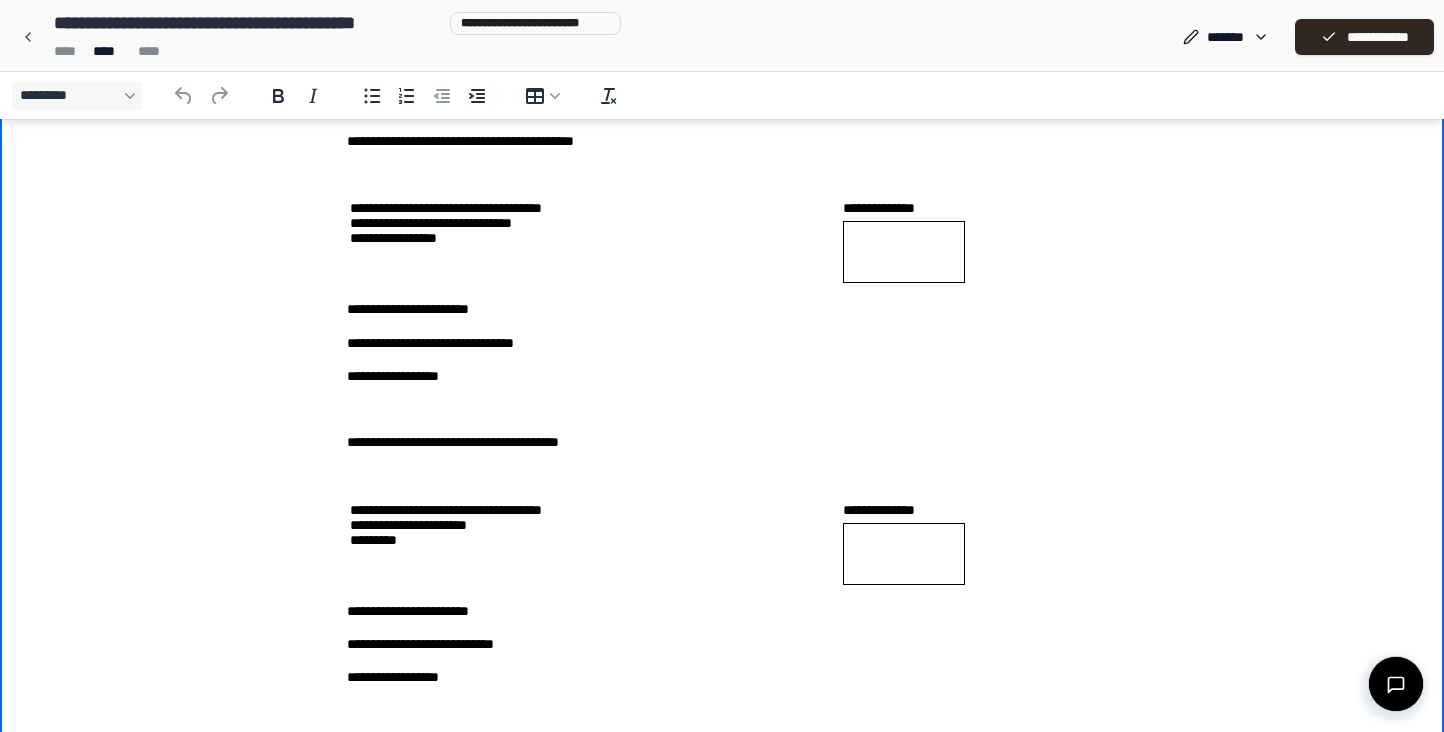 click on "**********" at bounding box center (722, 376) 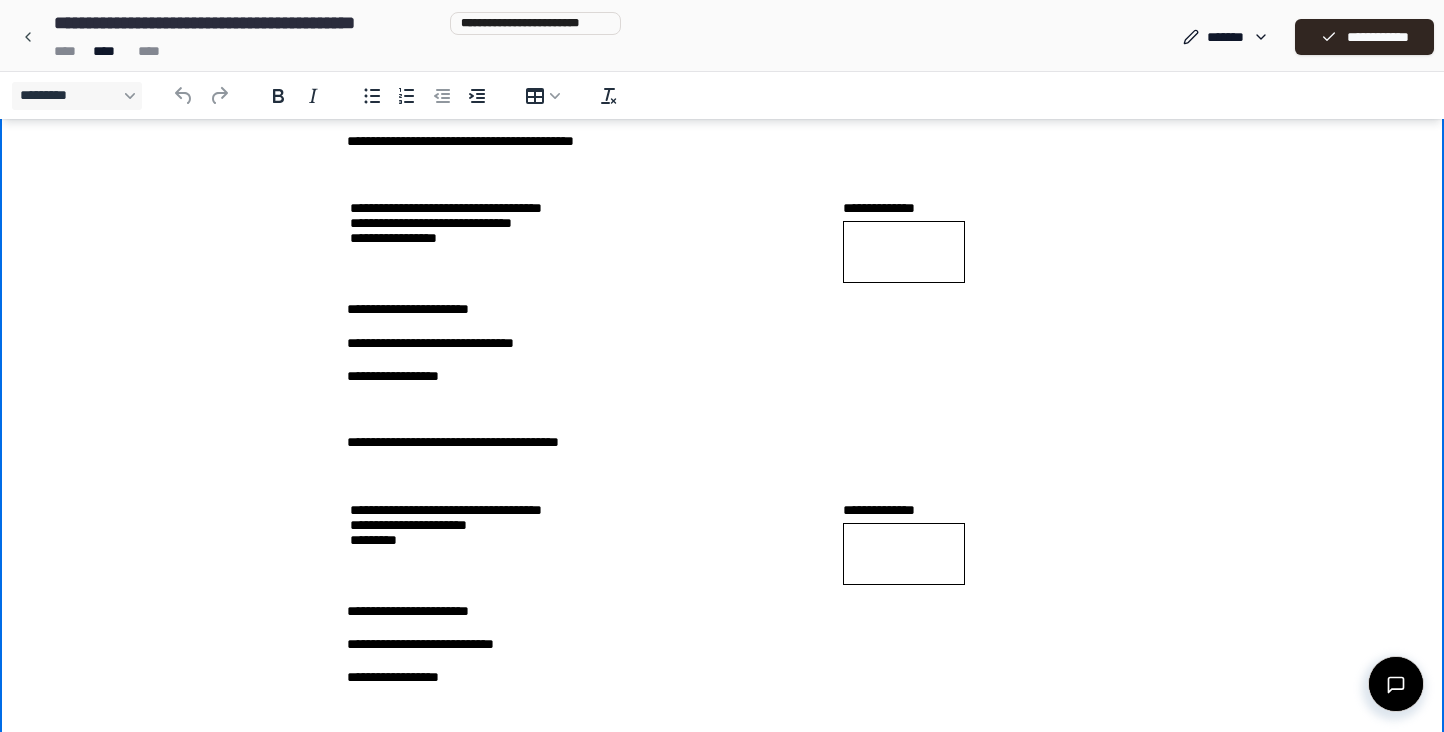 click on "**********" at bounding box center [722, -236] 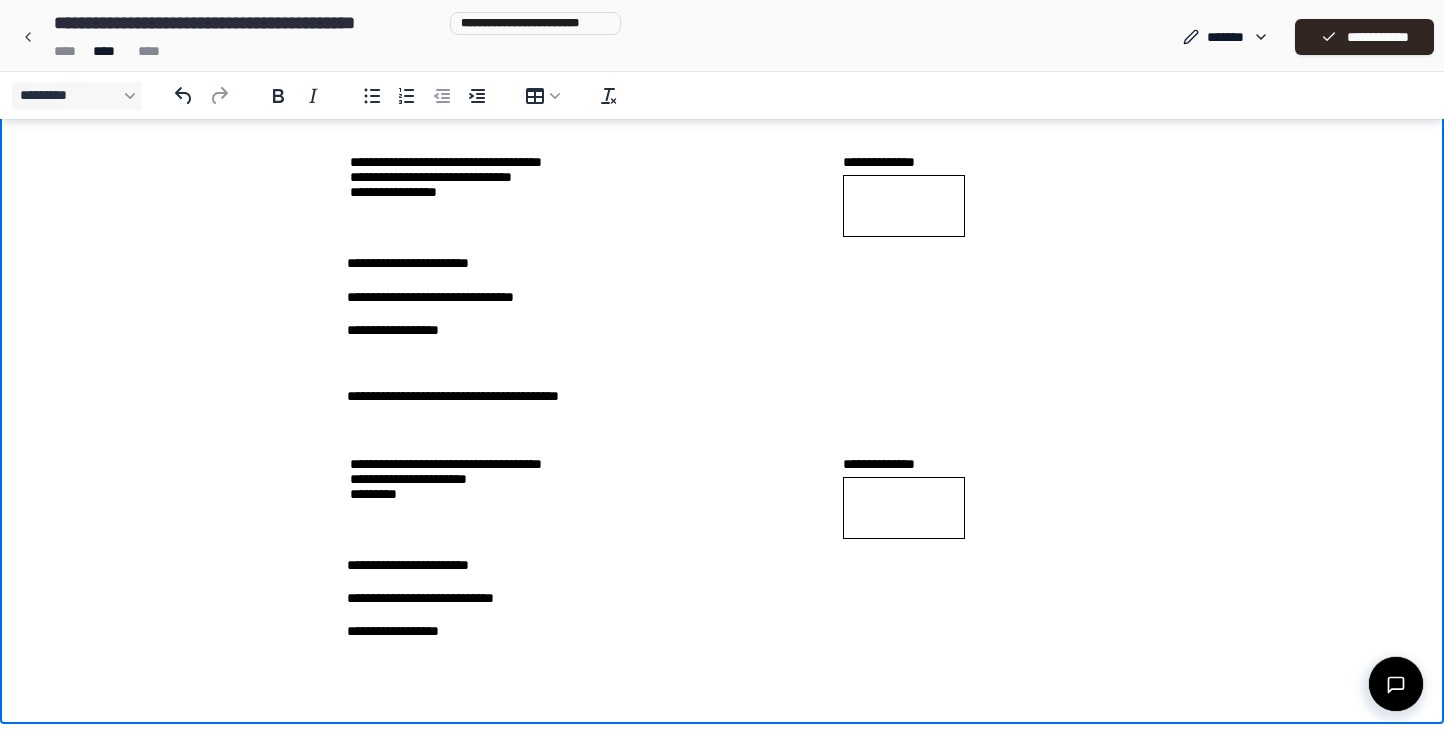 scroll, scrollTop: 1076, scrollLeft: 0, axis: vertical 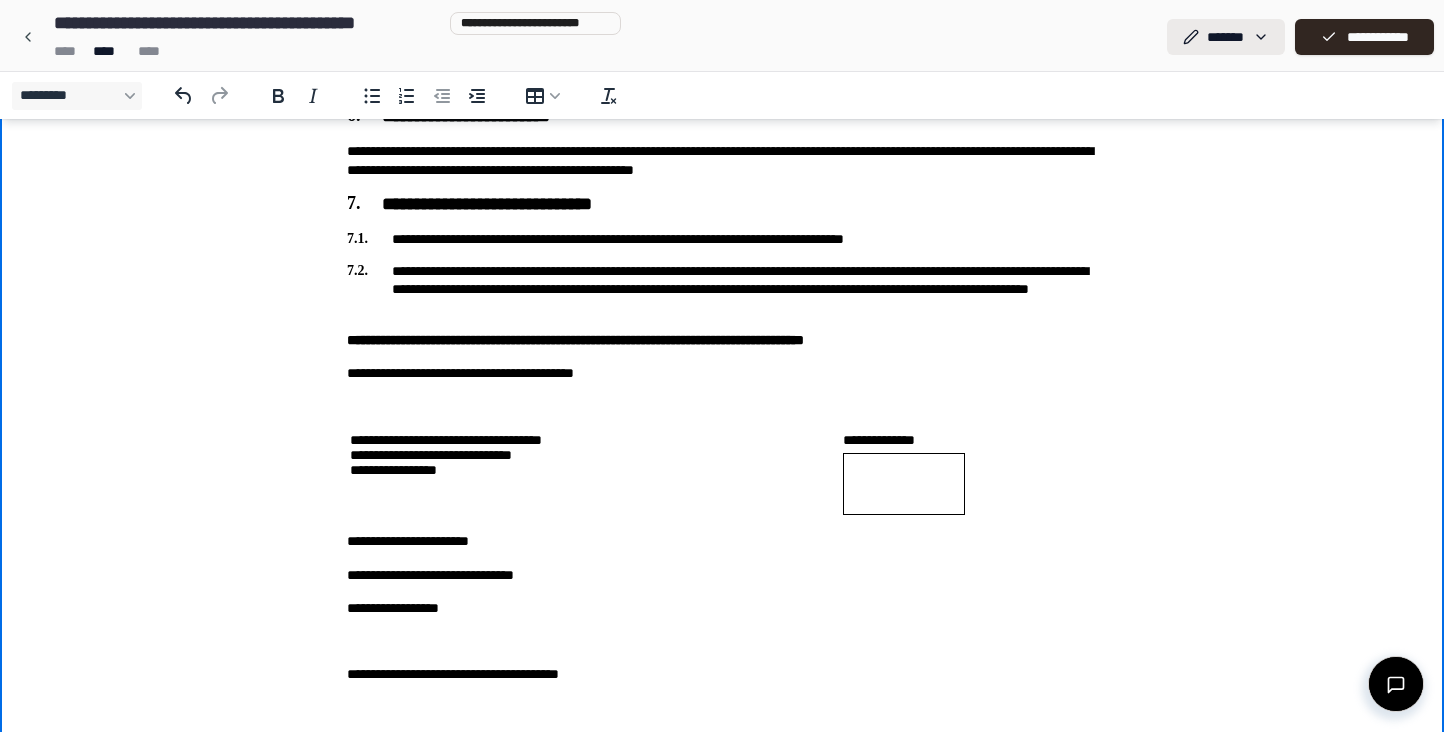 click on "**********" at bounding box center (722, -33) 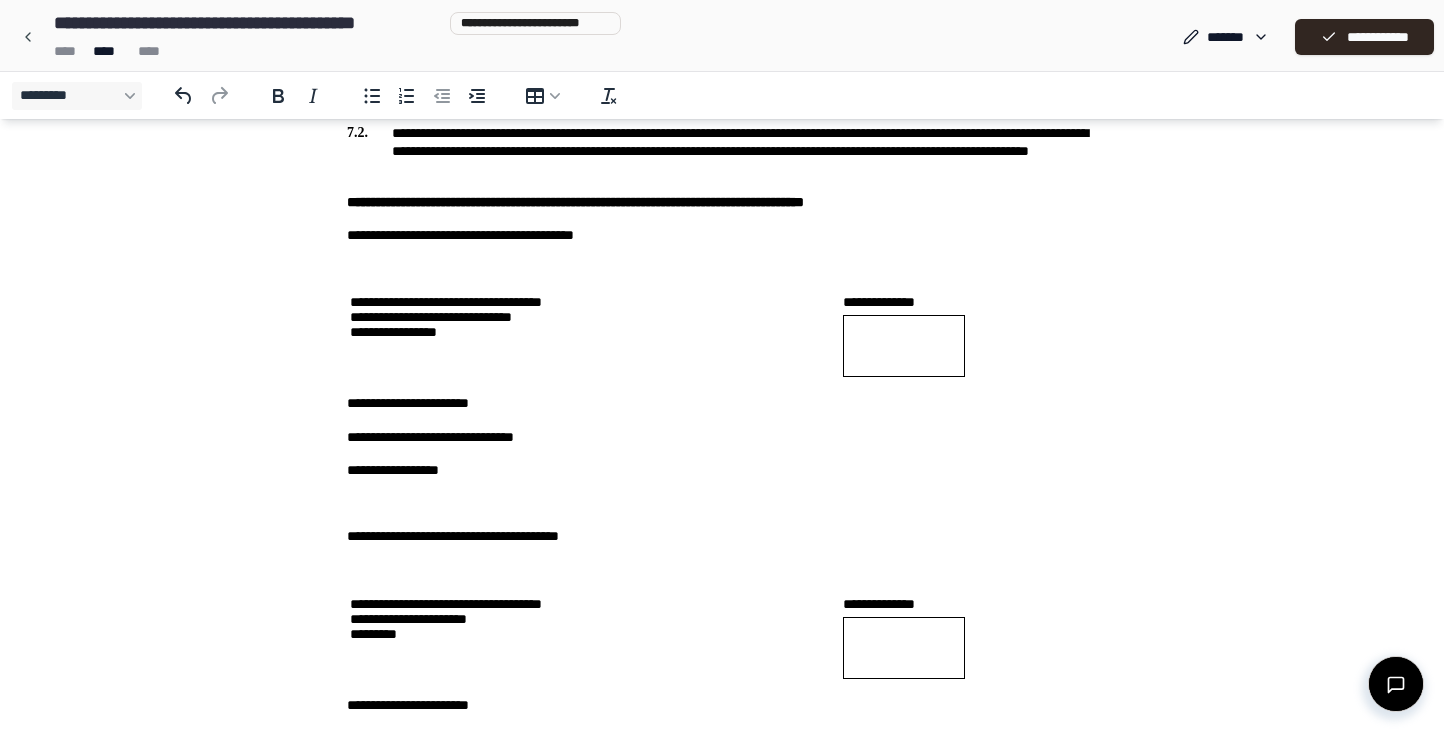 scroll, scrollTop: 1354, scrollLeft: 0, axis: vertical 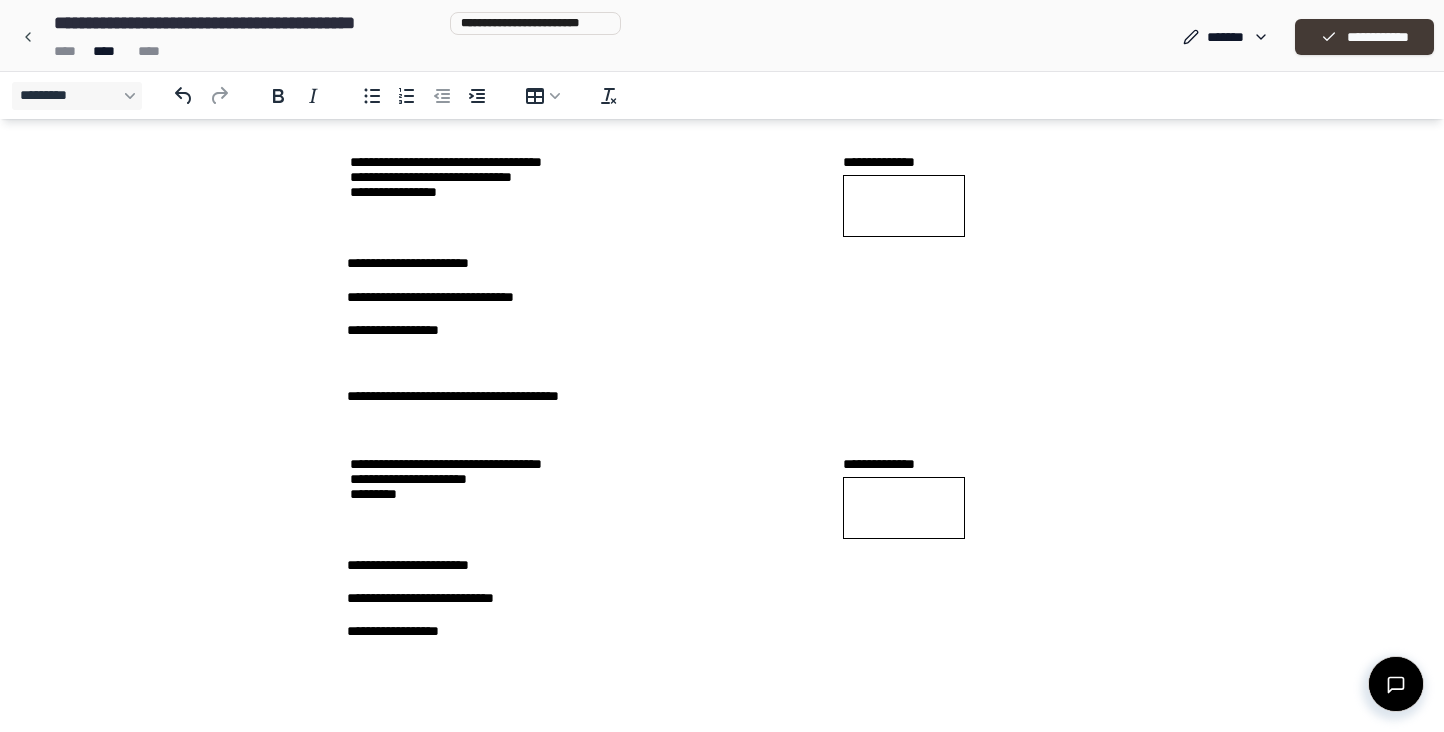 click on "**********" at bounding box center [1364, 37] 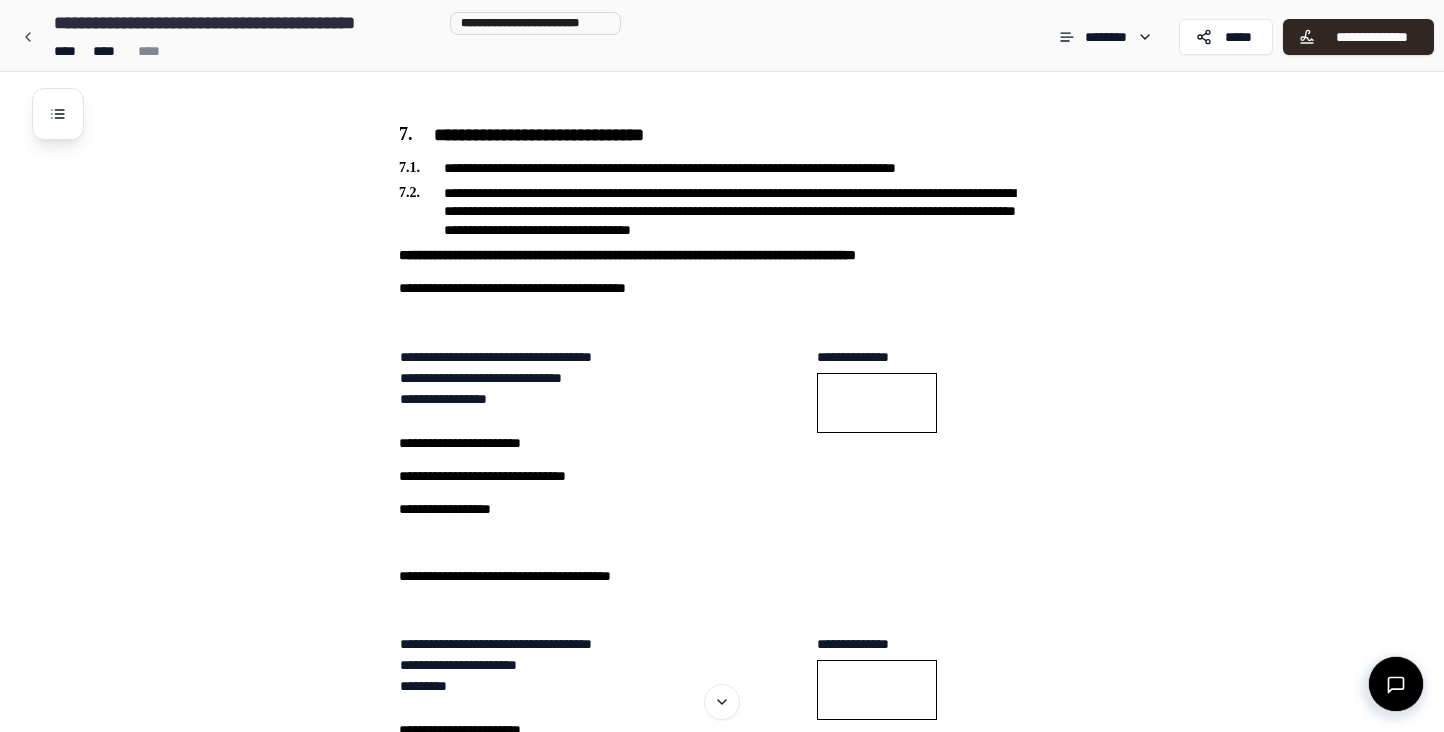 scroll, scrollTop: 1755, scrollLeft: 0, axis: vertical 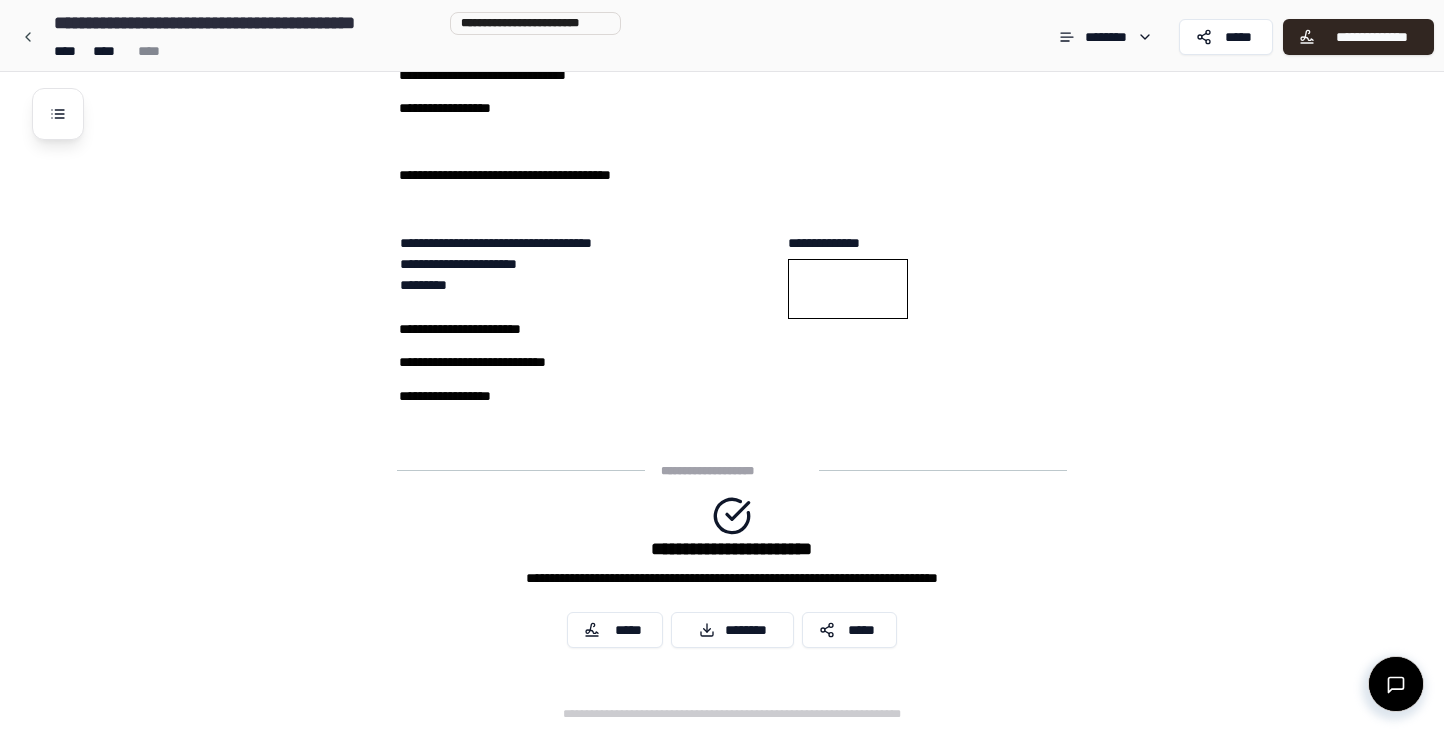 click on "**********" at bounding box center (718, 65) 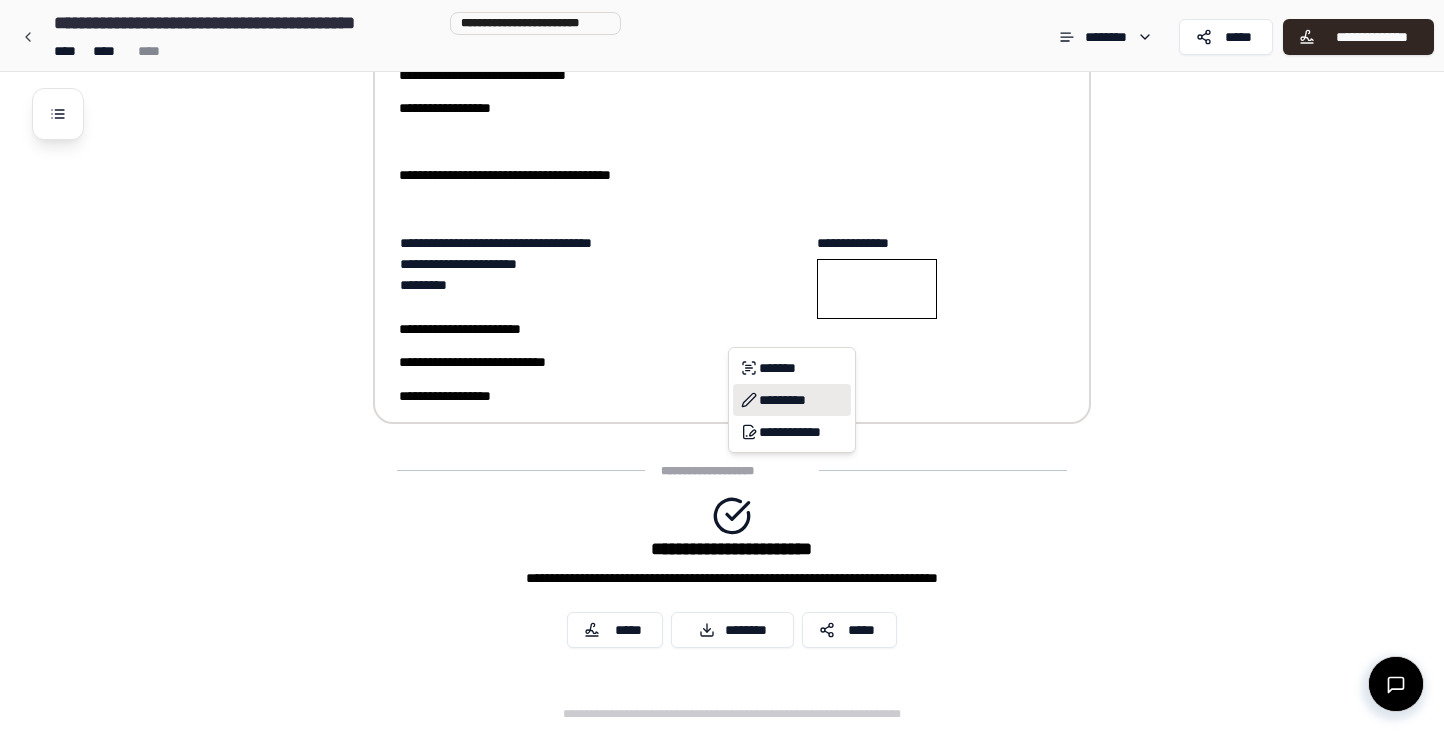 click on "*********" at bounding box center [792, 400] 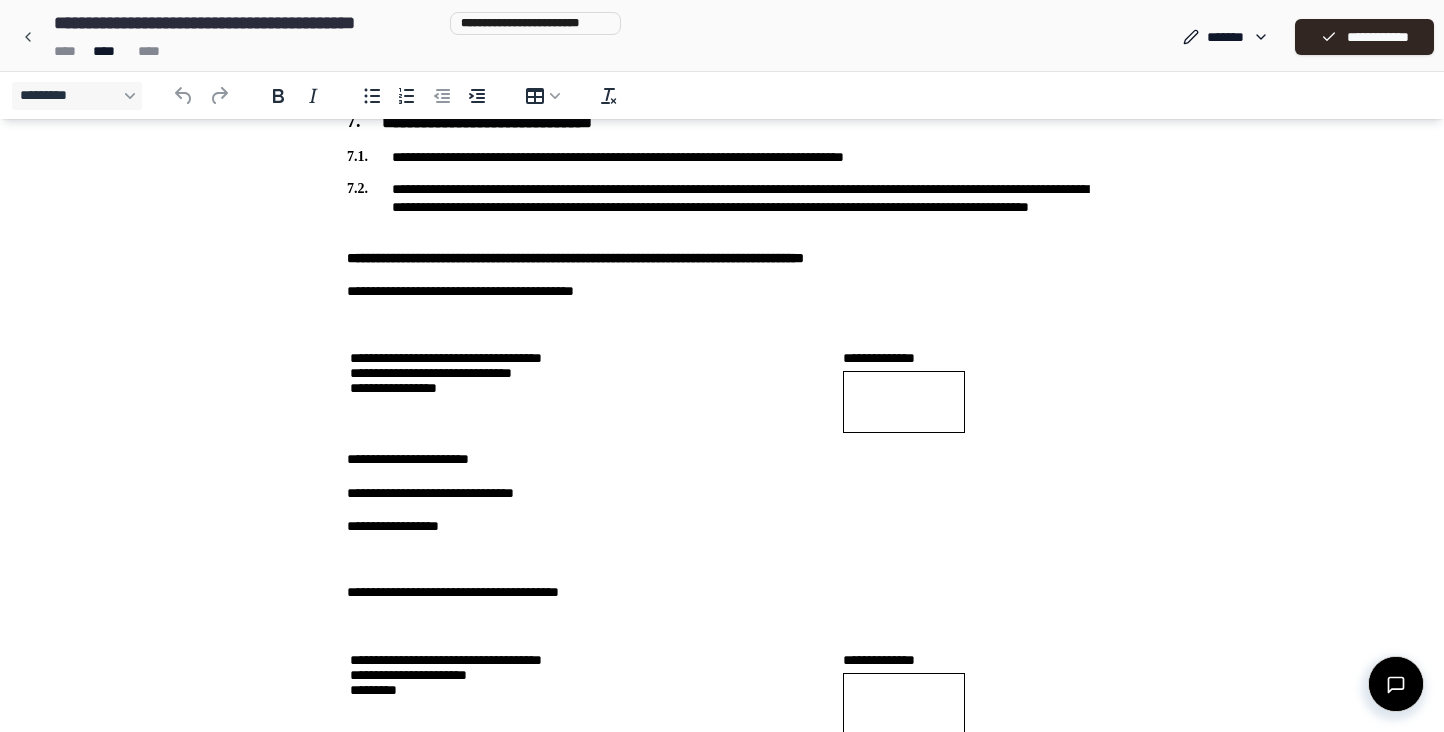scroll, scrollTop: 1354, scrollLeft: 0, axis: vertical 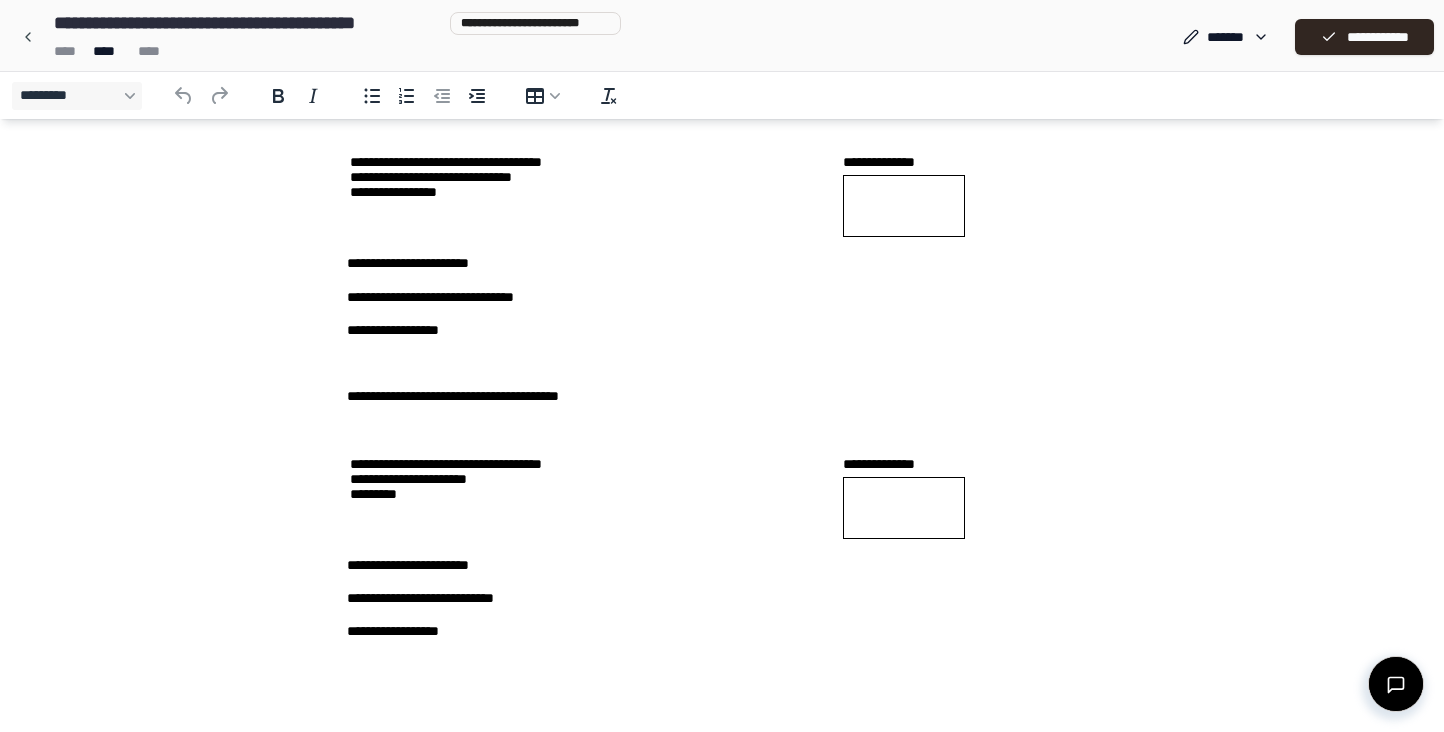 click on "**********" at bounding box center (722, 37) 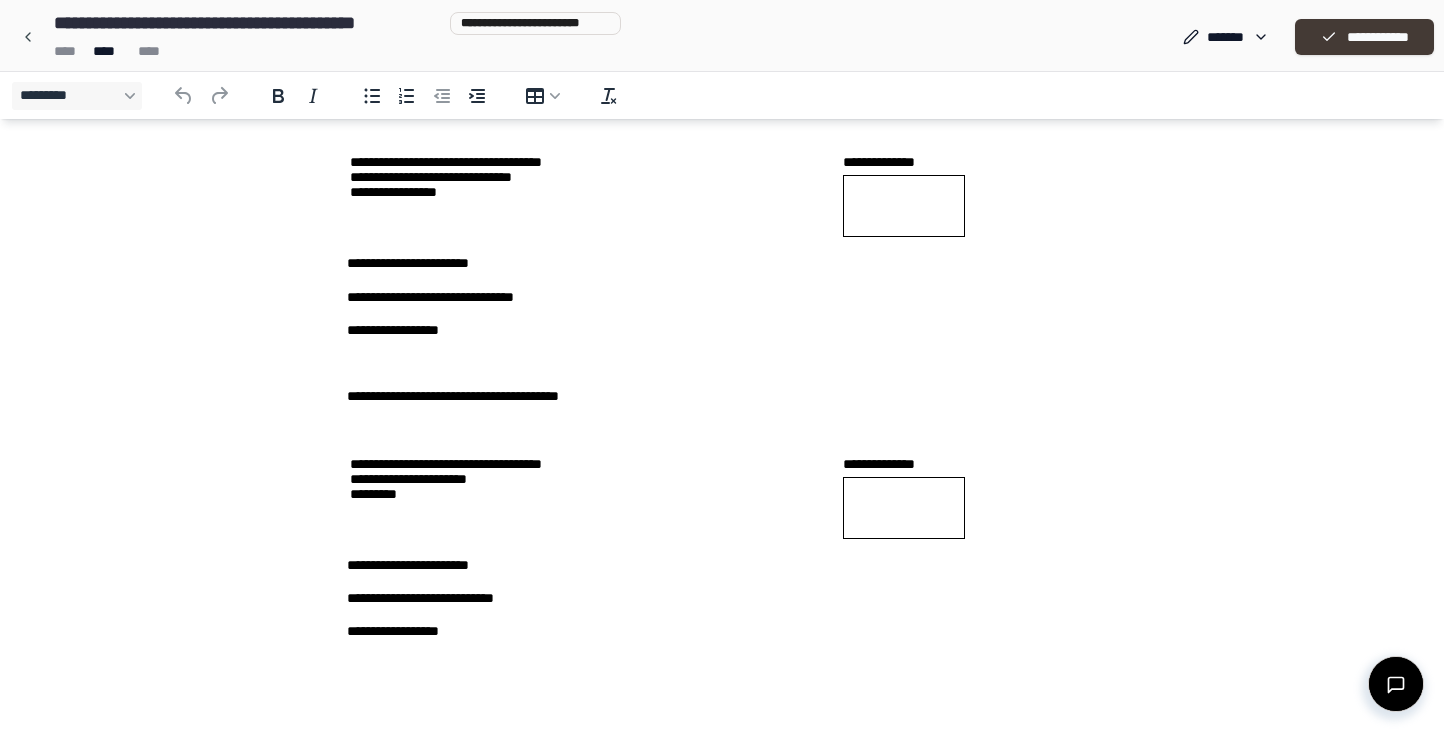 click on "**********" at bounding box center [1364, 37] 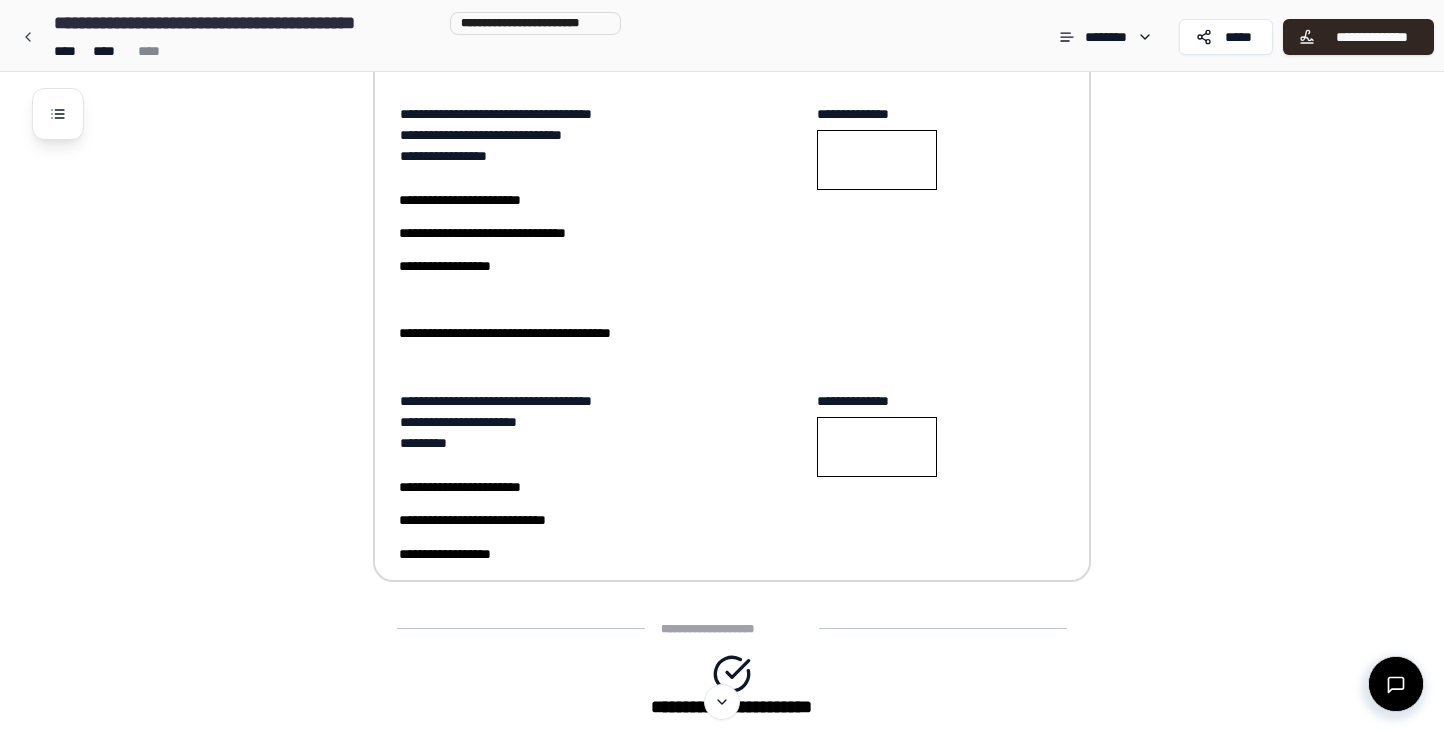 scroll, scrollTop: 1566, scrollLeft: 0, axis: vertical 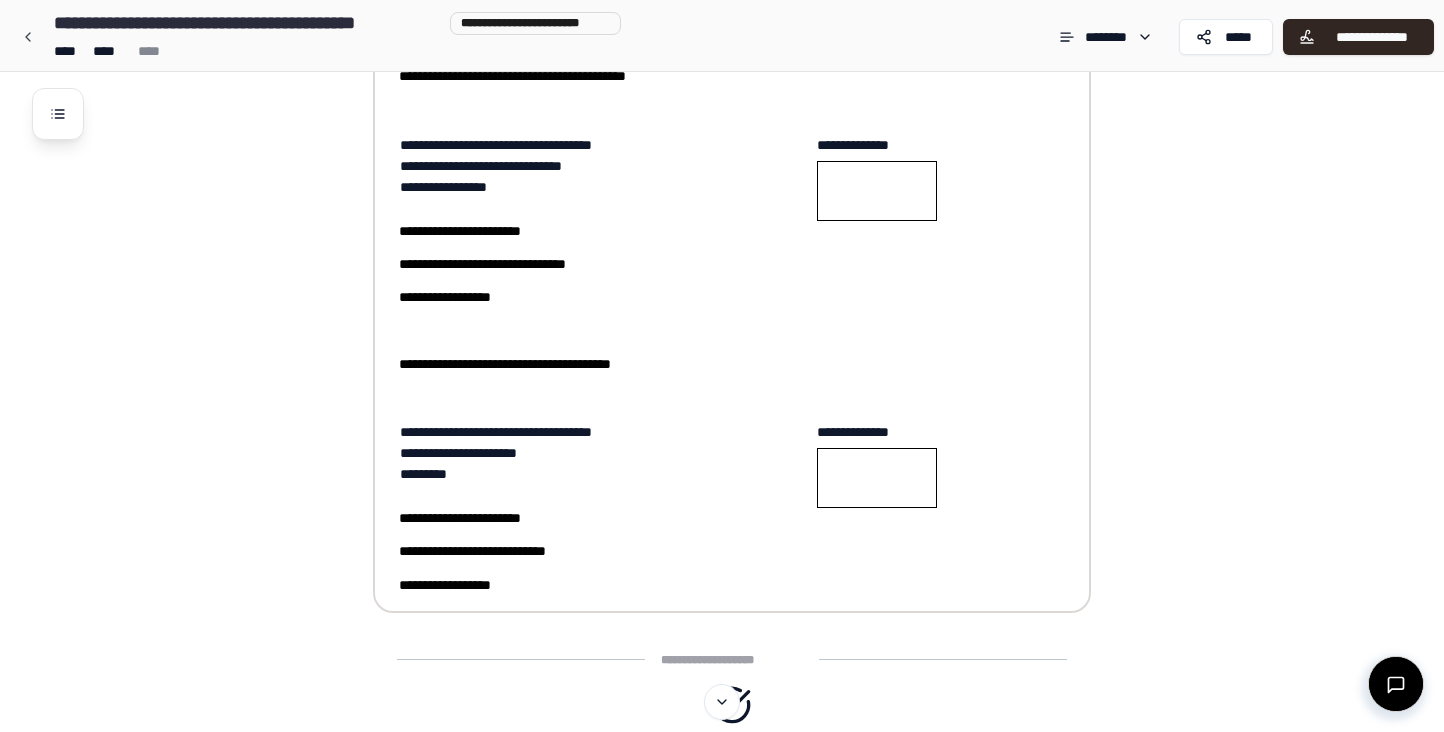 click at bounding box center (718, 330) 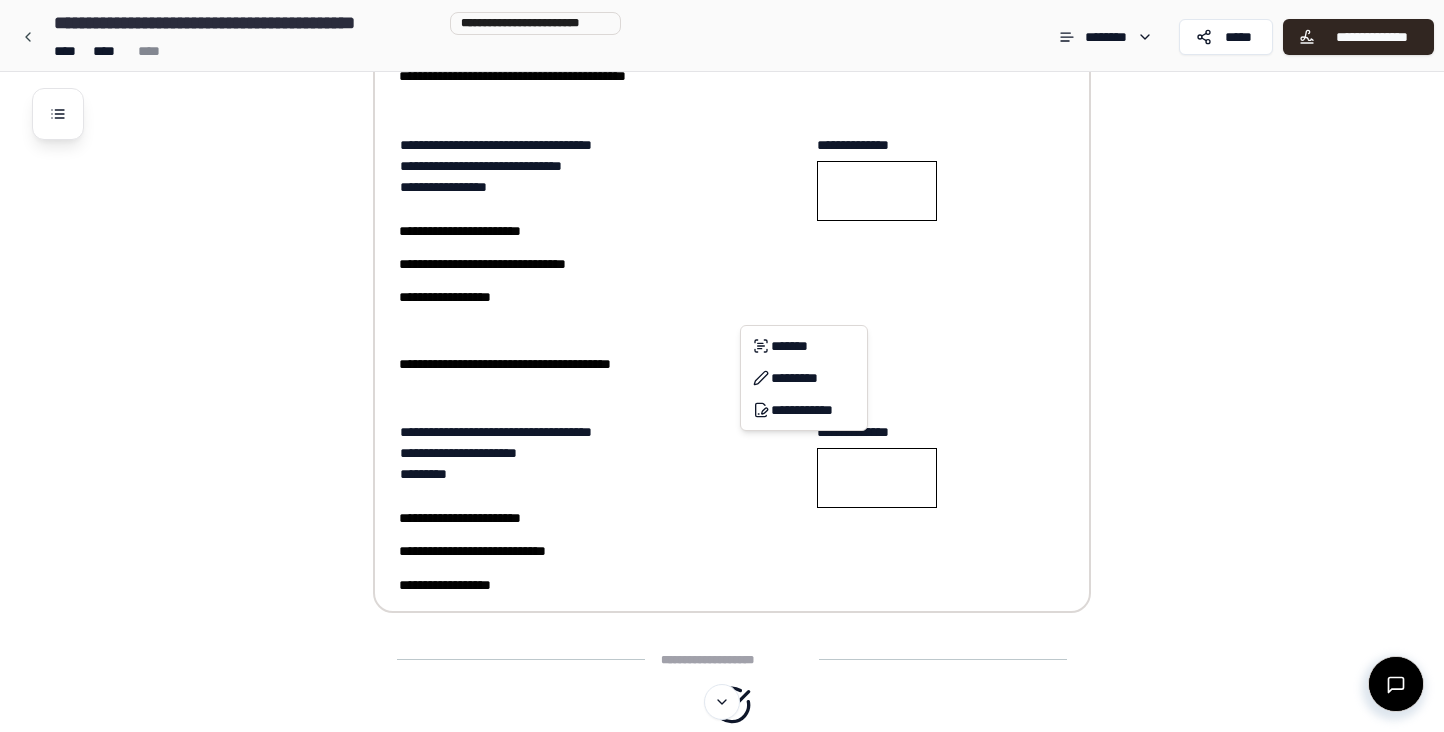 click on "**********" at bounding box center [722, -323] 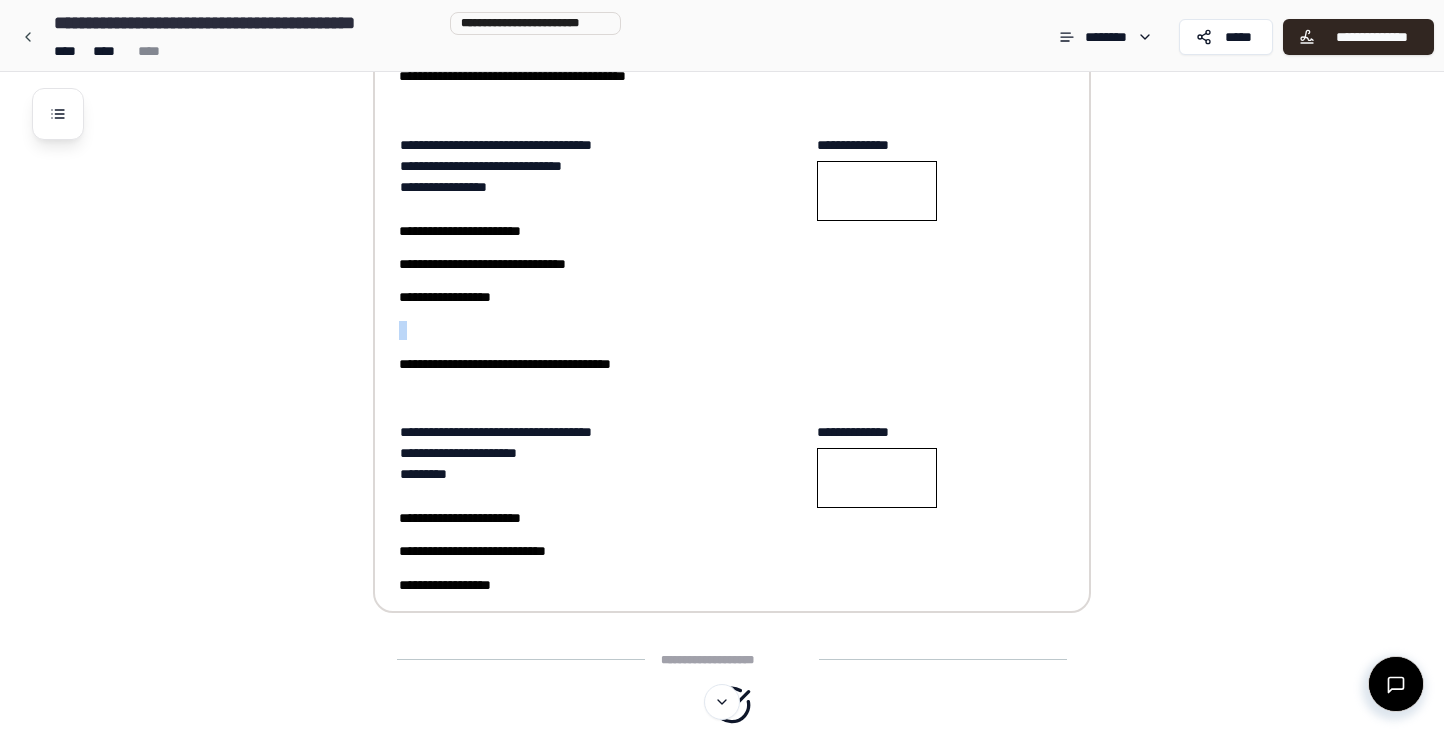 click at bounding box center [718, 330] 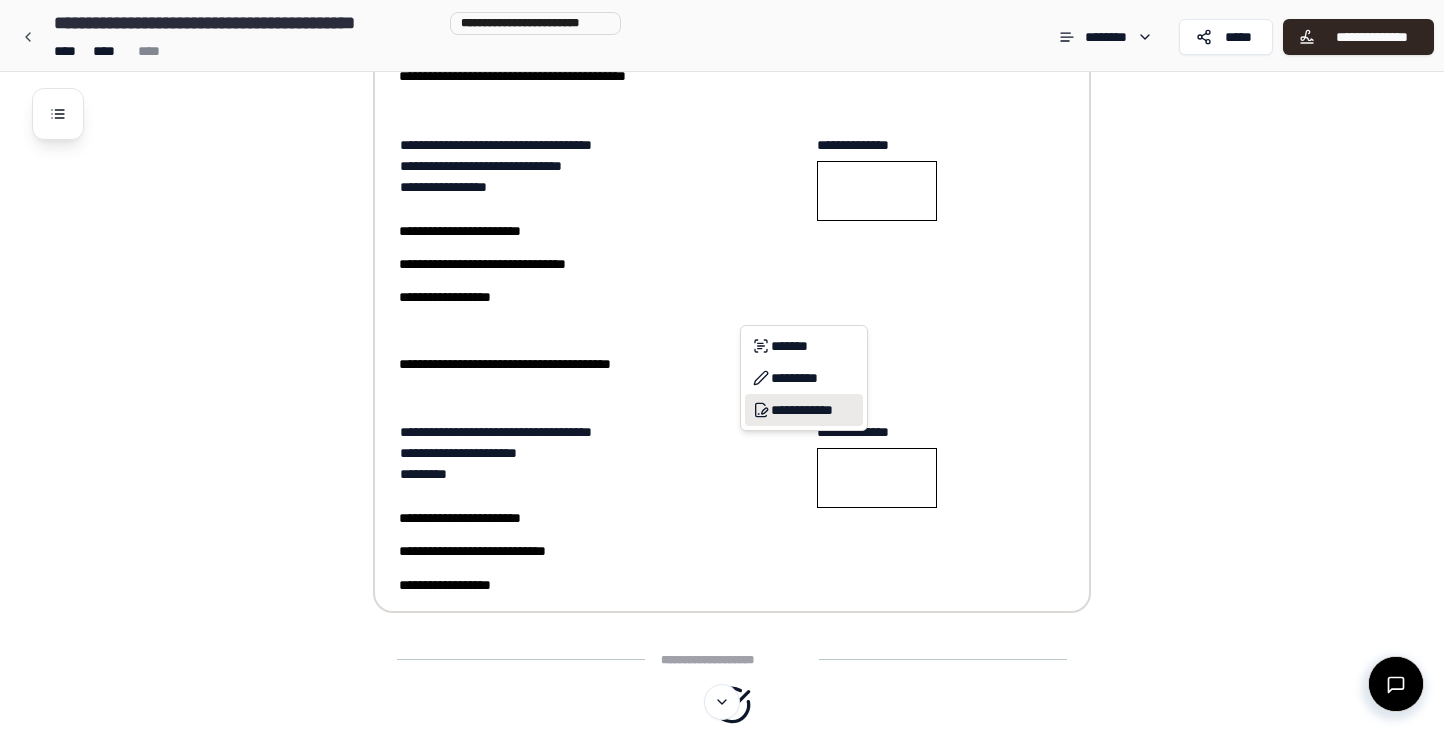 click on "**********" at bounding box center (804, 410) 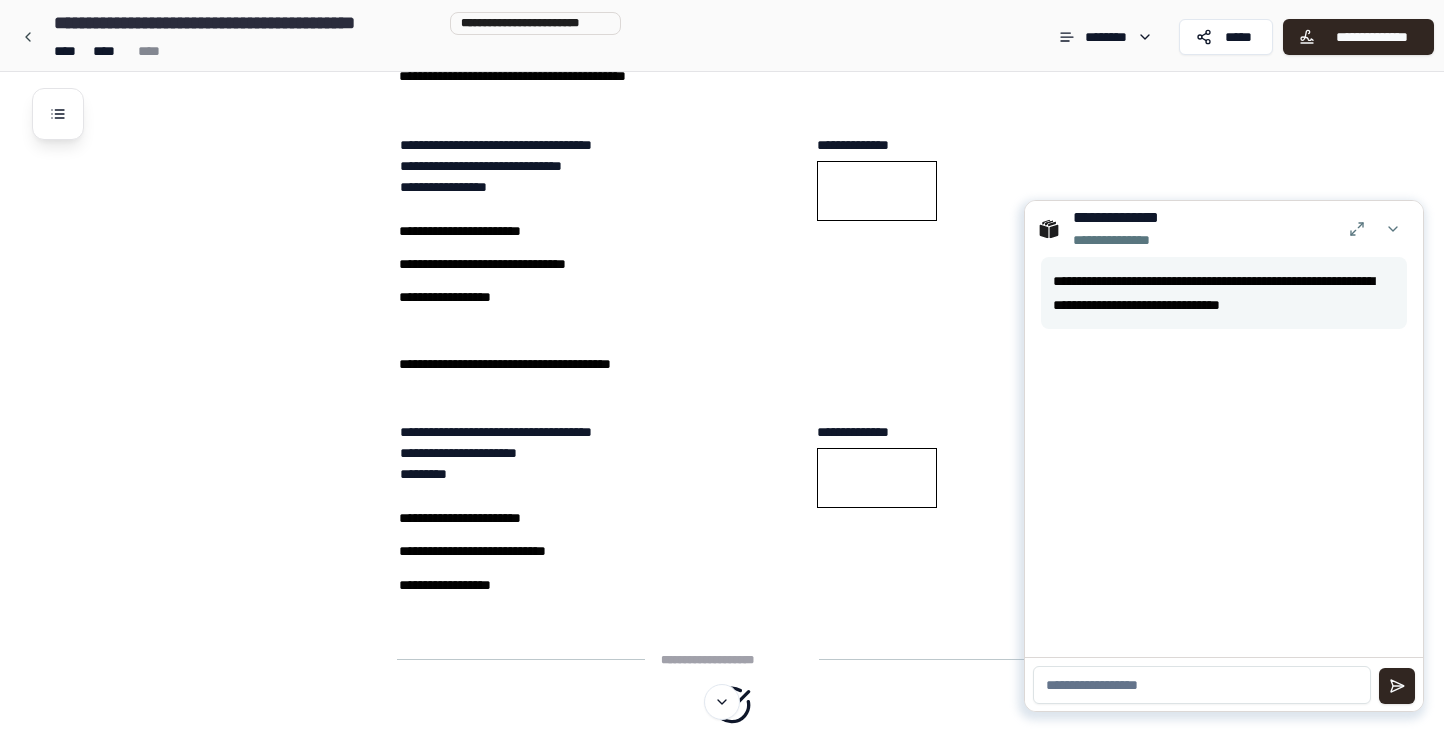 click at bounding box center [1202, 685] 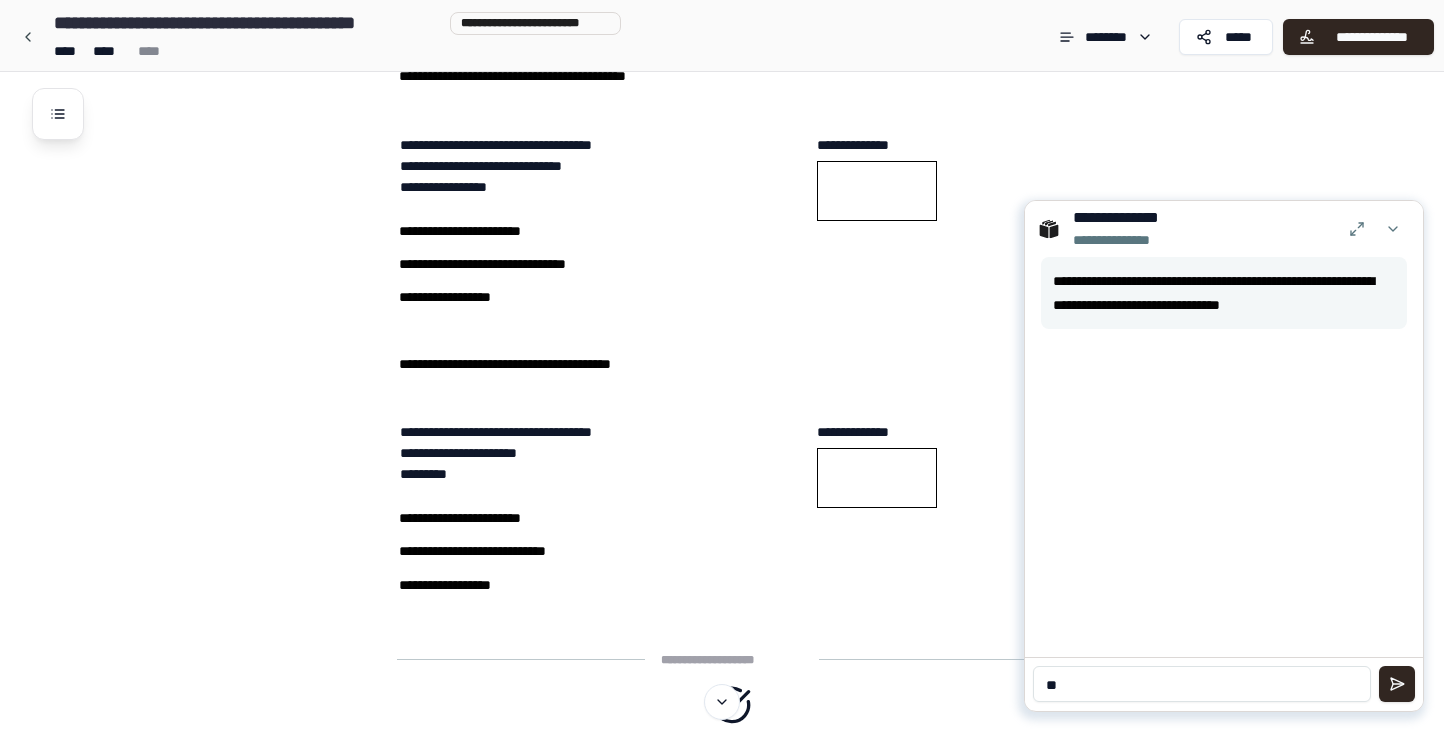 type on "*" 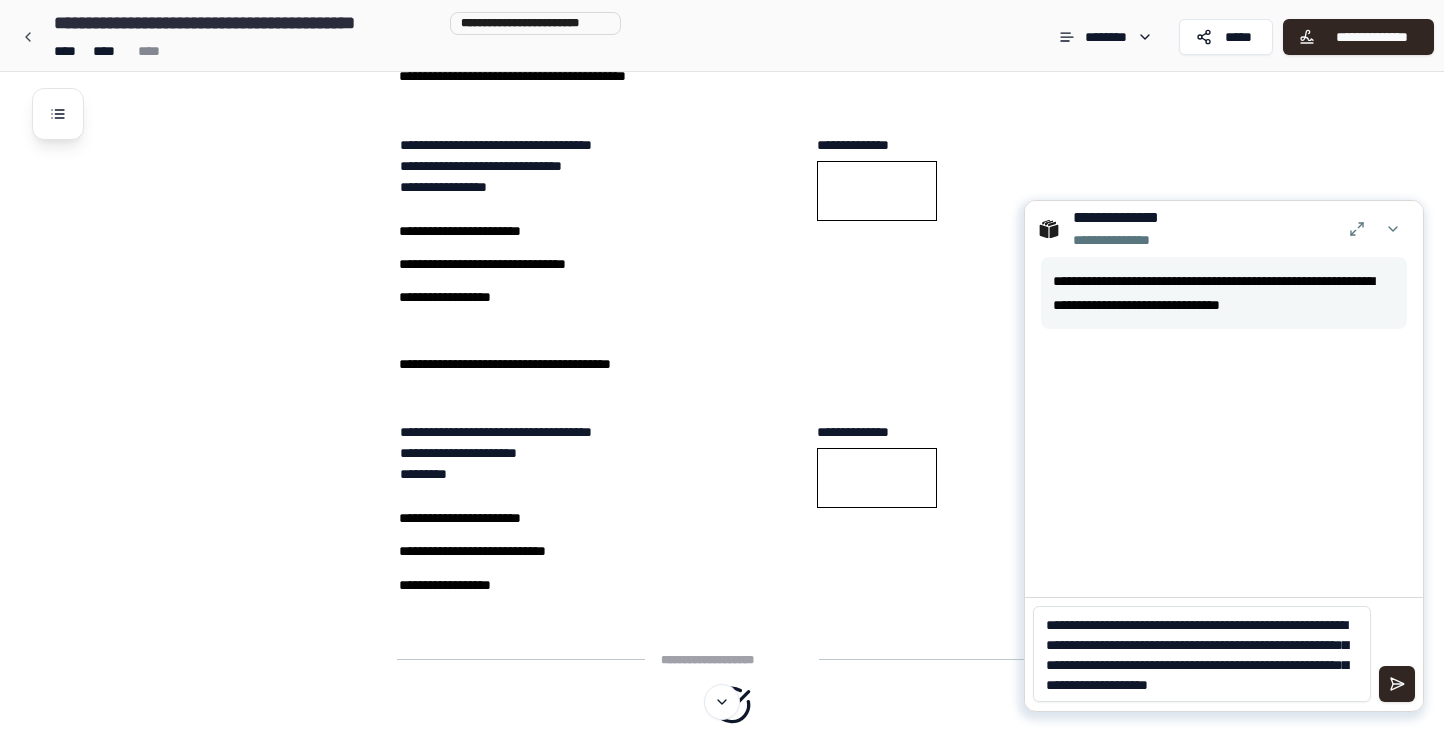 scroll, scrollTop: 0, scrollLeft: 0, axis: both 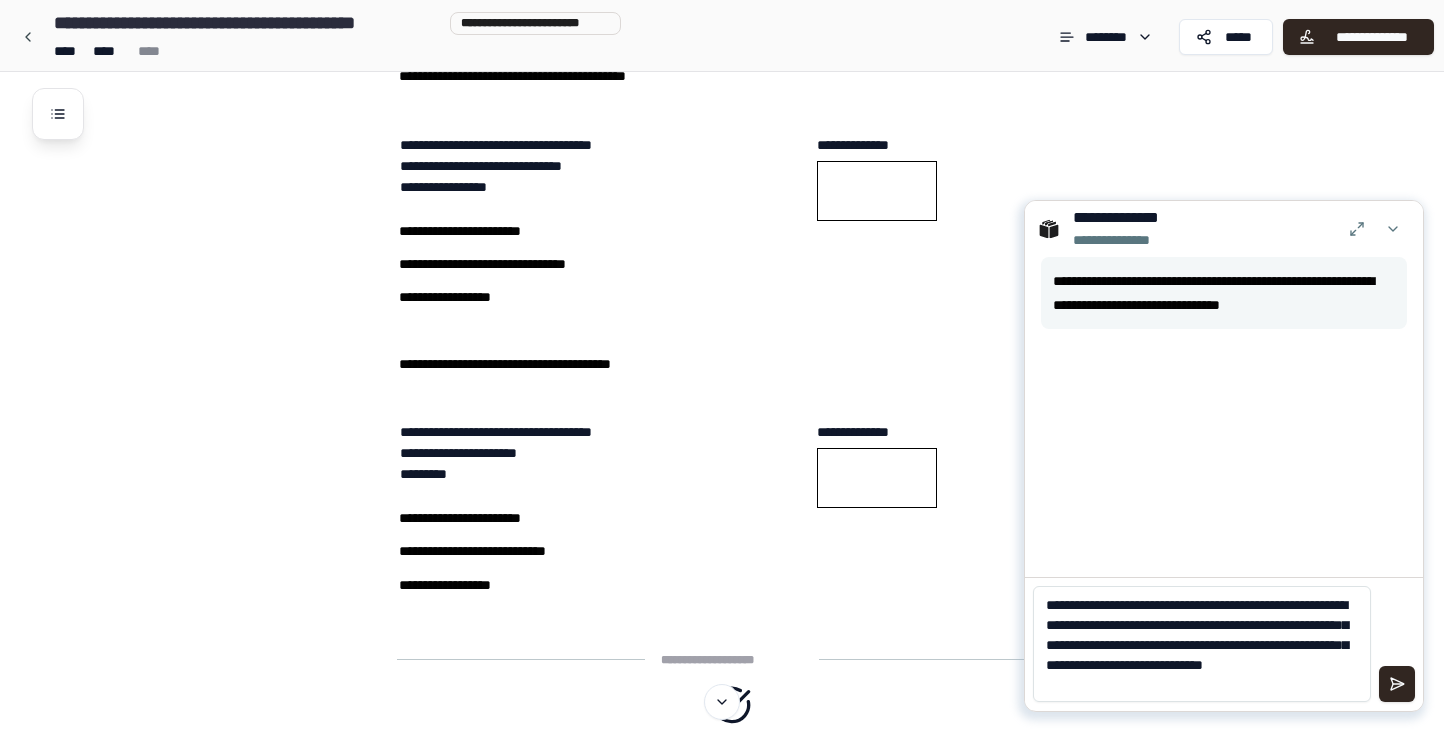 type on "**********" 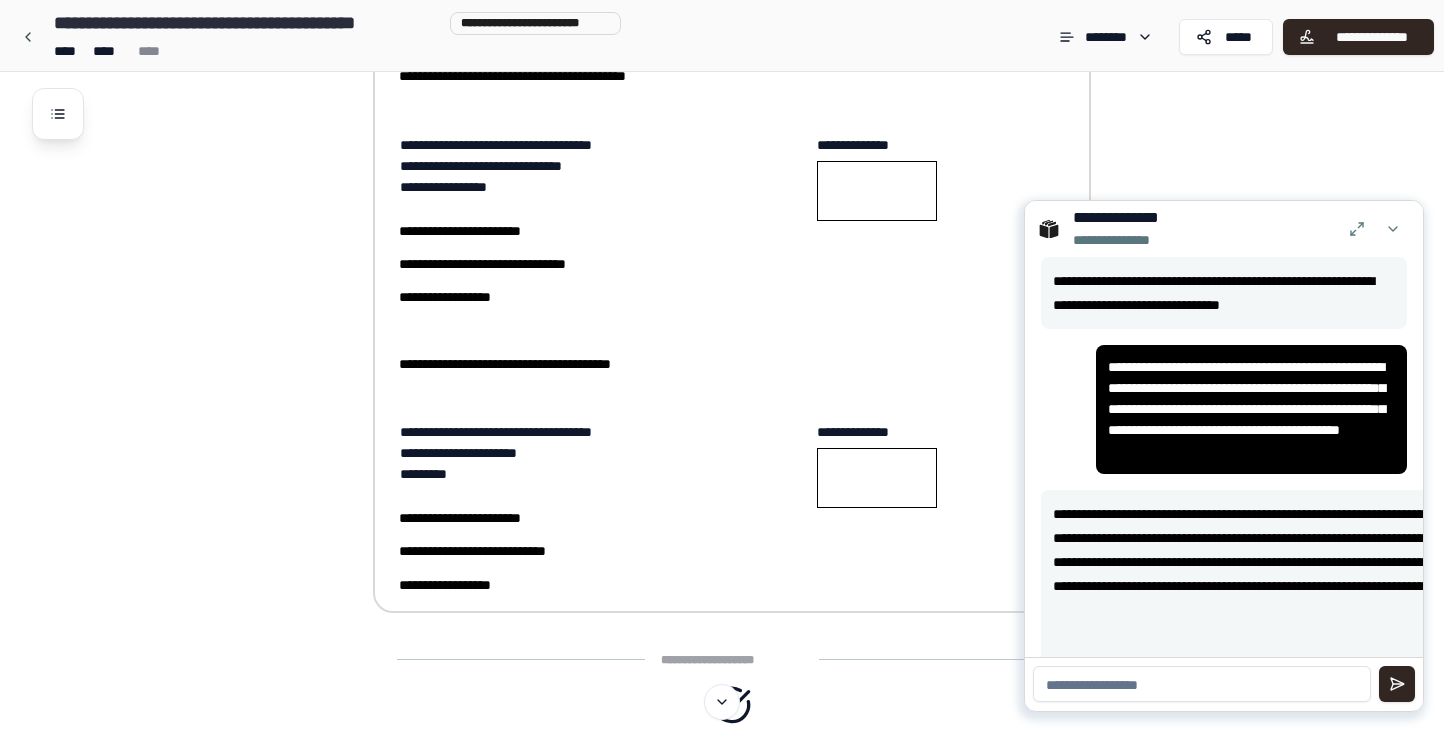 scroll, scrollTop: 1483, scrollLeft: 0, axis: vertical 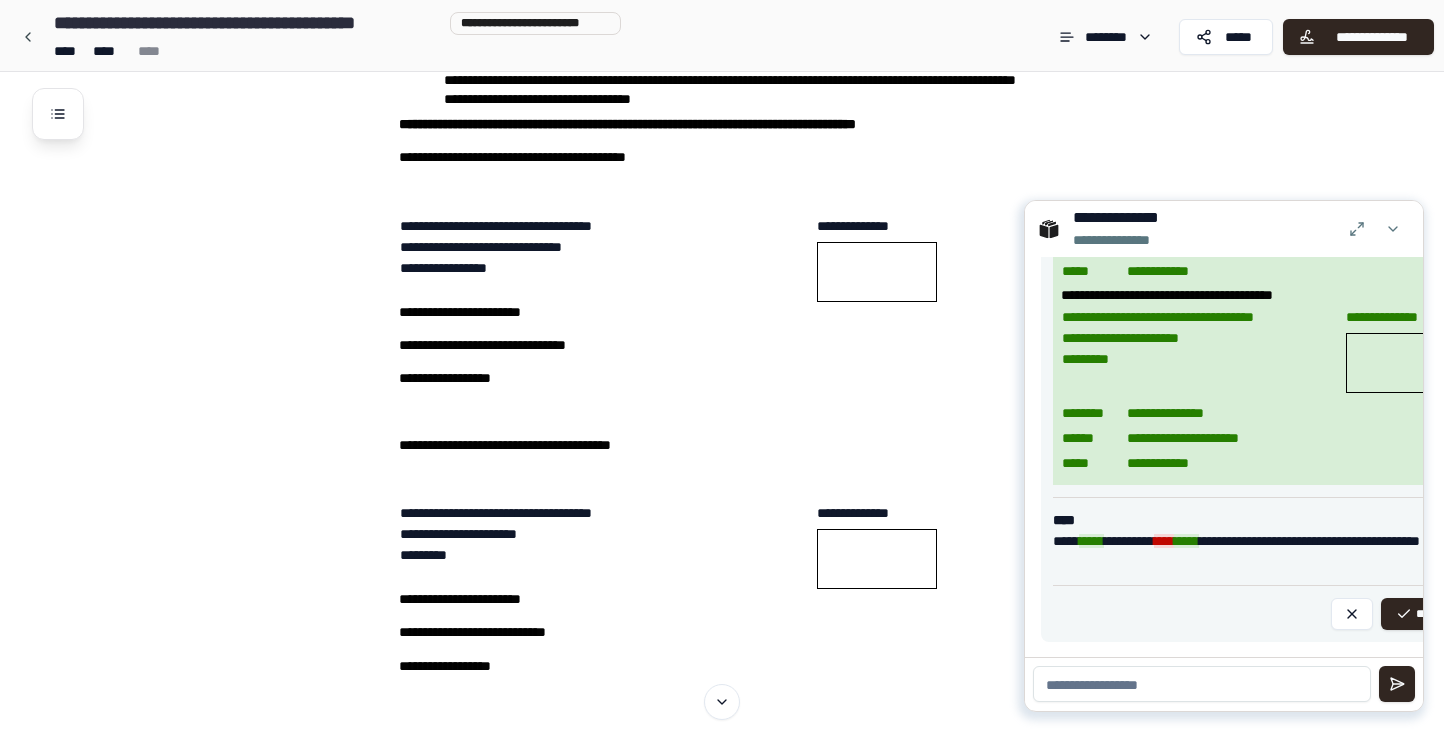 click at bounding box center [1202, 684] 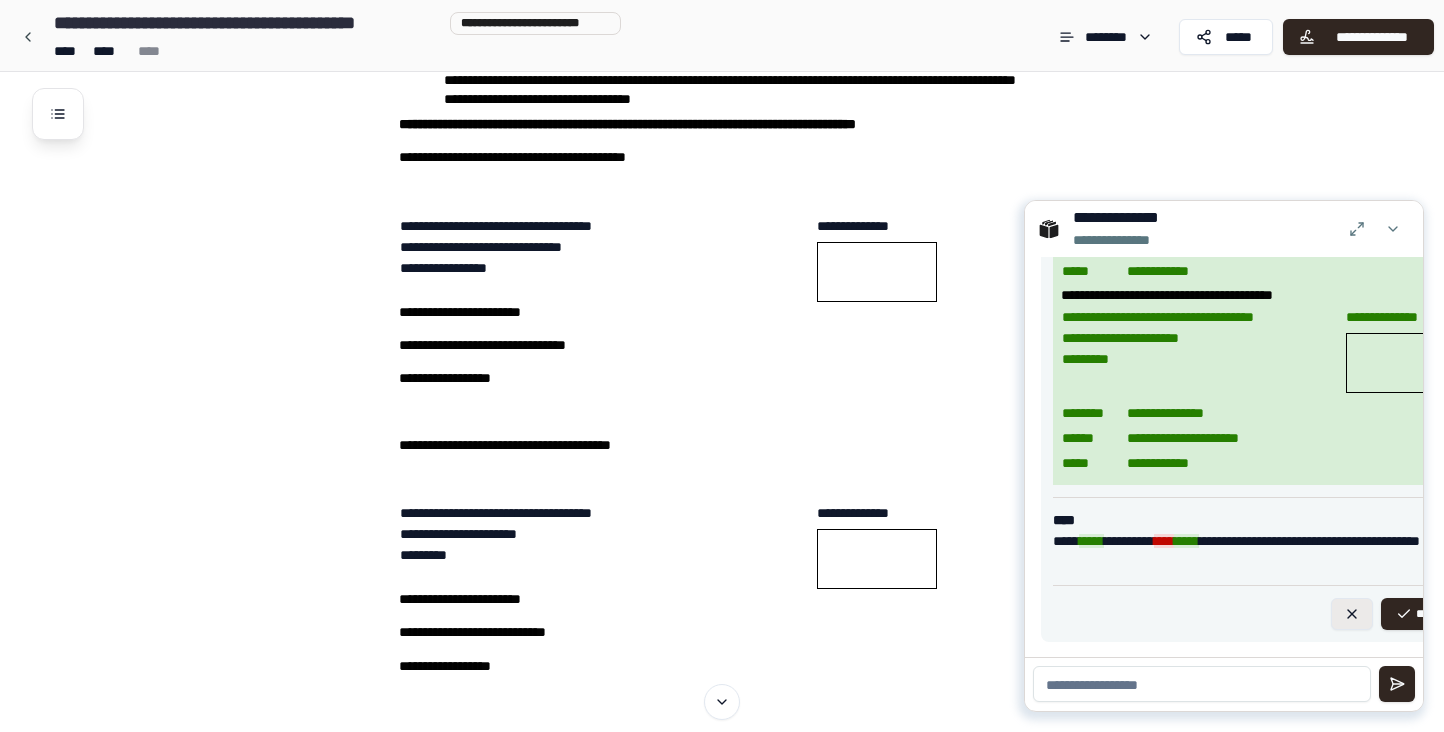 click at bounding box center (1352, 614) 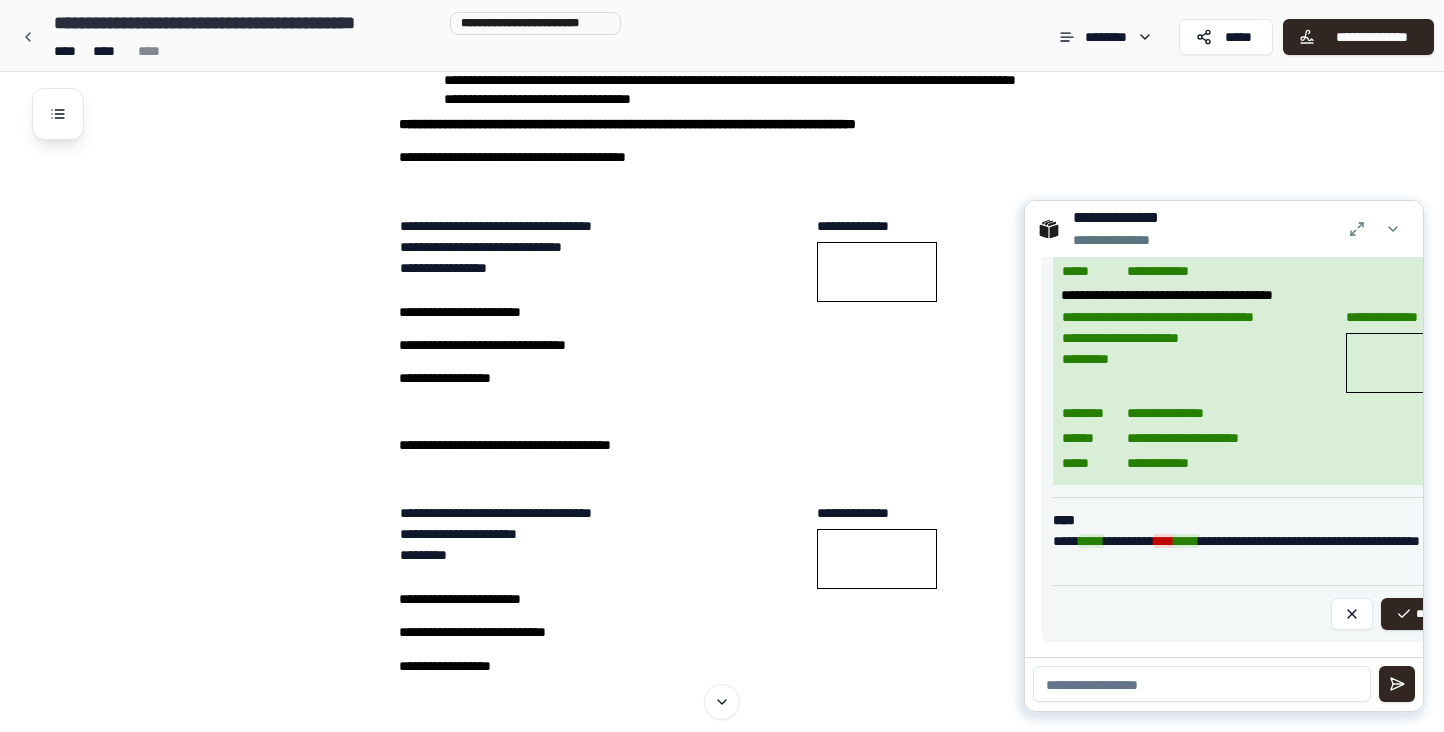 scroll, scrollTop: 128, scrollLeft: 0, axis: vertical 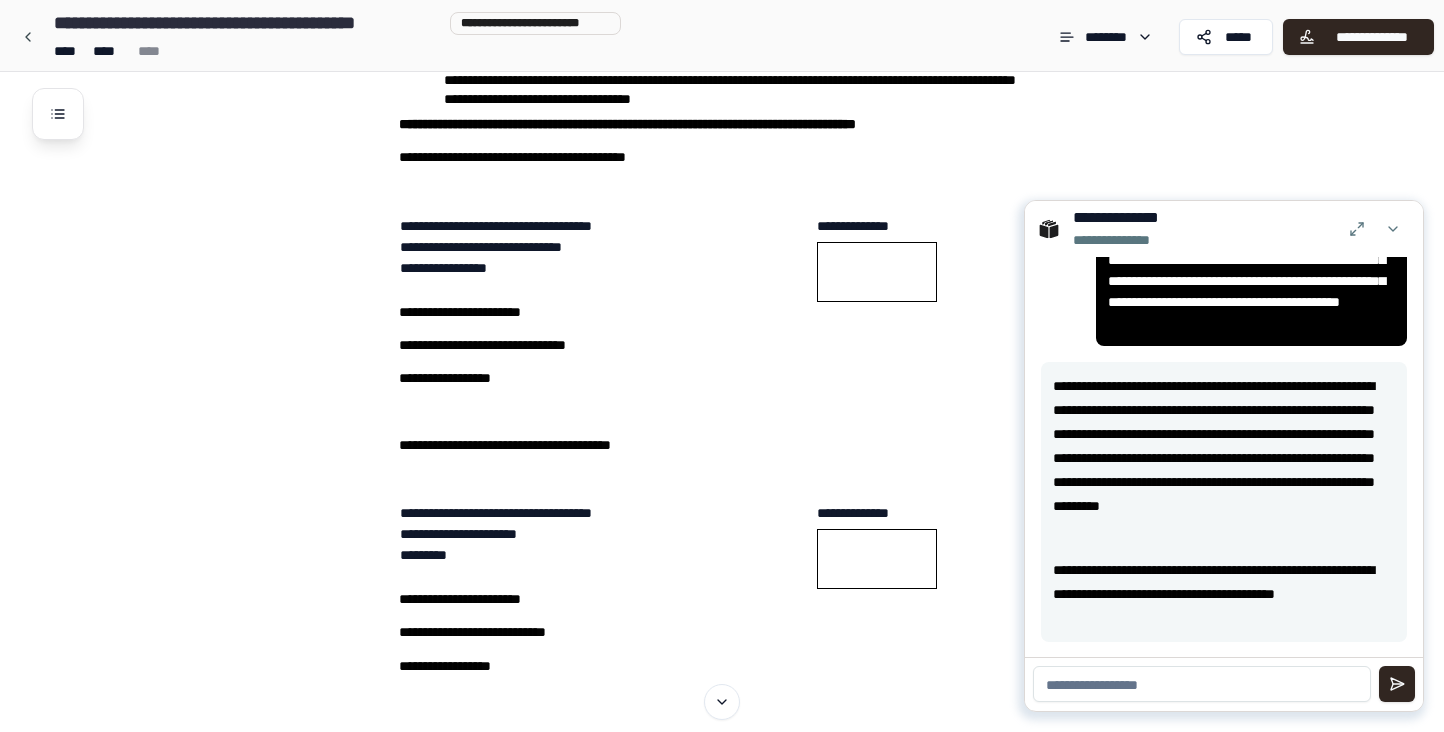 click at bounding box center (1202, 684) 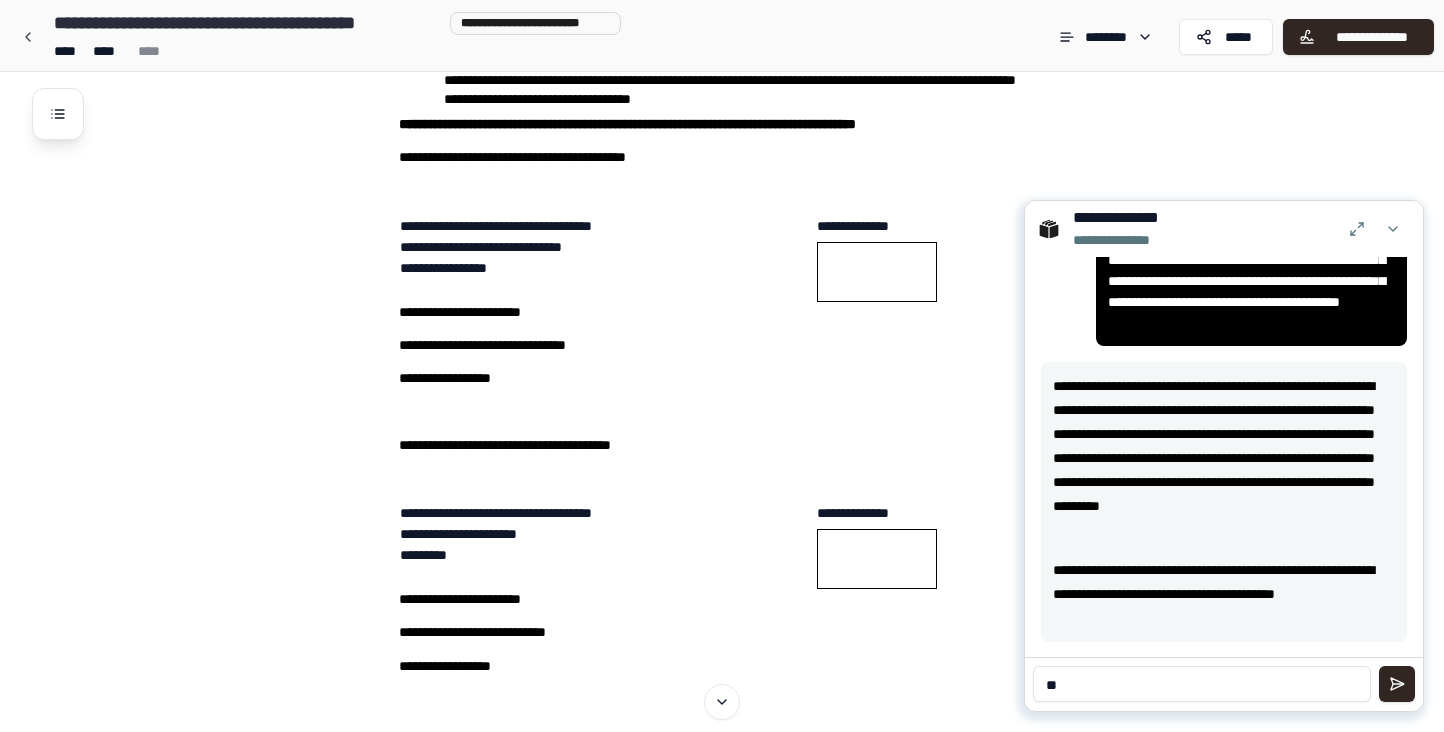 type on "*" 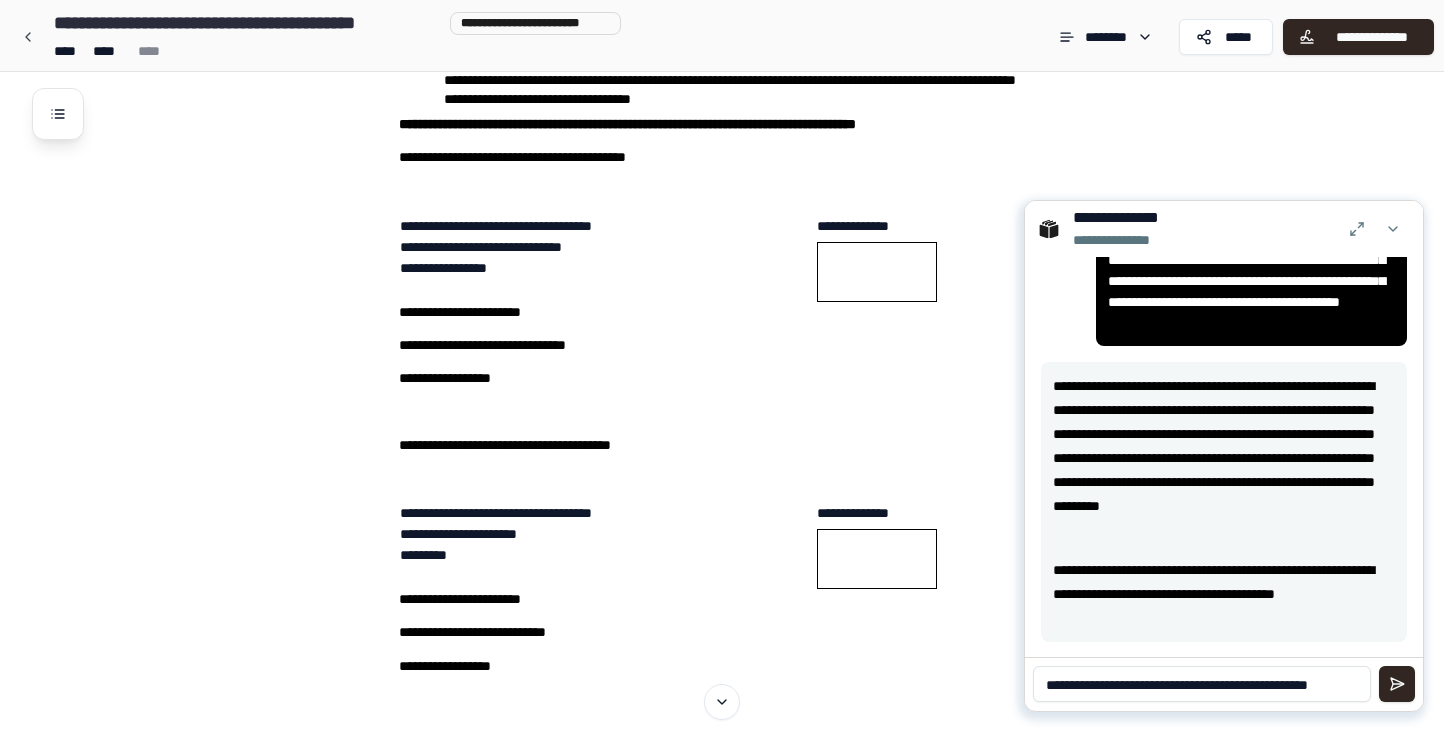 scroll, scrollTop: 0, scrollLeft: 0, axis: both 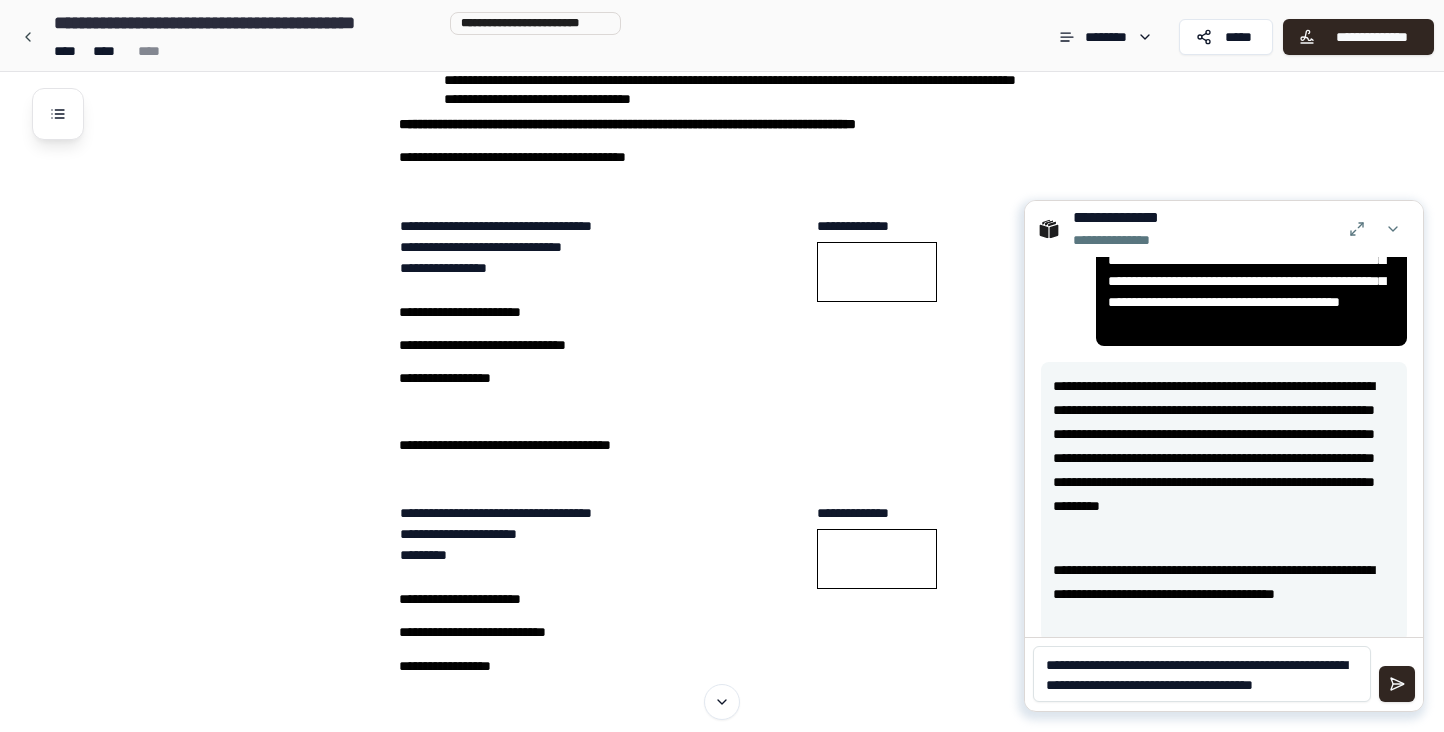 type on "**********" 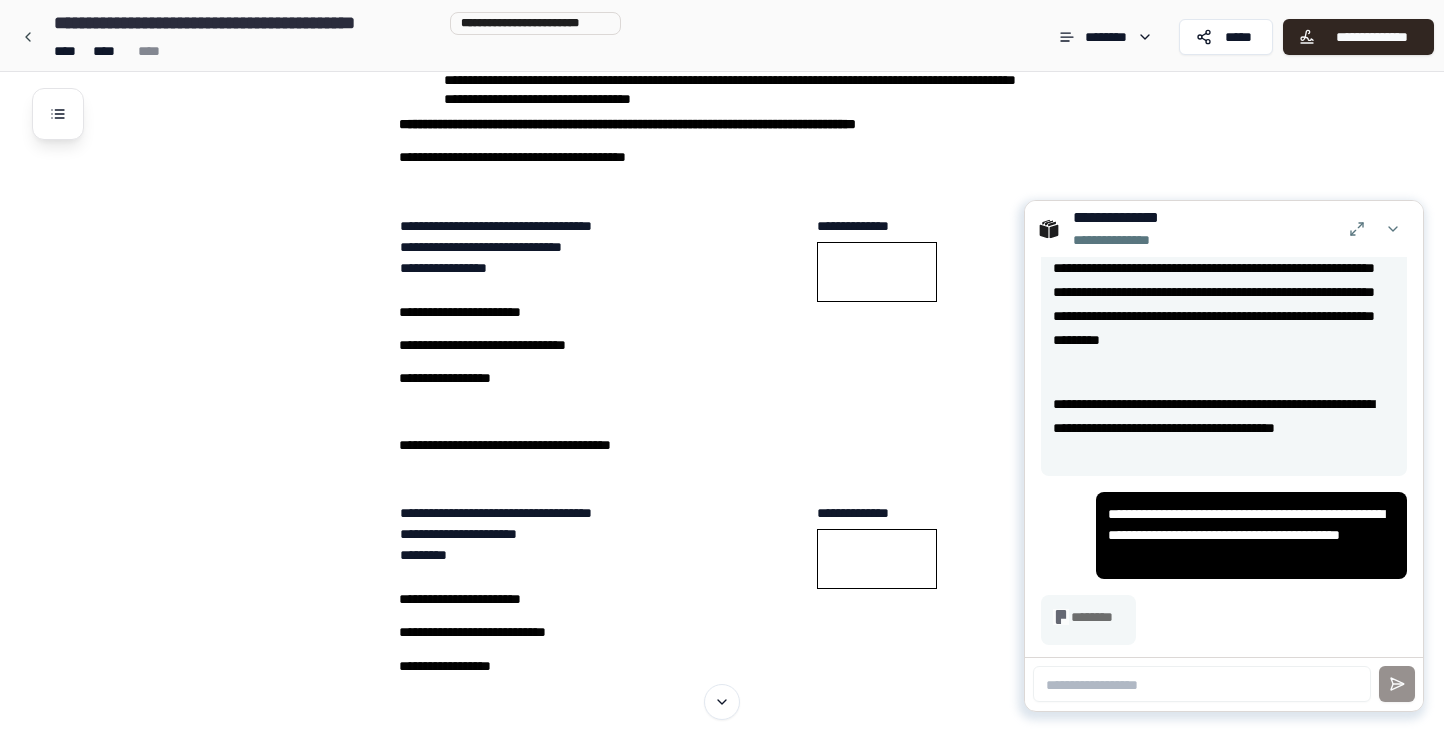 scroll, scrollTop: 295, scrollLeft: 0, axis: vertical 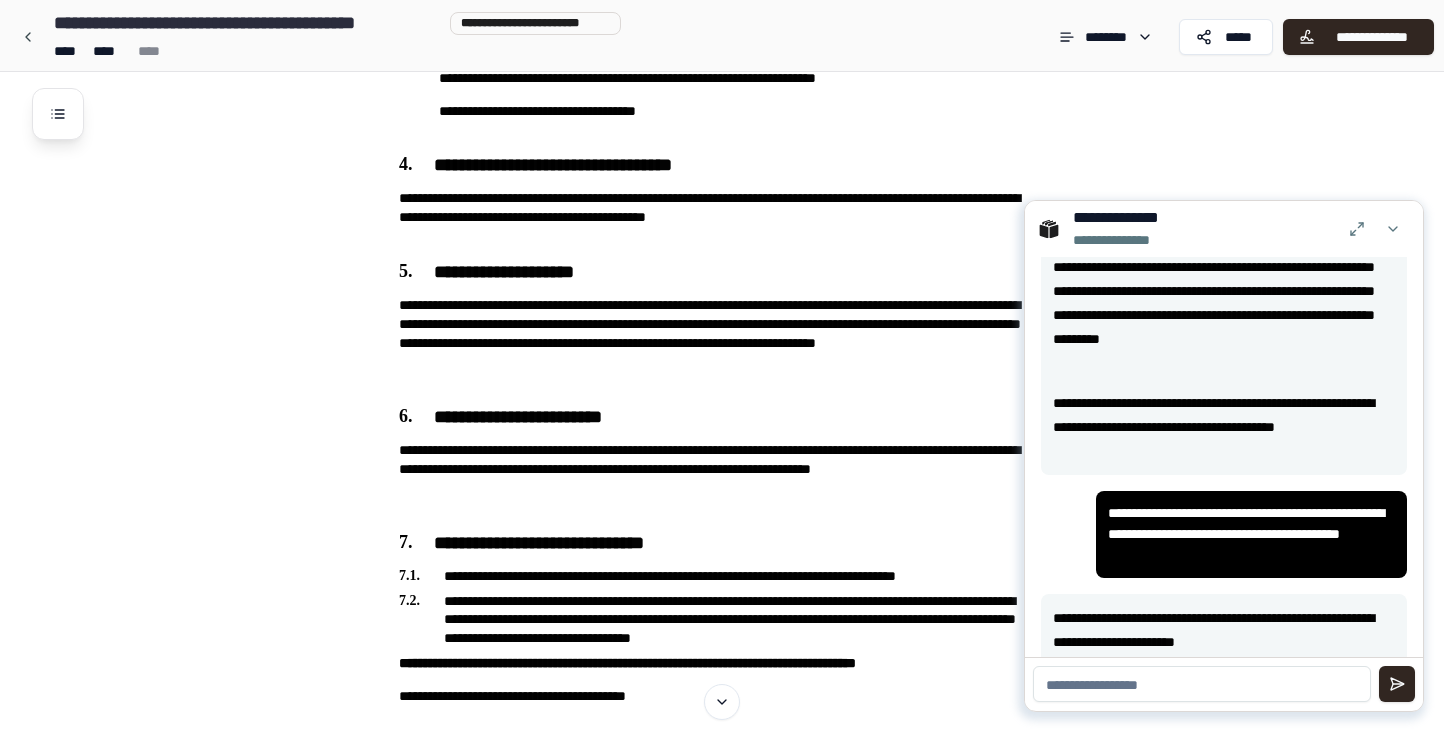 click at bounding box center (1202, 684) 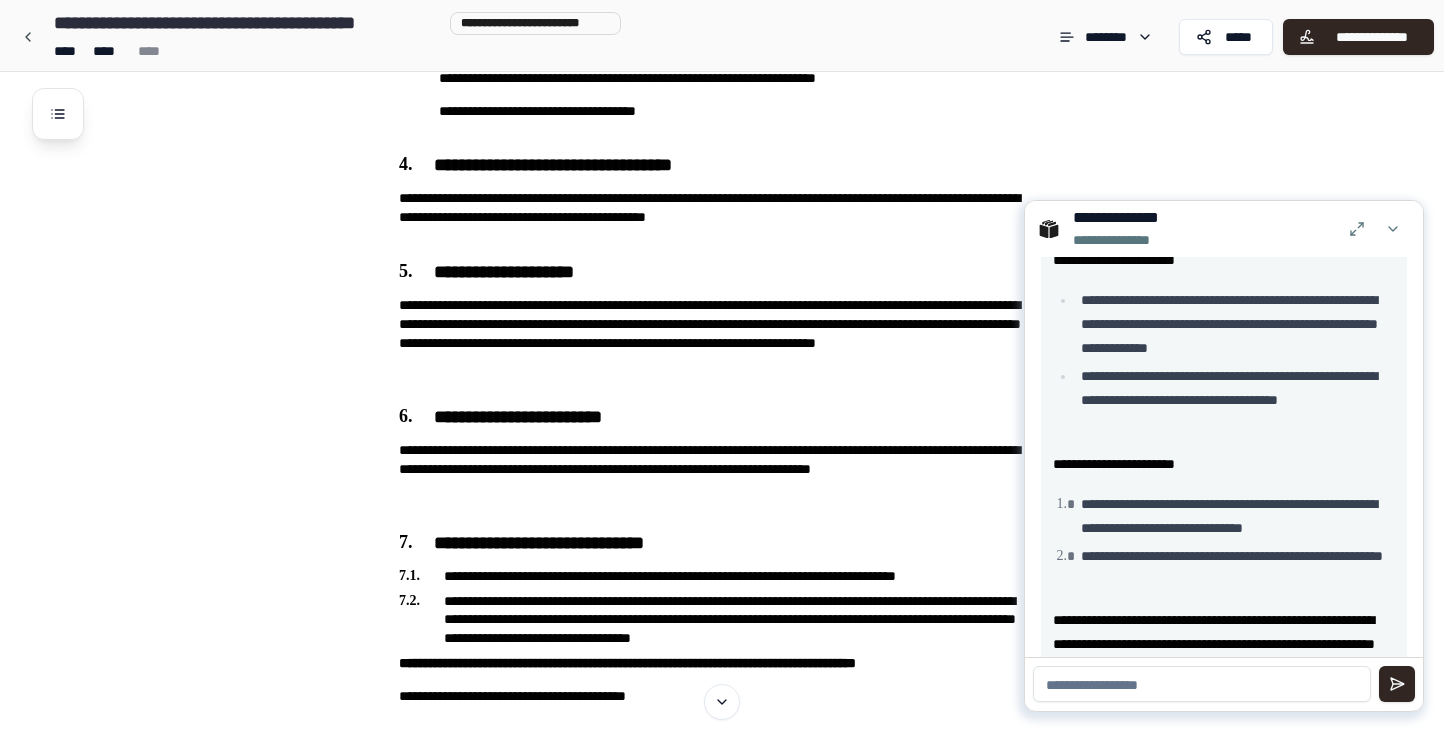 click at bounding box center [1202, 684] 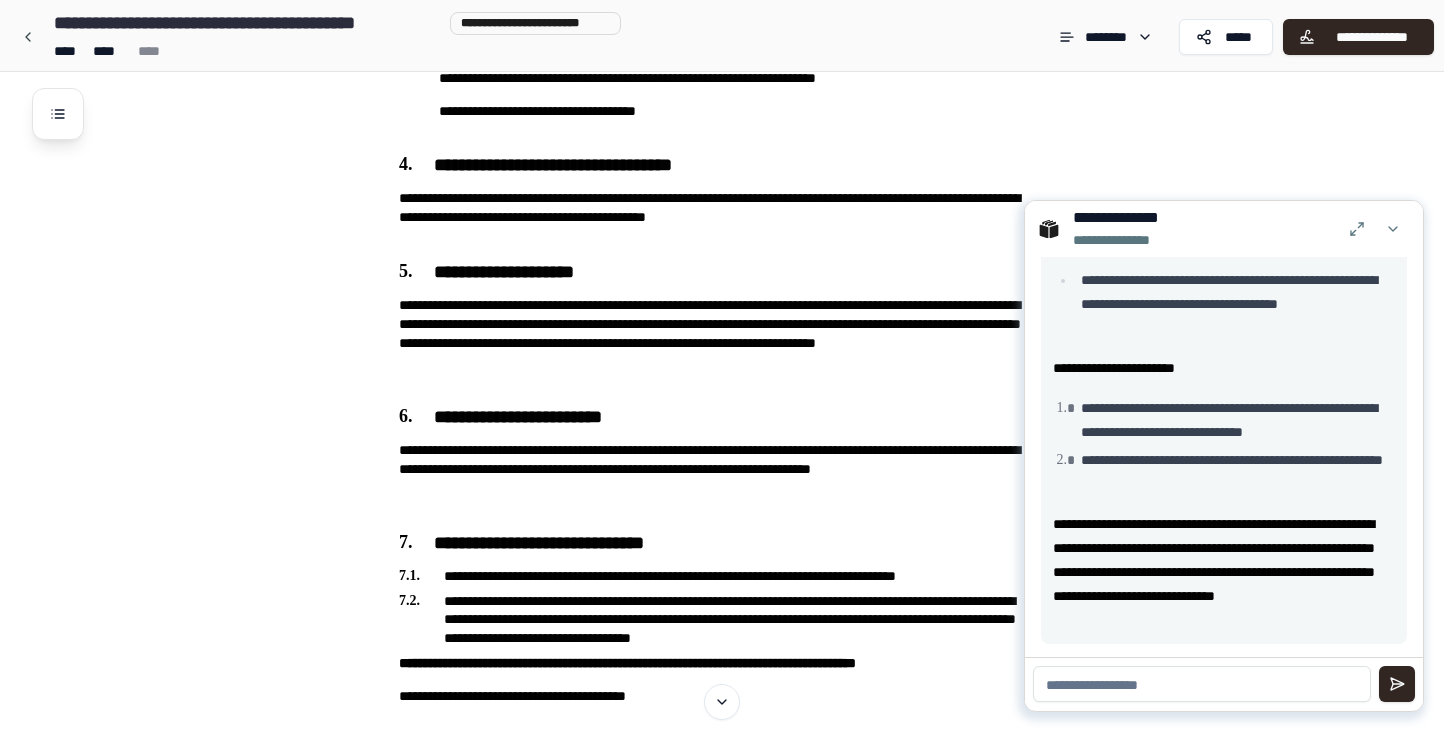 scroll, scrollTop: 775, scrollLeft: 0, axis: vertical 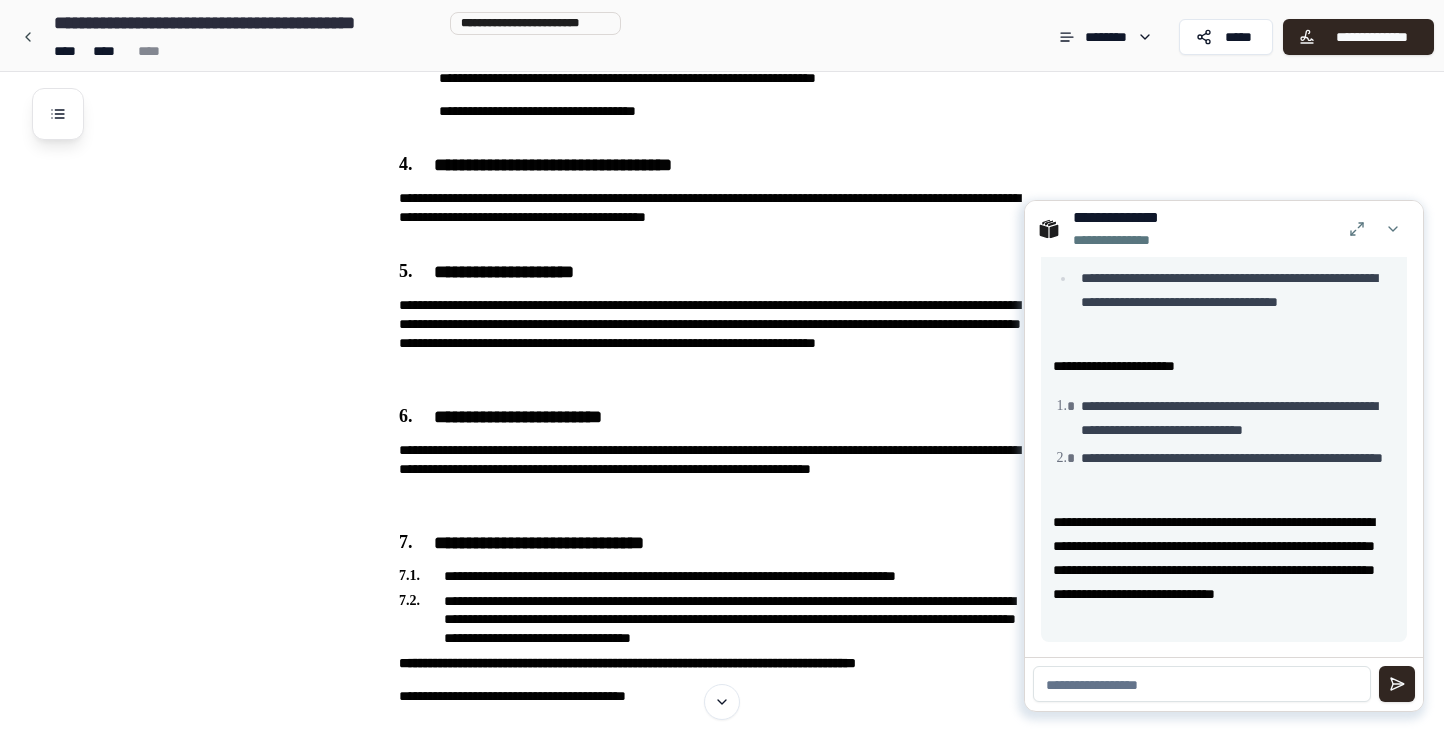 click at bounding box center [1202, 684] 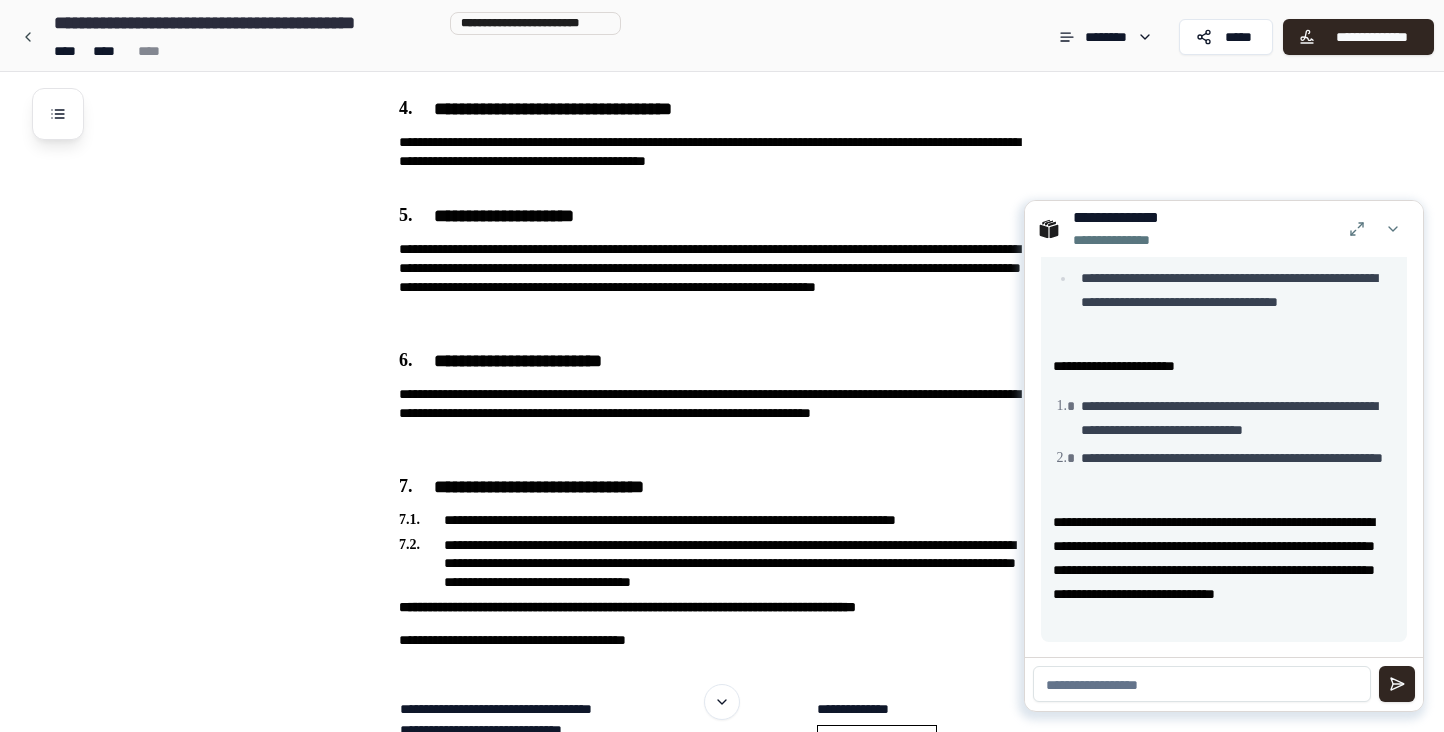scroll, scrollTop: 1024, scrollLeft: 0, axis: vertical 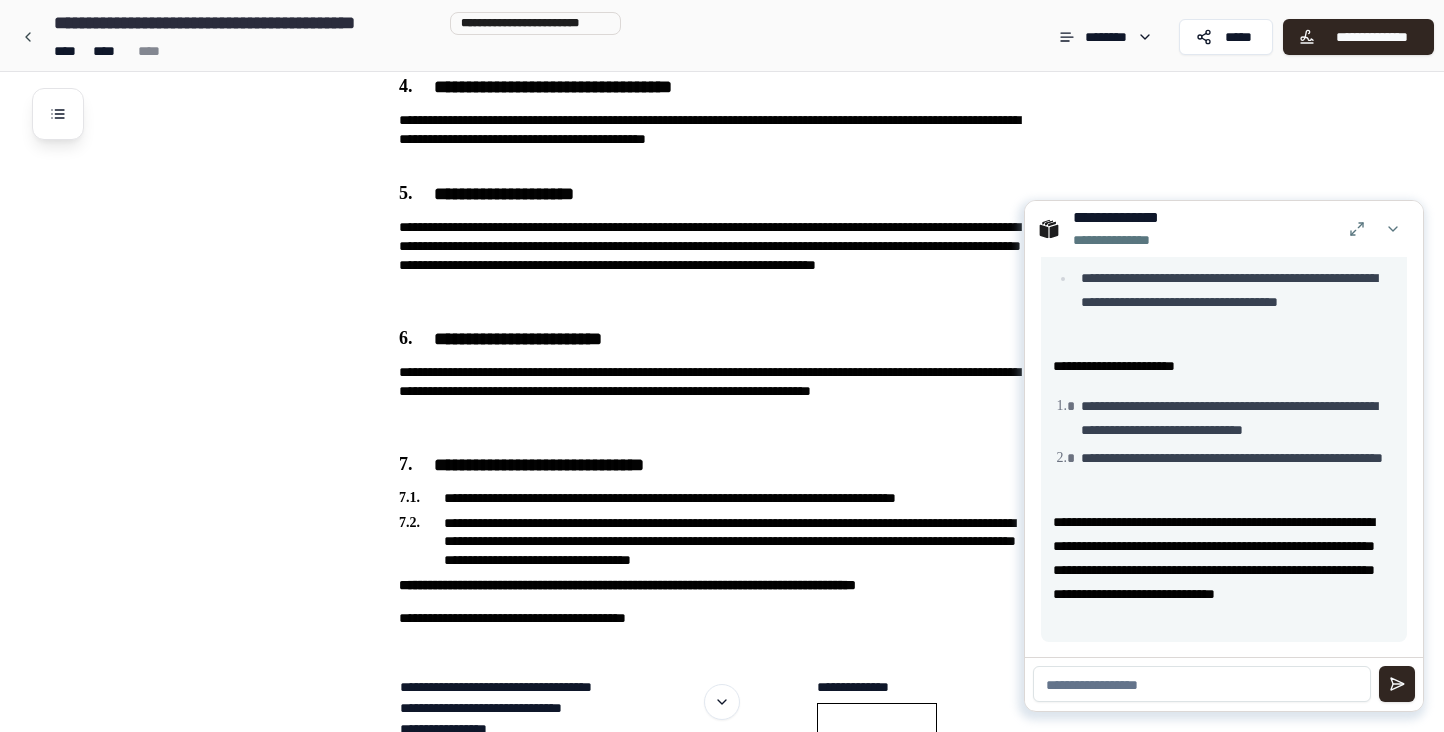 click at bounding box center [1202, 684] 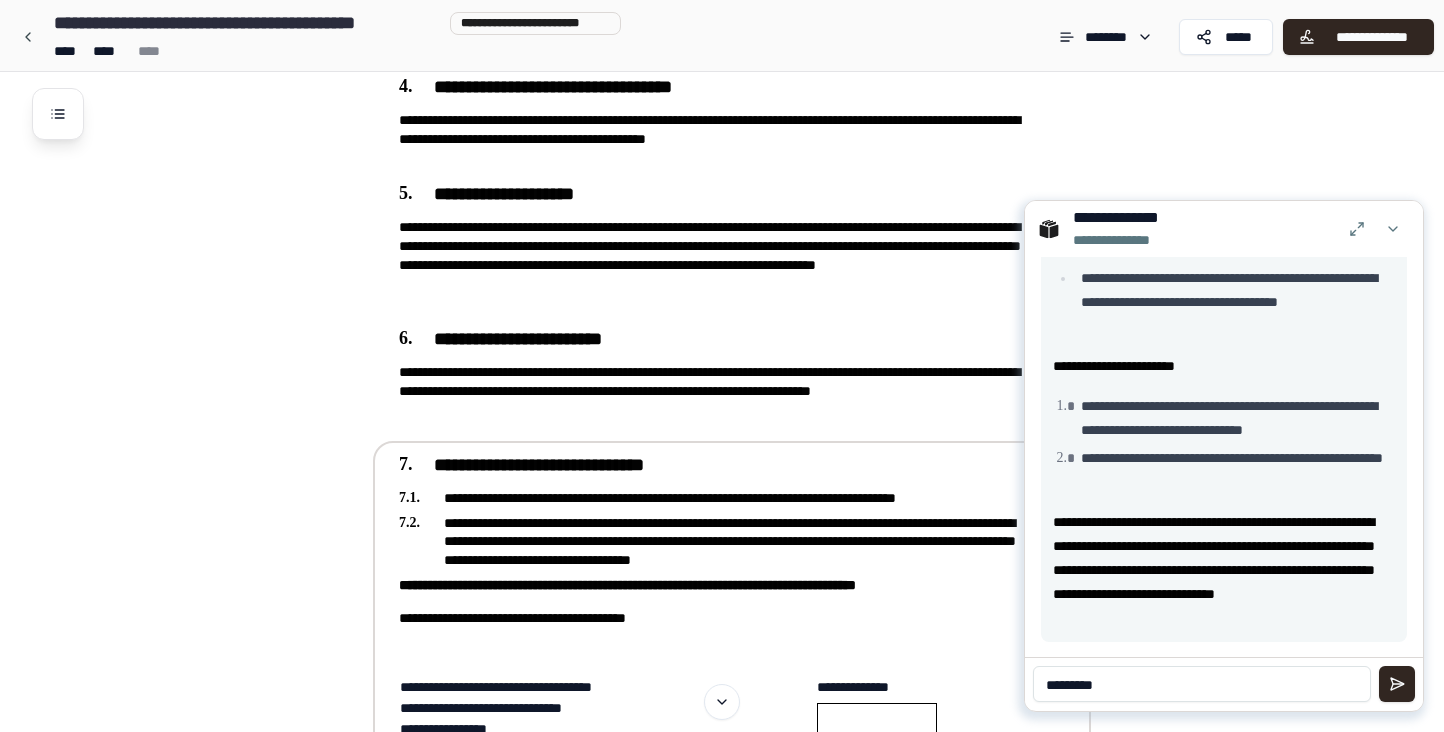 scroll, scrollTop: 1216, scrollLeft: 0, axis: vertical 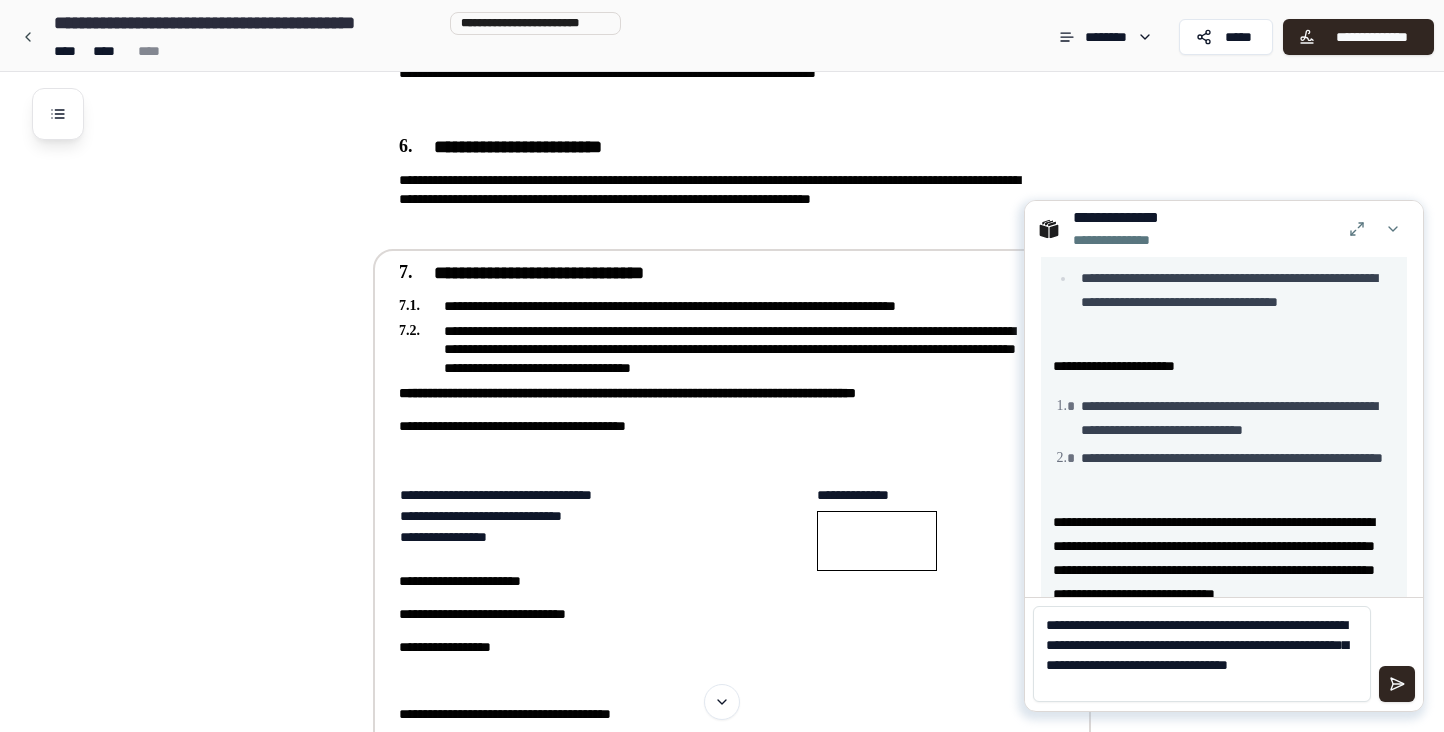 type on "**********" 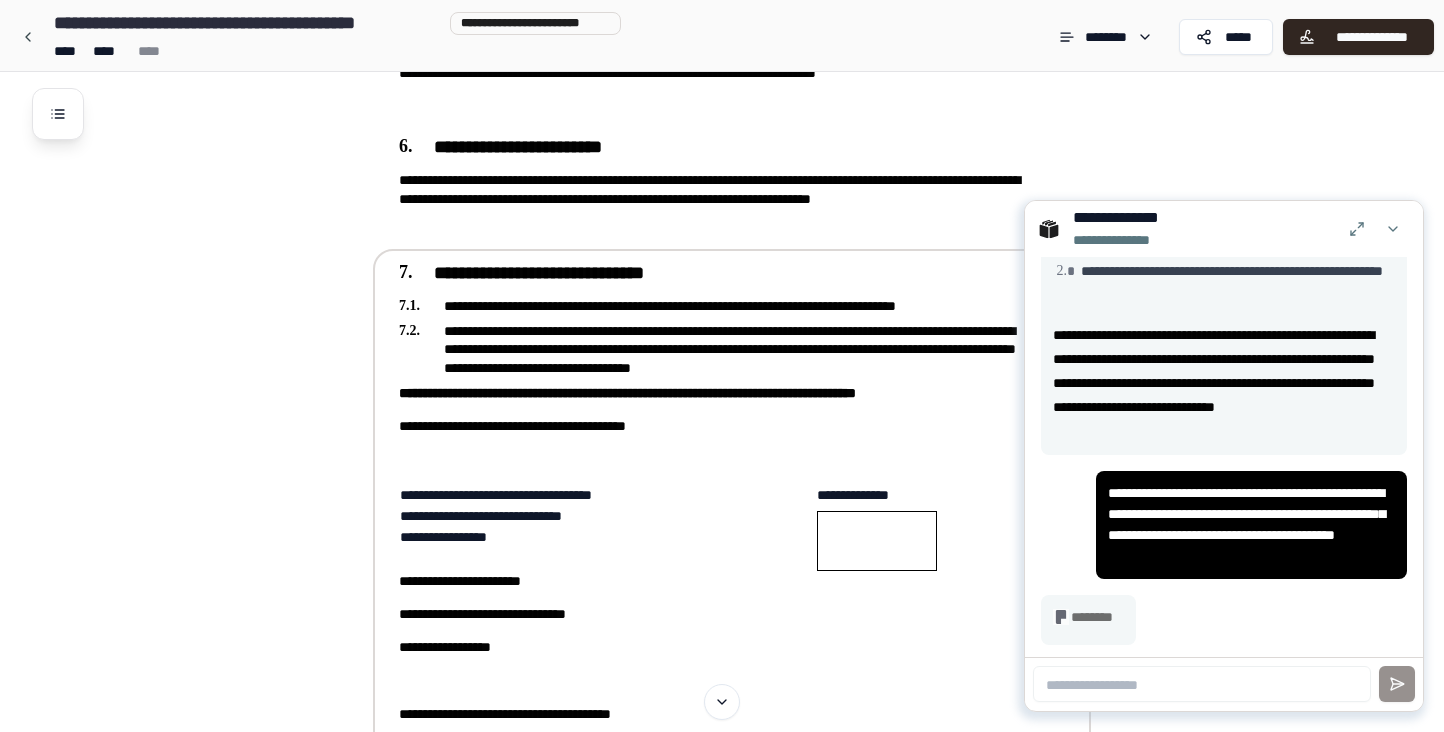 scroll, scrollTop: 963, scrollLeft: 0, axis: vertical 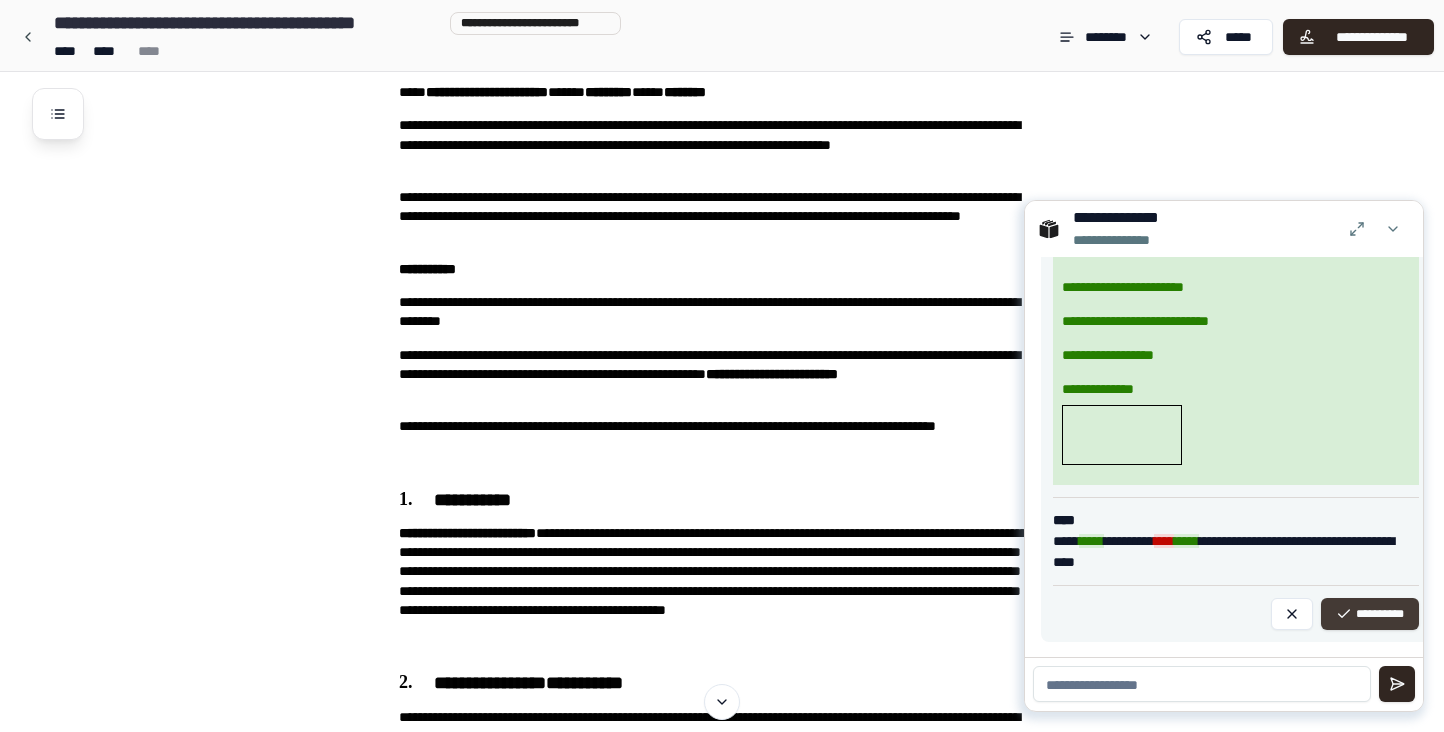 click on "**********" at bounding box center (1370, 614) 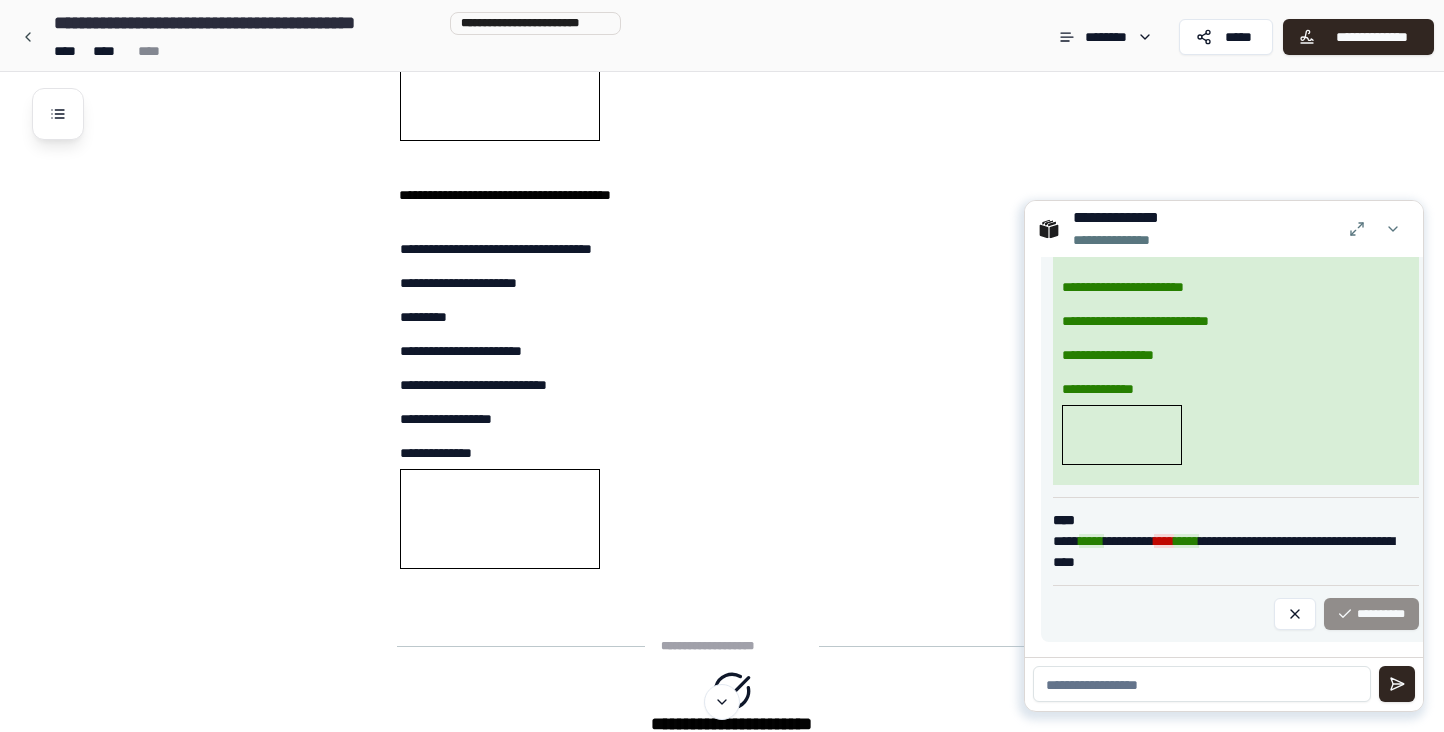 scroll, scrollTop: 1784, scrollLeft: 0, axis: vertical 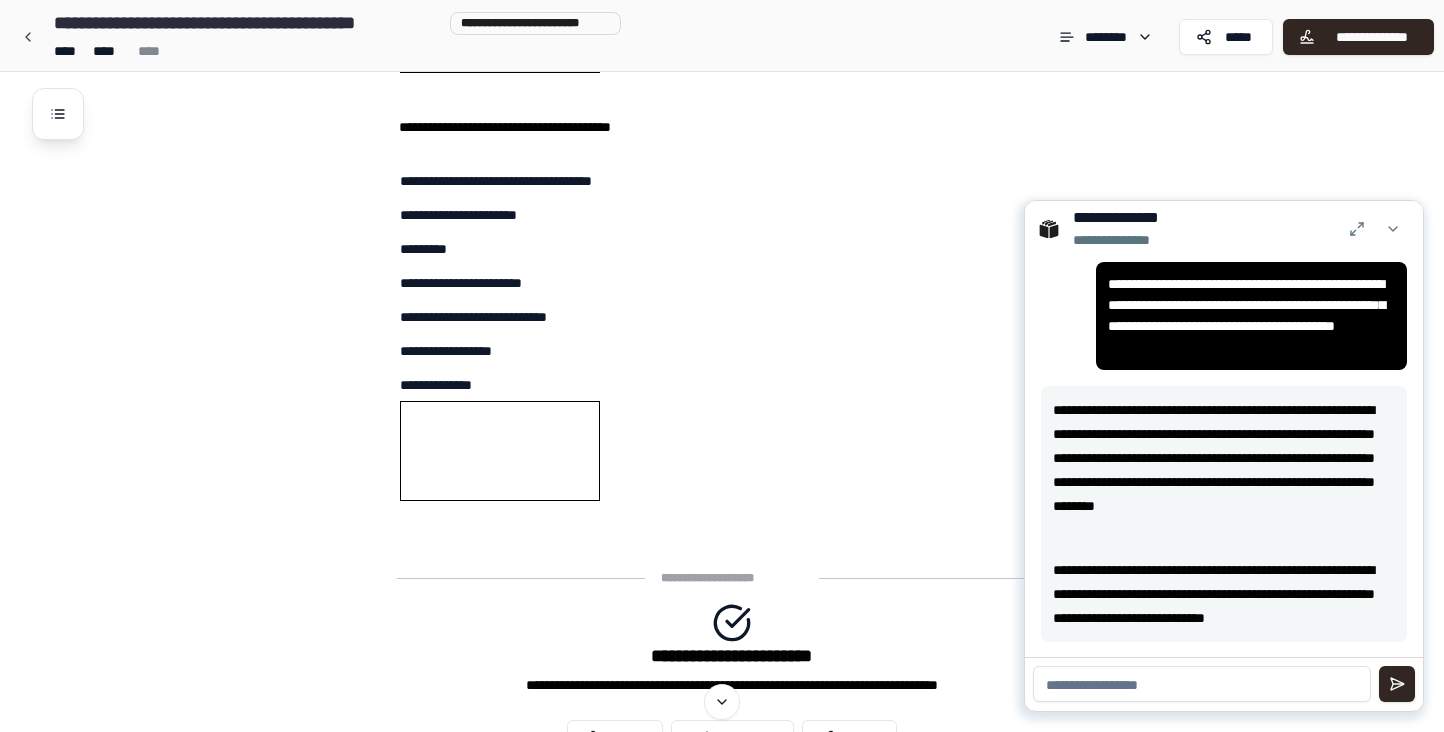 click at bounding box center [1202, 684] 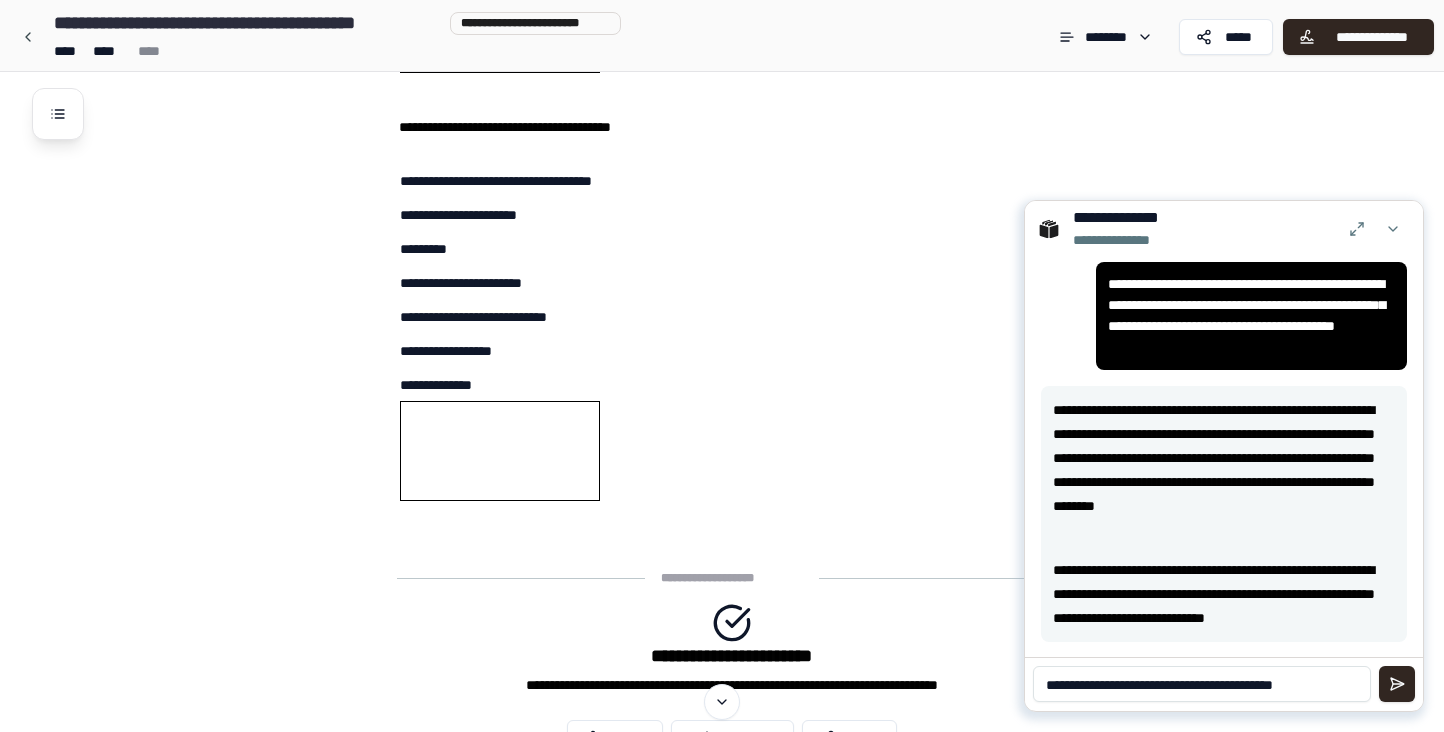 type on "**********" 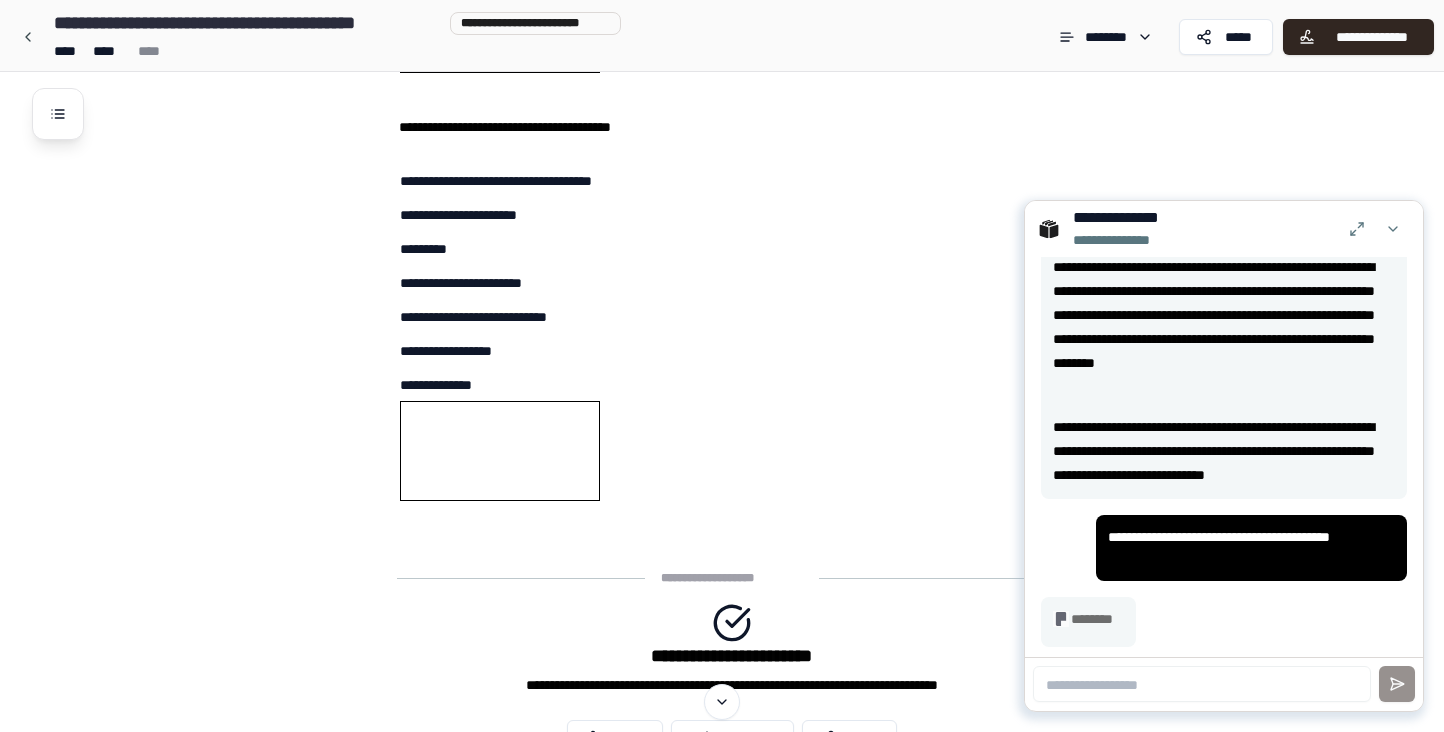 scroll, scrollTop: 1317, scrollLeft: 0, axis: vertical 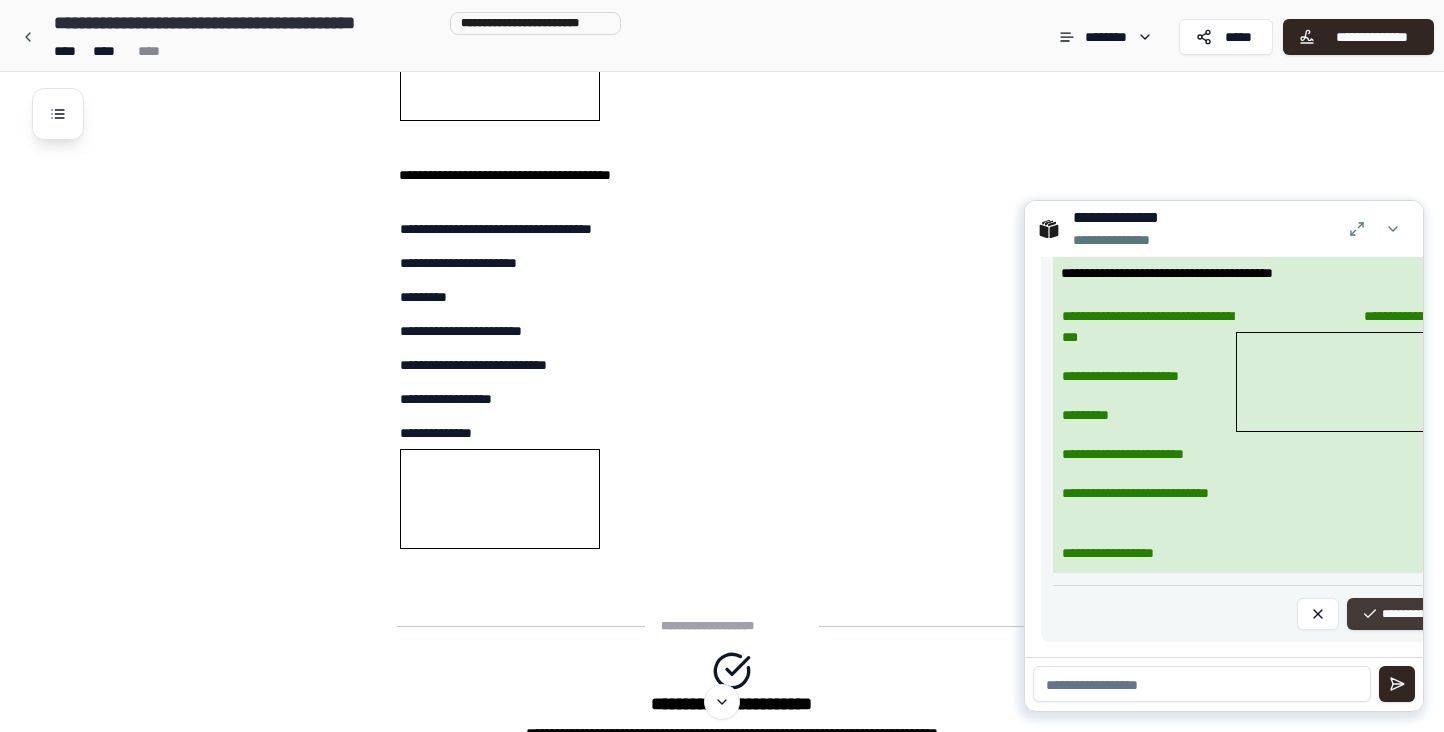 click on "**********" at bounding box center (1396, 614) 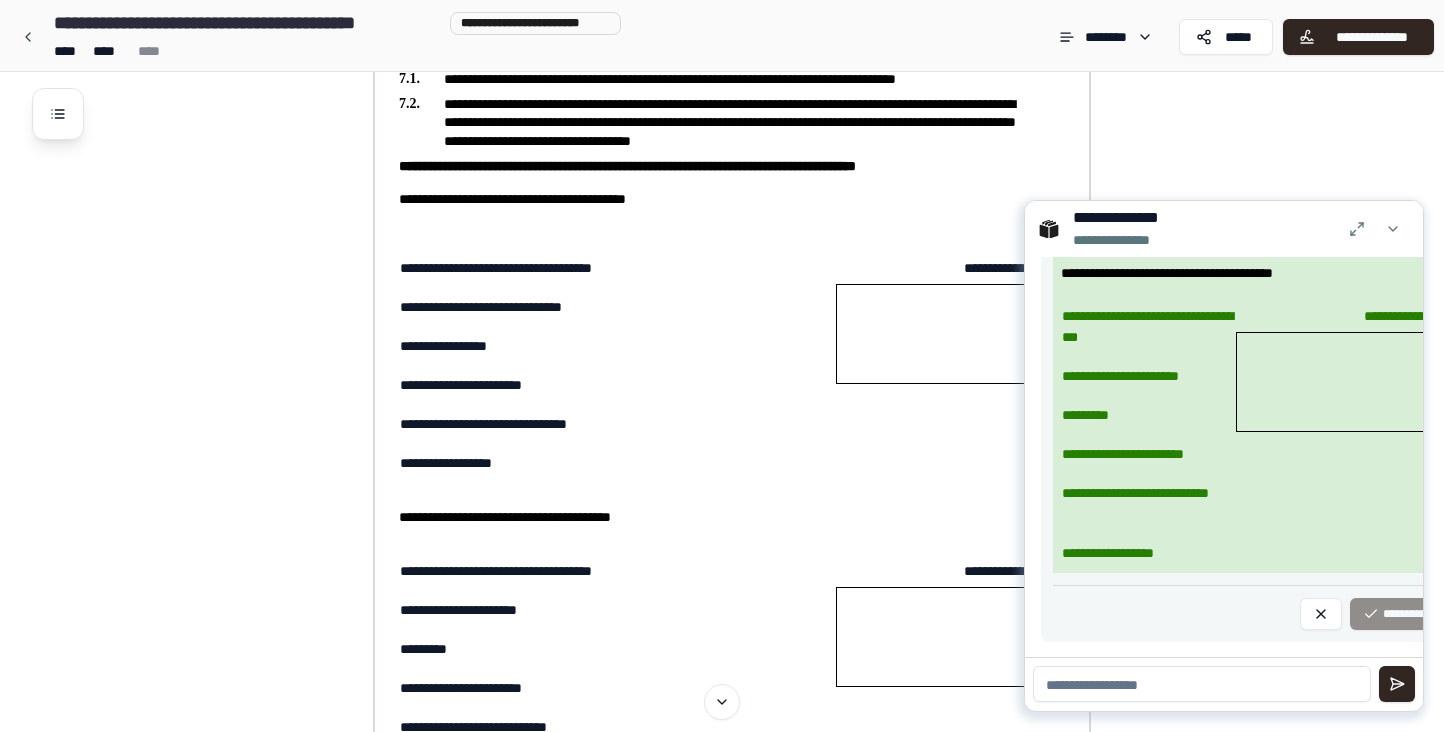 scroll, scrollTop: 1400, scrollLeft: 0, axis: vertical 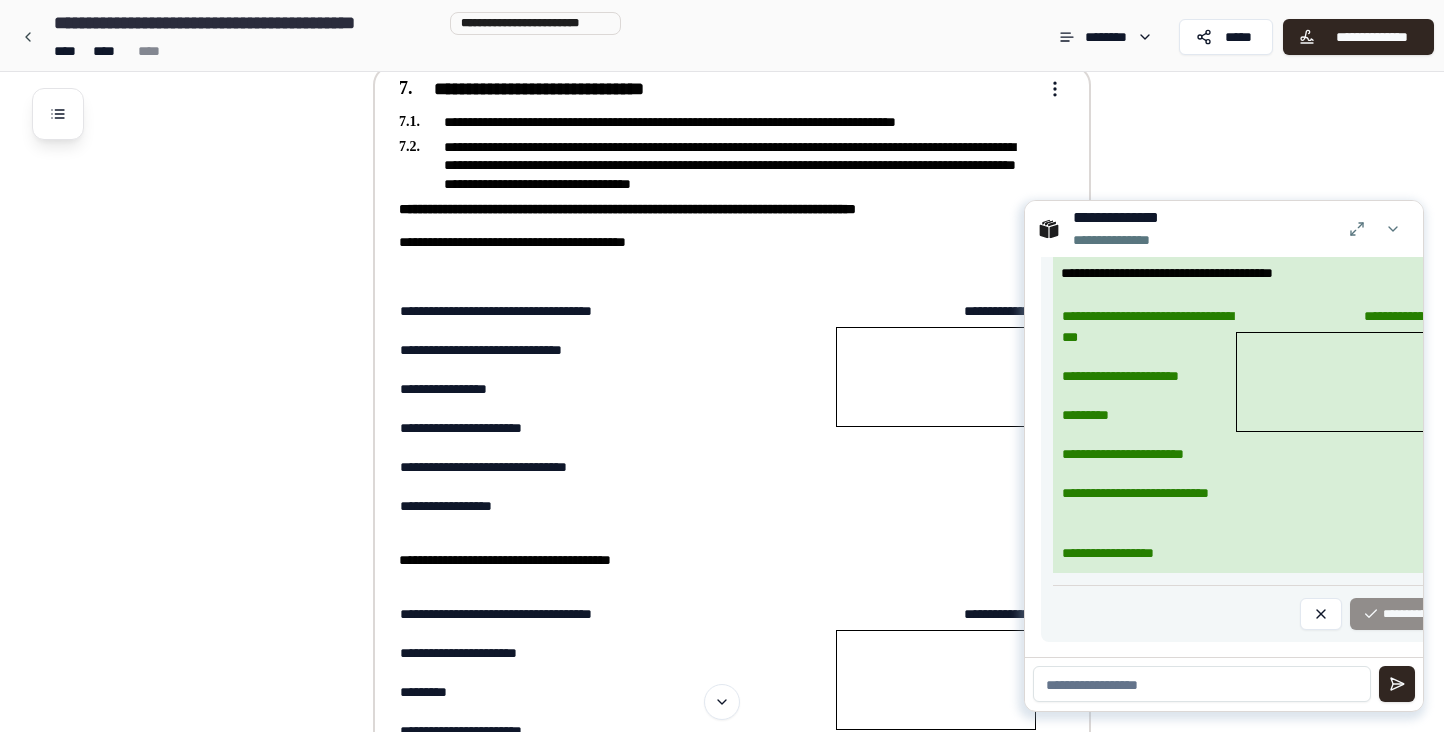 click on "**********" at bounding box center (909, 409) 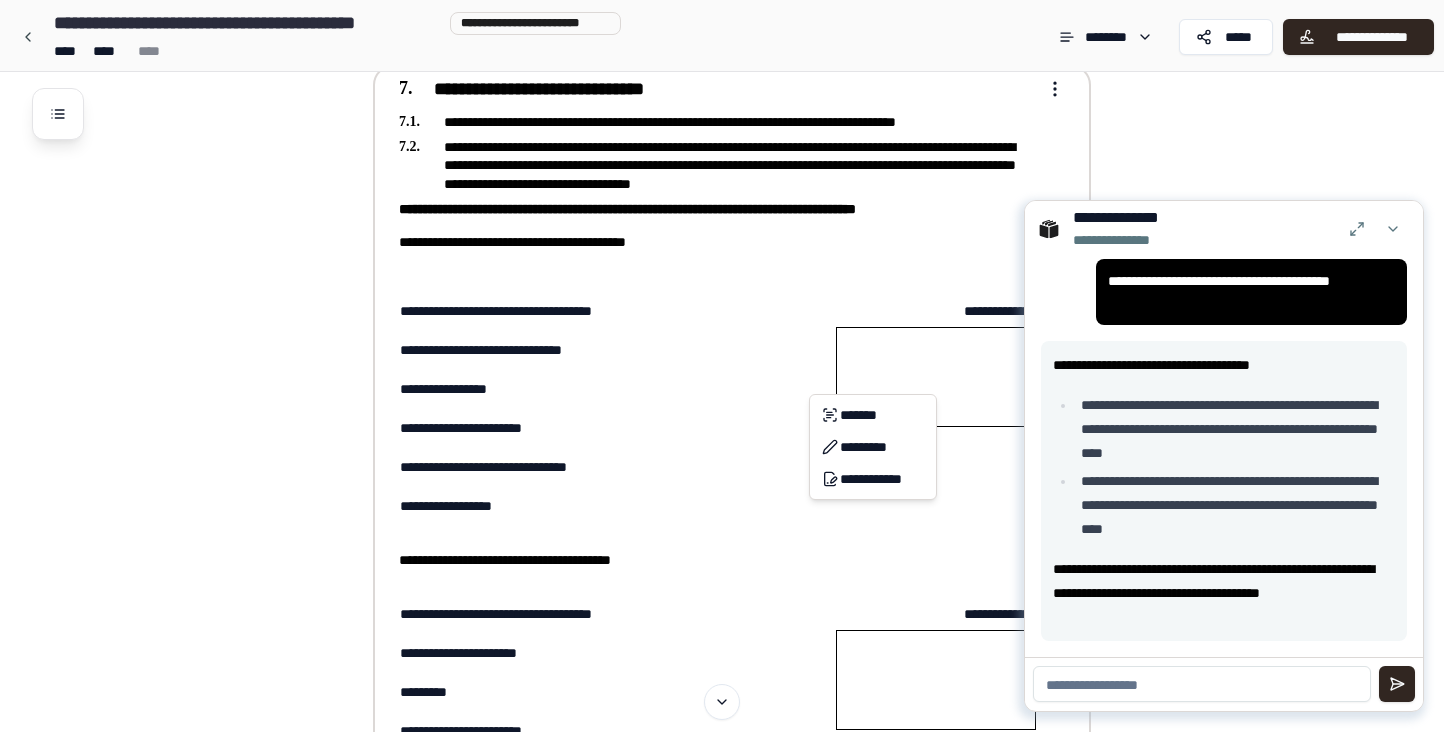 click on "**********" at bounding box center (722, -126) 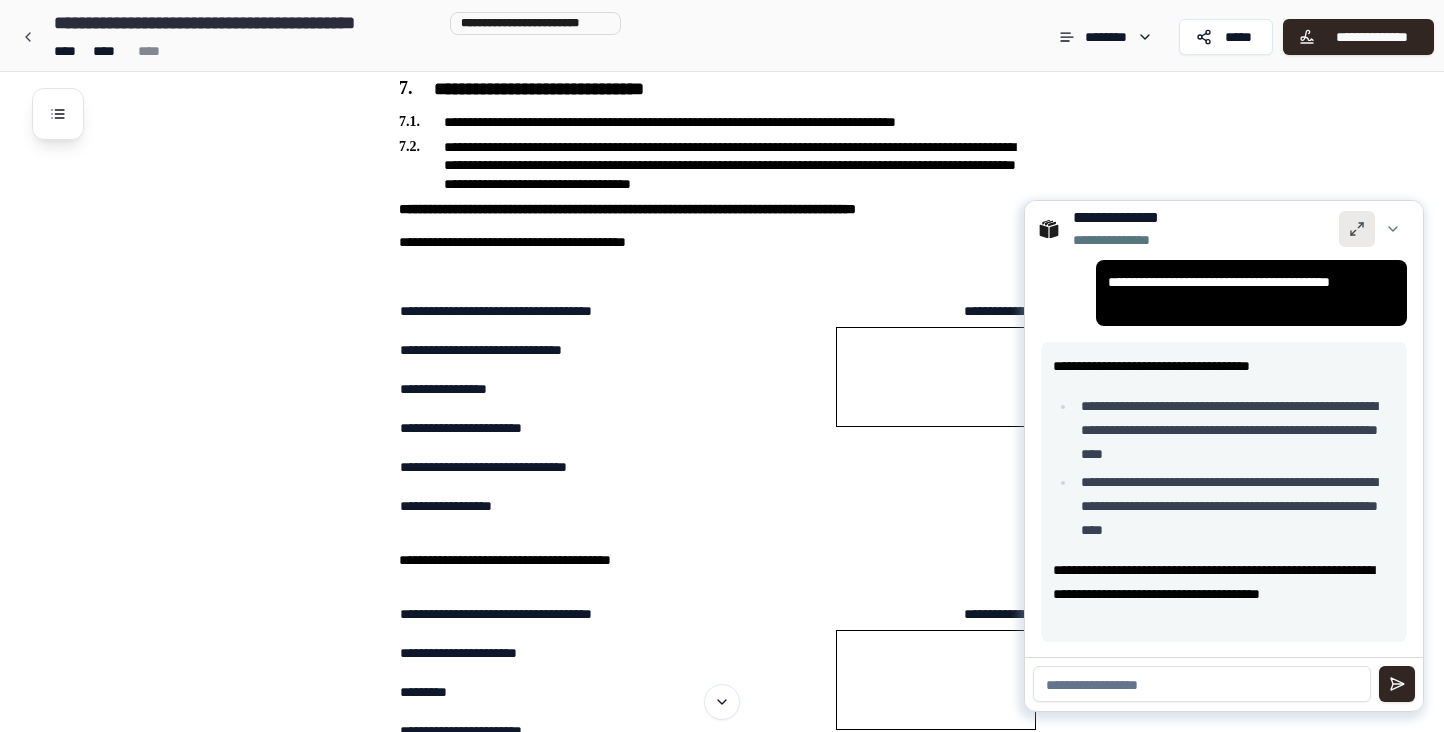 click at bounding box center (1357, 229) 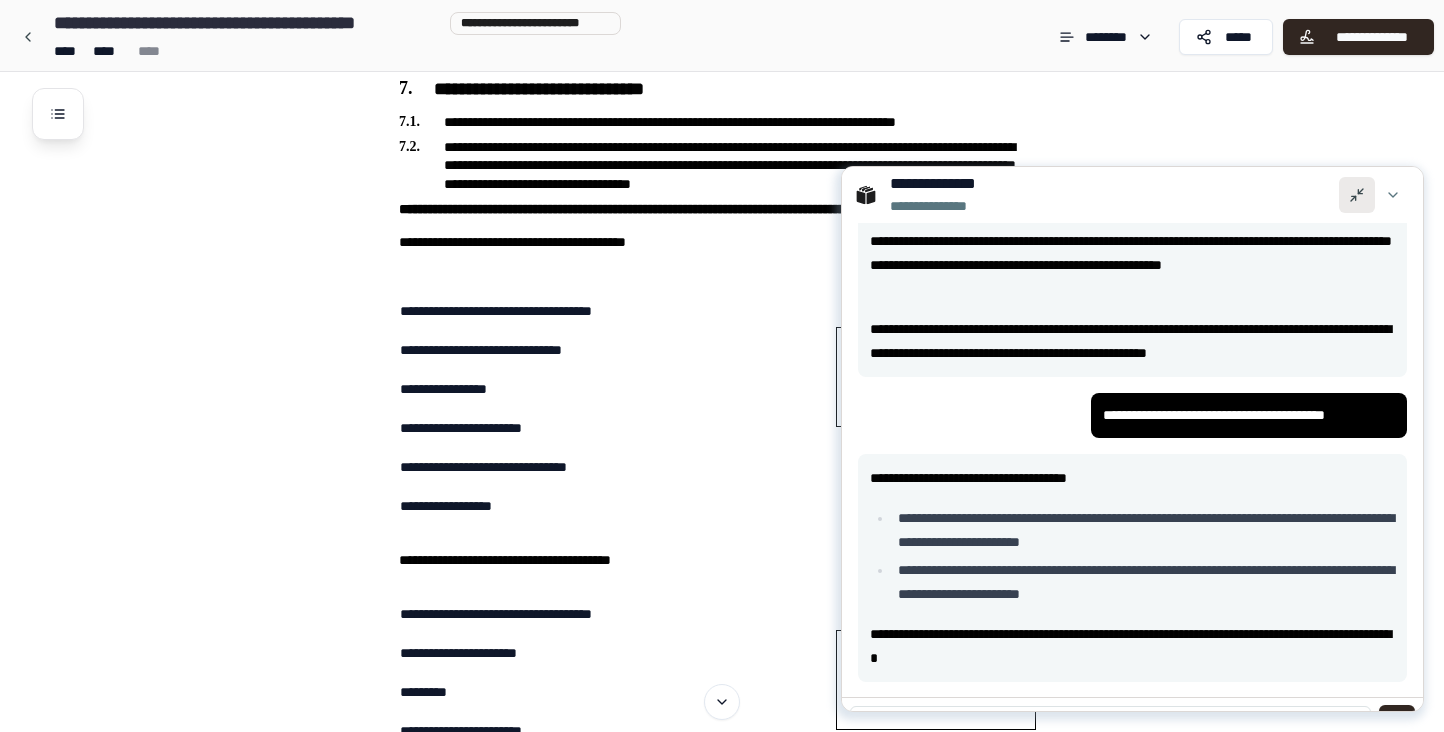 scroll, scrollTop: 772, scrollLeft: 0, axis: vertical 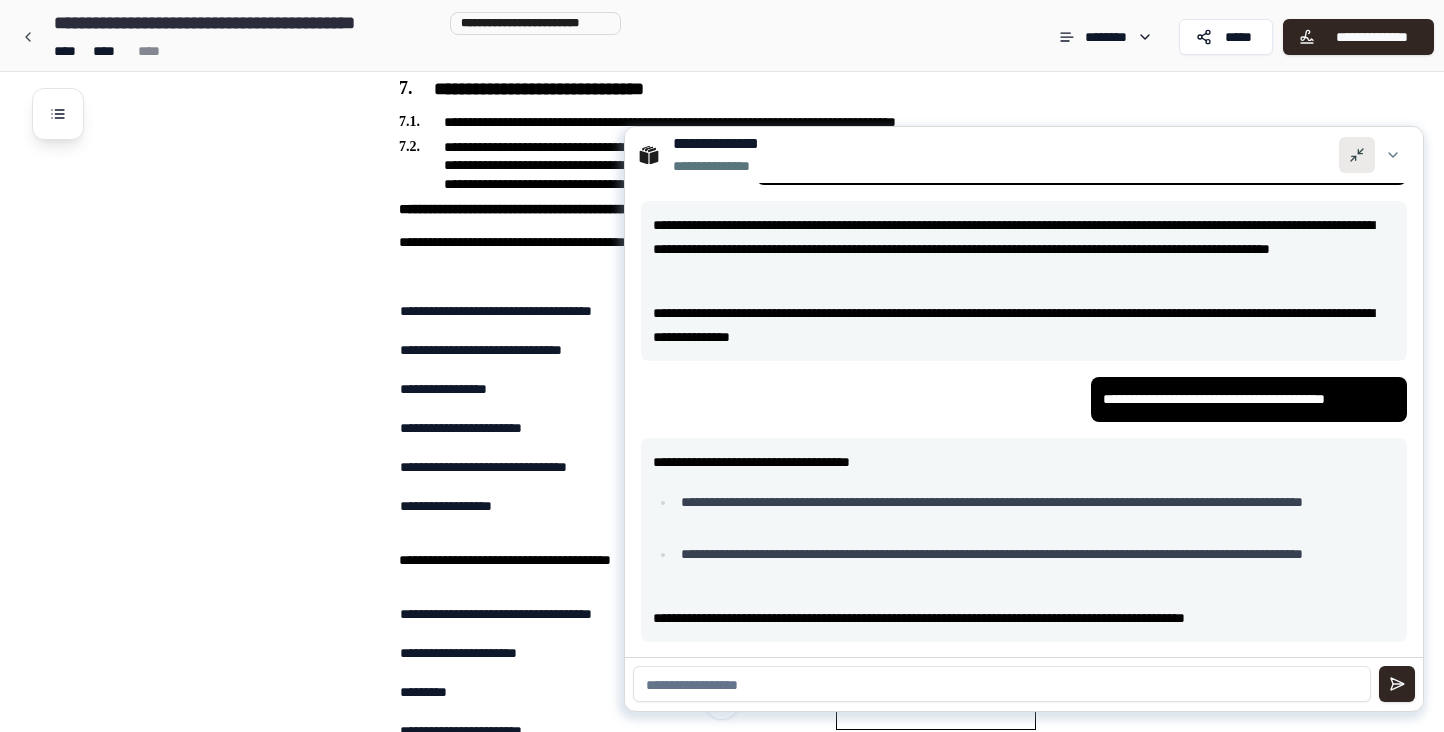 click at bounding box center [1357, 155] 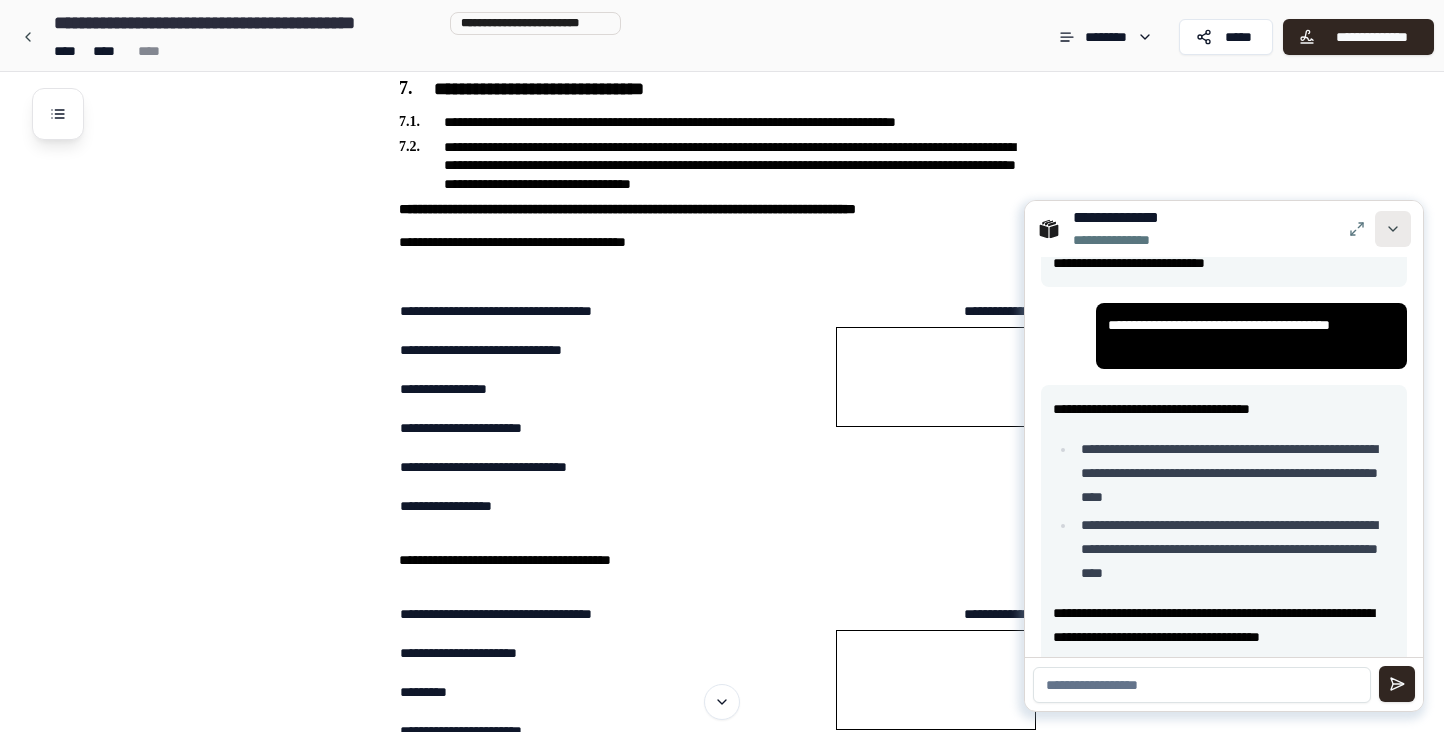 scroll, scrollTop: 1552, scrollLeft: 0, axis: vertical 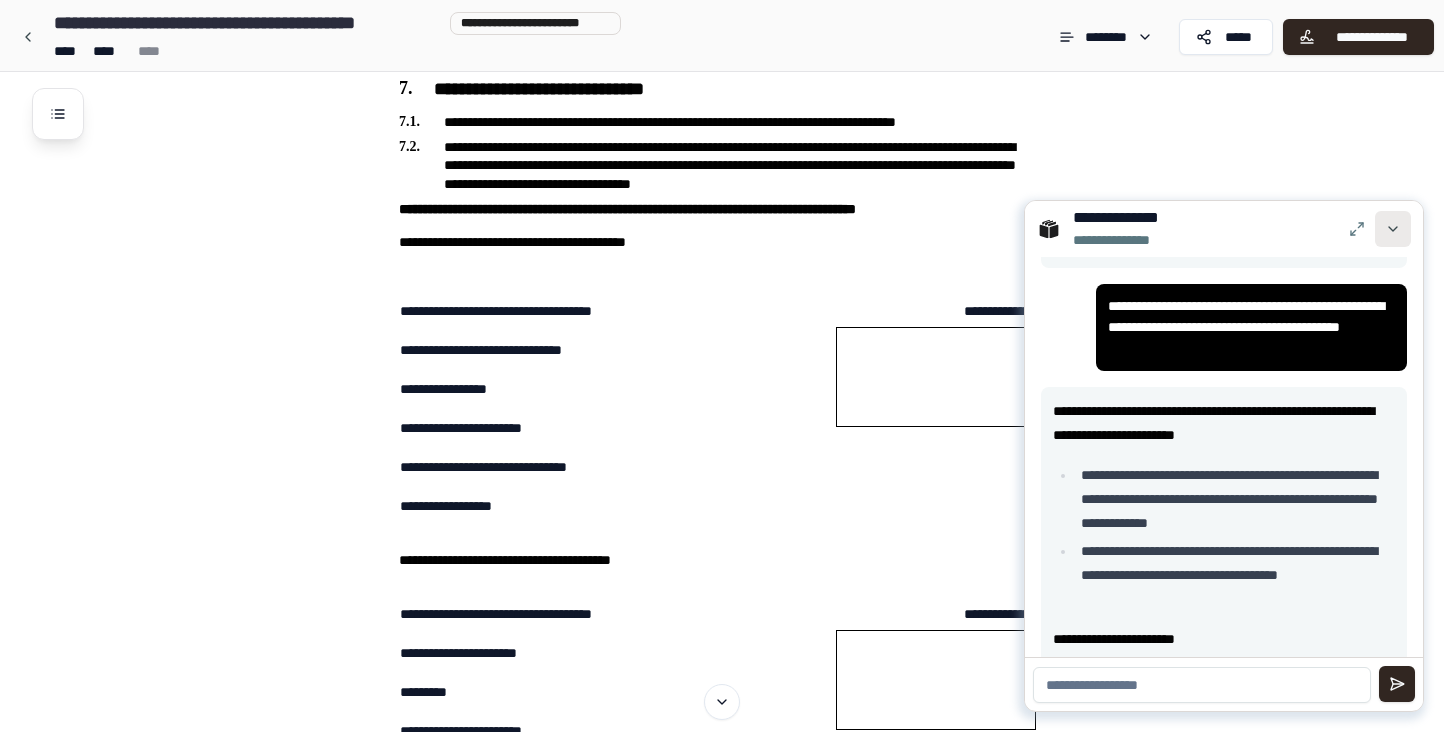 click at bounding box center (1393, 229) 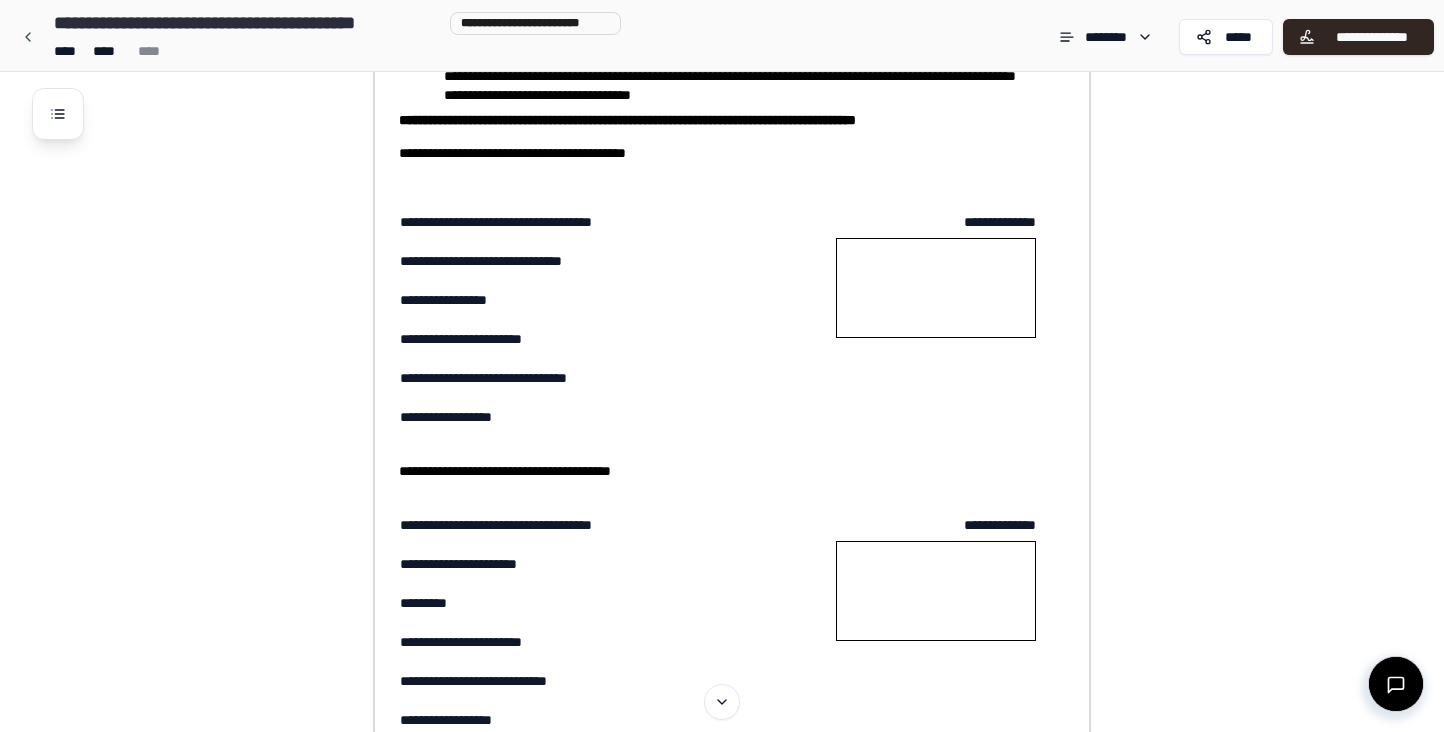 scroll, scrollTop: 1815, scrollLeft: 0, axis: vertical 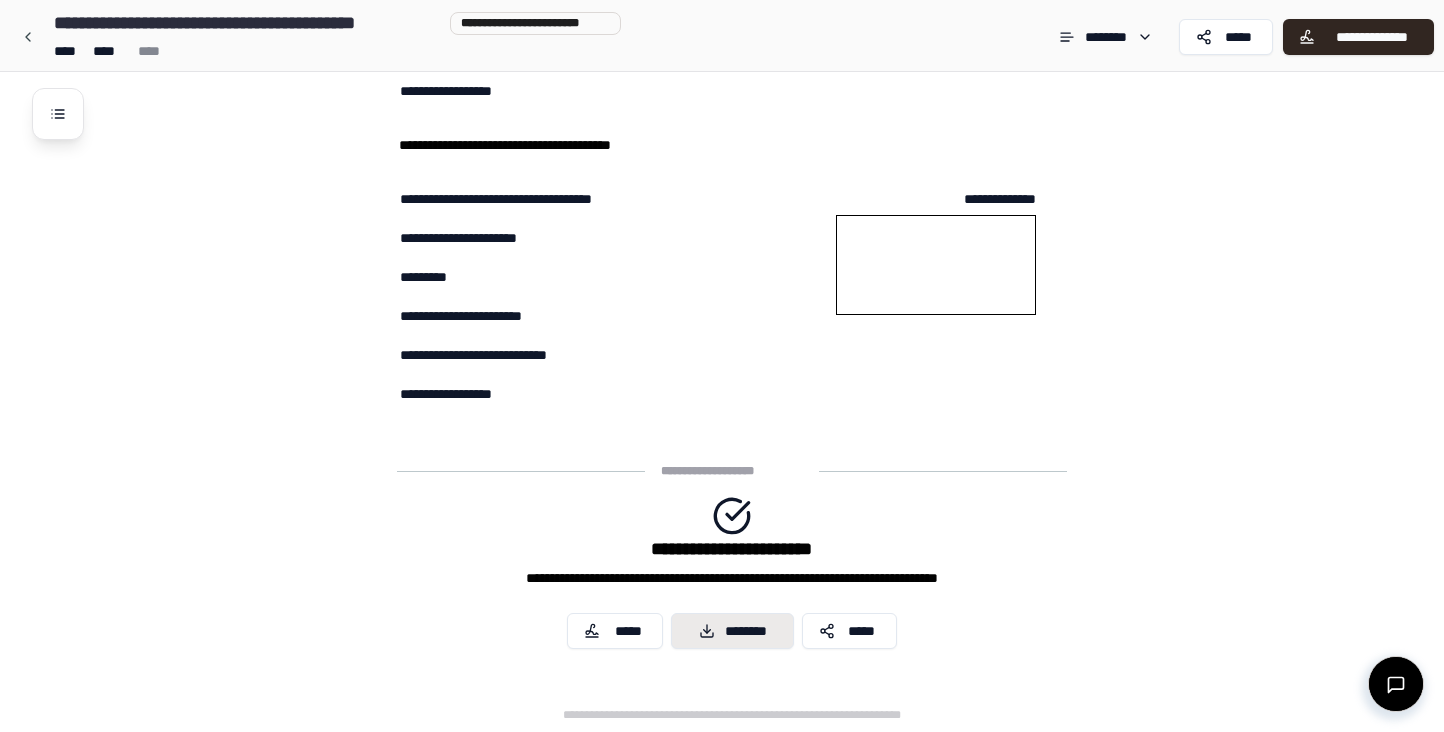 click on "********" at bounding box center [732, 631] 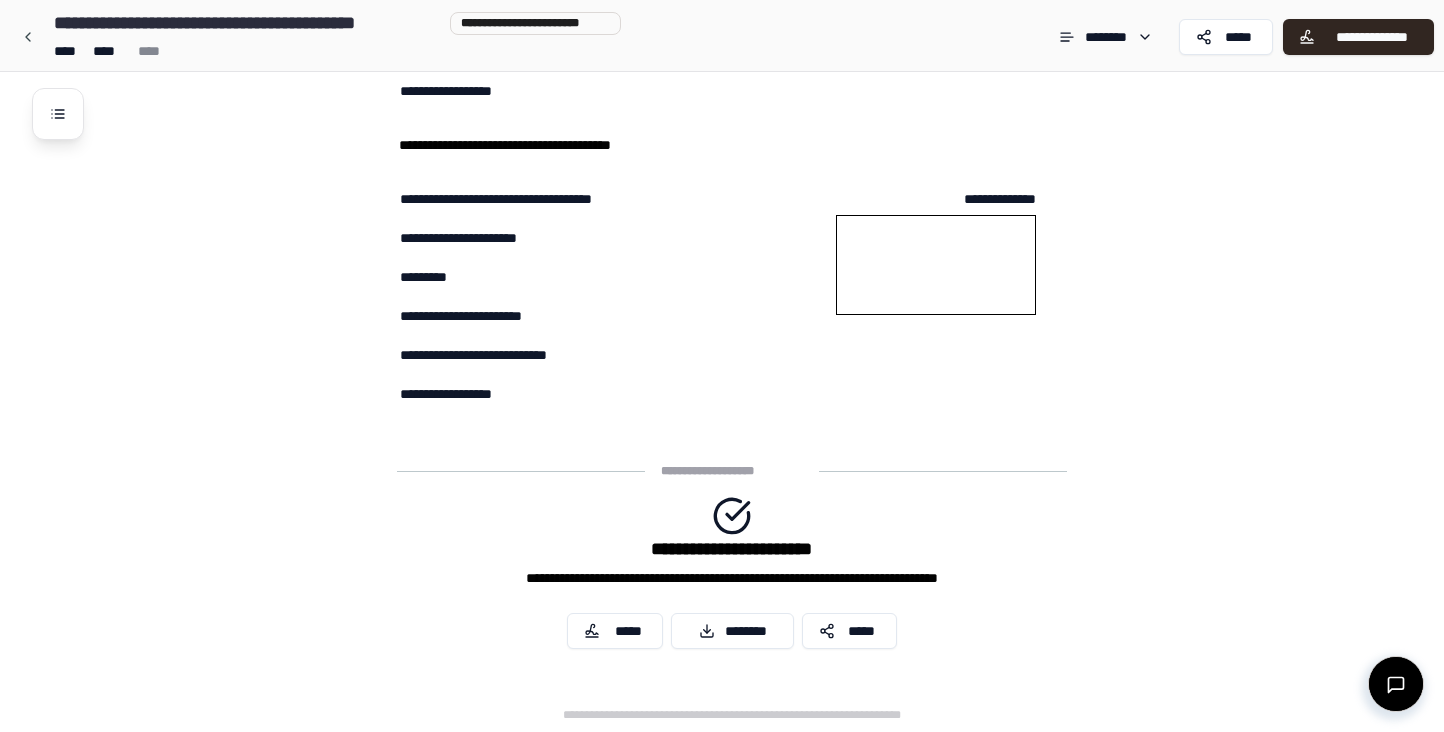 click on "**********" at bounding box center [748, -505] 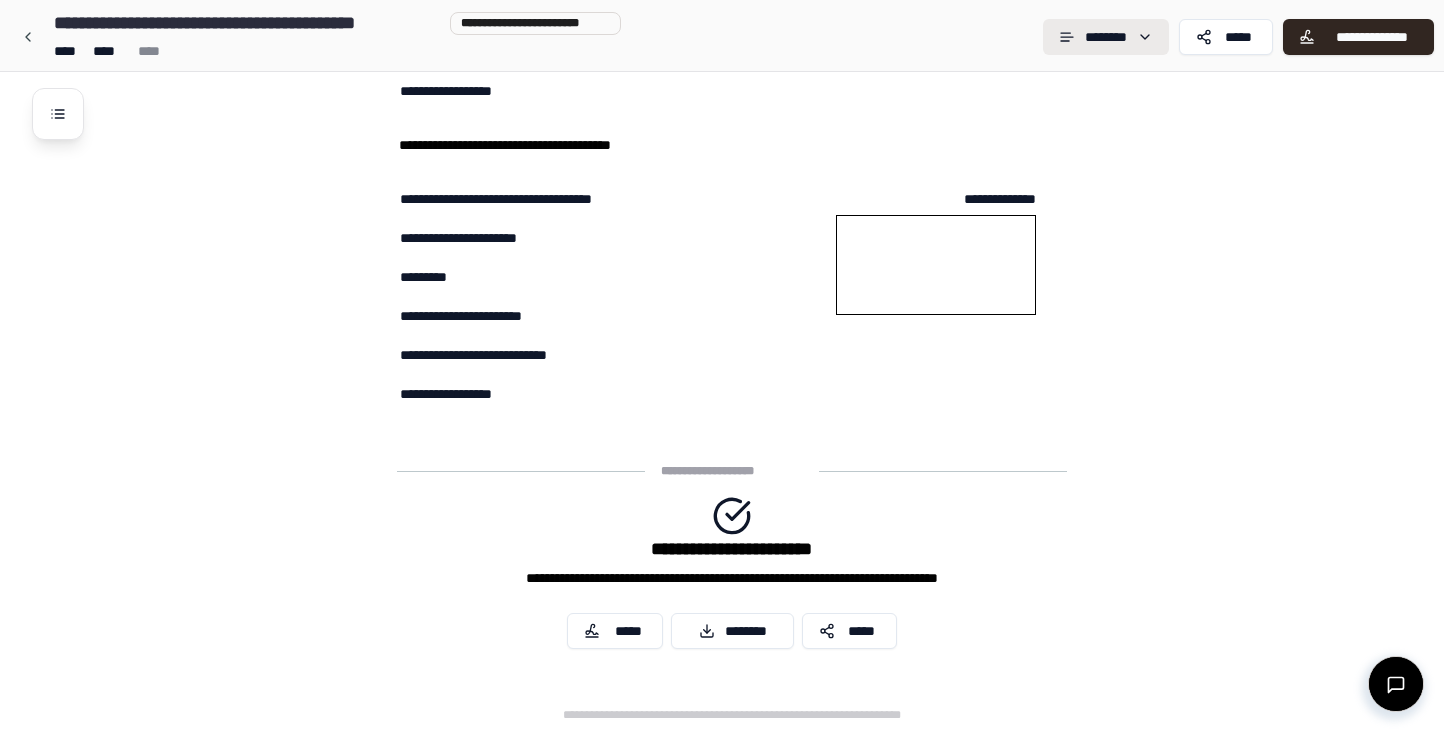 click on "**********" at bounding box center (722, -541) 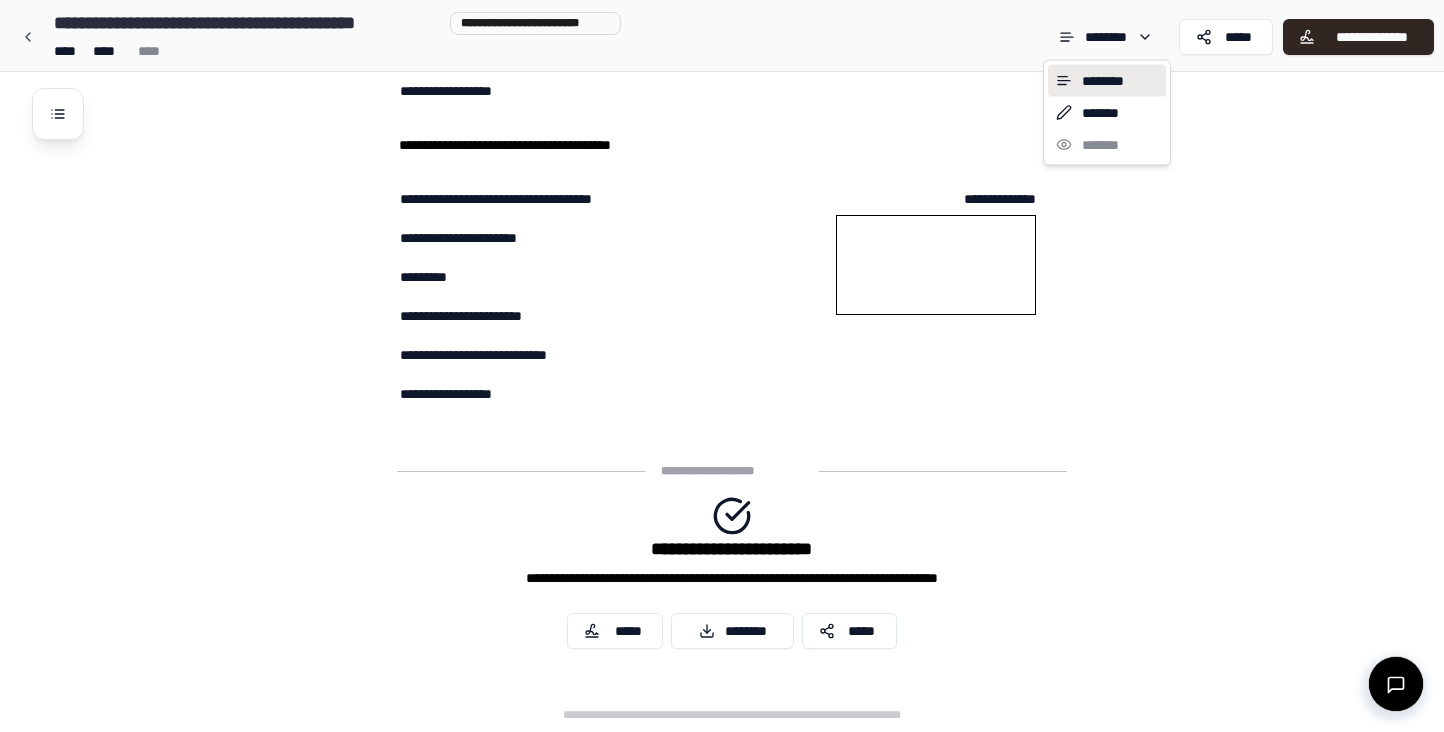 click on "**********" at bounding box center (722, -541) 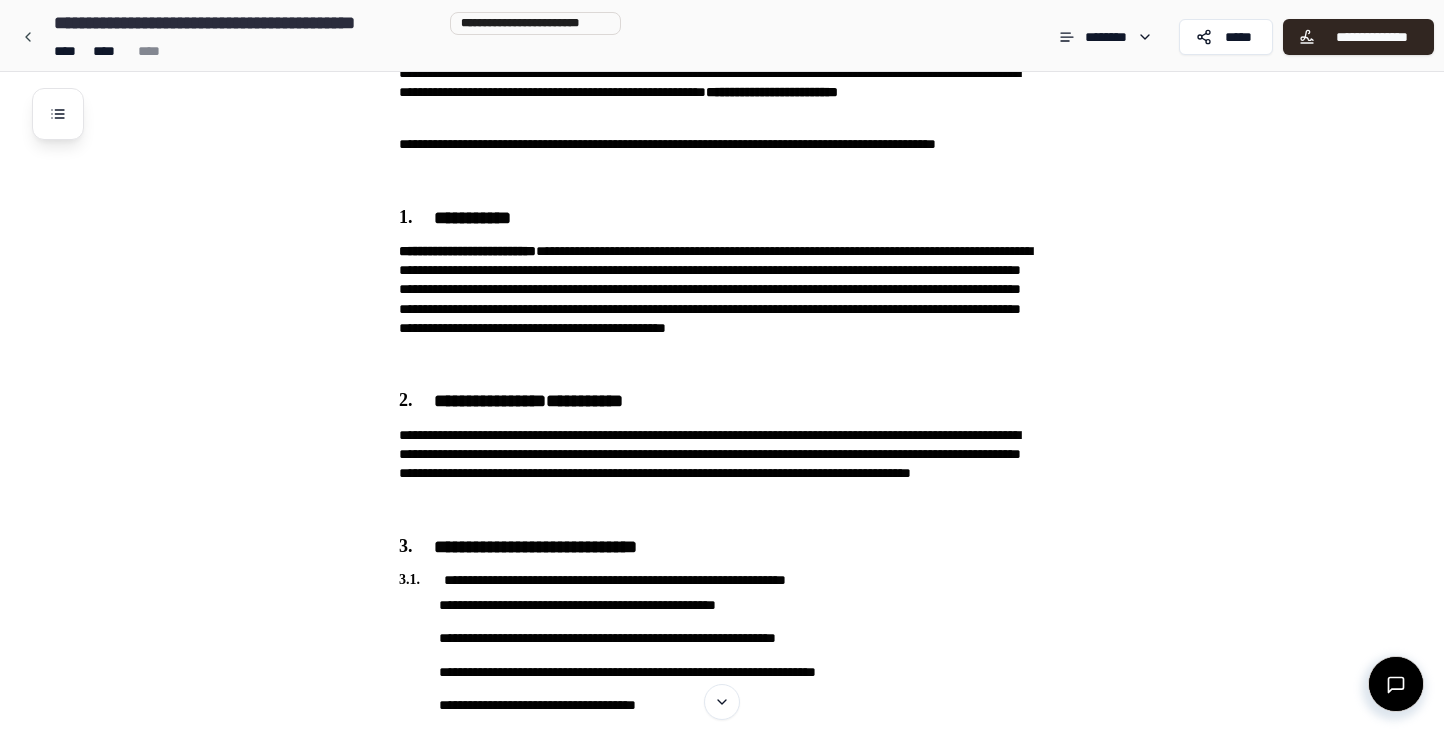scroll, scrollTop: 0, scrollLeft: 0, axis: both 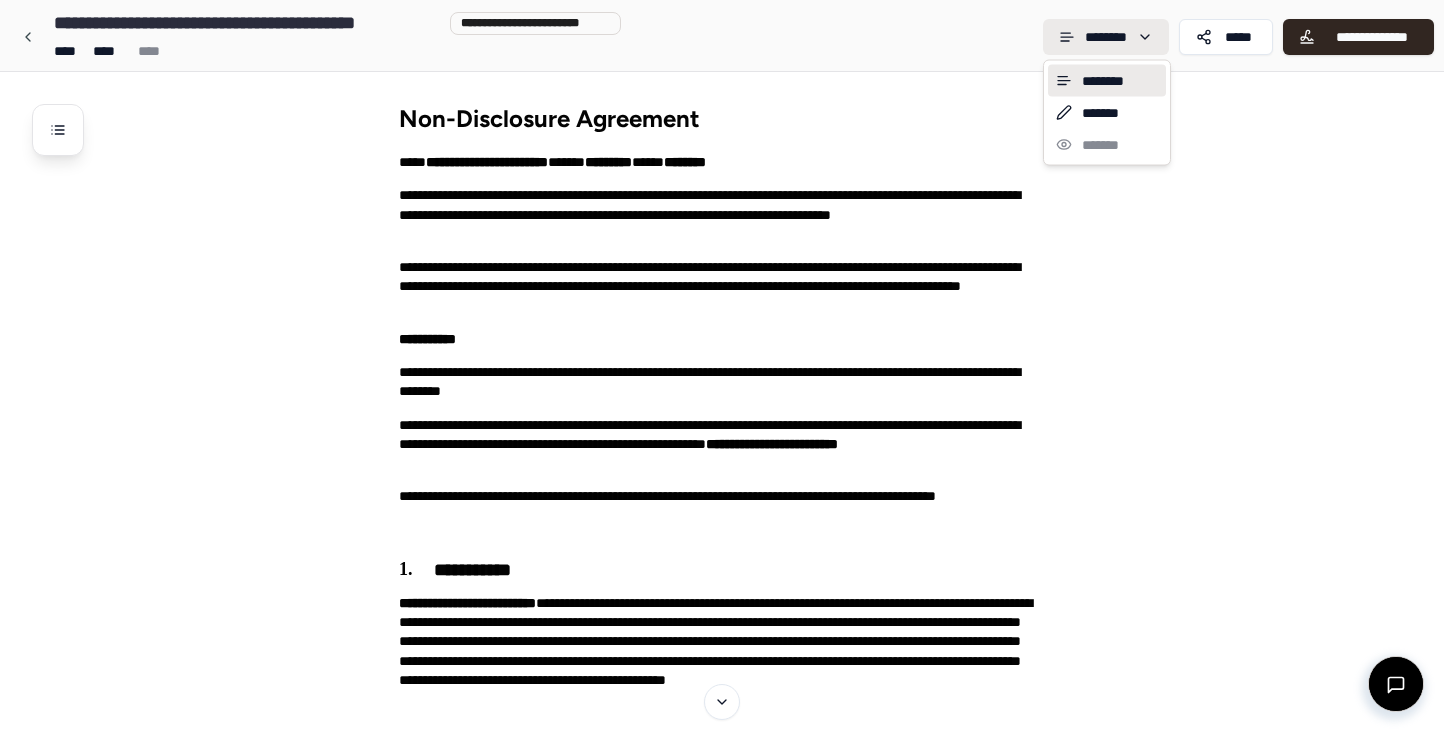 click on "**********" at bounding box center (722, 1274) 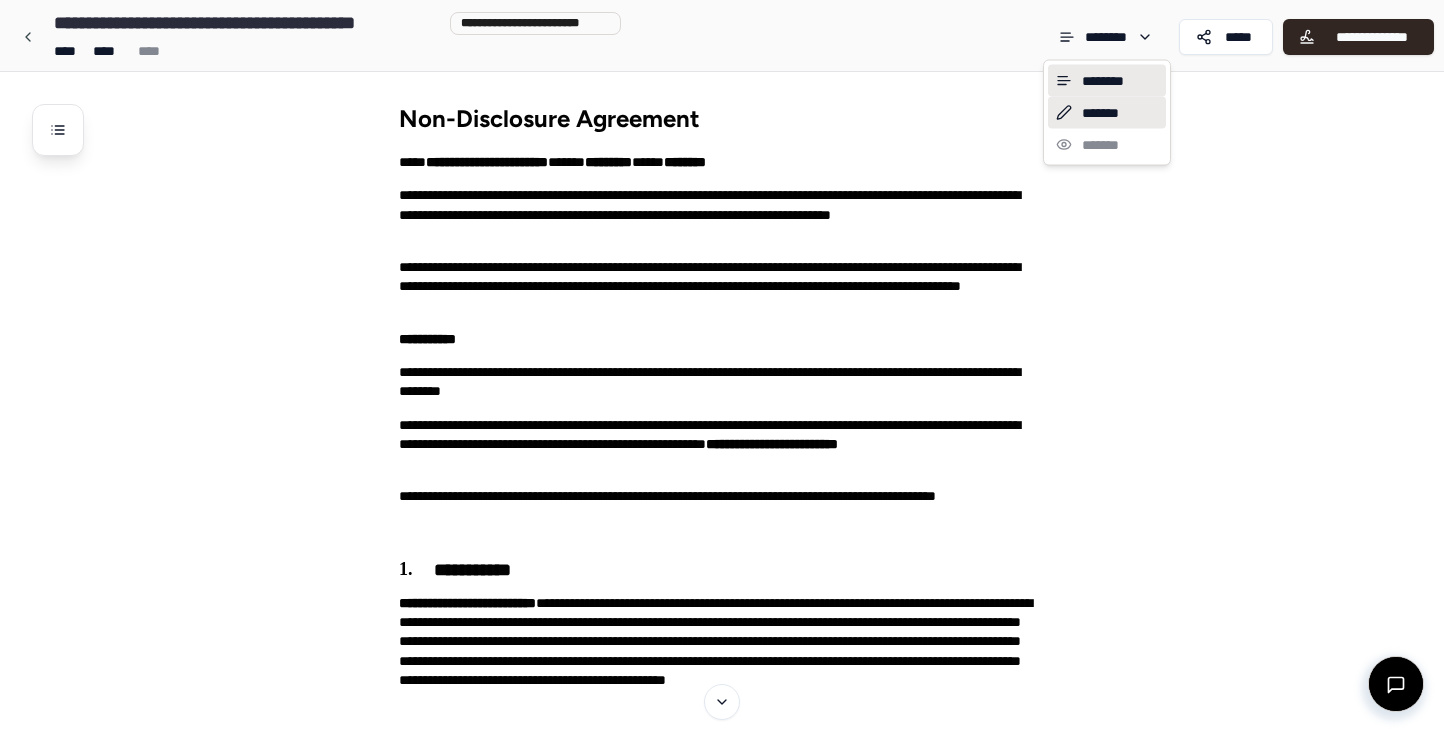 click on "*******" at bounding box center (1107, 113) 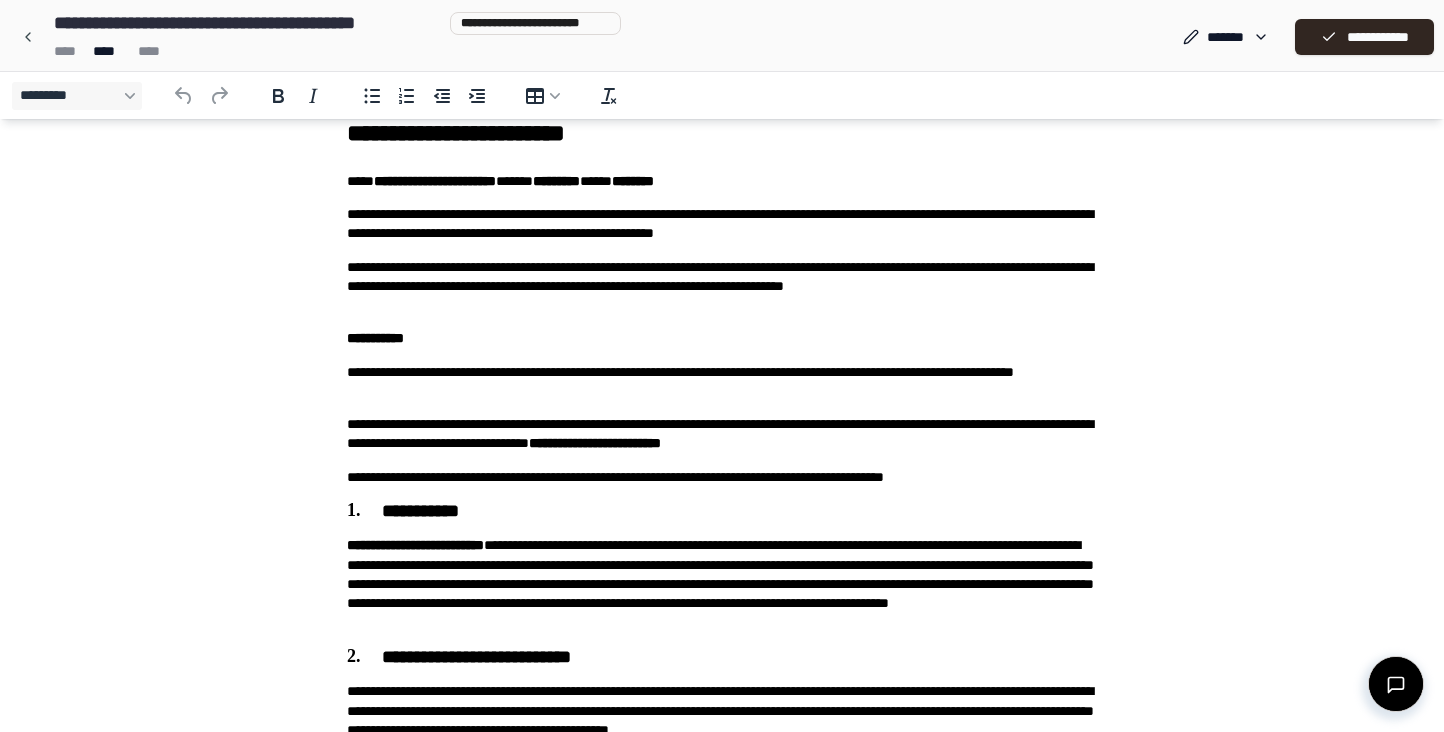 scroll, scrollTop: 0, scrollLeft: 0, axis: both 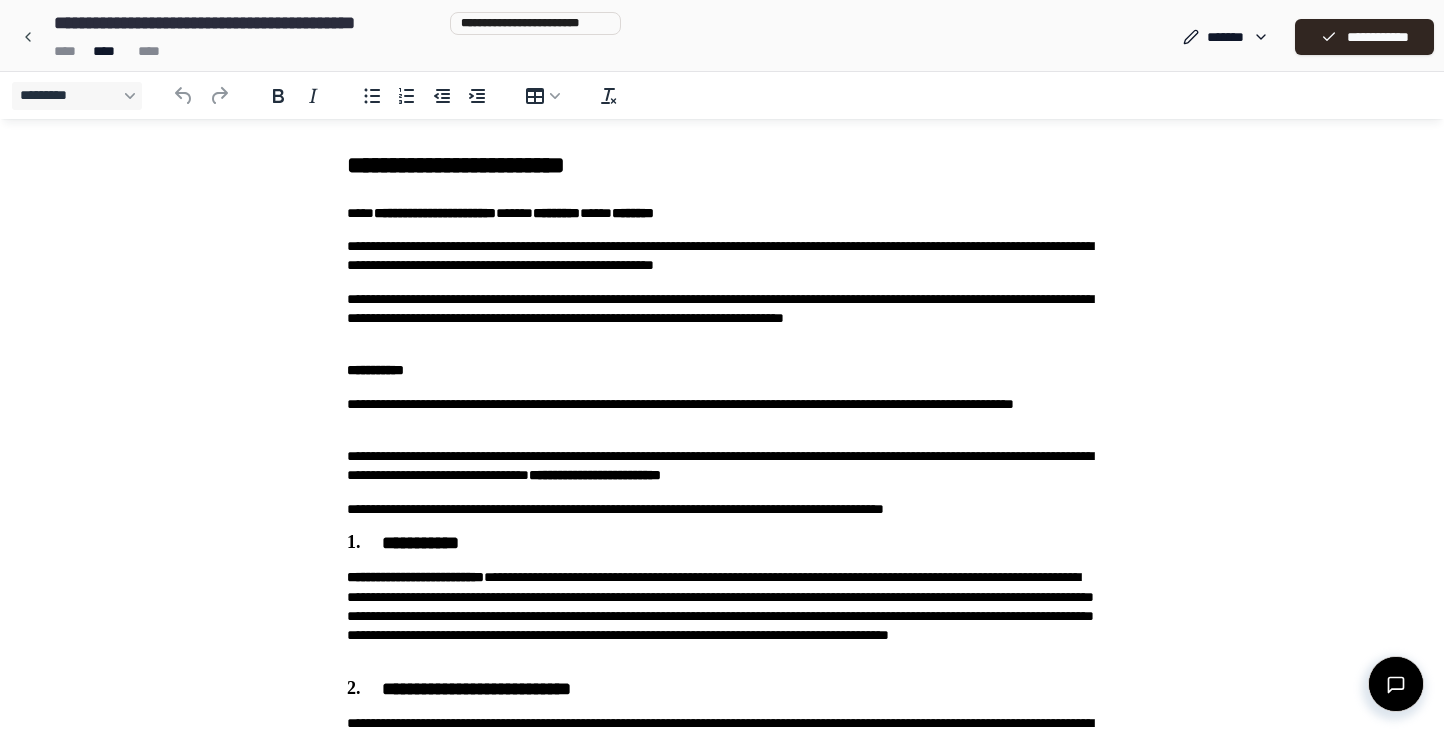 click at bounding box center [1396, 684] 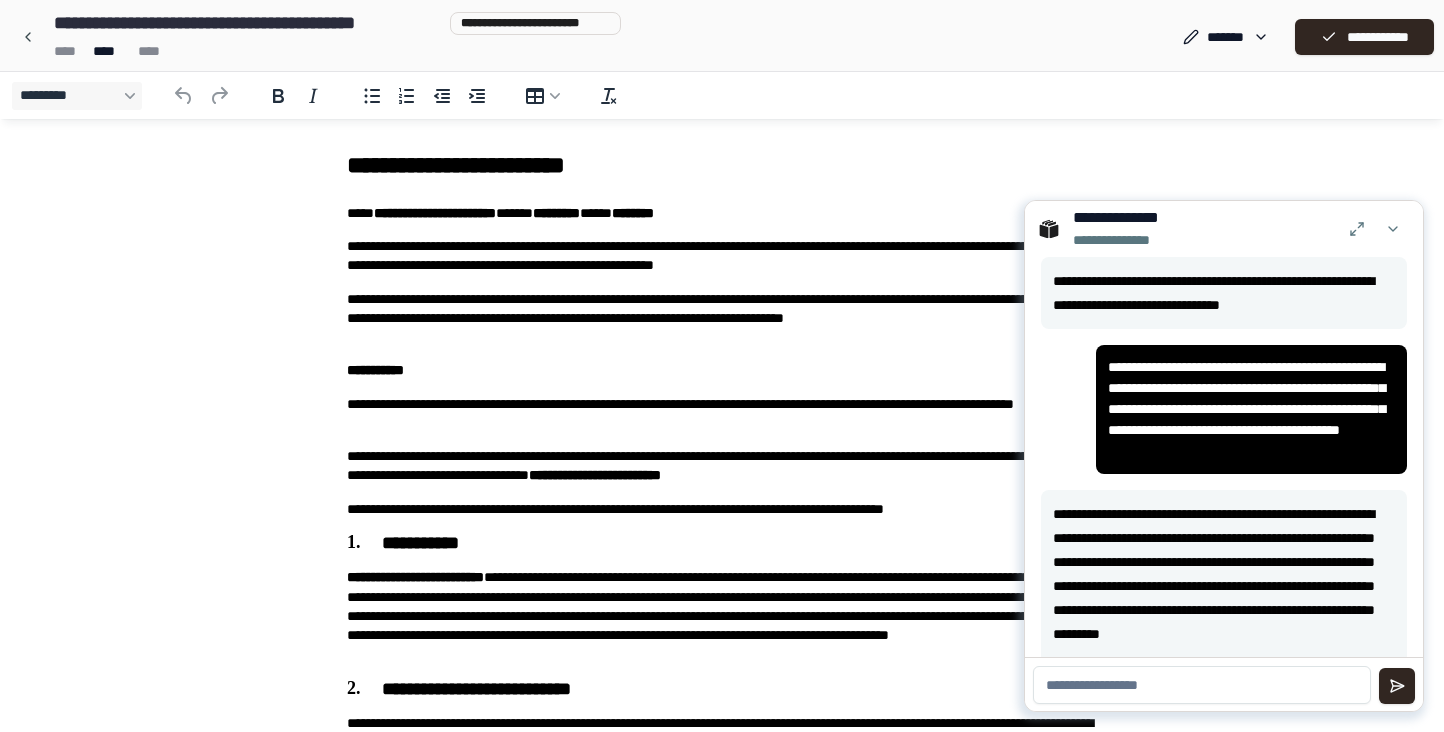 click at bounding box center (1202, 685) 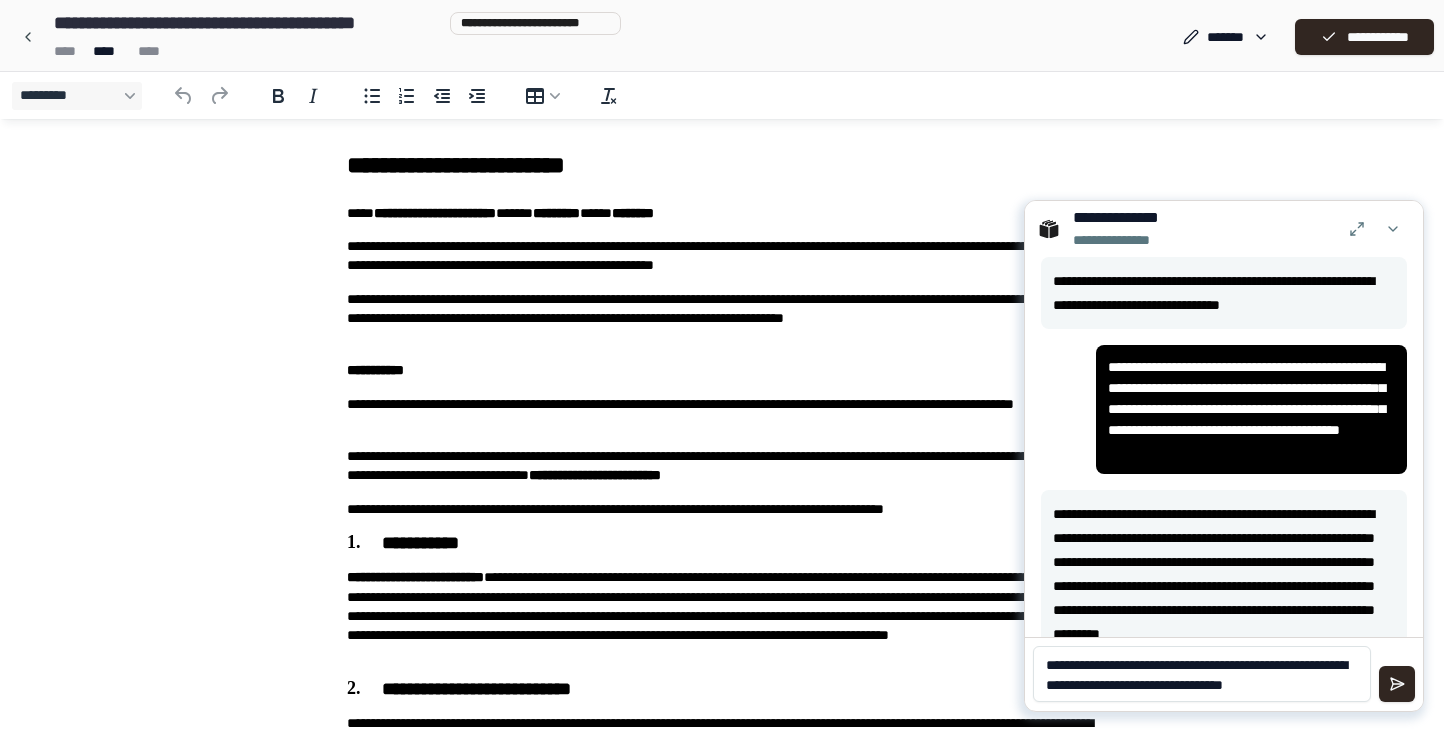scroll, scrollTop: 0, scrollLeft: 0, axis: both 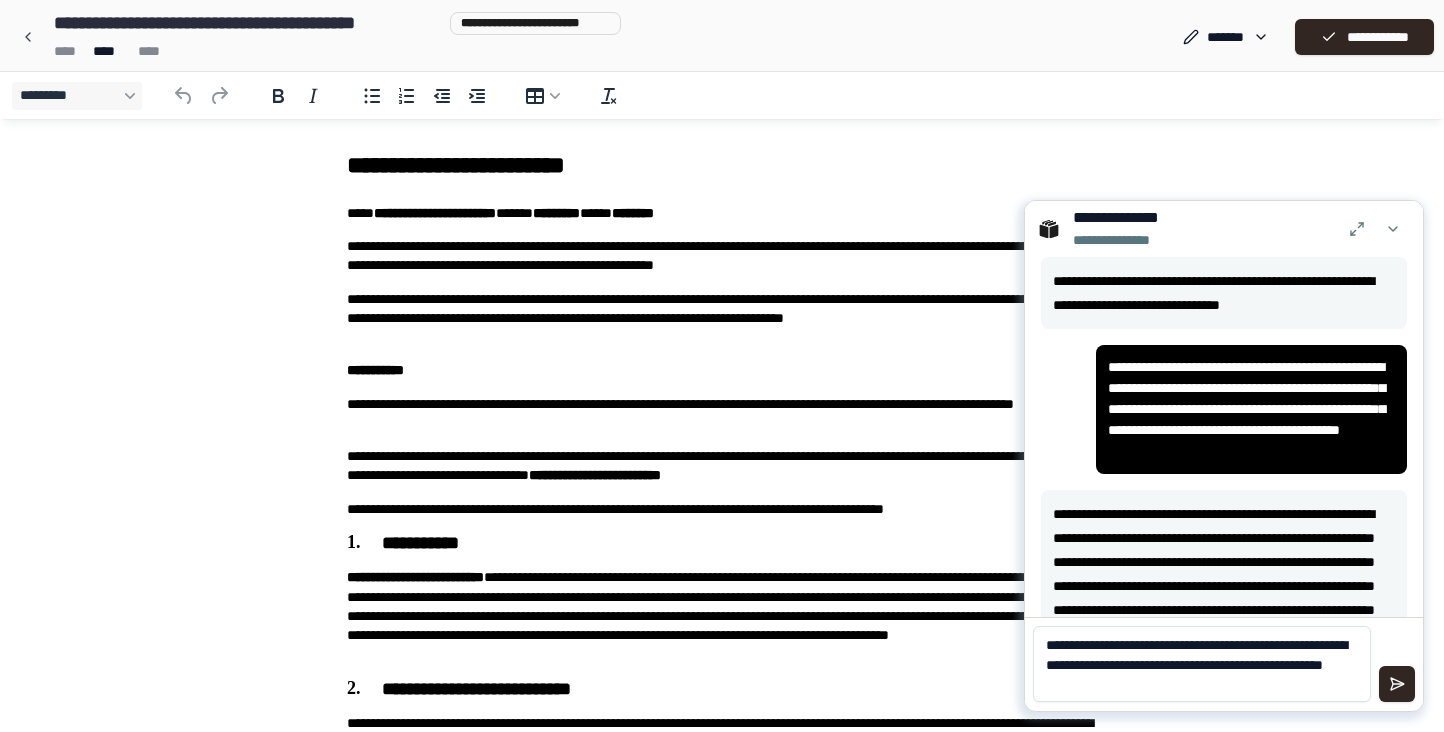 type on "**********" 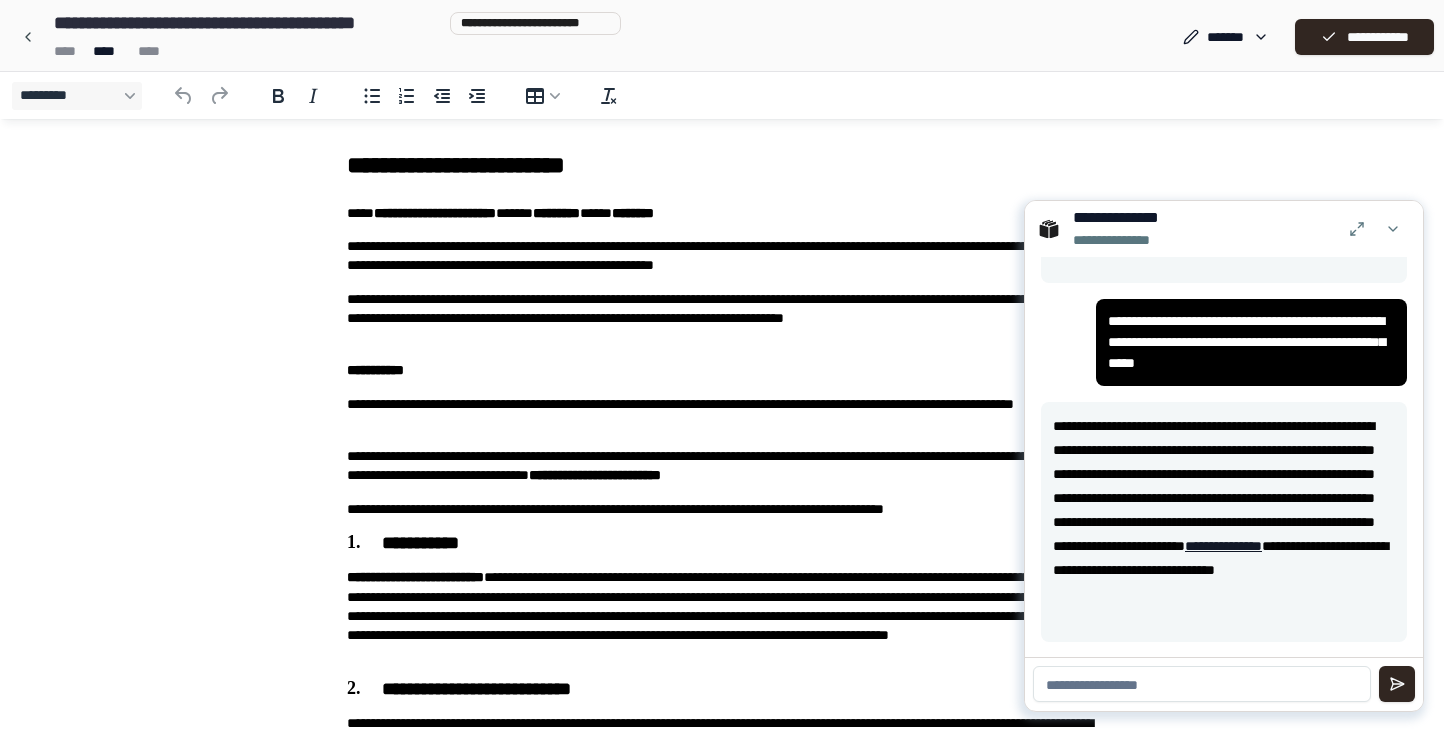 scroll, scrollTop: 1928, scrollLeft: 0, axis: vertical 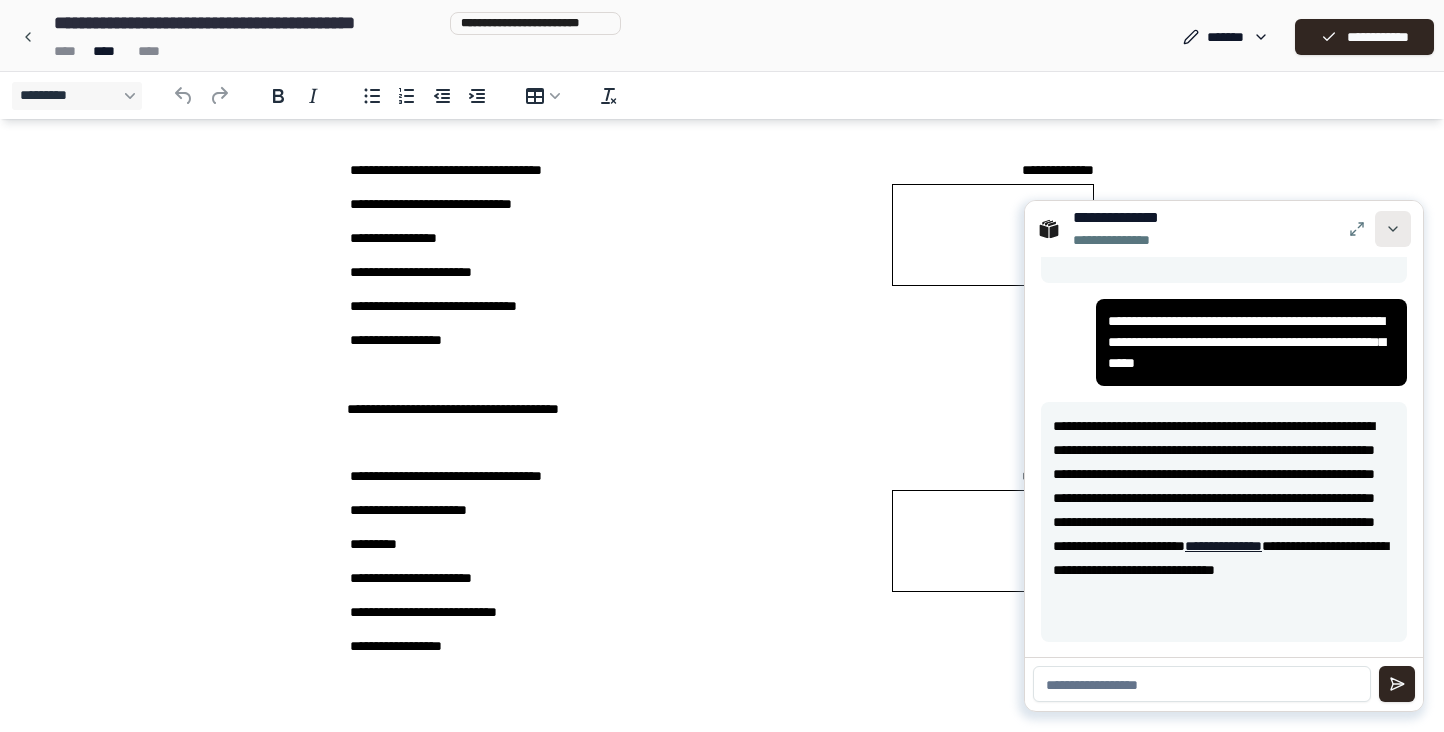 click at bounding box center (1393, 229) 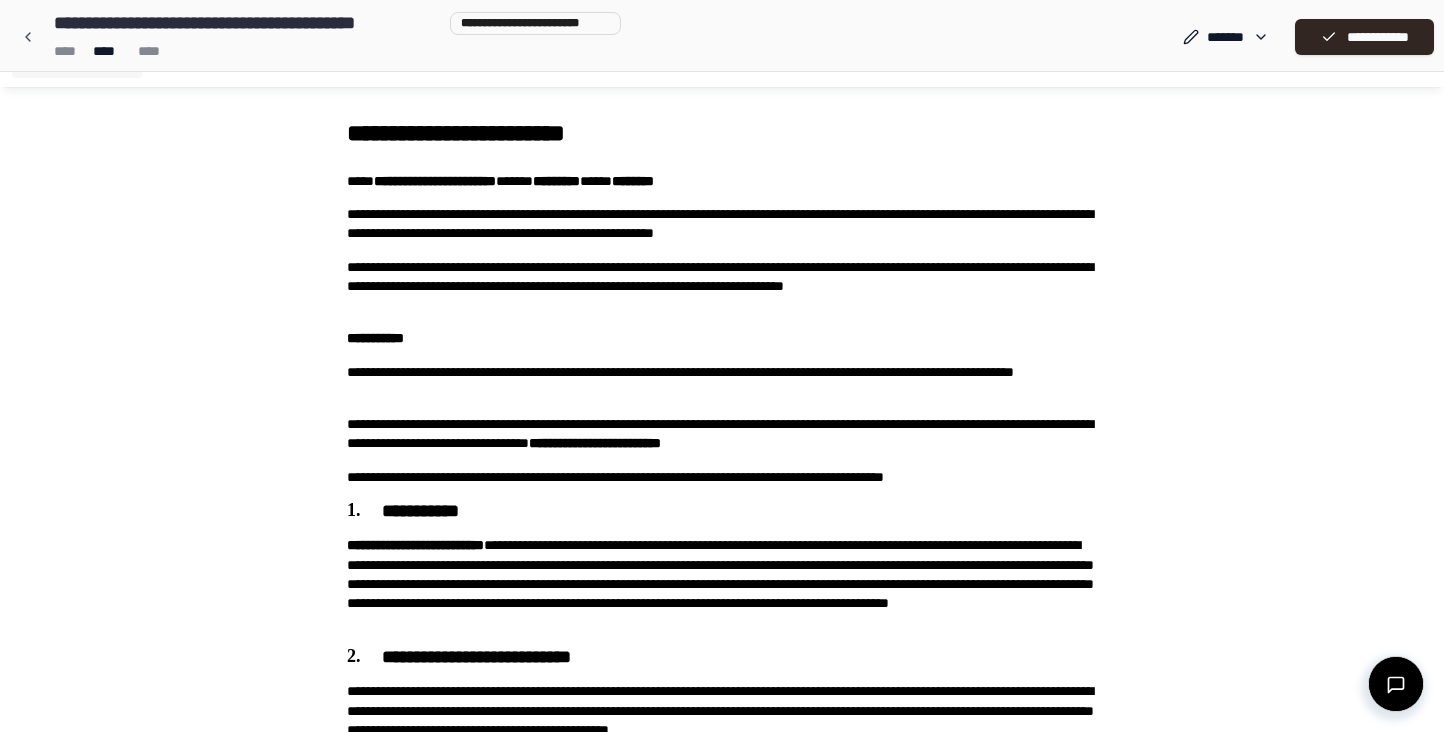 scroll, scrollTop: 0, scrollLeft: 0, axis: both 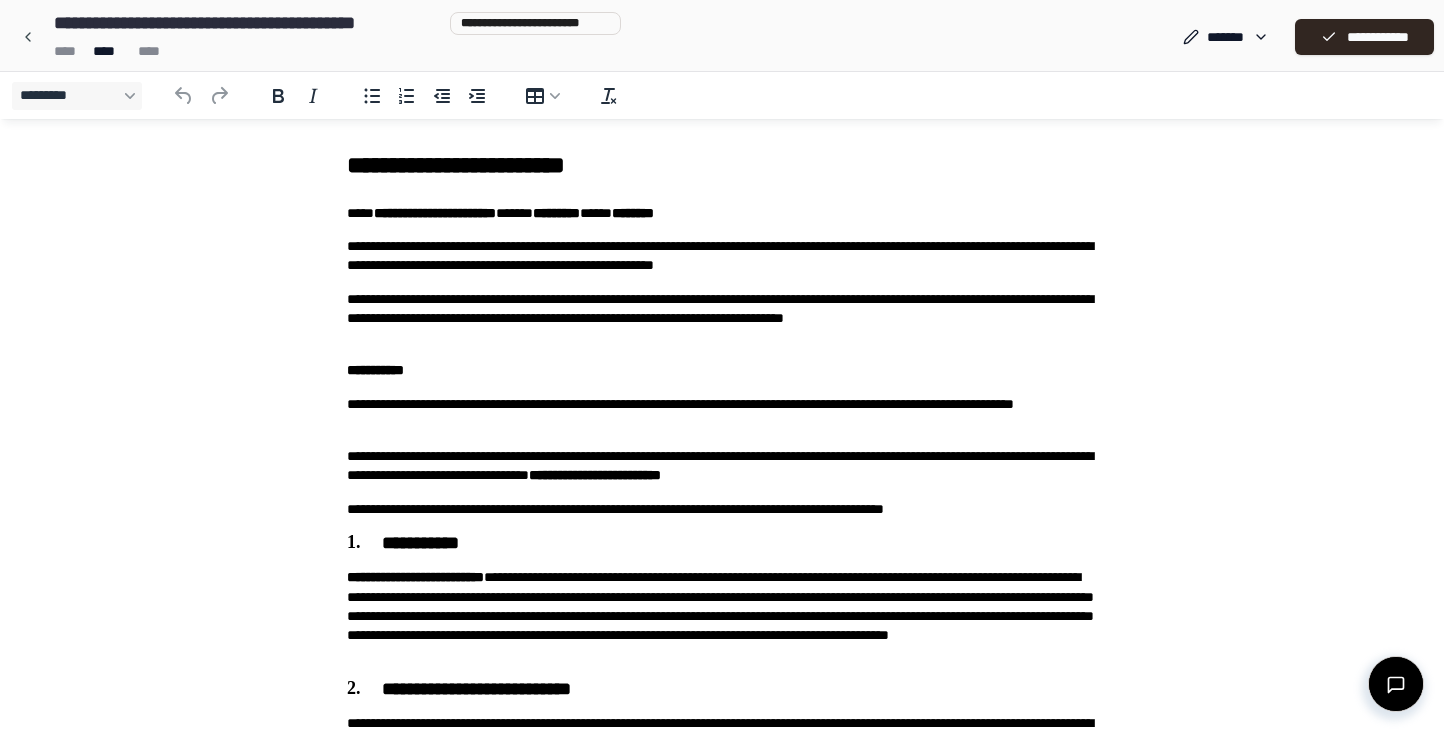 click on "**********" at bounding box center (722, 319) 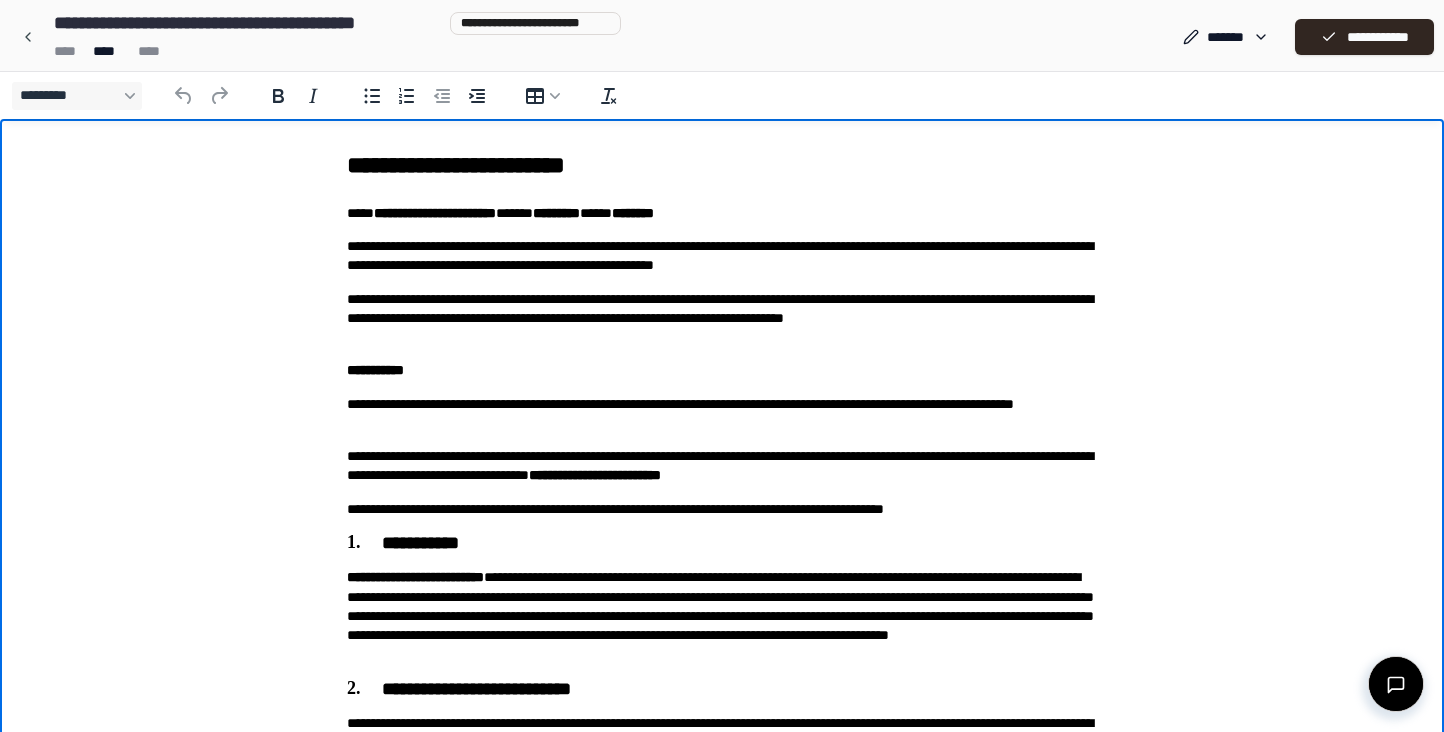 click on "**********" at bounding box center [722, 319] 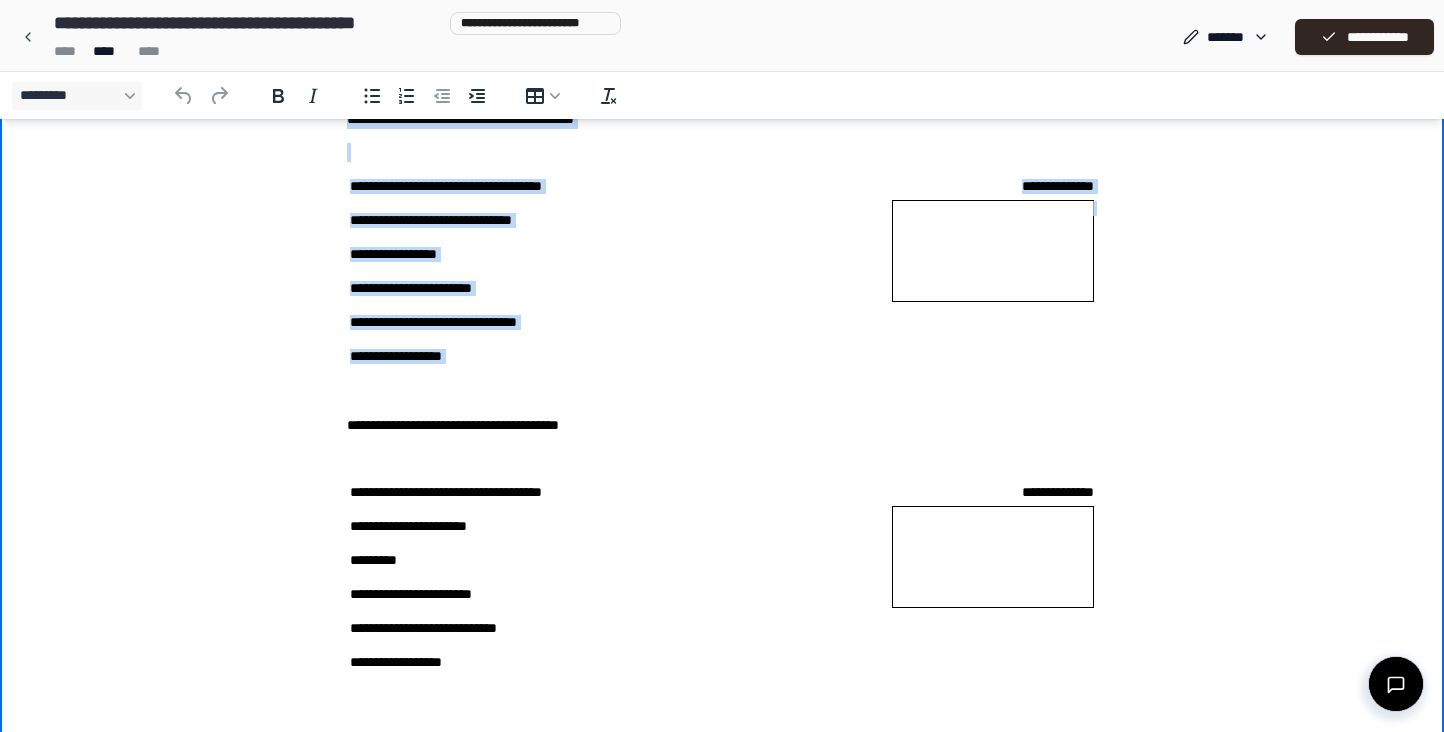scroll, scrollTop: 1346, scrollLeft: 0, axis: vertical 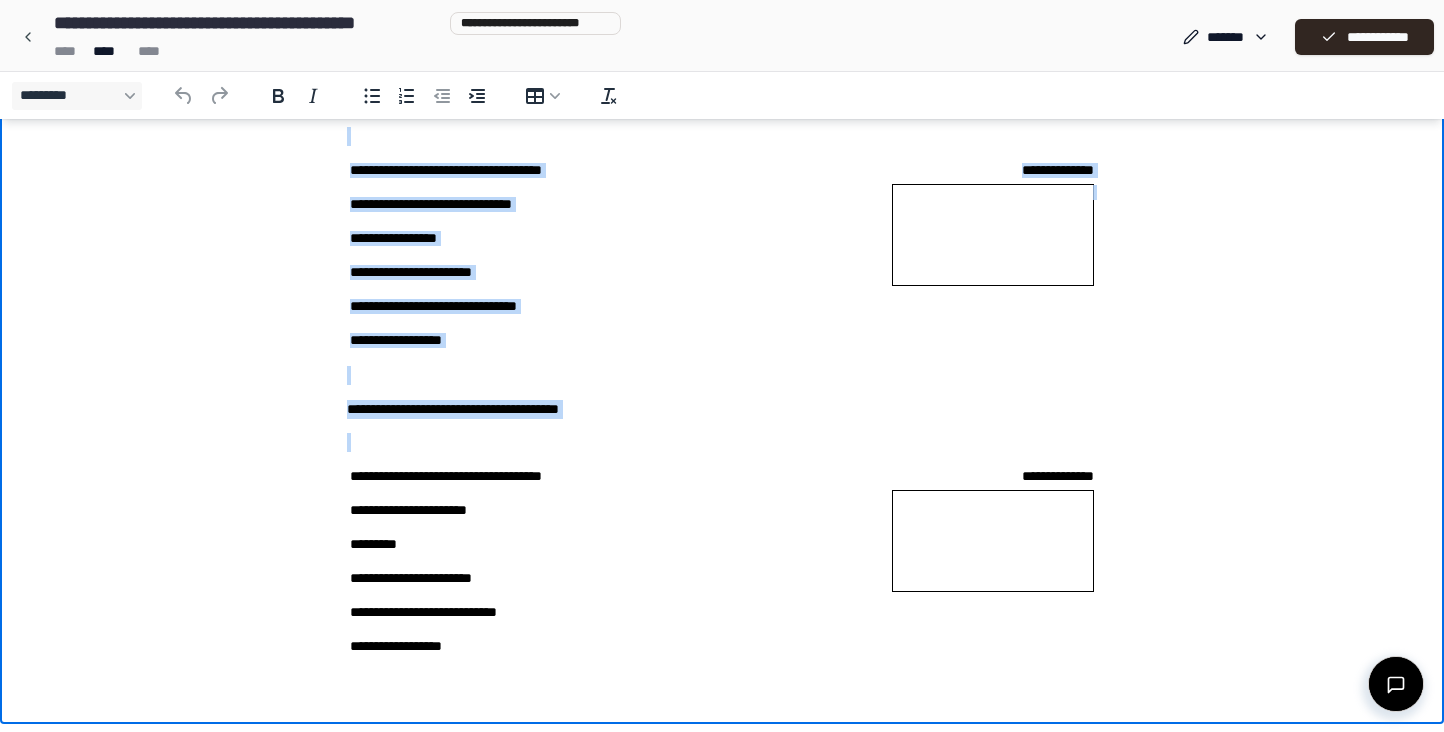 drag, startPoint x: 333, startPoint y: -1187, endPoint x: 1214, endPoint y: 716, distance: 2097.0383 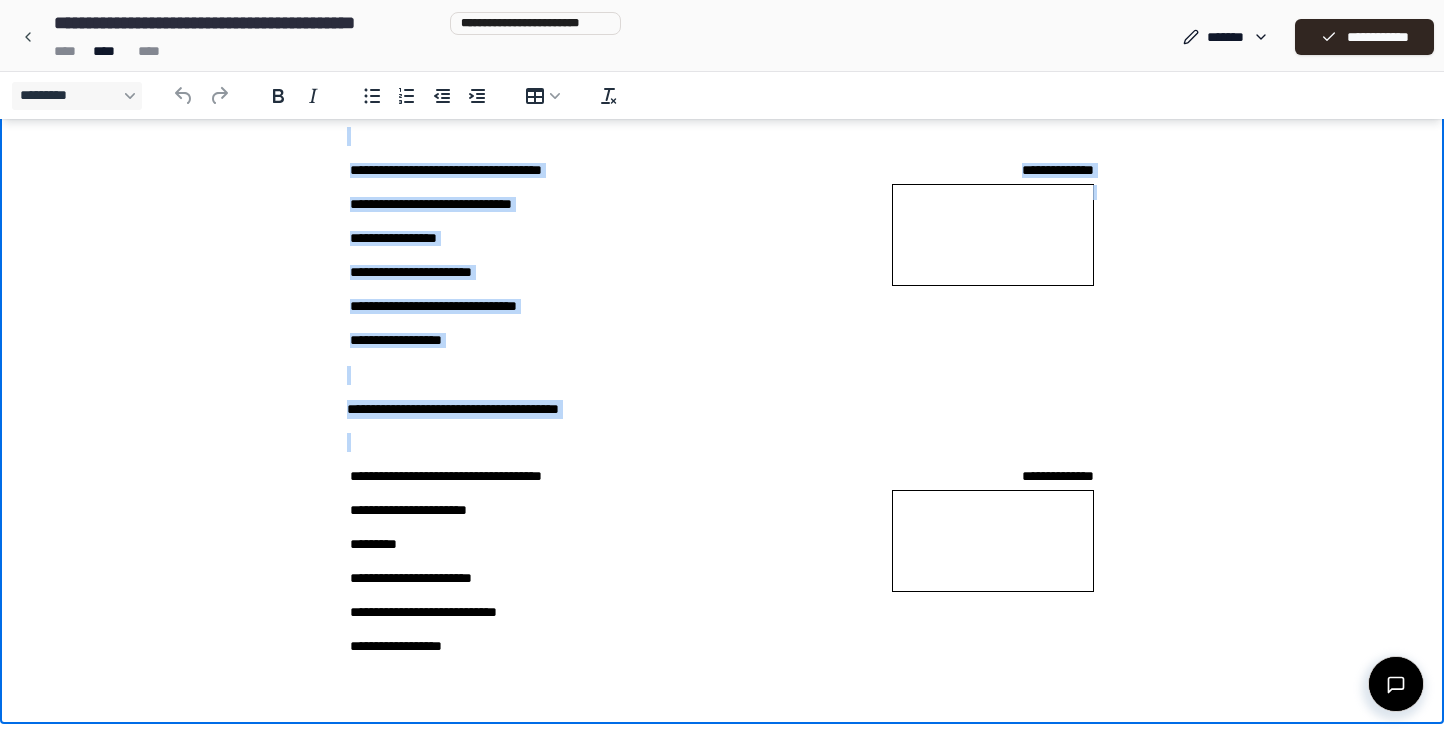 copy on "**********" 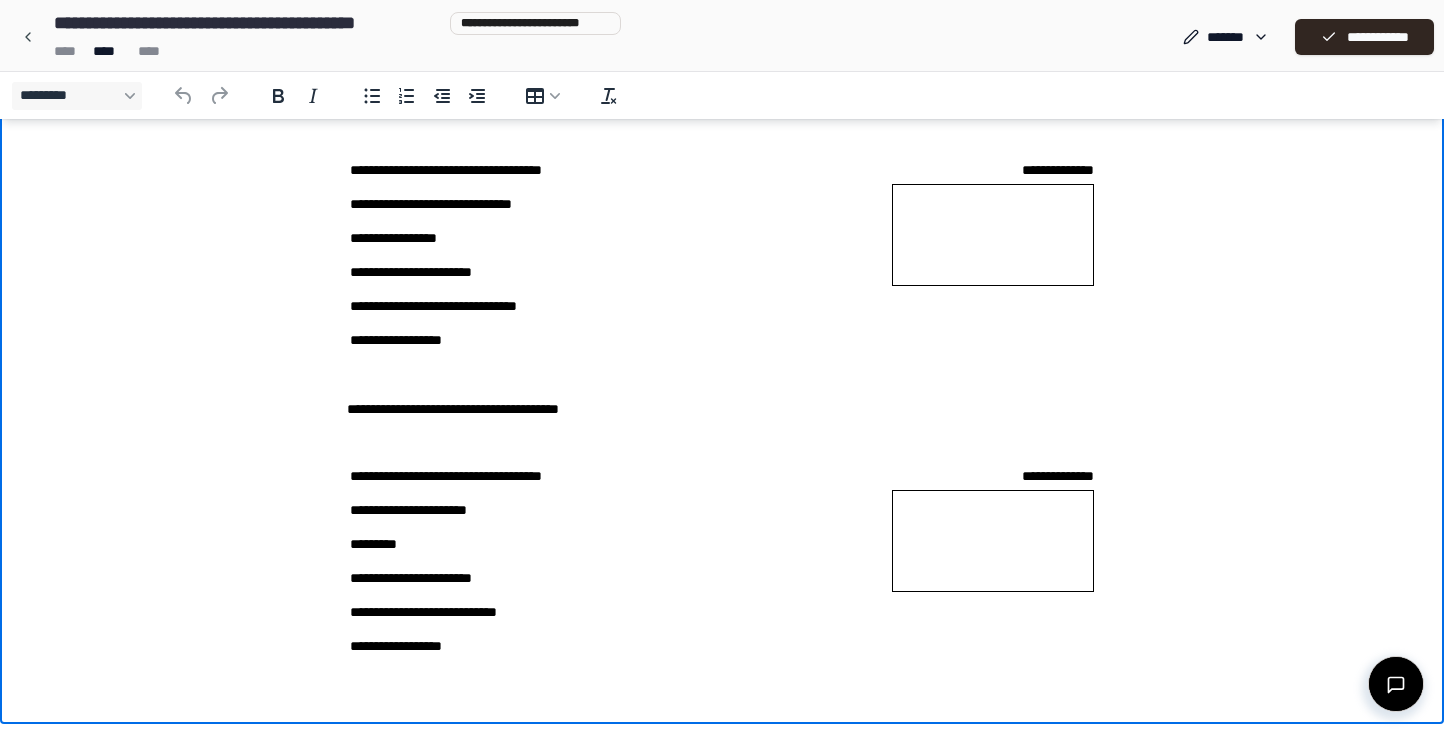 click on "**********" at bounding box center (572, 256) 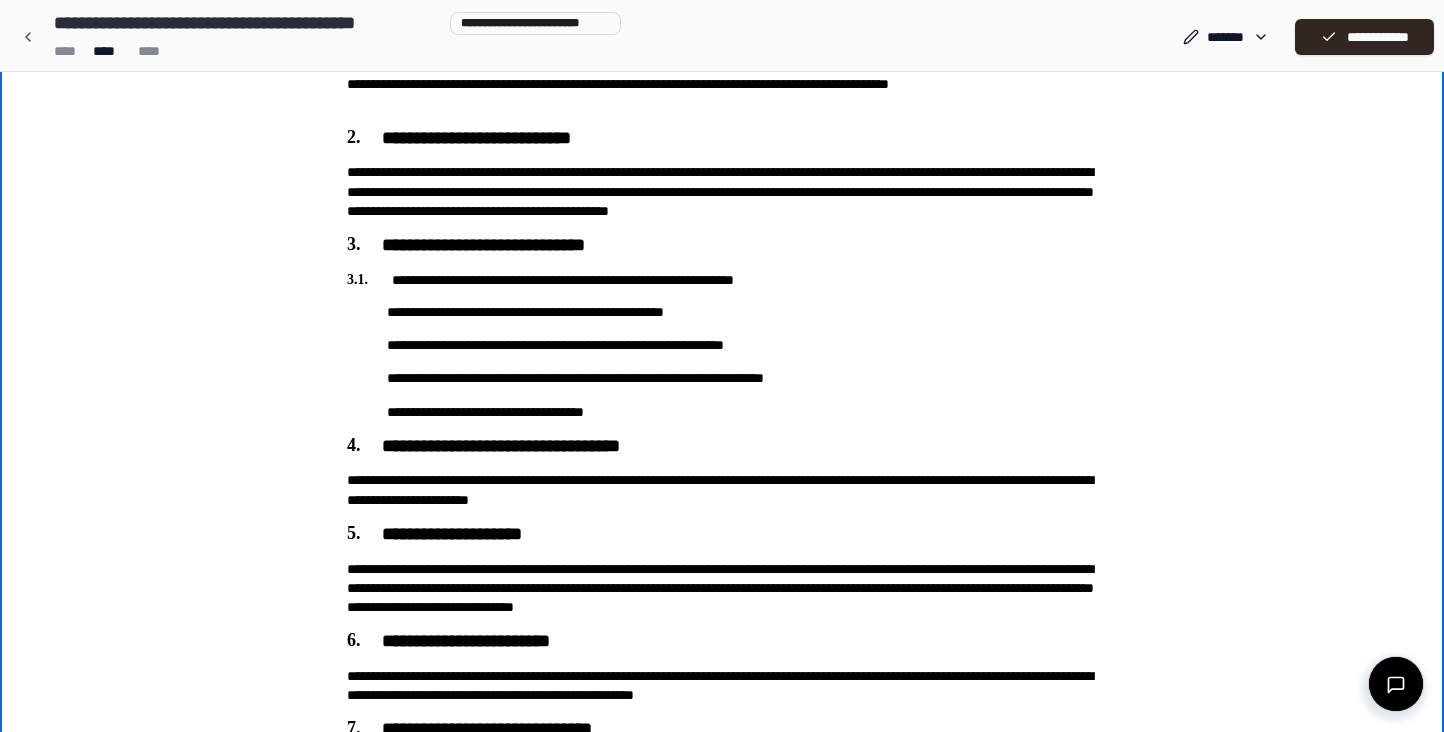 scroll, scrollTop: 0, scrollLeft: 0, axis: both 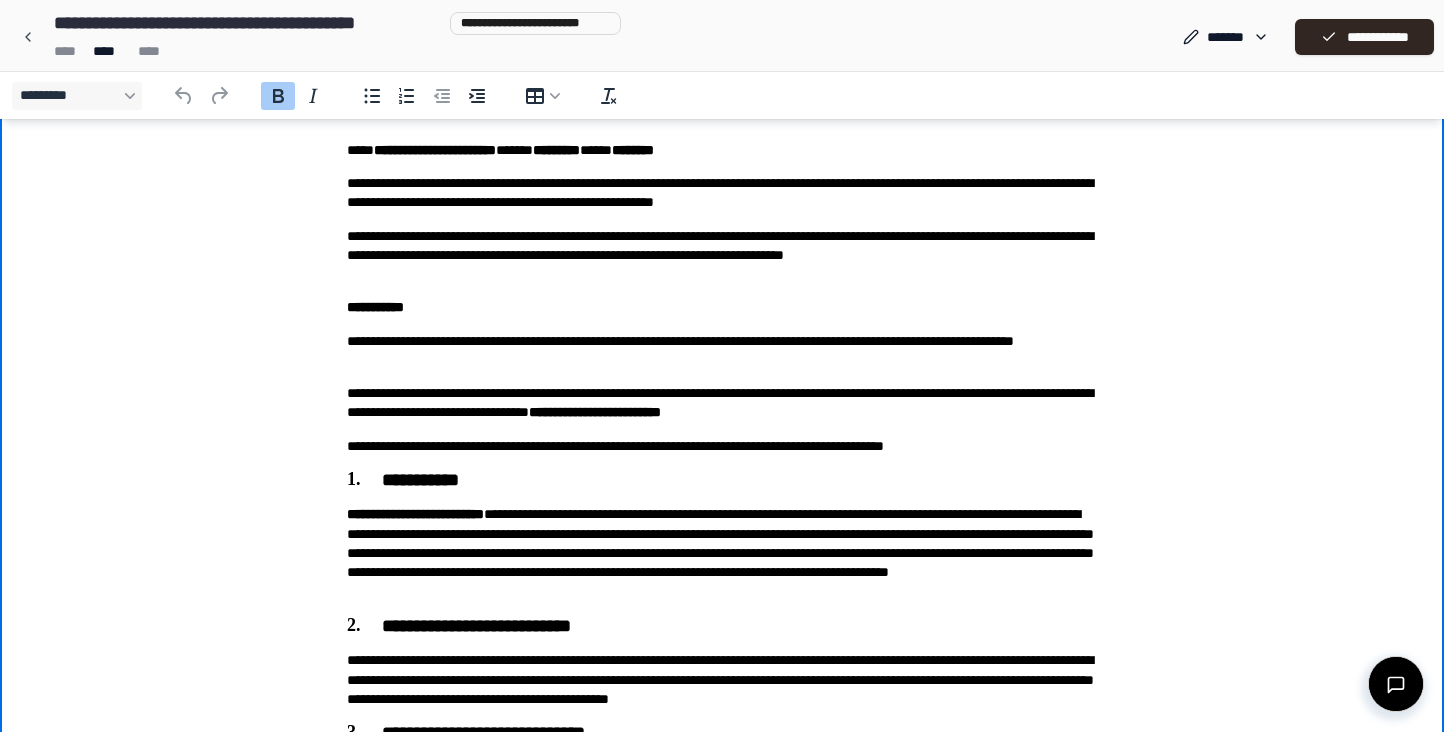 click on "**********" at bounding box center (375, 307) 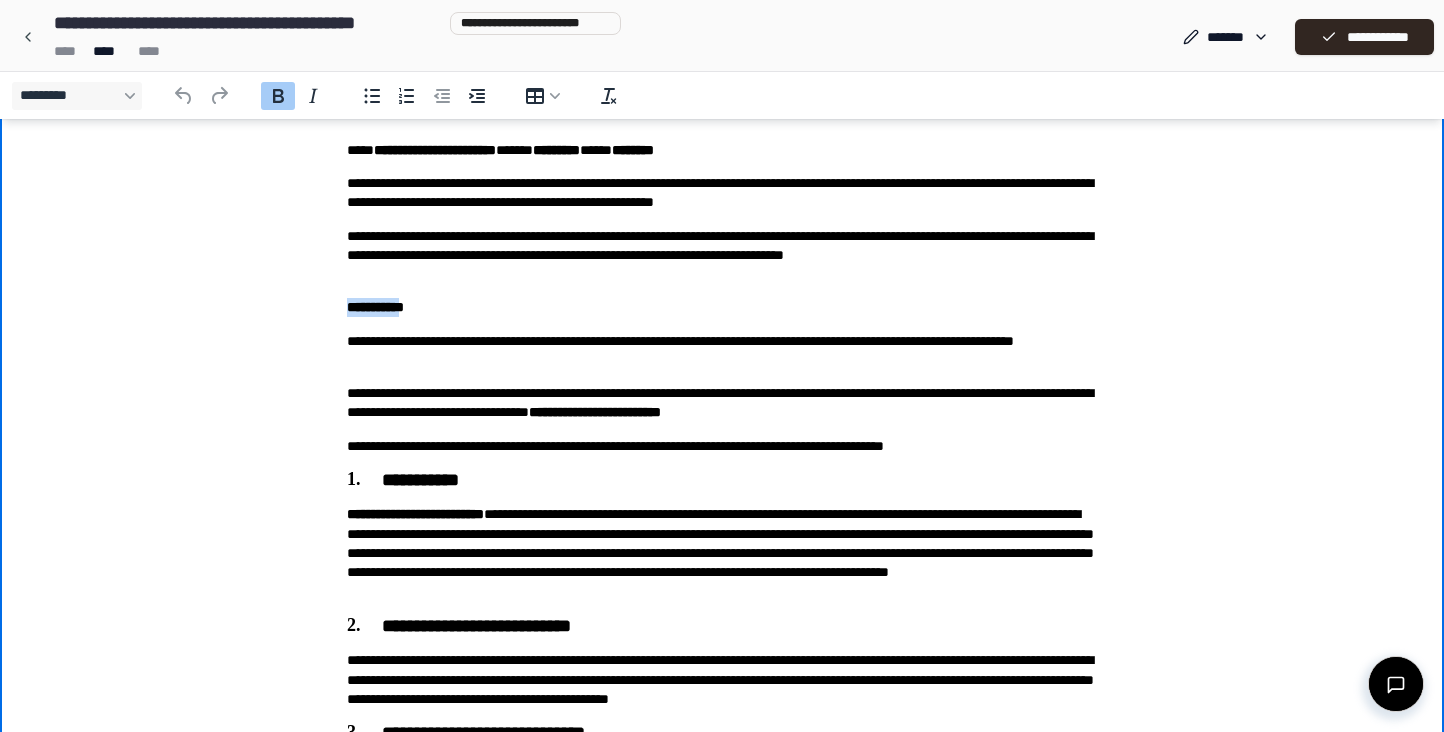 click on "**********" at bounding box center (375, 307) 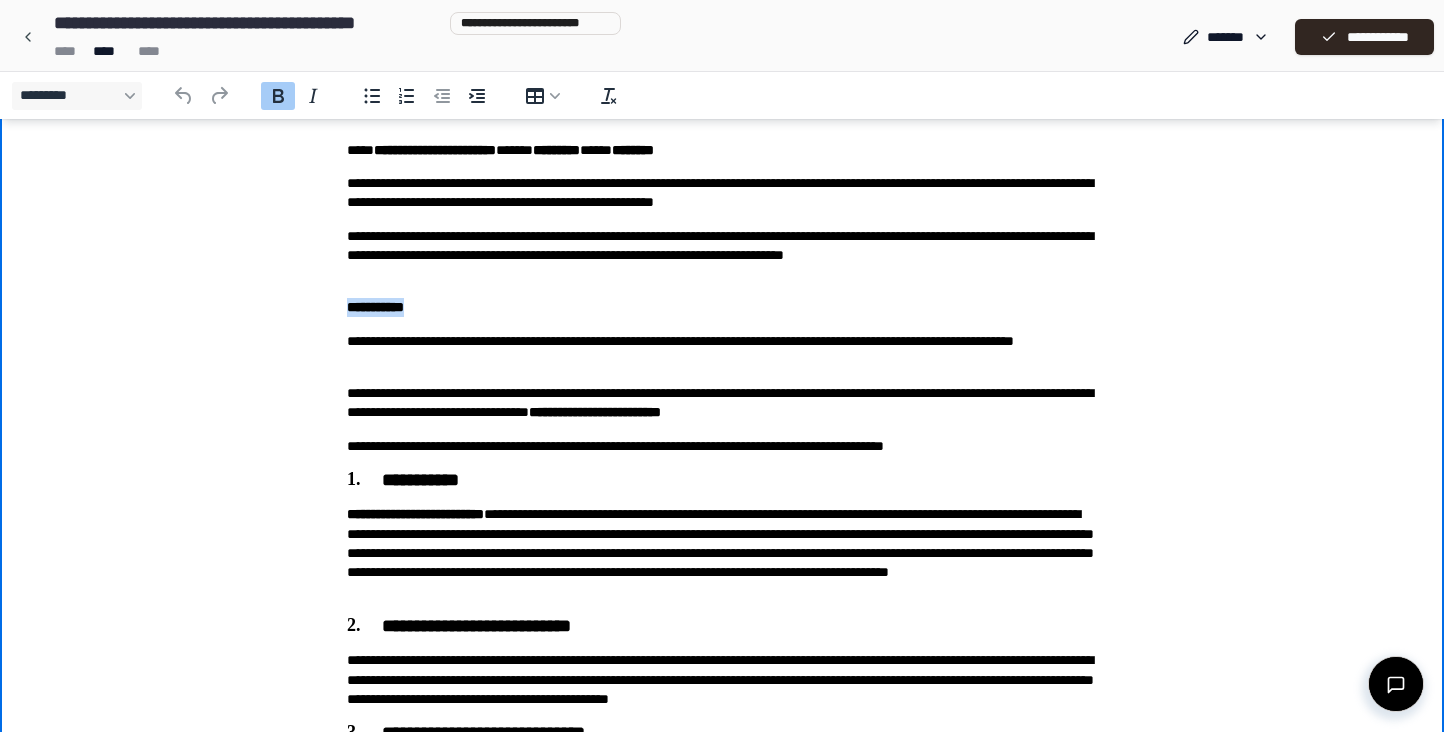 click on "**********" at bounding box center [375, 307] 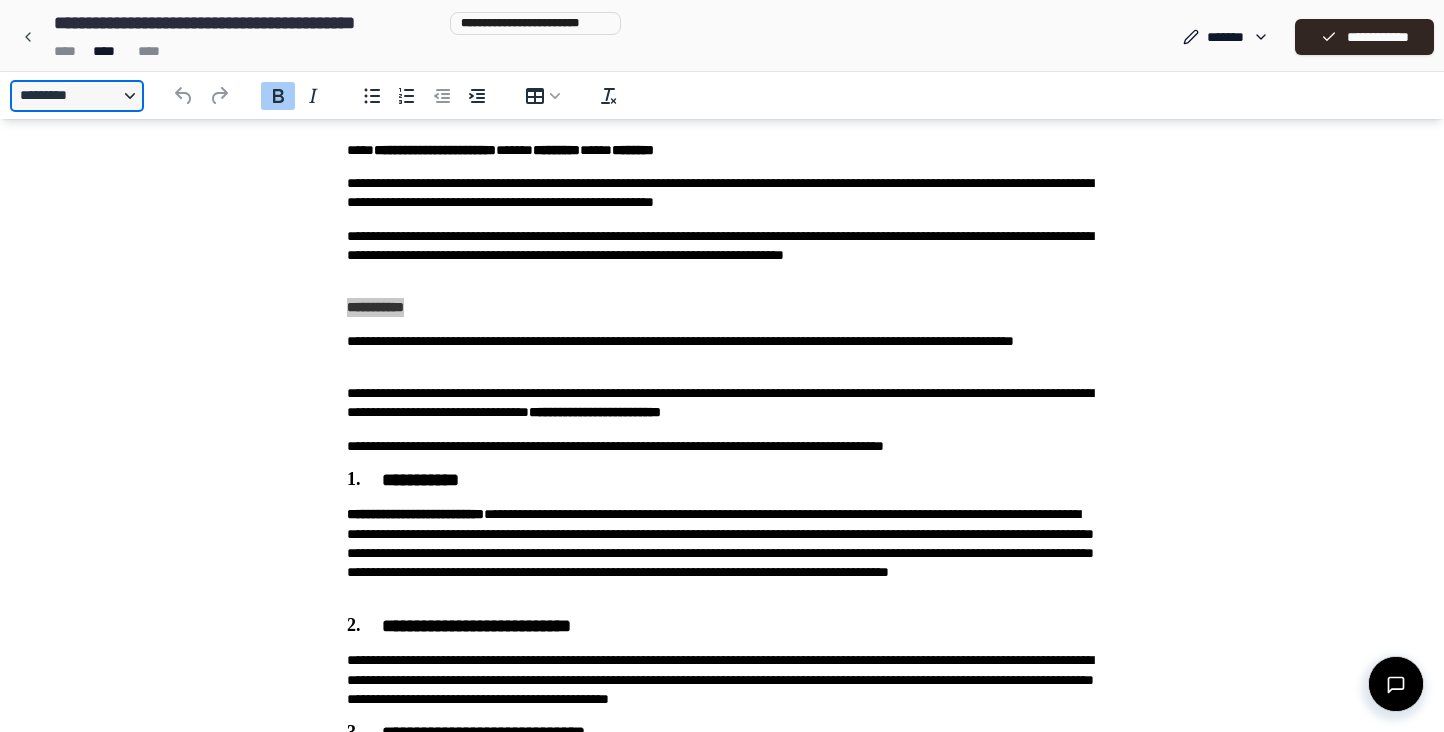 click on "*********" at bounding box center [77, 96] 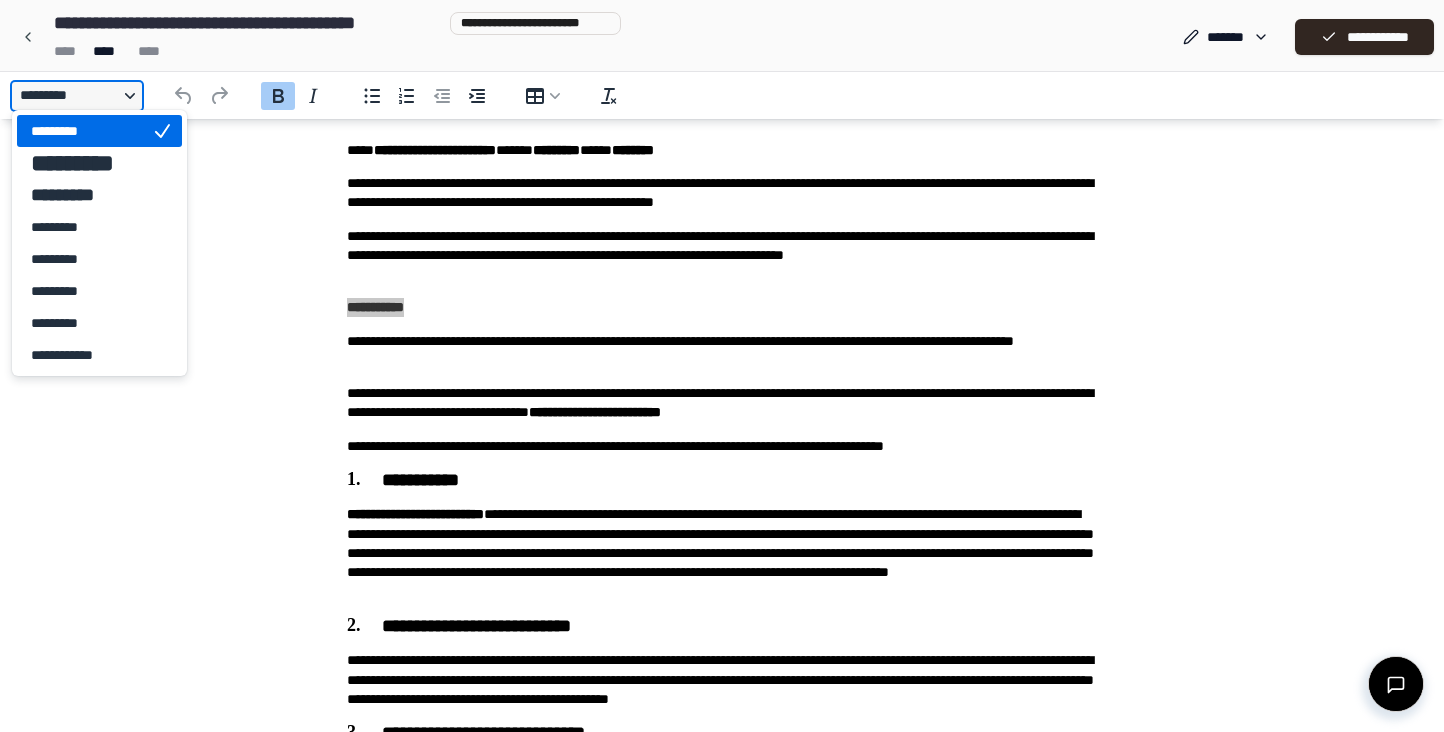 click on "*********" at bounding box center (77, 96) 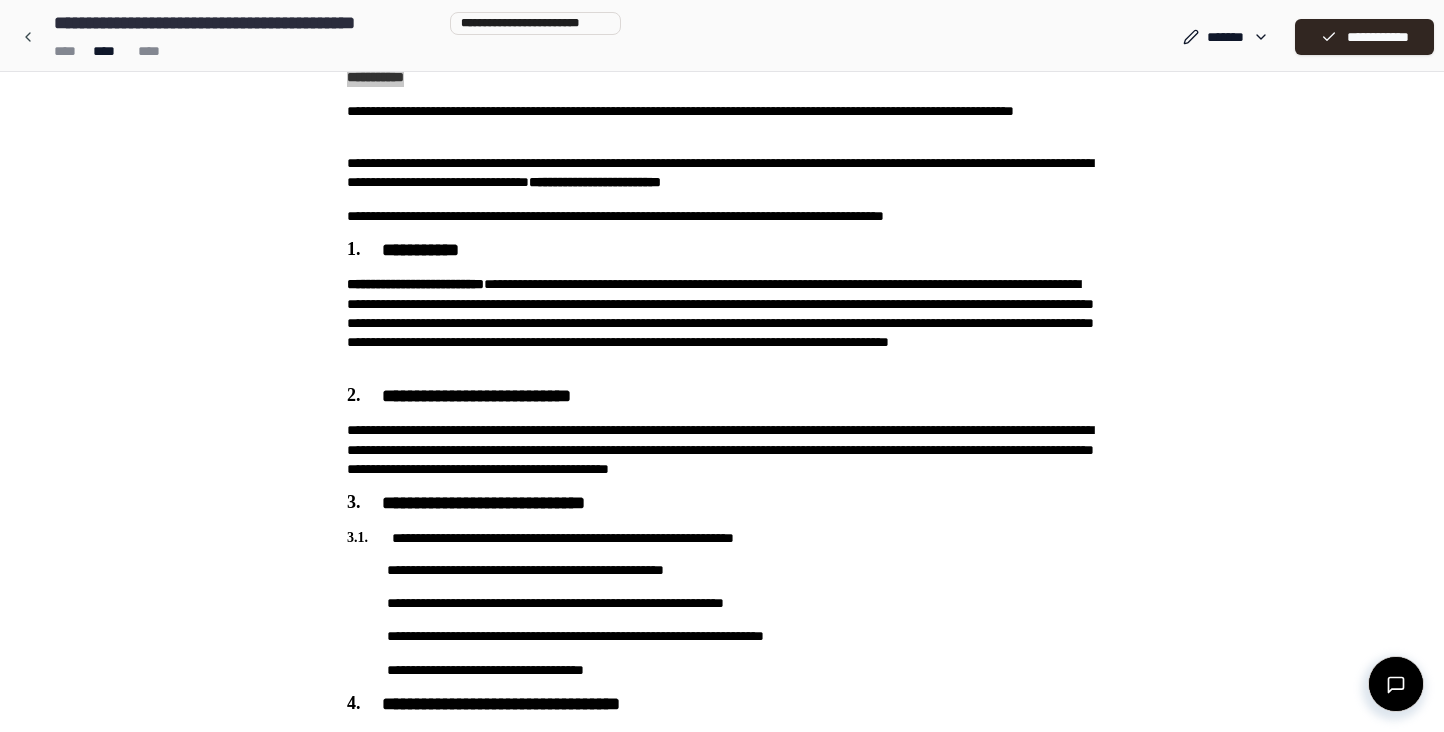scroll, scrollTop: 0, scrollLeft: 0, axis: both 